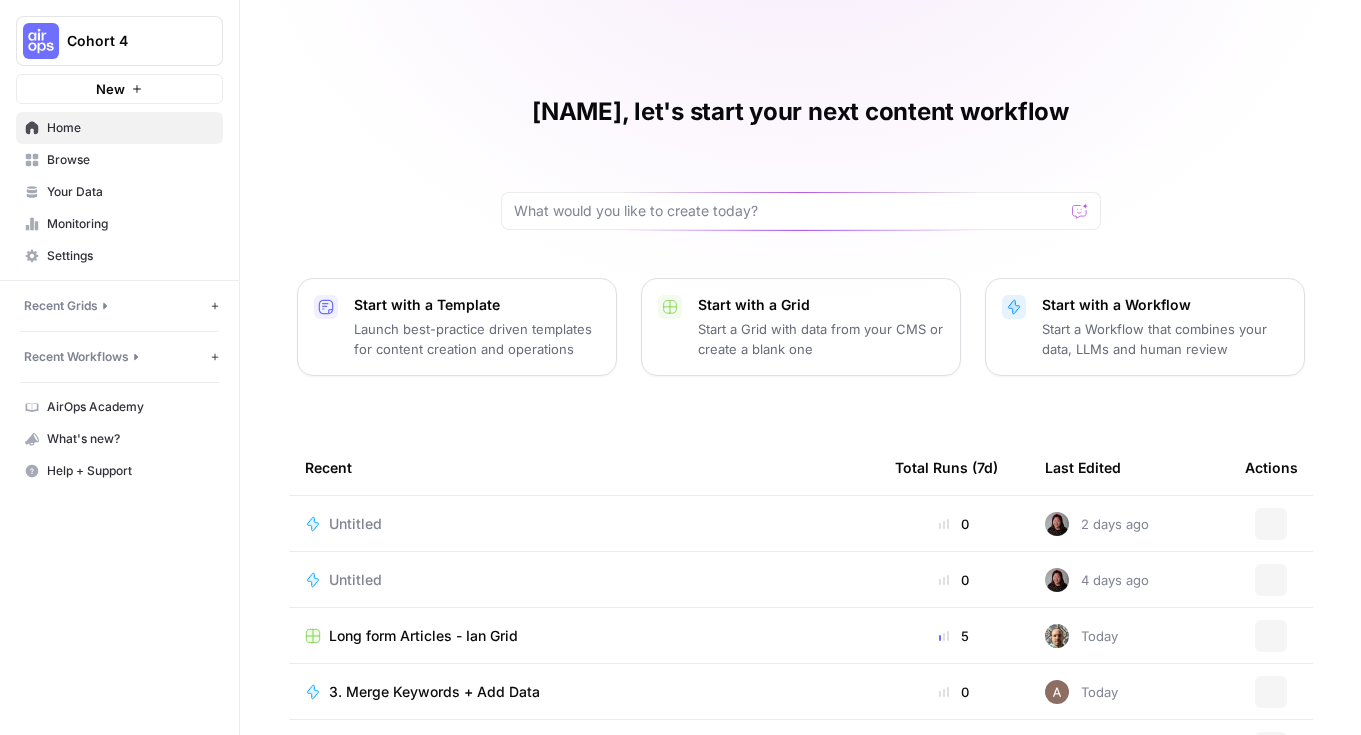 scroll, scrollTop: 0, scrollLeft: 0, axis: both 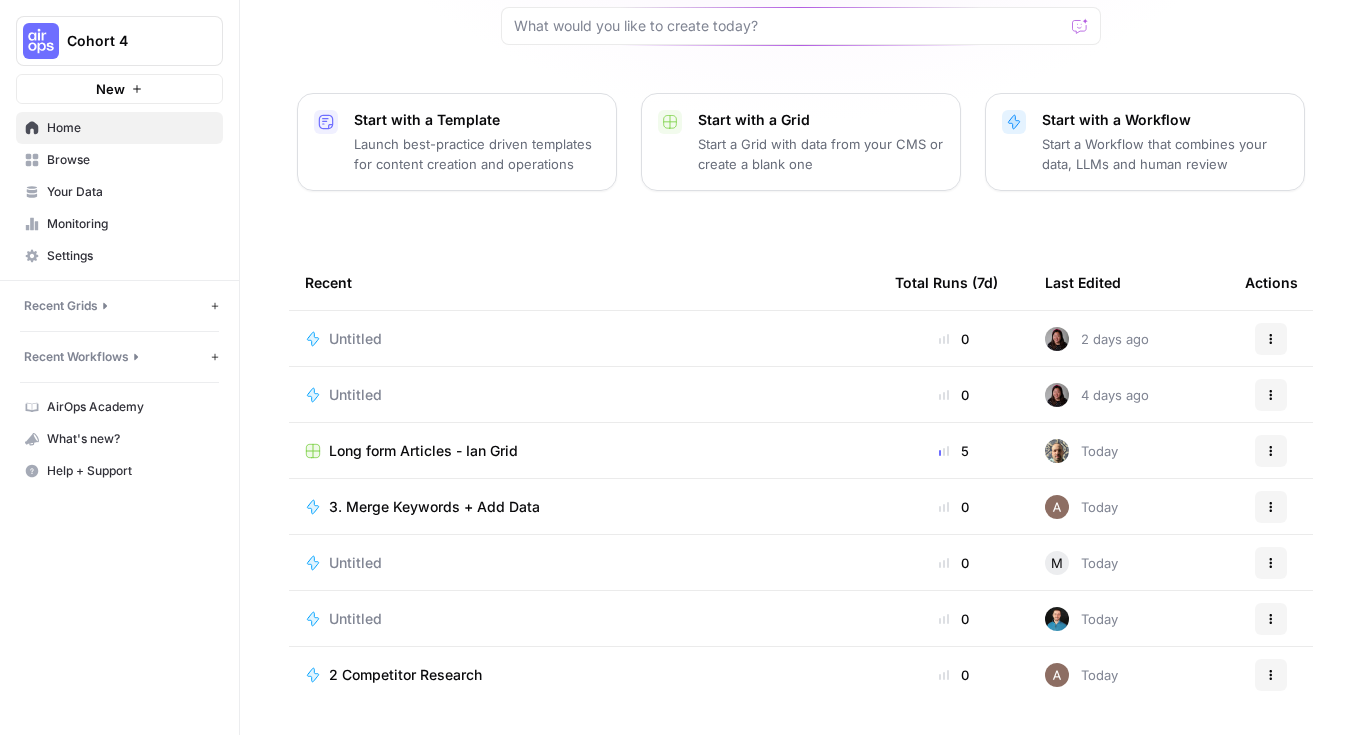 click on "Cohort 4" at bounding box center (127, 41) 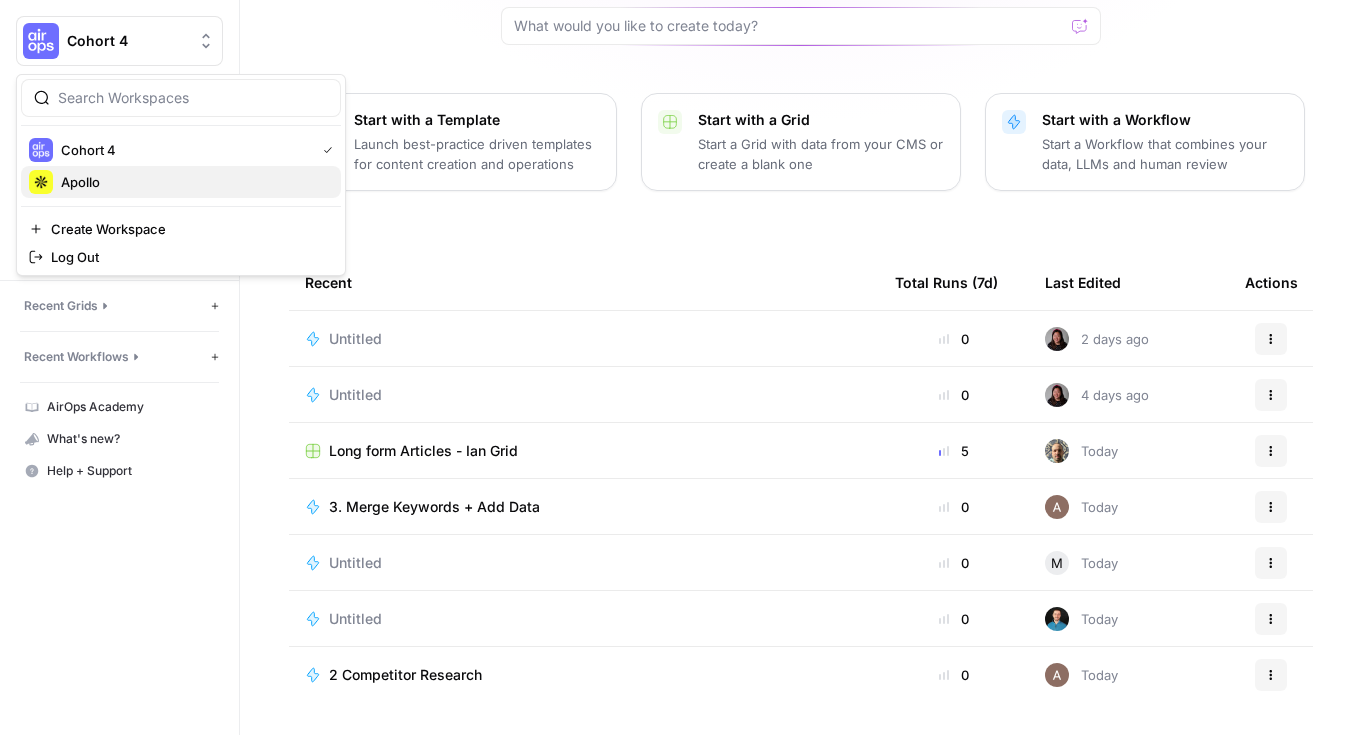 click on "Apollo" at bounding box center (181, 182) 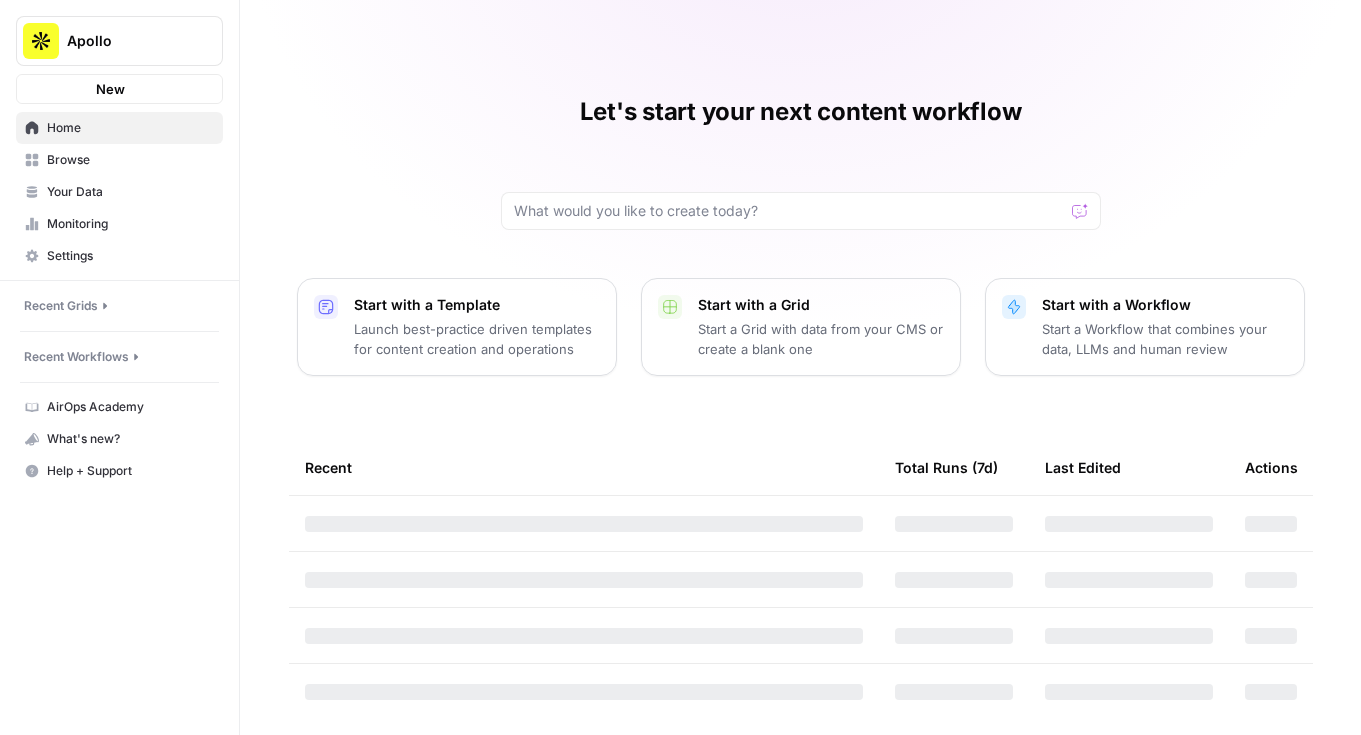 scroll, scrollTop: 0, scrollLeft: 0, axis: both 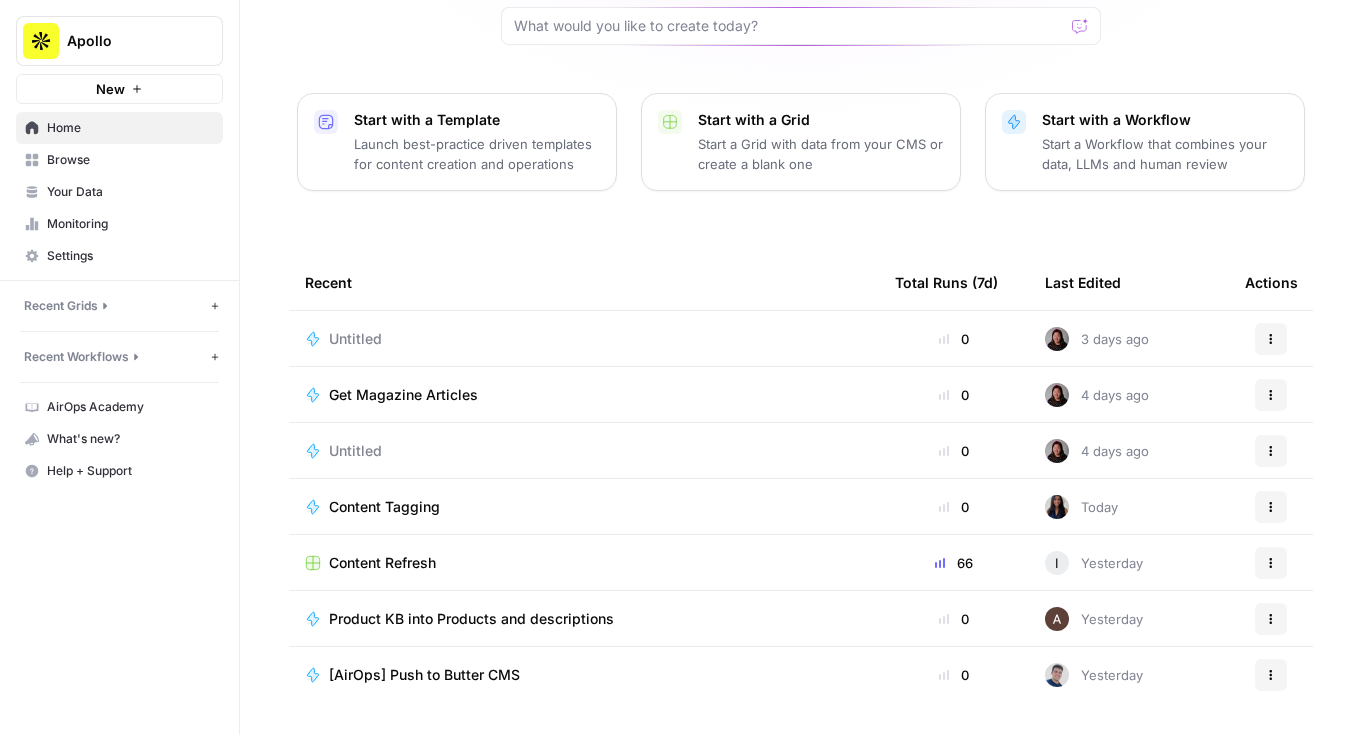 click on "Content Refresh" at bounding box center (382, 563) 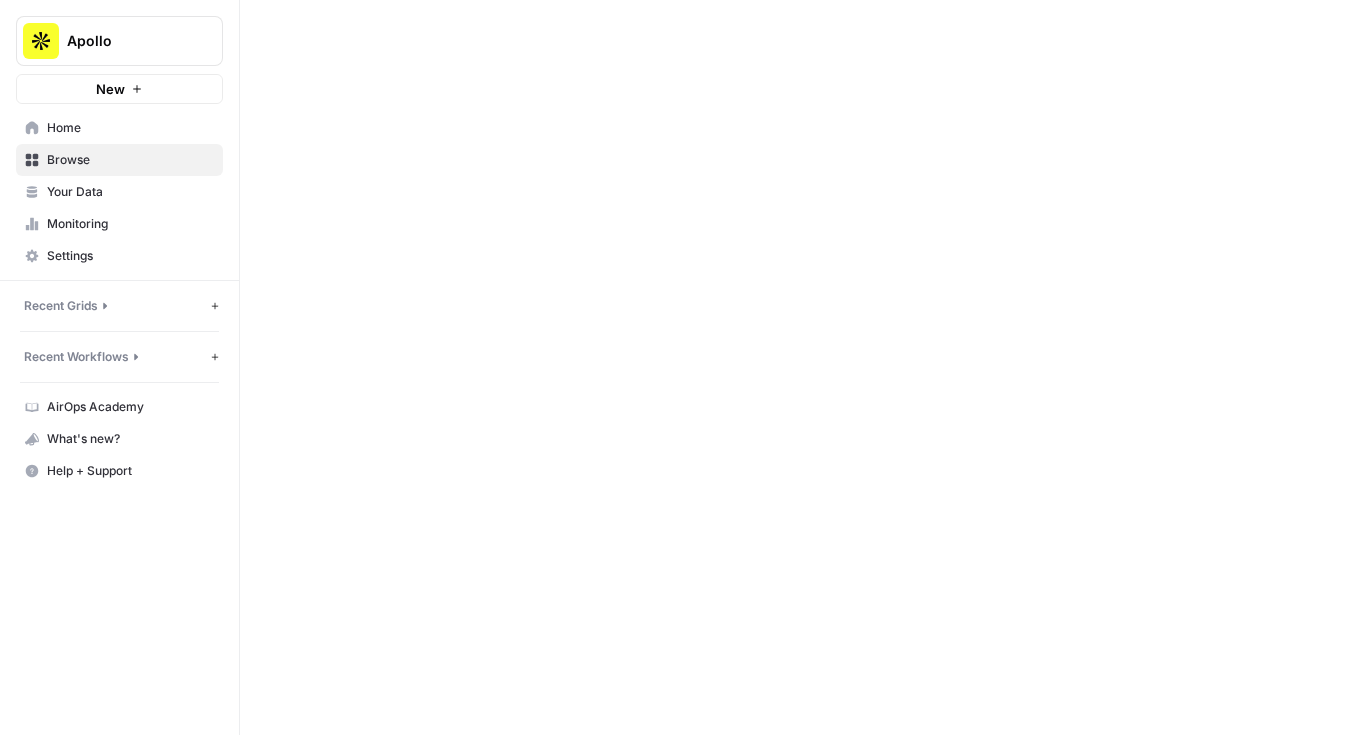 scroll, scrollTop: 0, scrollLeft: 0, axis: both 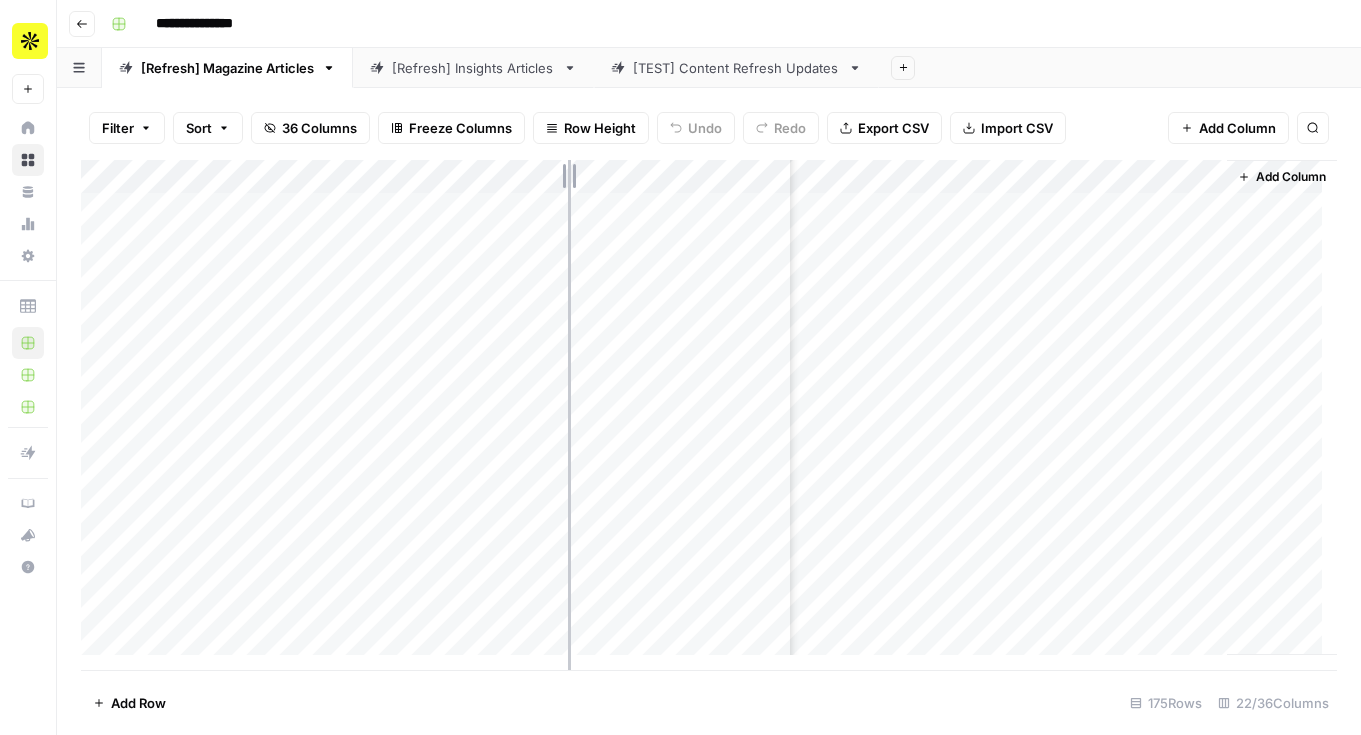 drag, startPoint x: 788, startPoint y: 176, endPoint x: 474, endPoint y: 199, distance: 314.84122 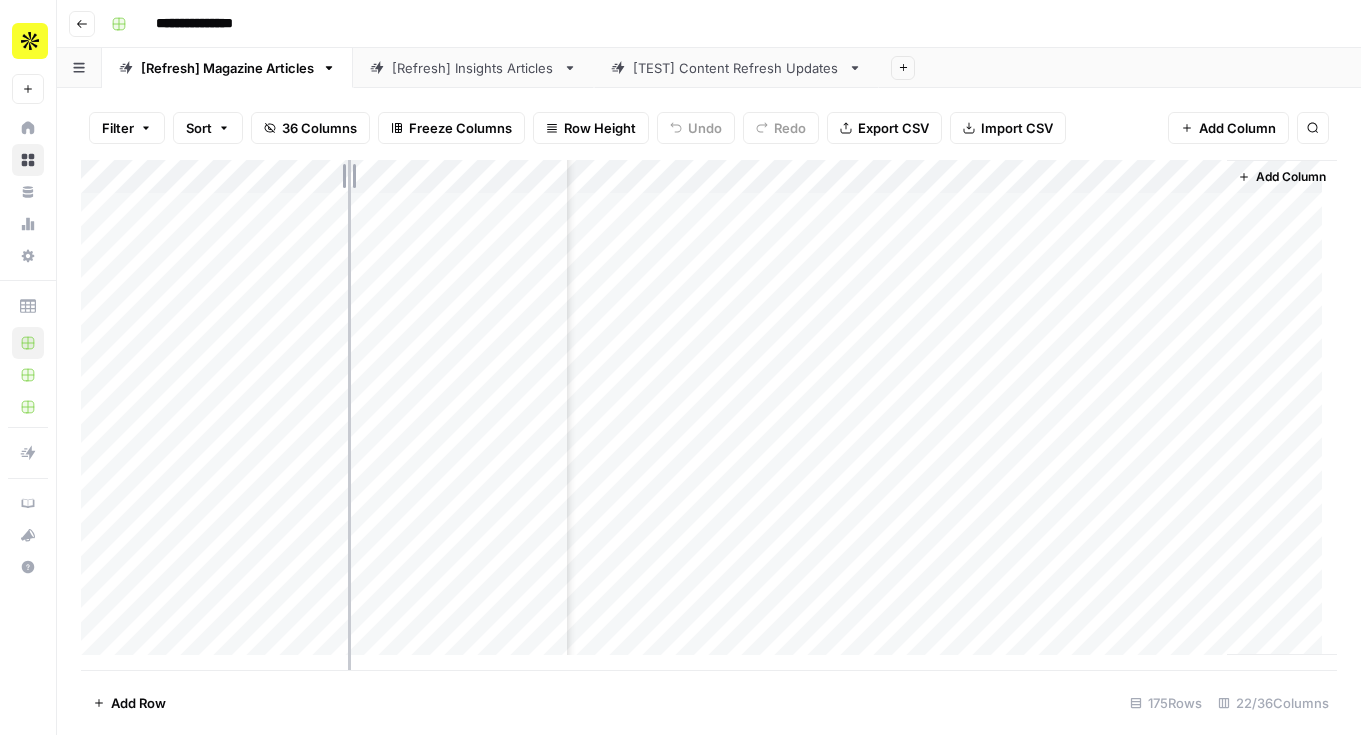 drag, startPoint x: 387, startPoint y: 177, endPoint x: 344, endPoint y: 184, distance: 43.56604 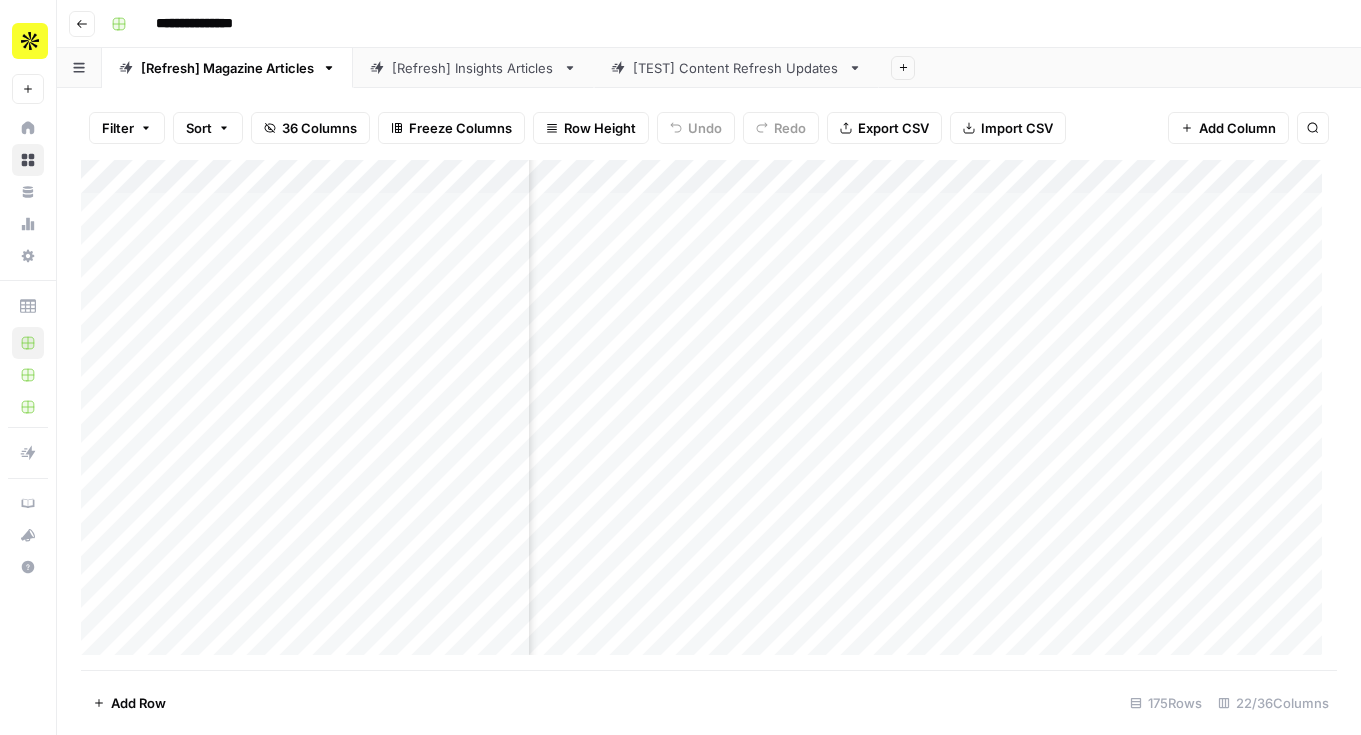 scroll, scrollTop: 0, scrollLeft: 0, axis: both 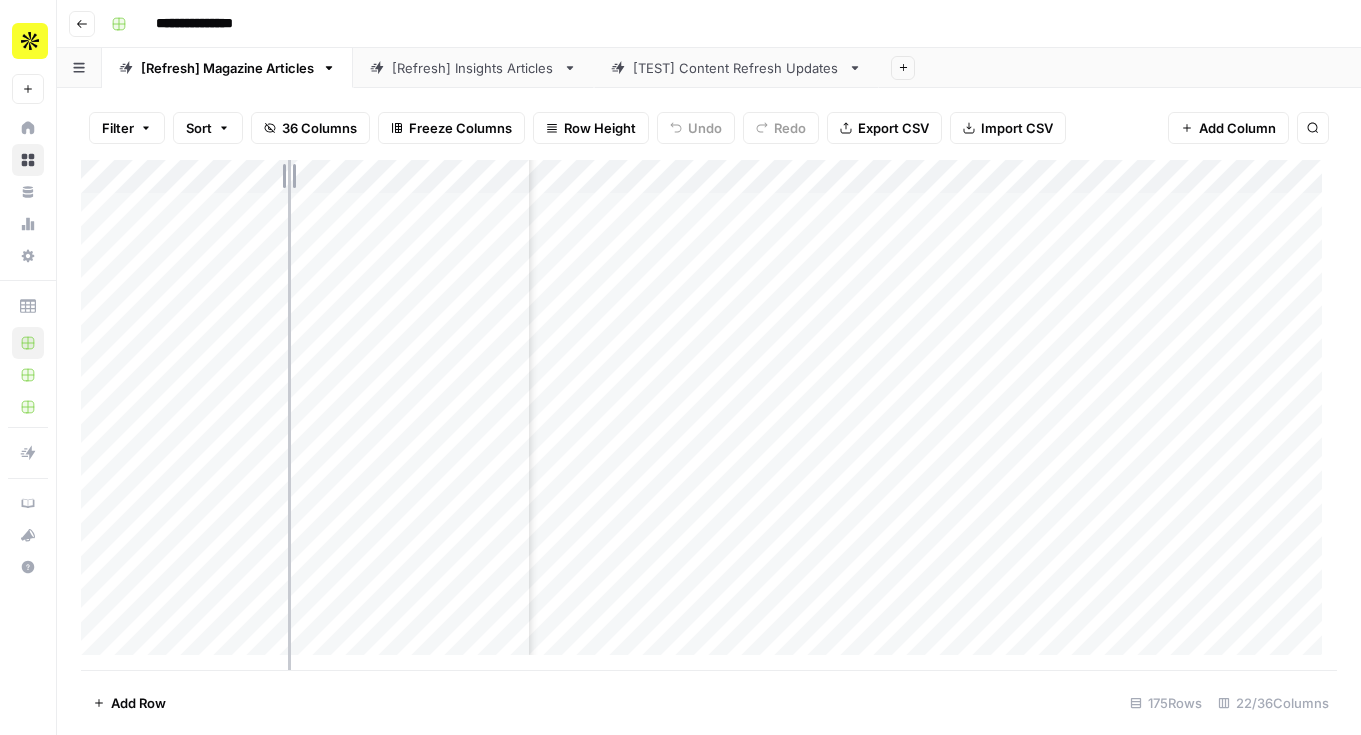 drag, startPoint x: 343, startPoint y: 181, endPoint x: 309, endPoint y: 185, distance: 34.234486 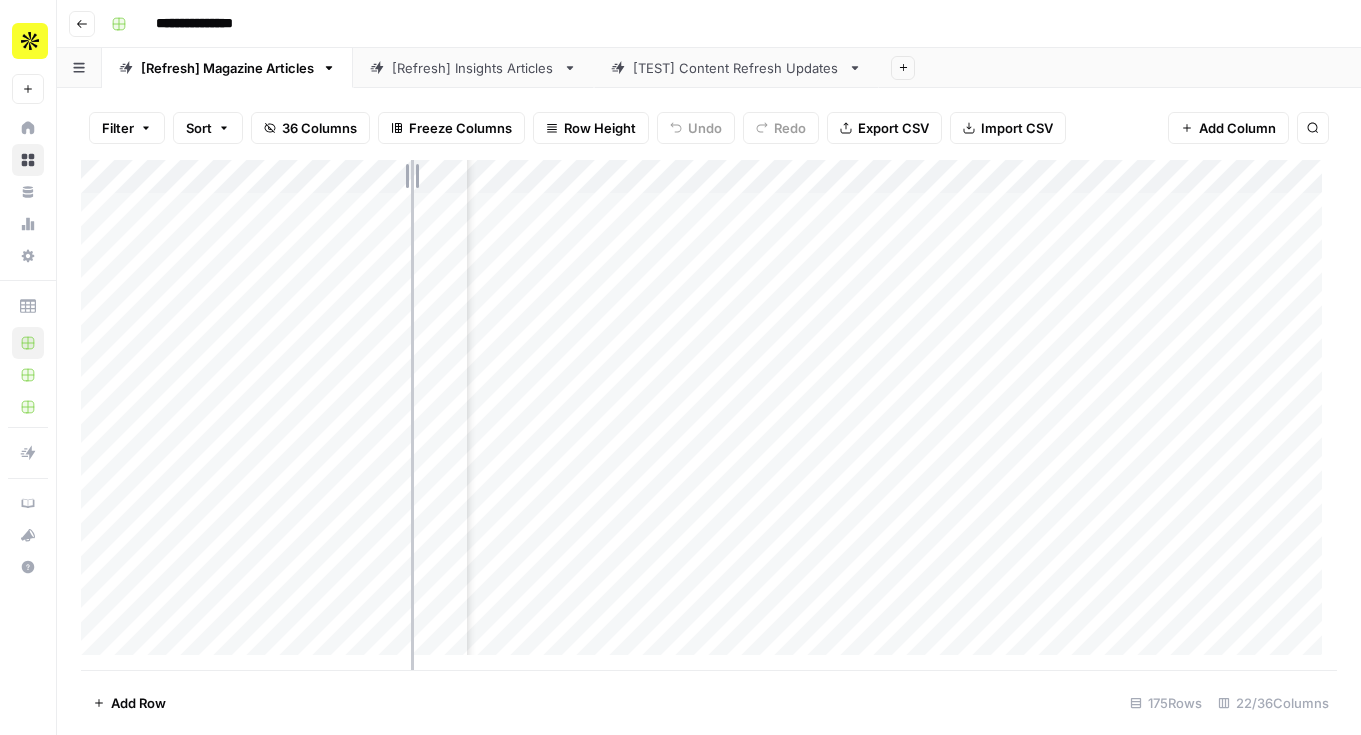 drag, startPoint x: 467, startPoint y: 179, endPoint x: 411, endPoint y: 179, distance: 56 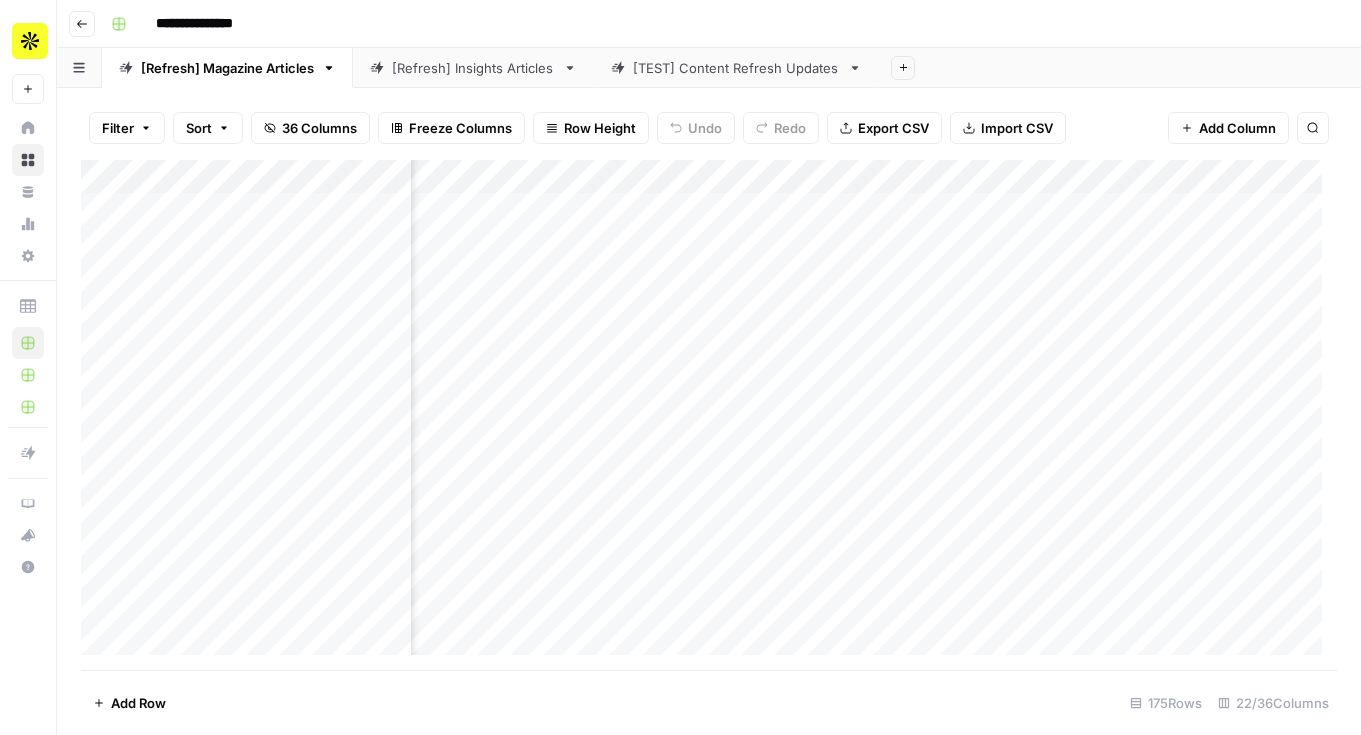 scroll, scrollTop: 0, scrollLeft: 982, axis: horizontal 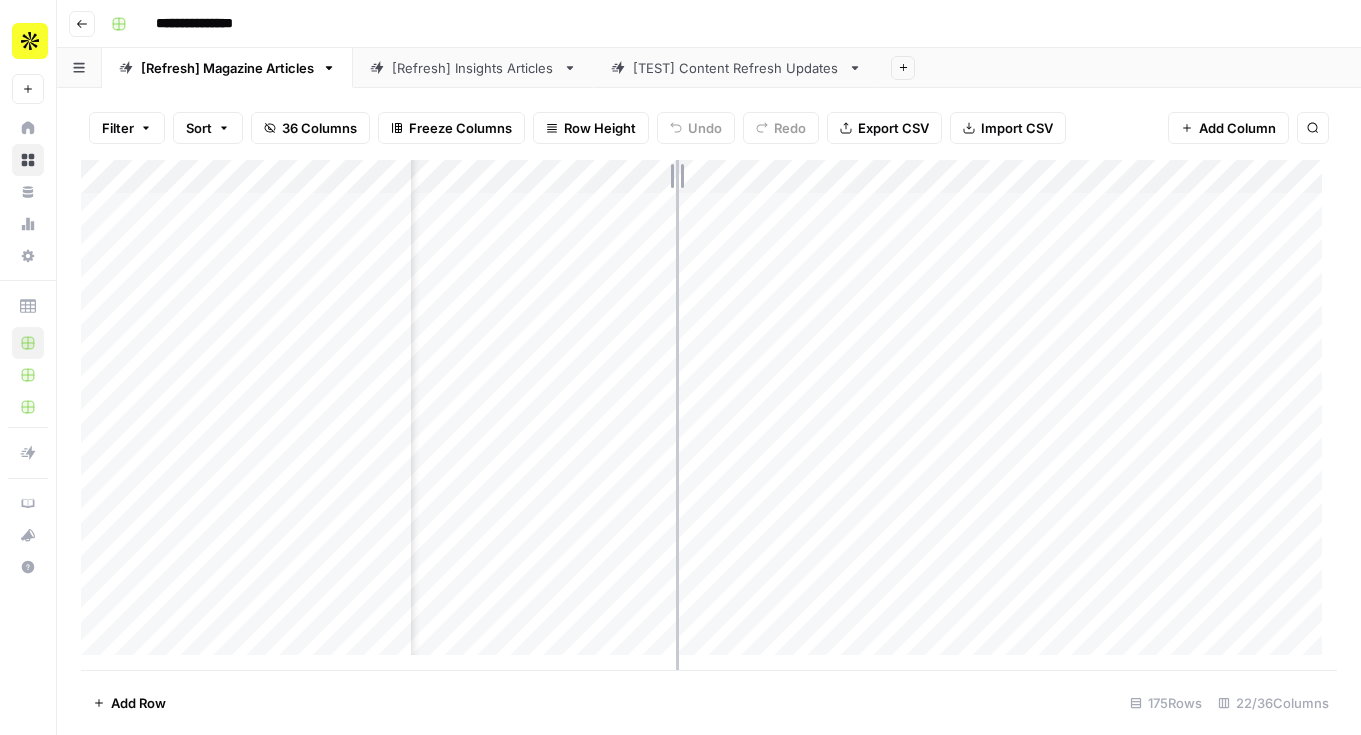 drag, startPoint x: 818, startPoint y: 176, endPoint x: 667, endPoint y: 177, distance: 151.00331 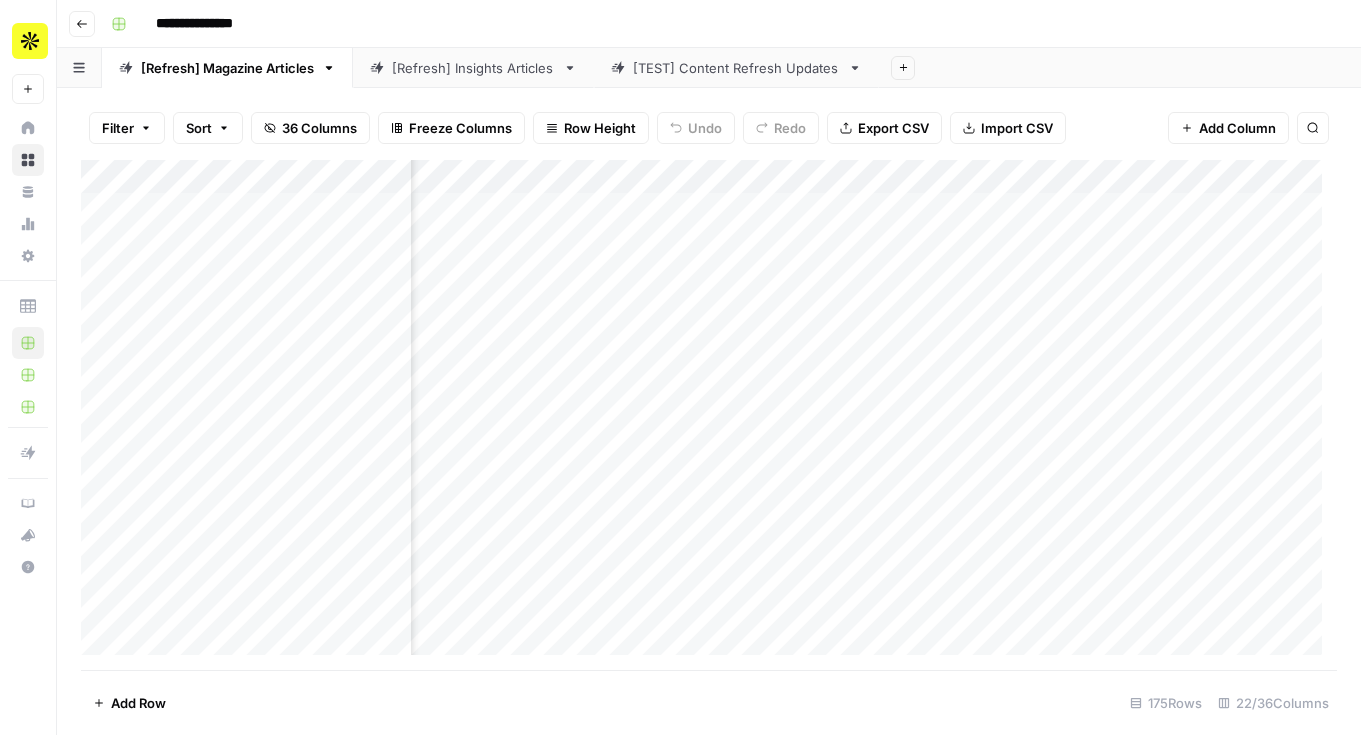 click 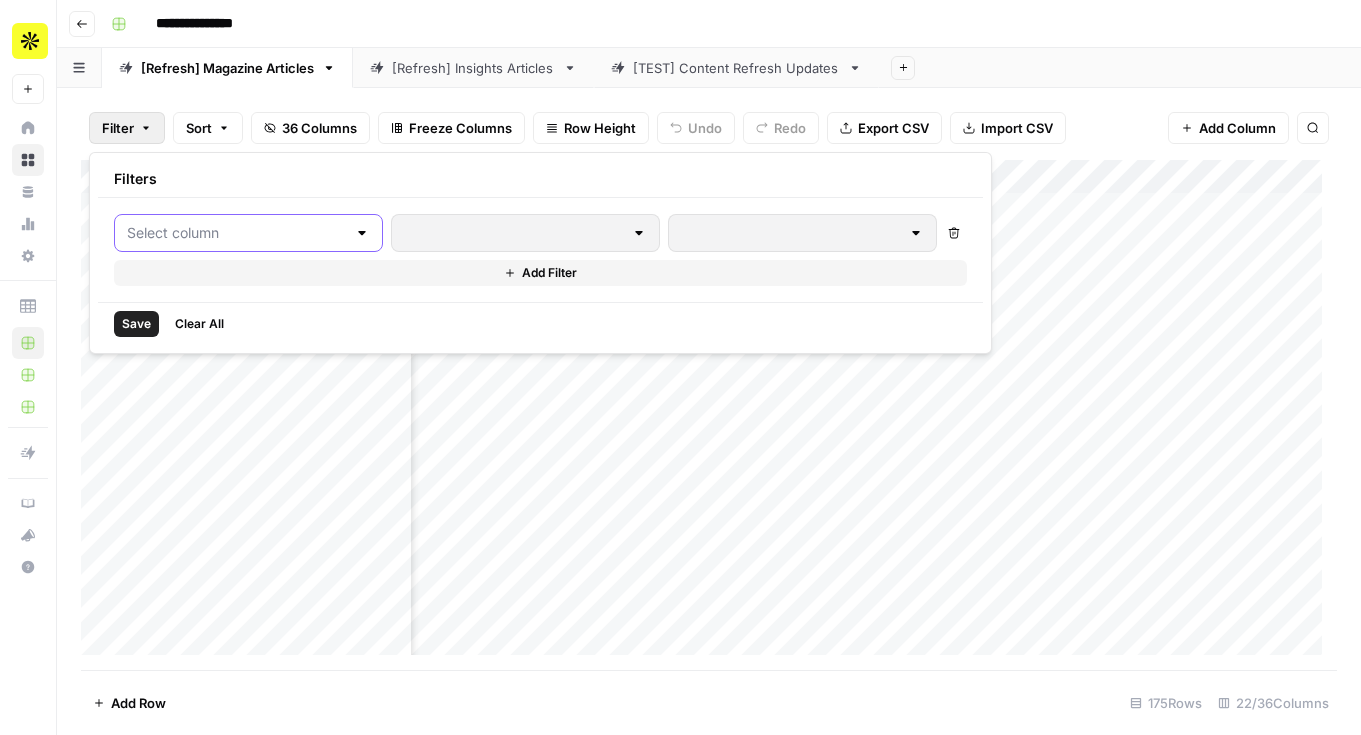 click at bounding box center (236, 233) 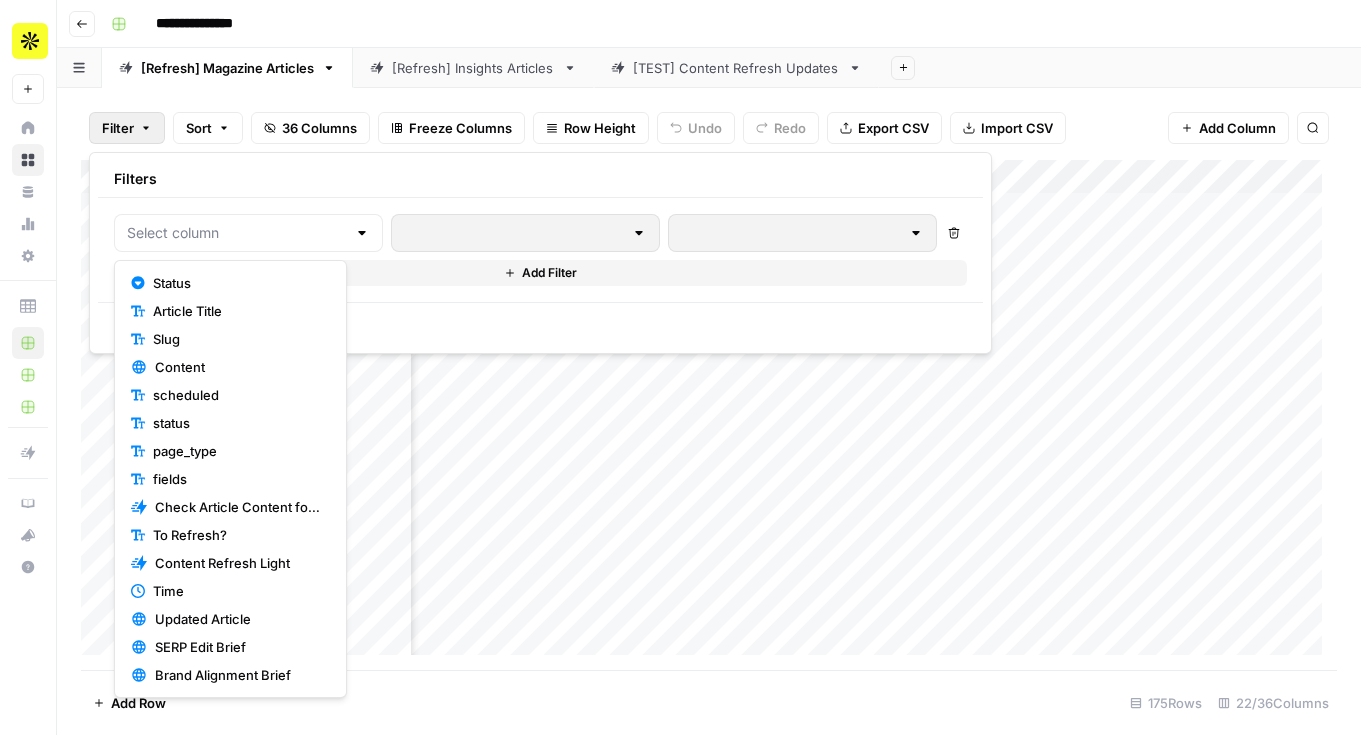 click on "**********" at bounding box center [709, 24] 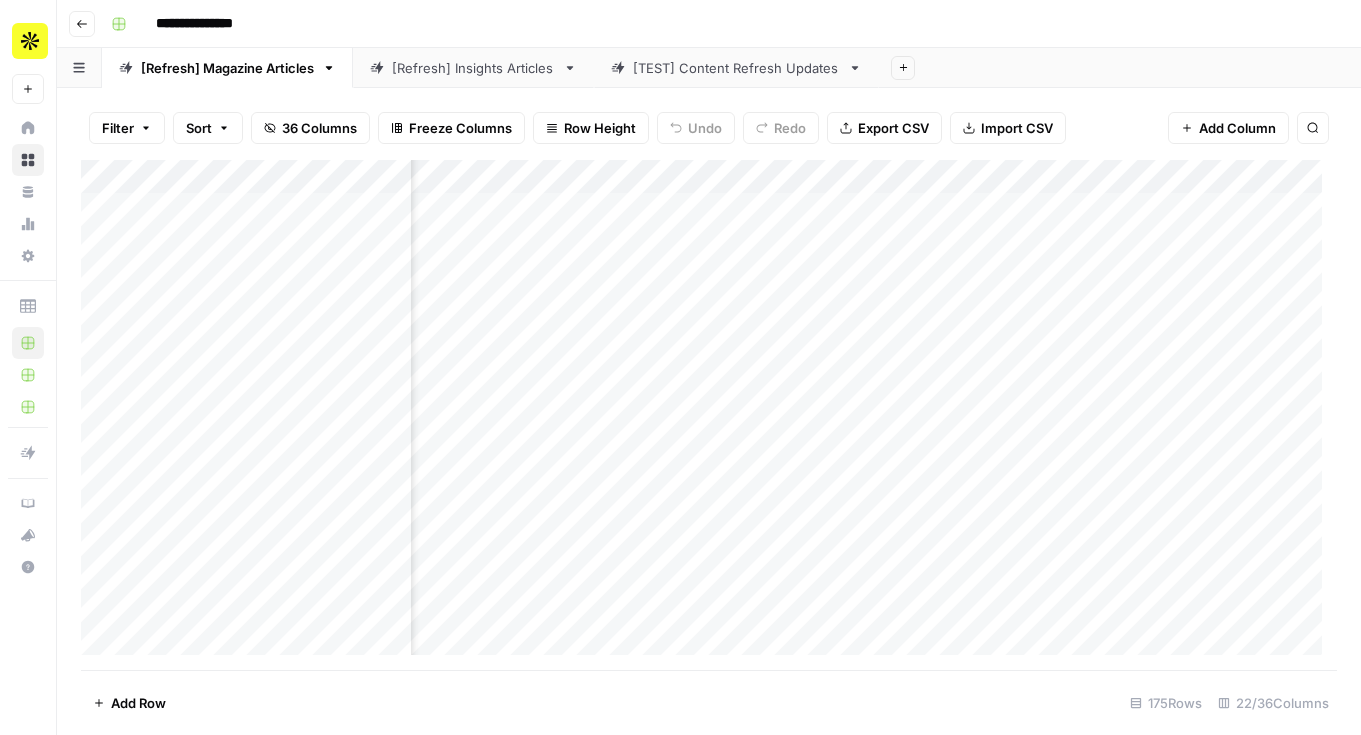 click on "Filter" at bounding box center (127, 128) 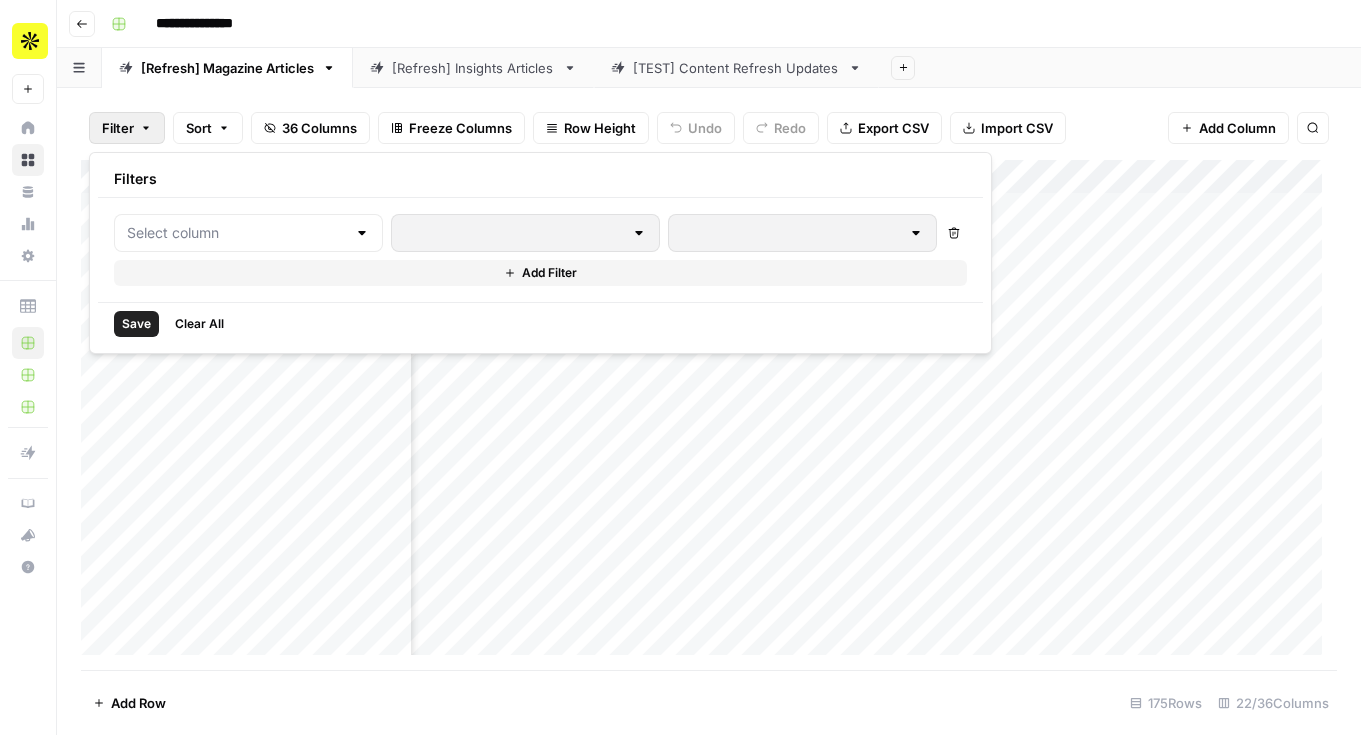 click on "Delete Add Filter" at bounding box center [540, 250] 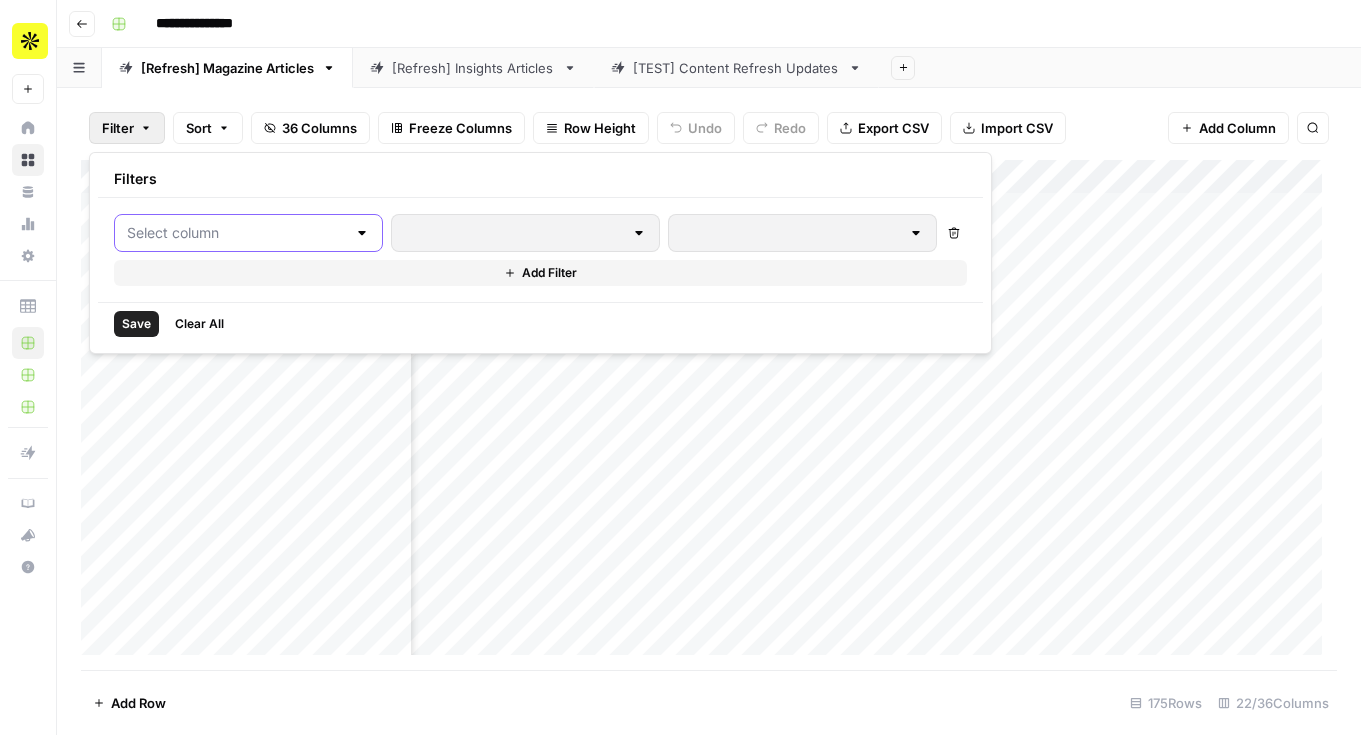 click at bounding box center (236, 233) 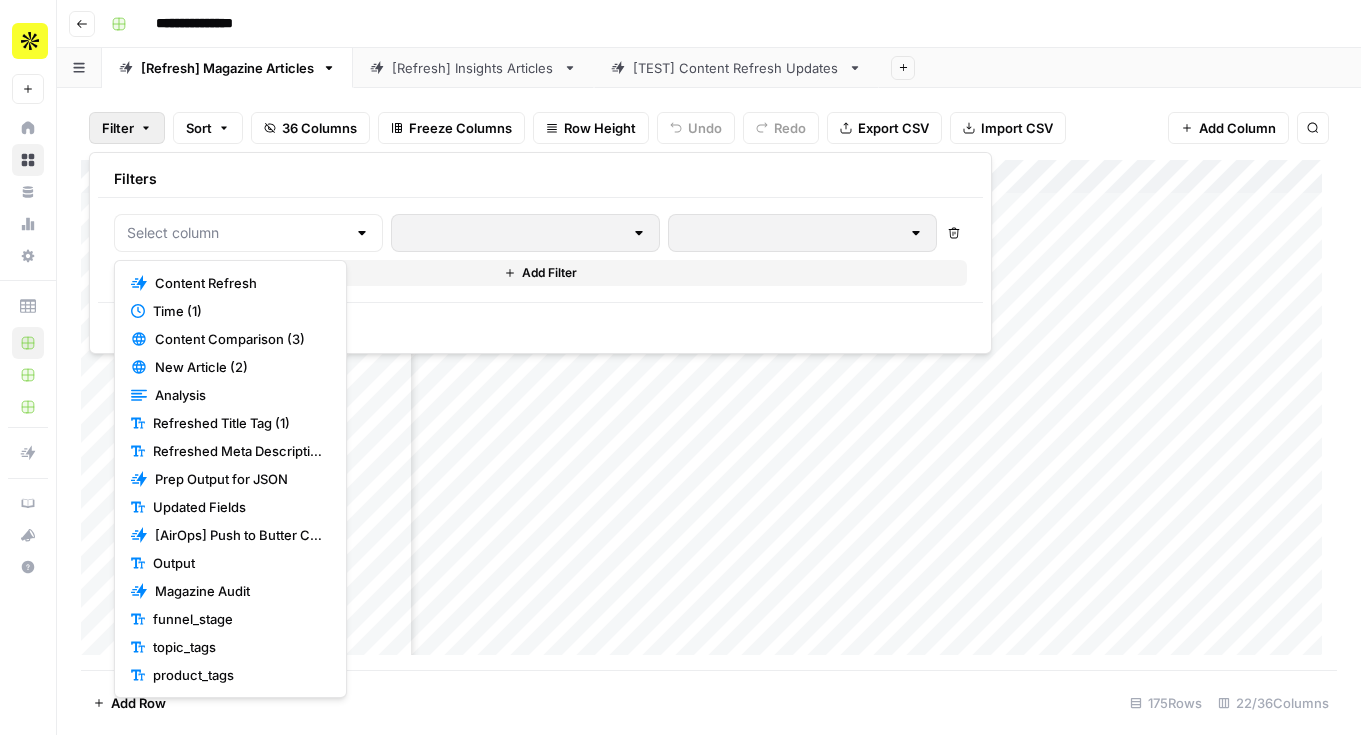 scroll, scrollTop: 0, scrollLeft: 0, axis: both 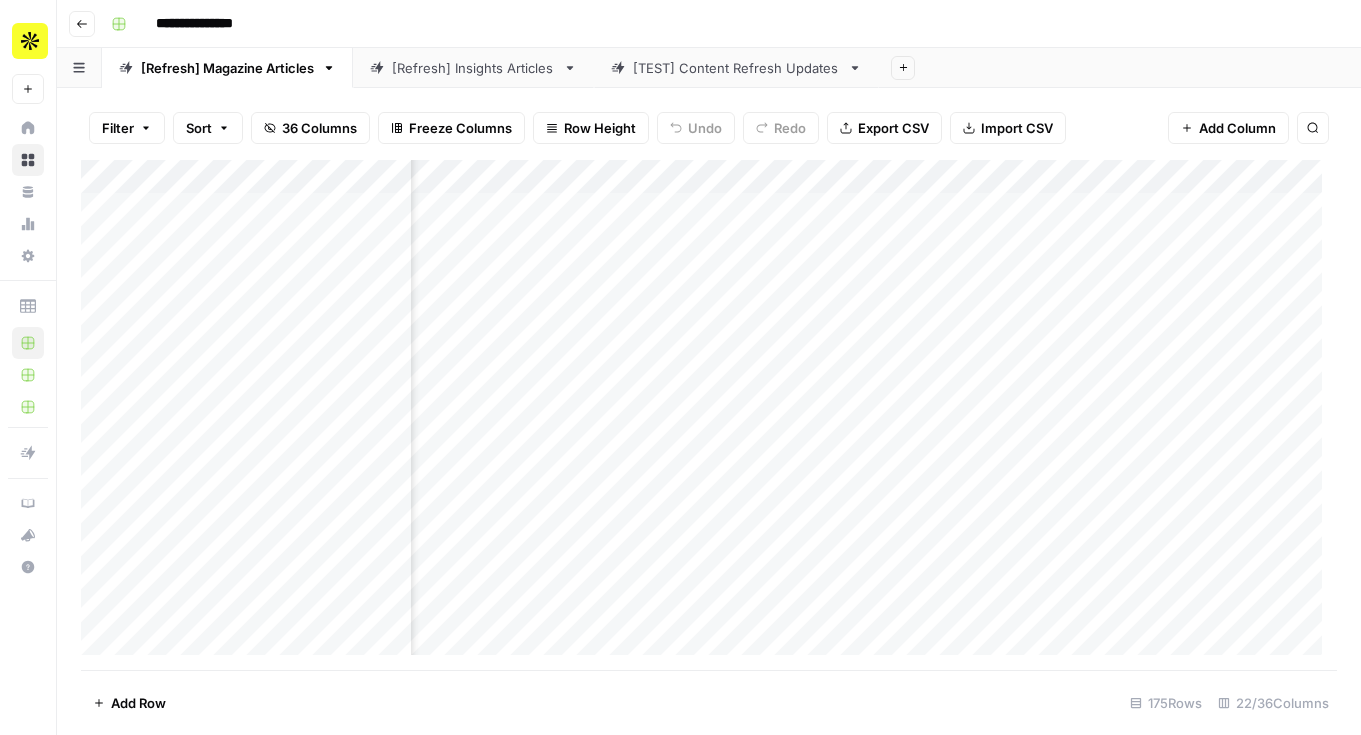 click on "**********" at bounding box center (722, 24) 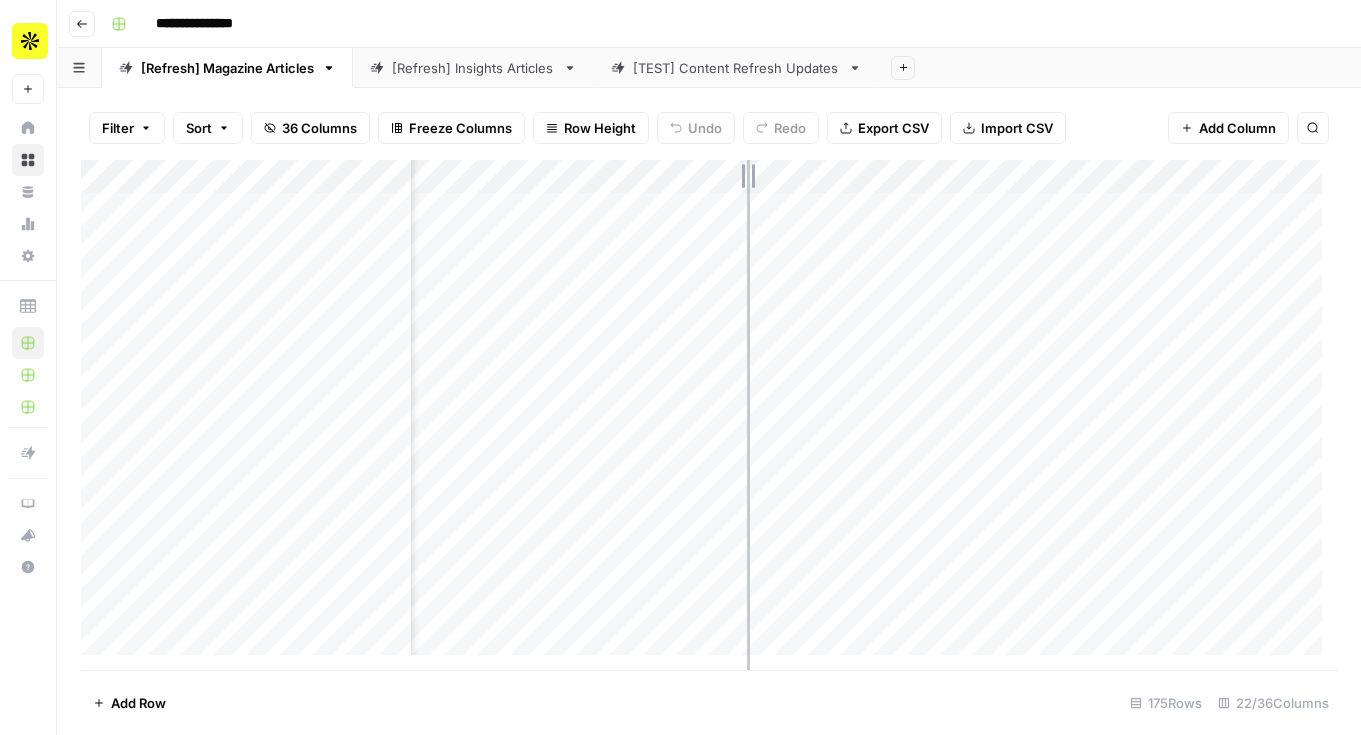 drag, startPoint x: 667, startPoint y: 176, endPoint x: 755, endPoint y: 192, distance: 89.44272 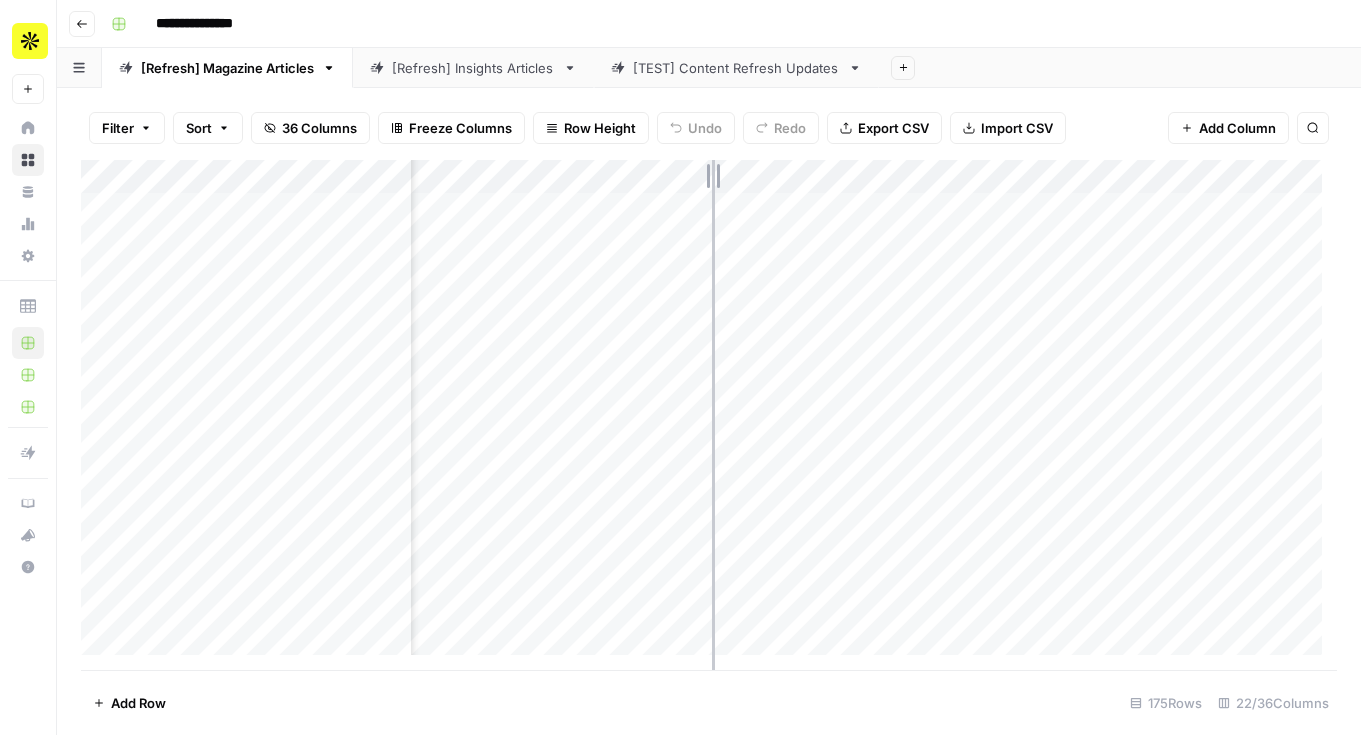 drag, startPoint x: 758, startPoint y: 178, endPoint x: 664, endPoint y: 178, distance: 94 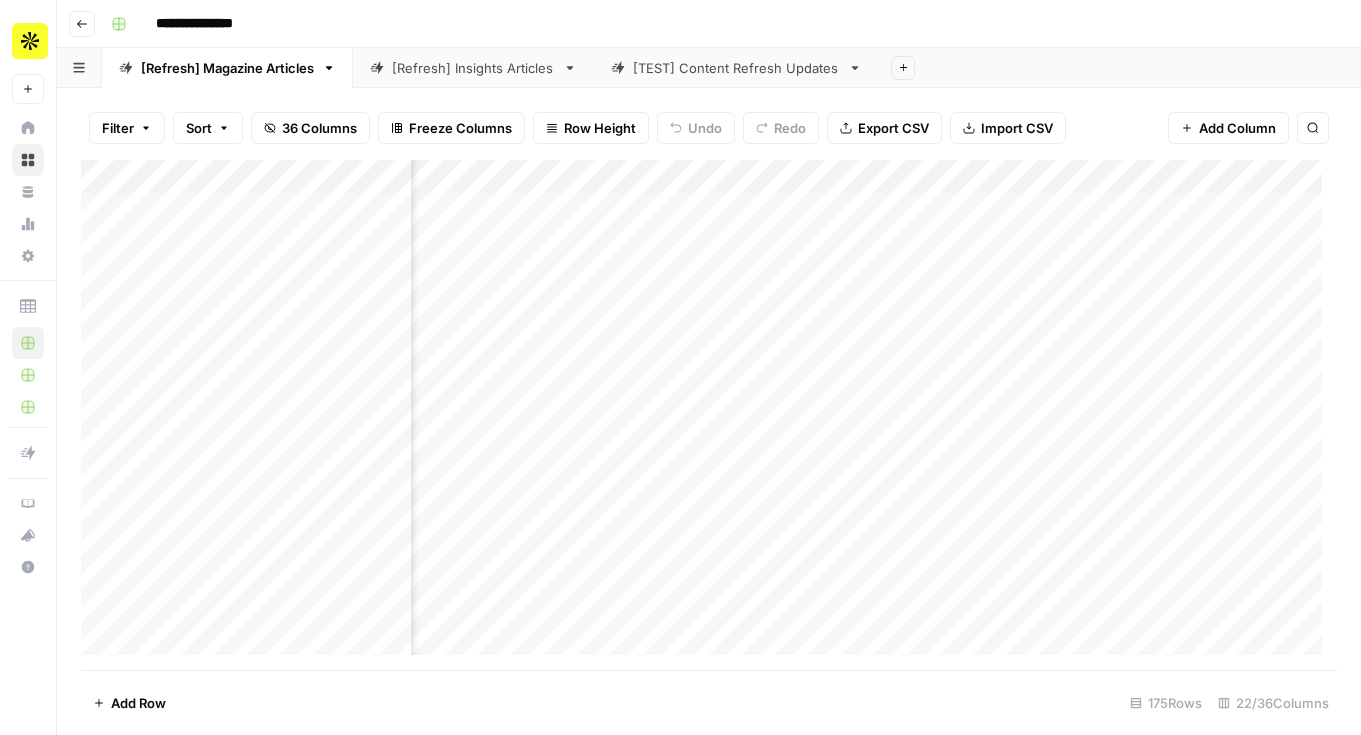 click on "Filter" at bounding box center [127, 128] 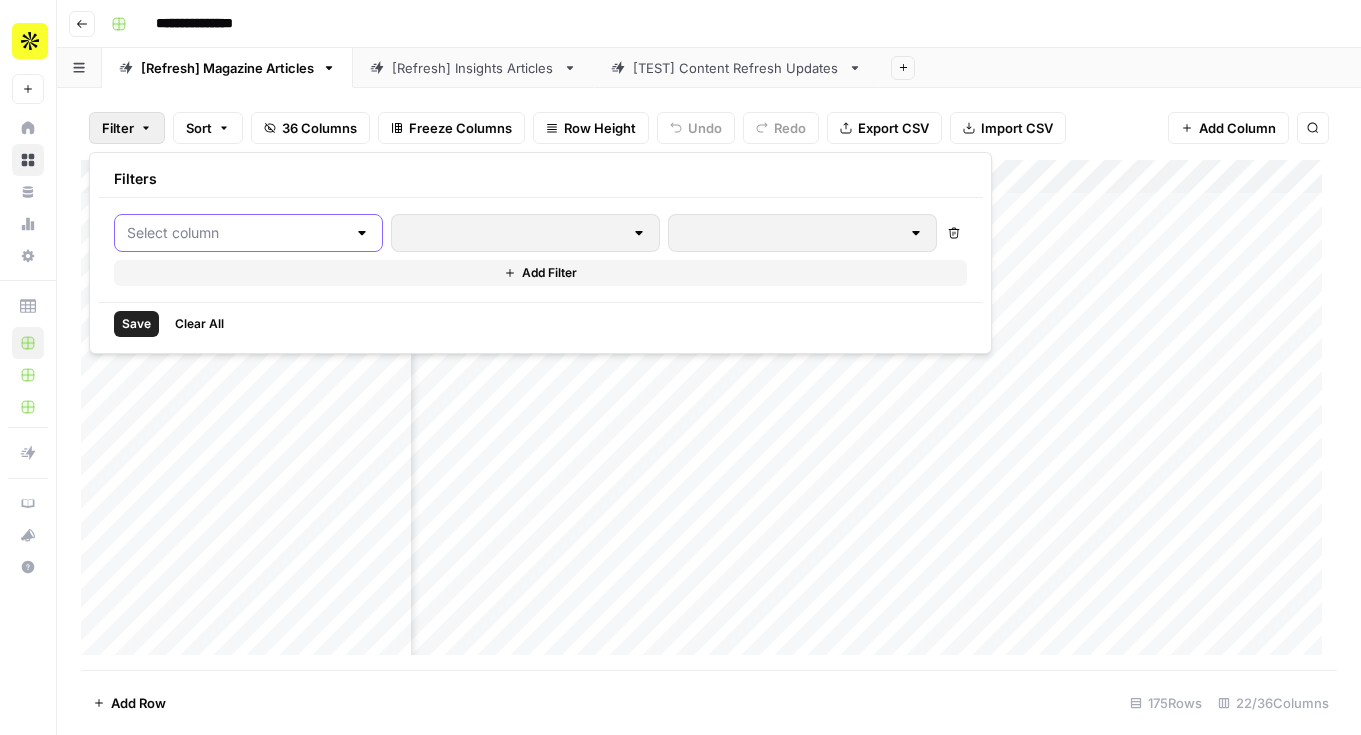 click at bounding box center [236, 233] 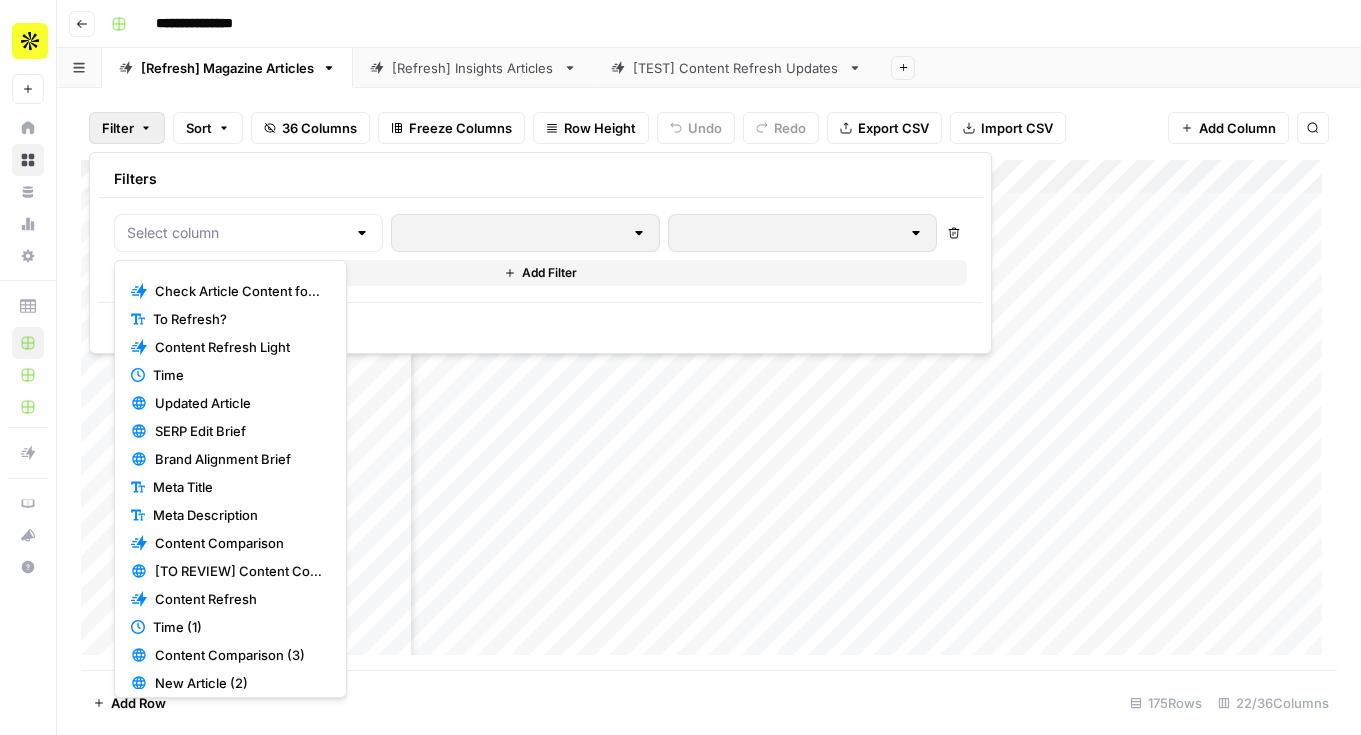 scroll, scrollTop: 217, scrollLeft: 0, axis: vertical 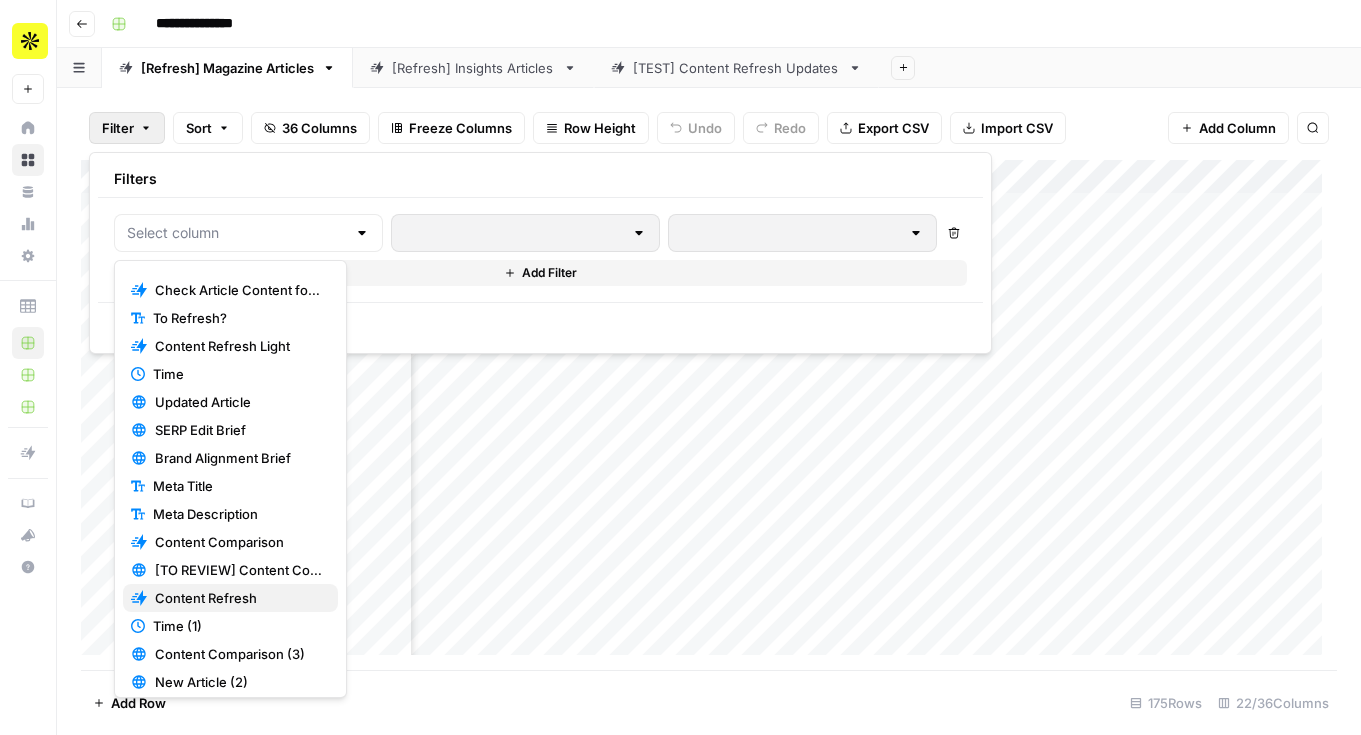 click on "Content Refresh" at bounding box center [238, 598] 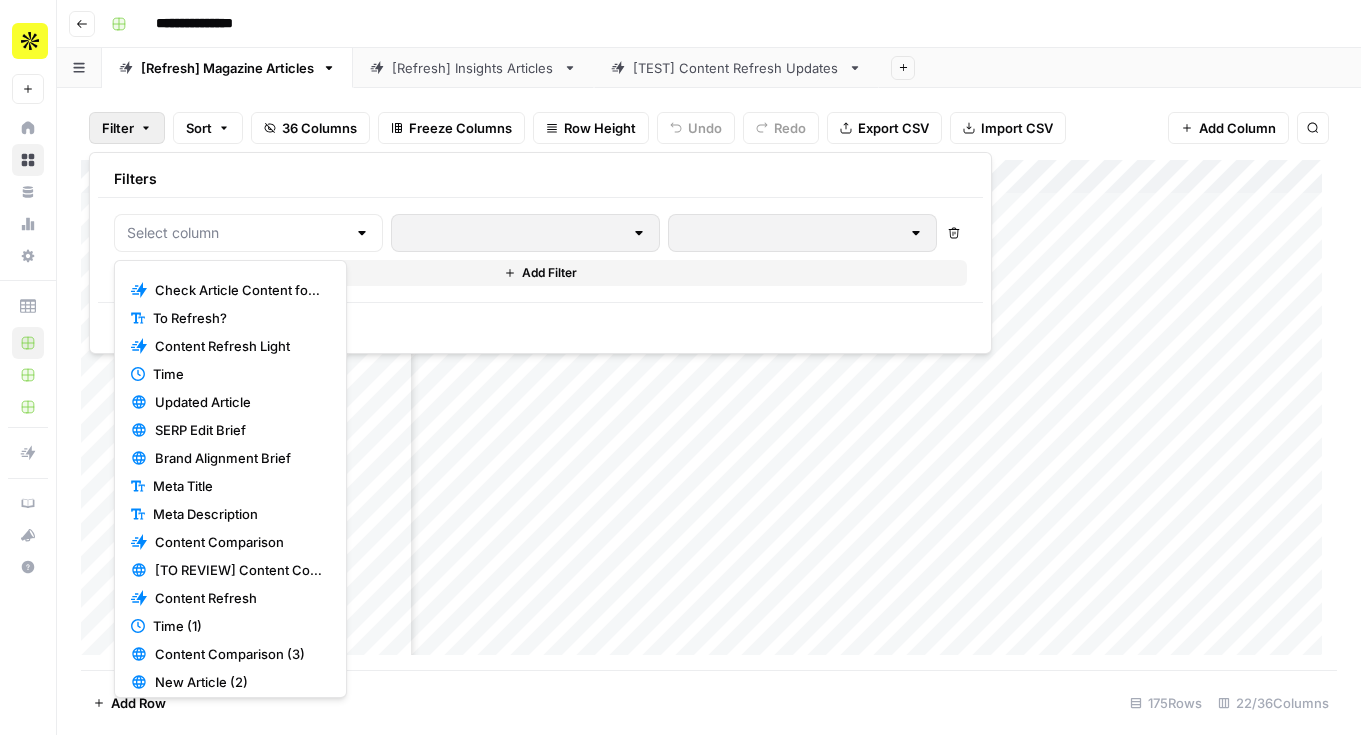 type on "Content Refresh" 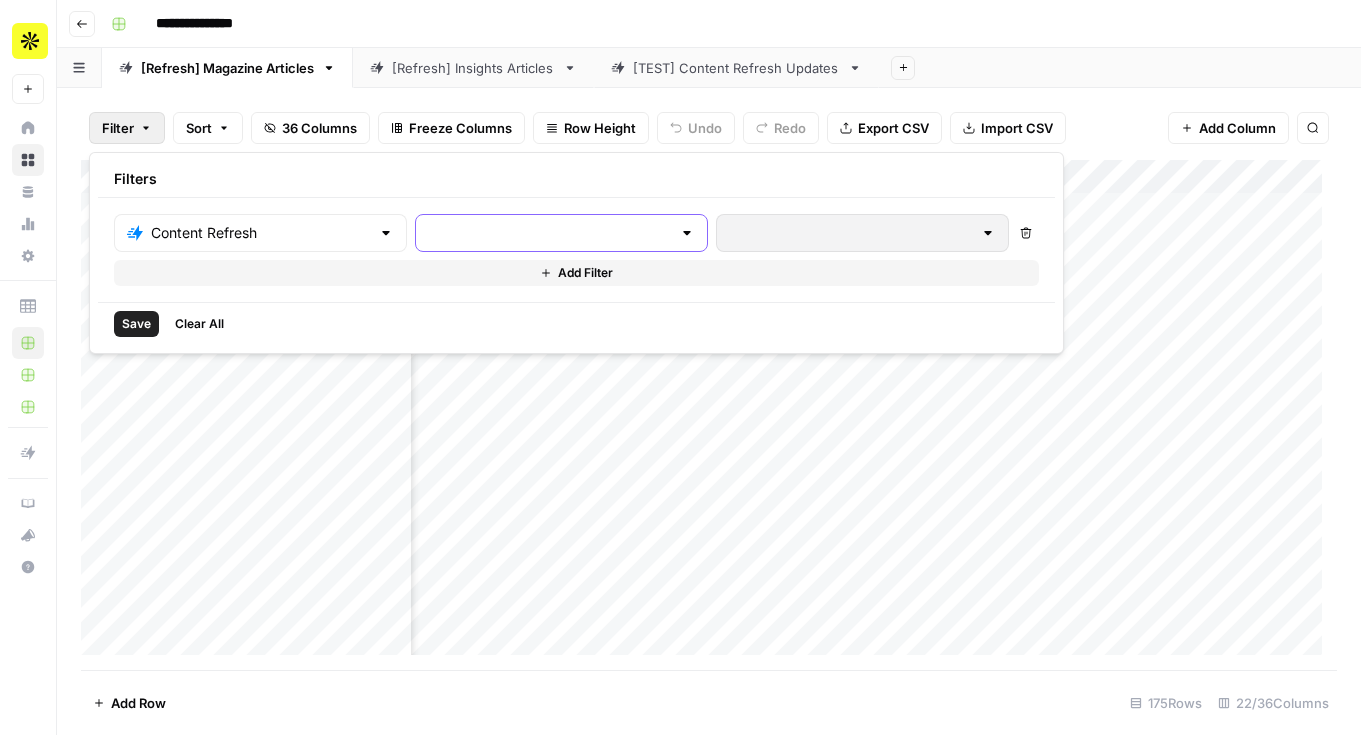 click at bounding box center (549, 233) 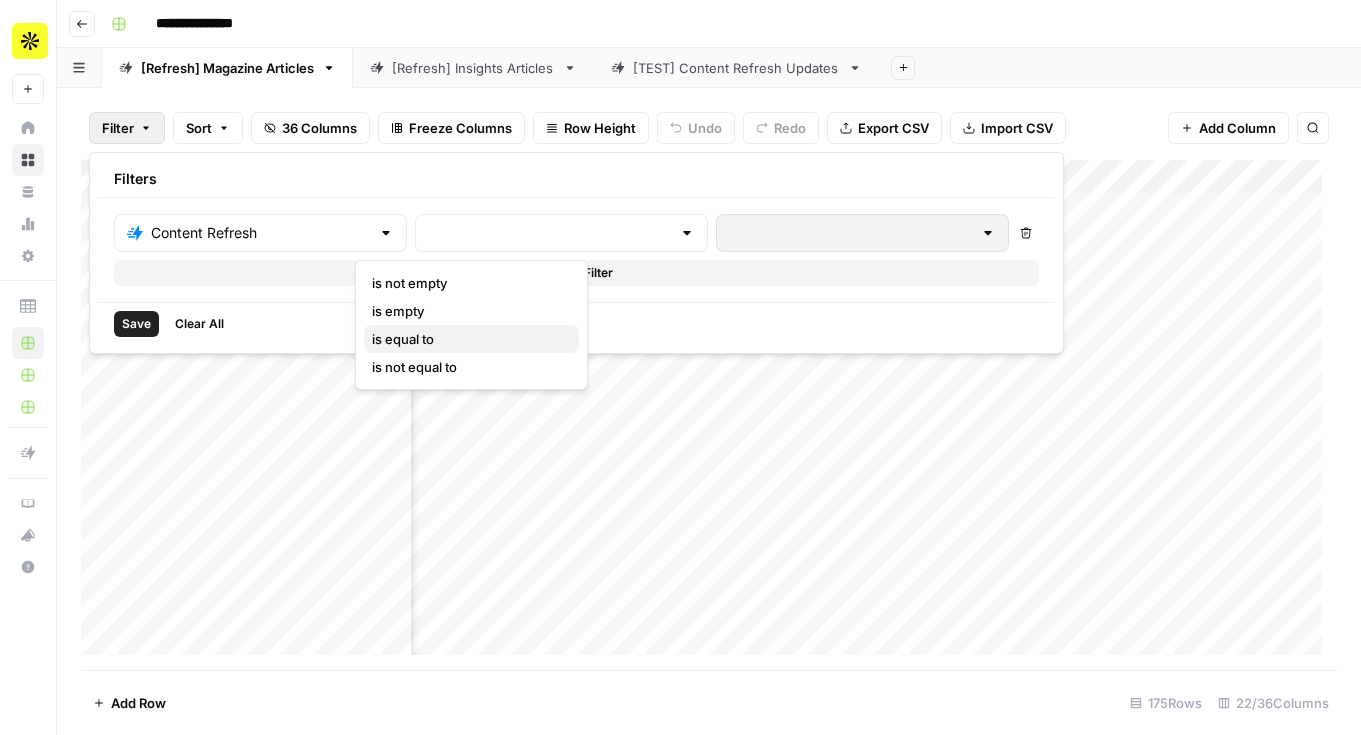 click on "is equal to" at bounding box center (471, 339) 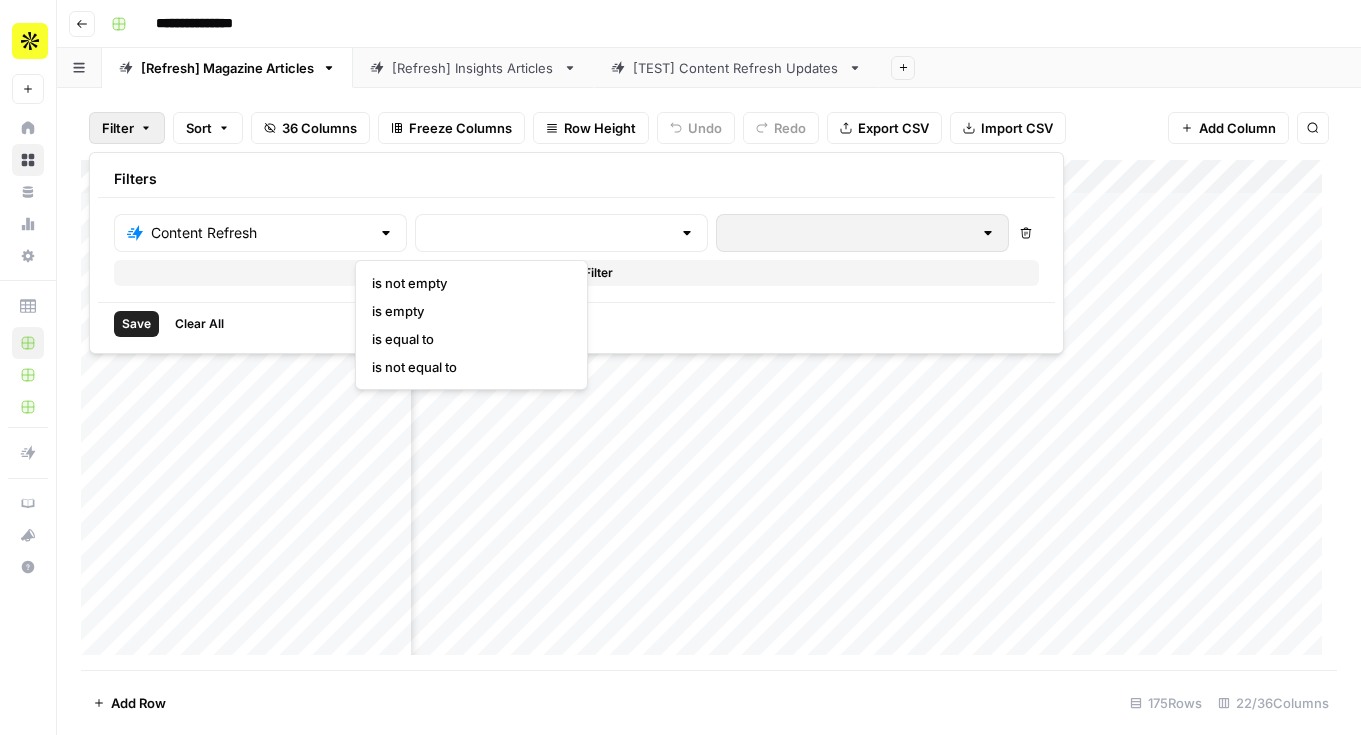 type on "is equal to" 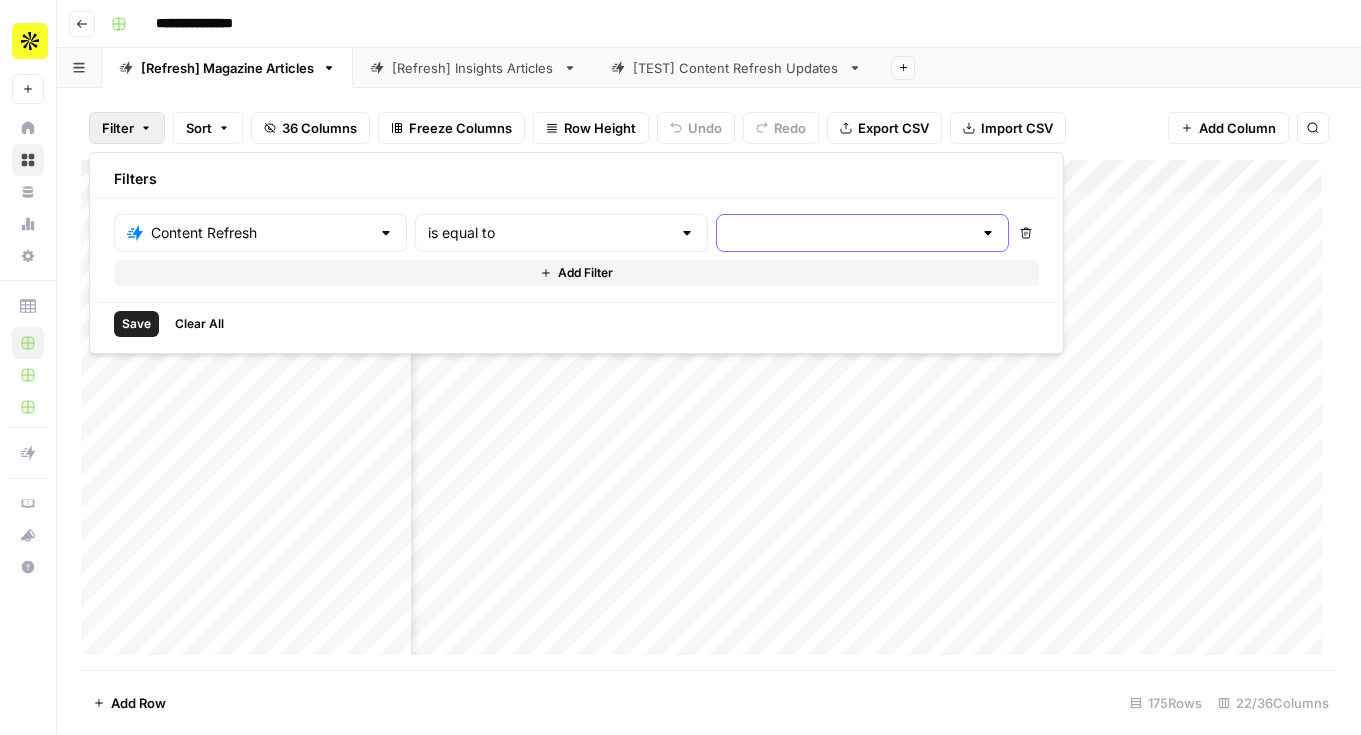 click at bounding box center (850, 233) 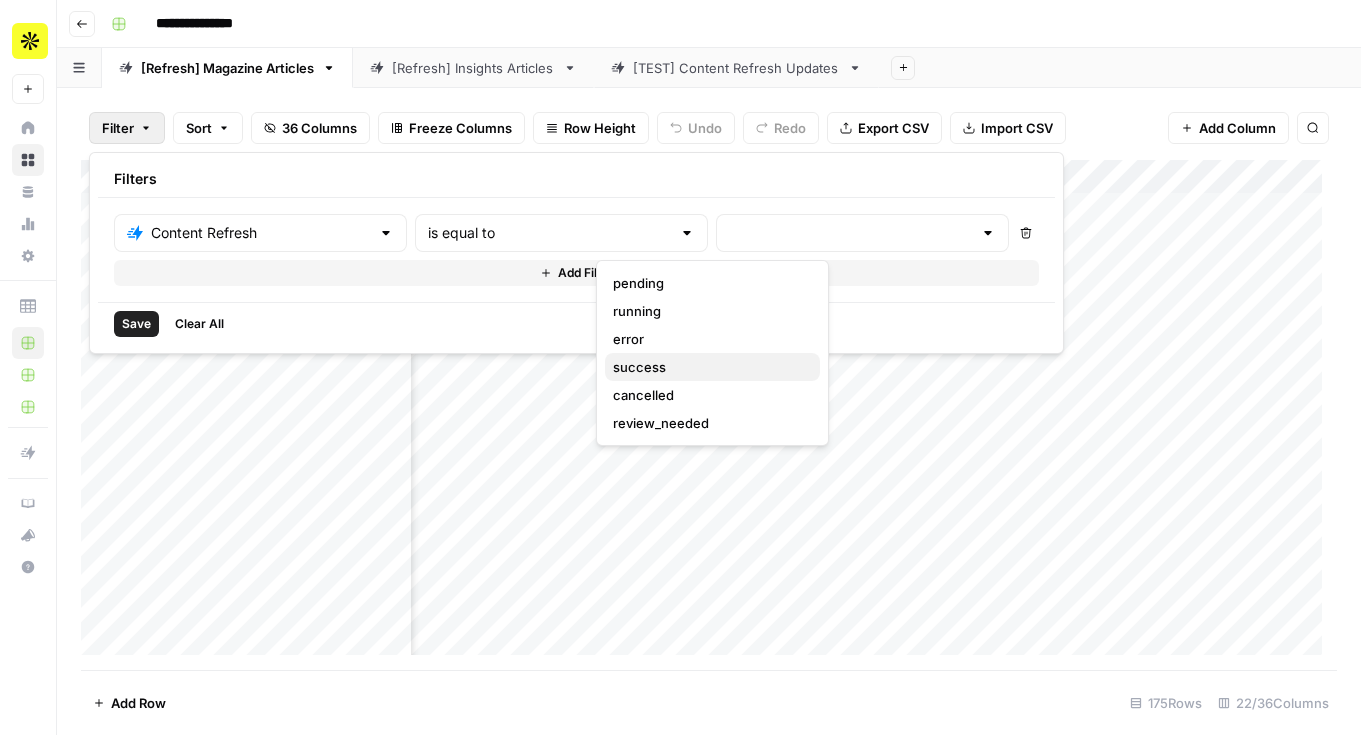 click on "success" at bounding box center [708, 367] 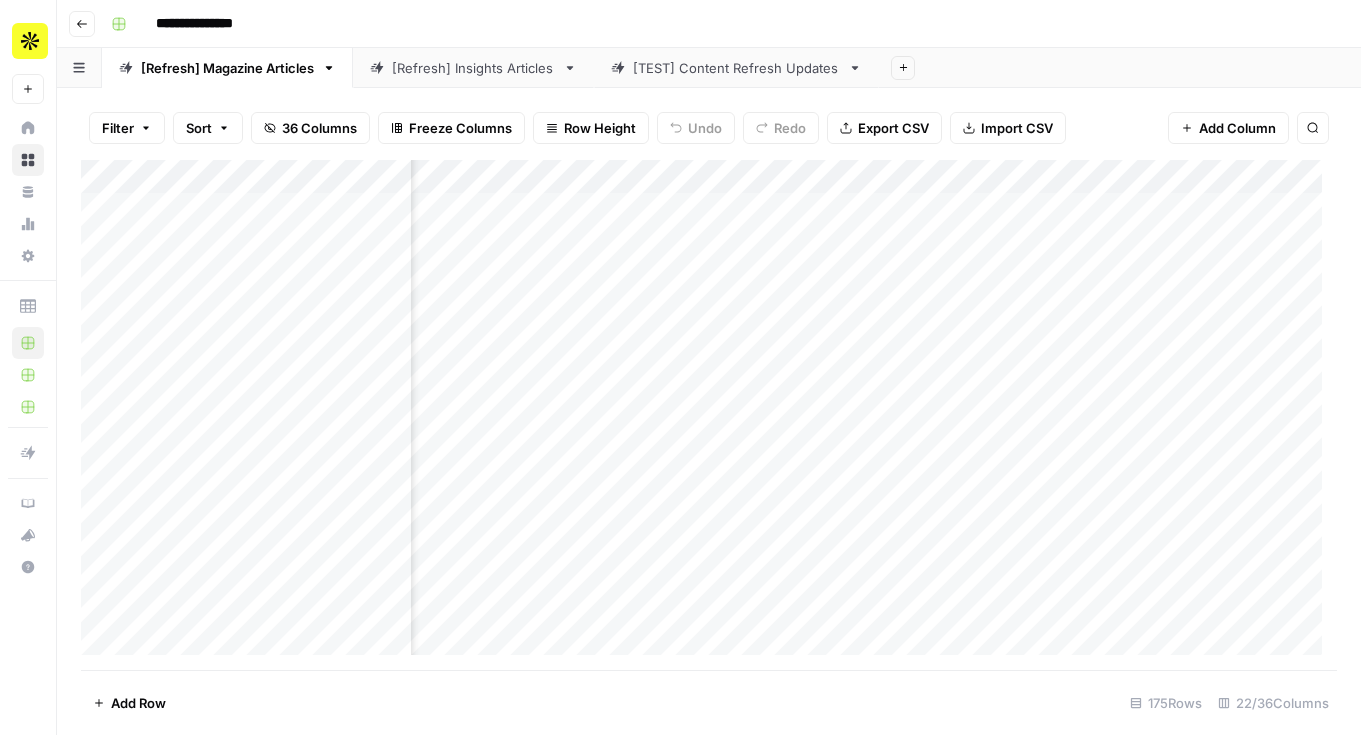 click on "Filter Sort 36 Columns Freeze Columns Row Height Undo Redo Export CSV Import CSV Add Column Search Add Column Add Row 175  Rows 22/36  Columns" at bounding box center (709, 411) 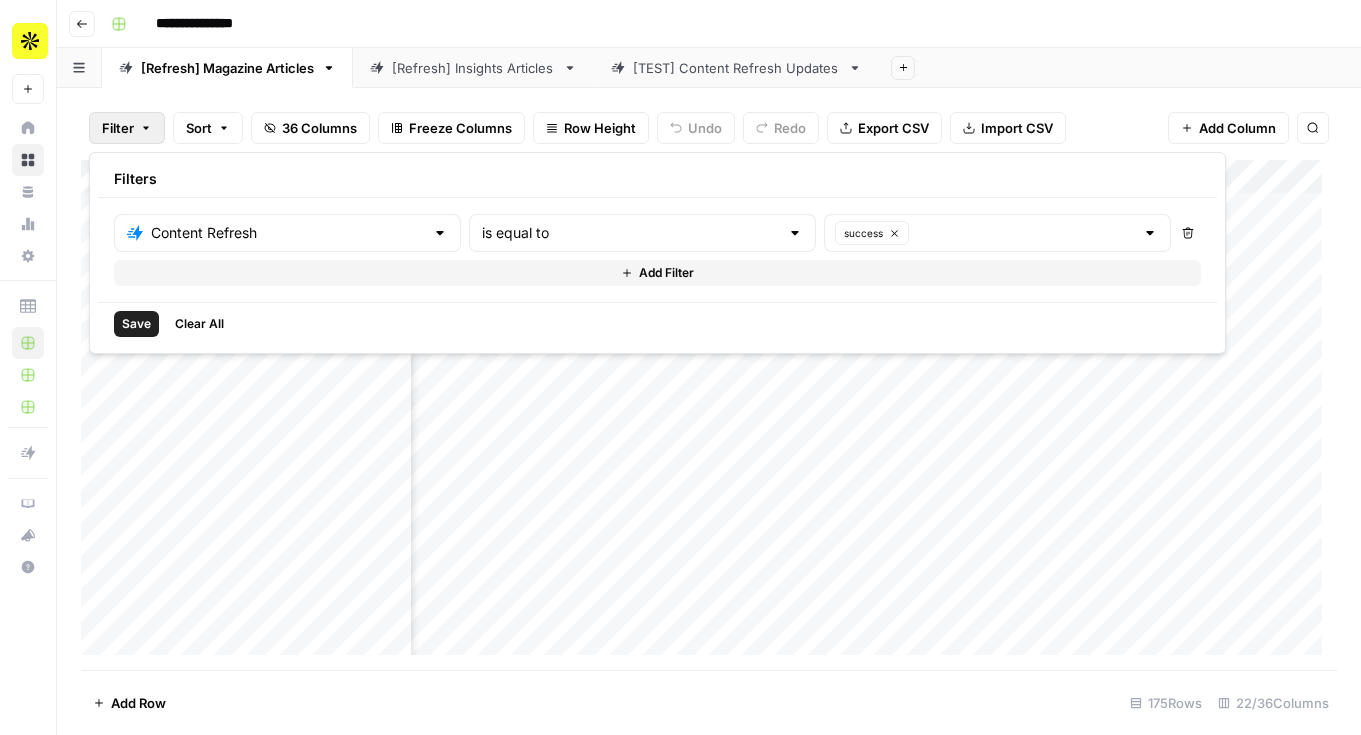 click on "Save" at bounding box center [136, 324] 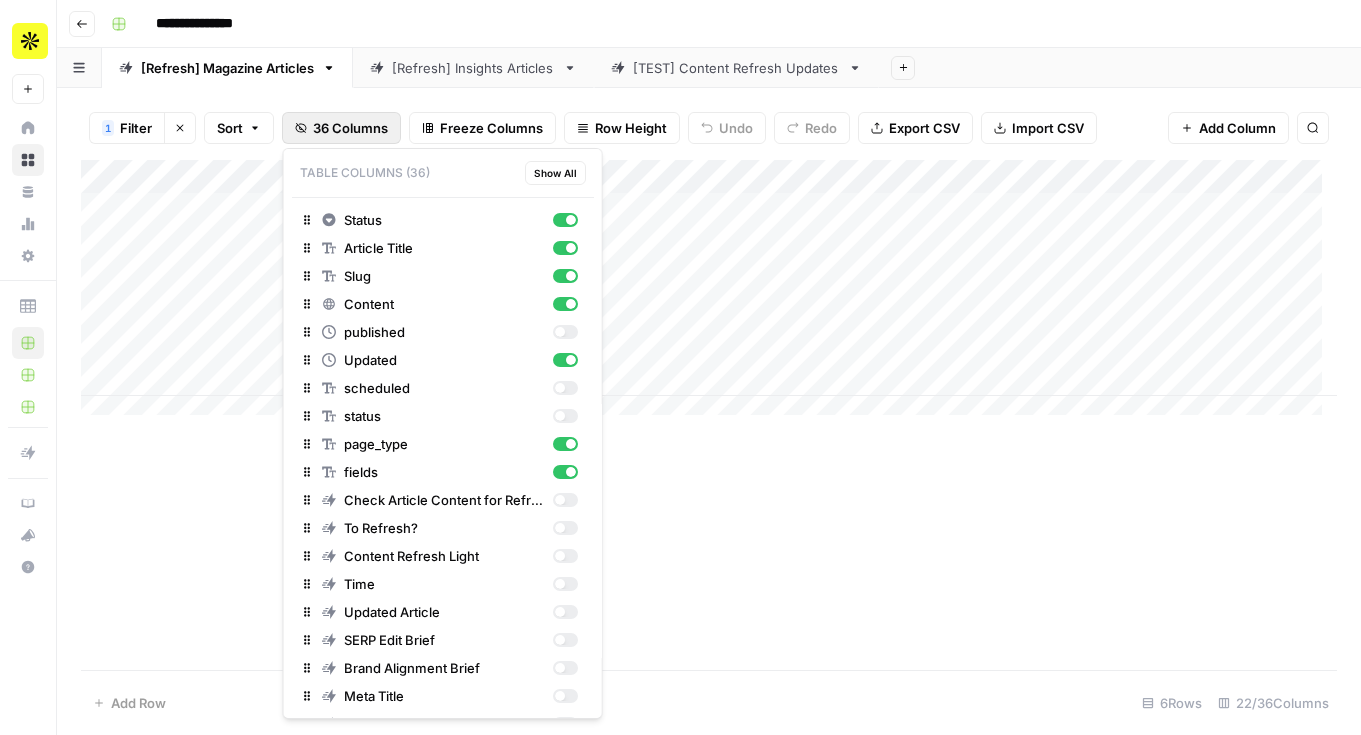 click on "36 Columns" at bounding box center (350, 128) 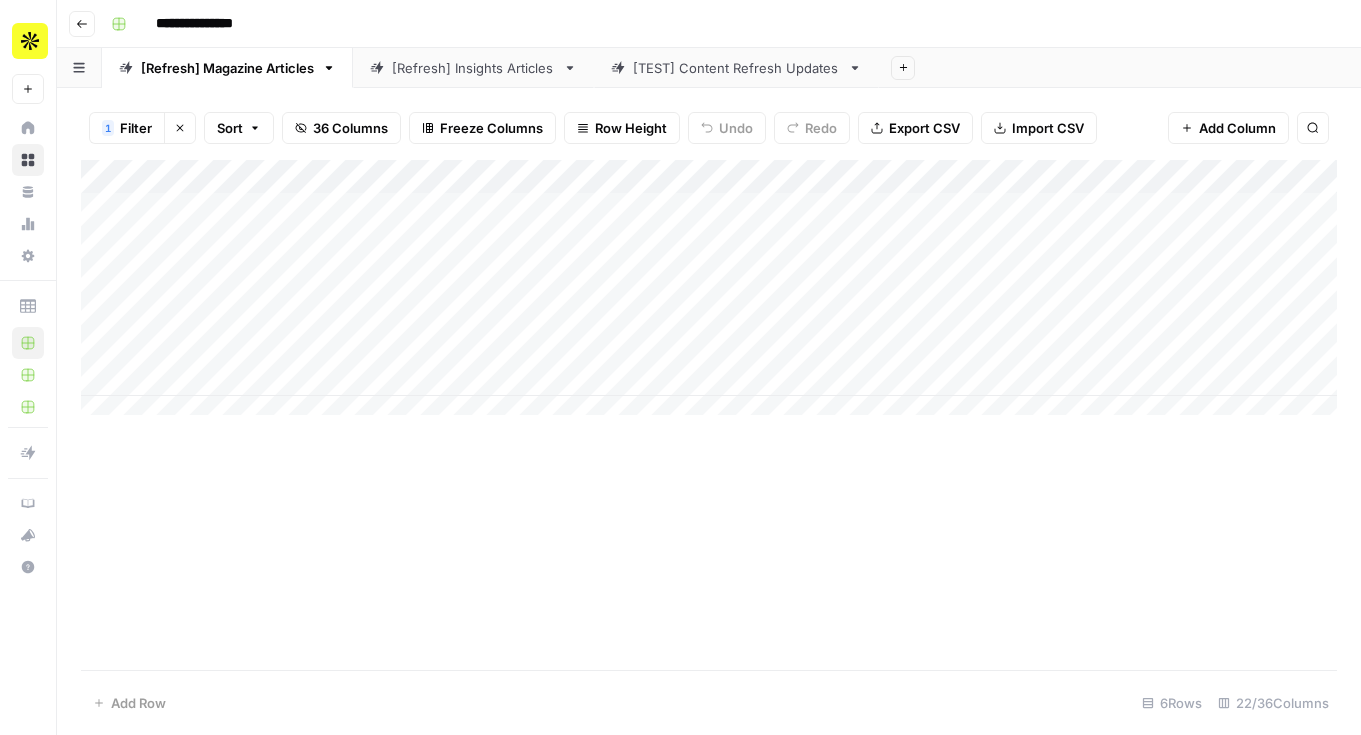 scroll, scrollTop: 0, scrollLeft: 0, axis: both 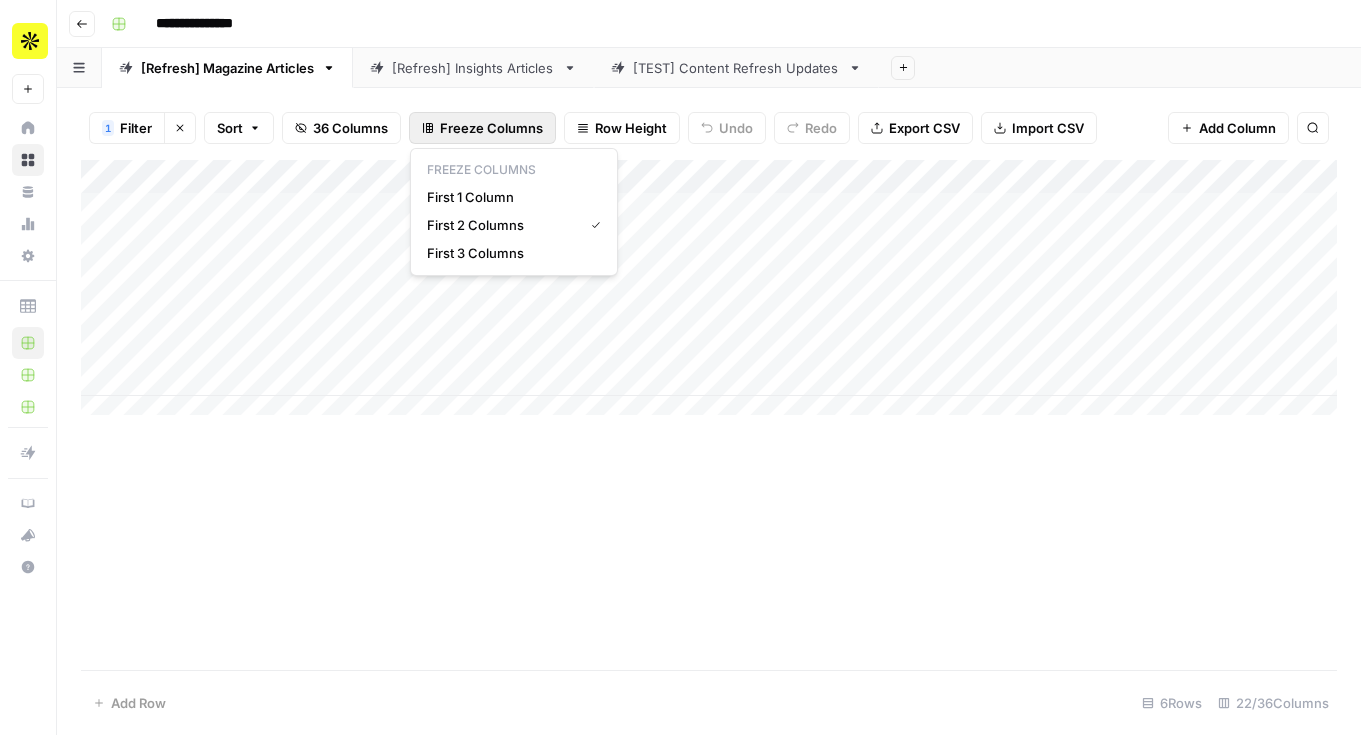 click on "Freeze Columns" at bounding box center [491, 128] 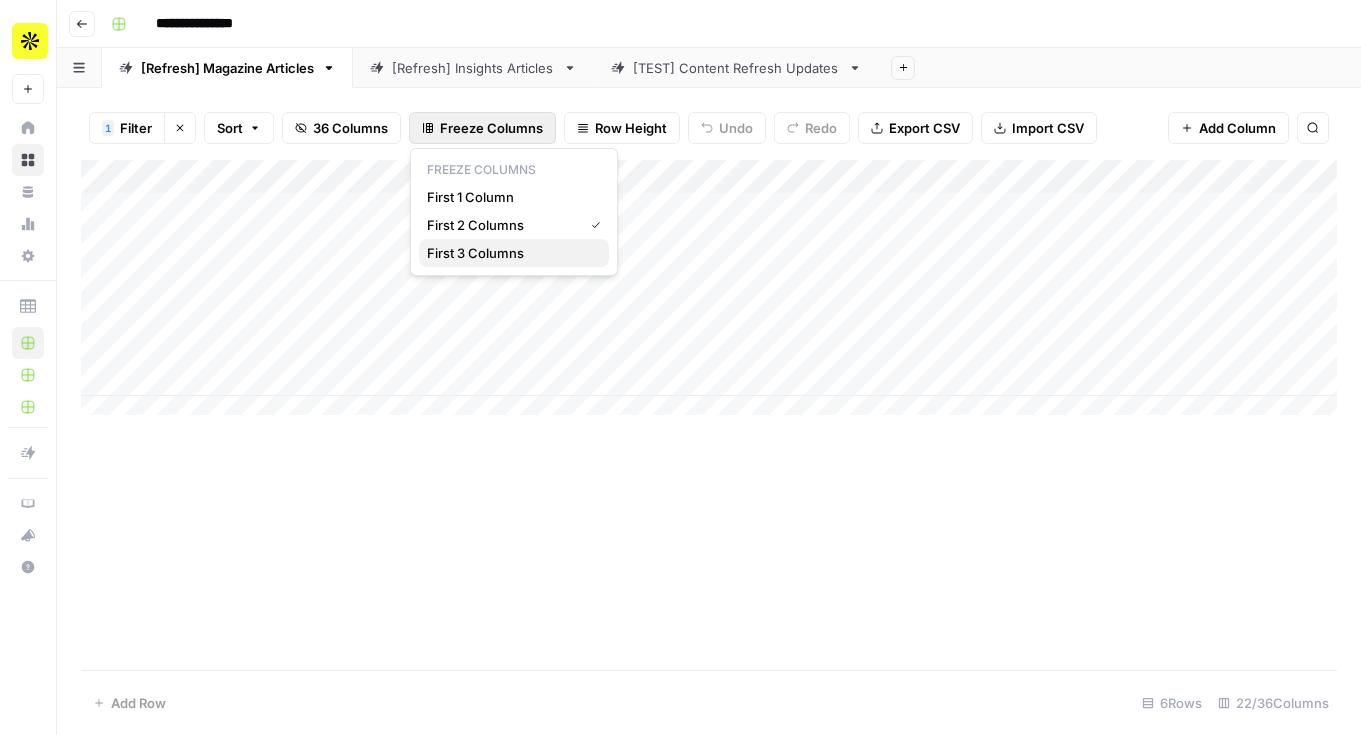 click on "First 3 Columns" at bounding box center (510, 253) 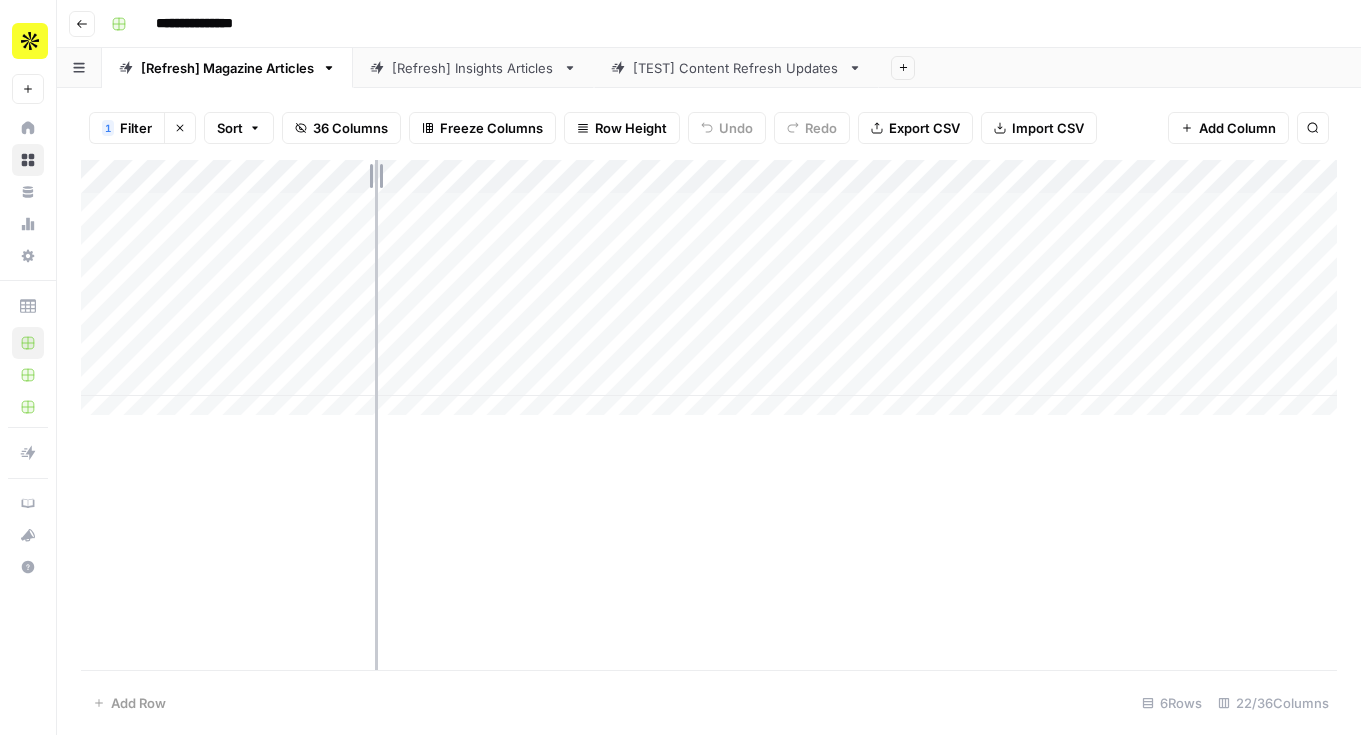 drag, startPoint x: 406, startPoint y: 177, endPoint x: 366, endPoint y: 182, distance: 40.311287 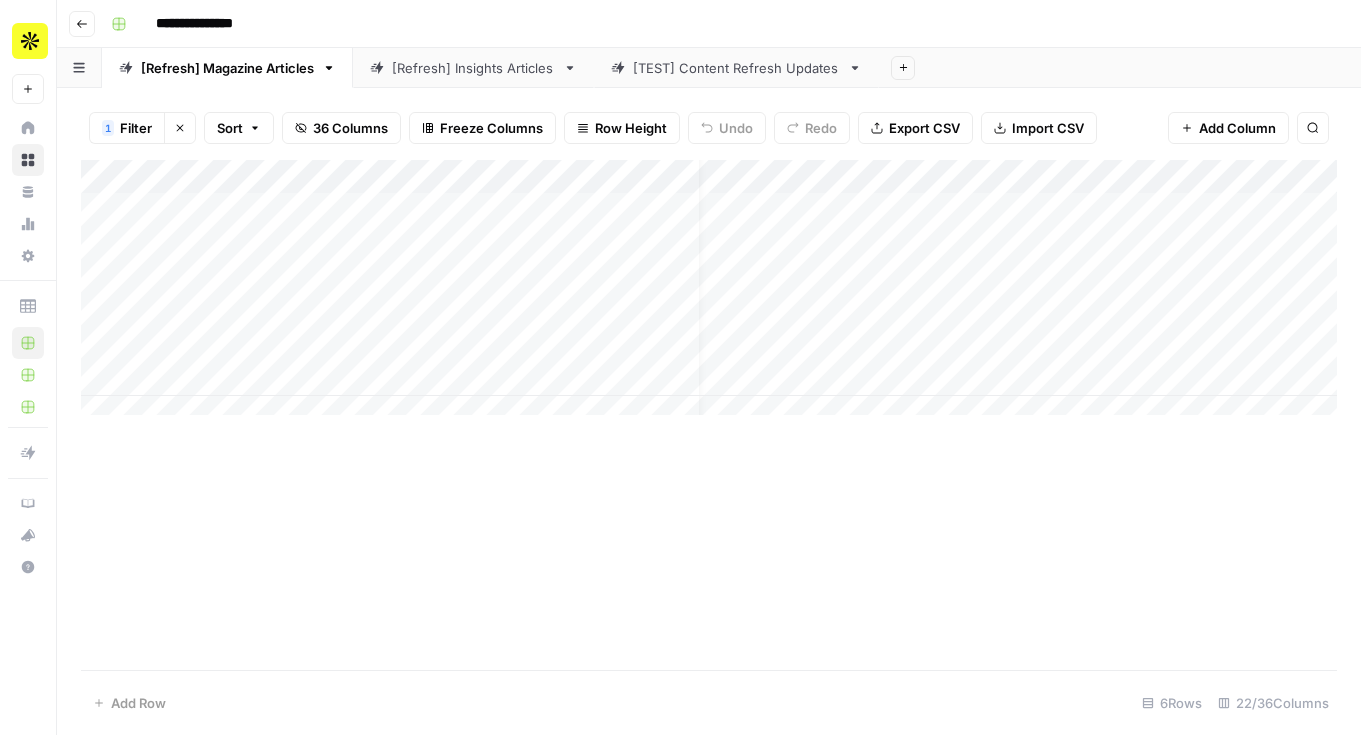 scroll, scrollTop: 0, scrollLeft: 72, axis: horizontal 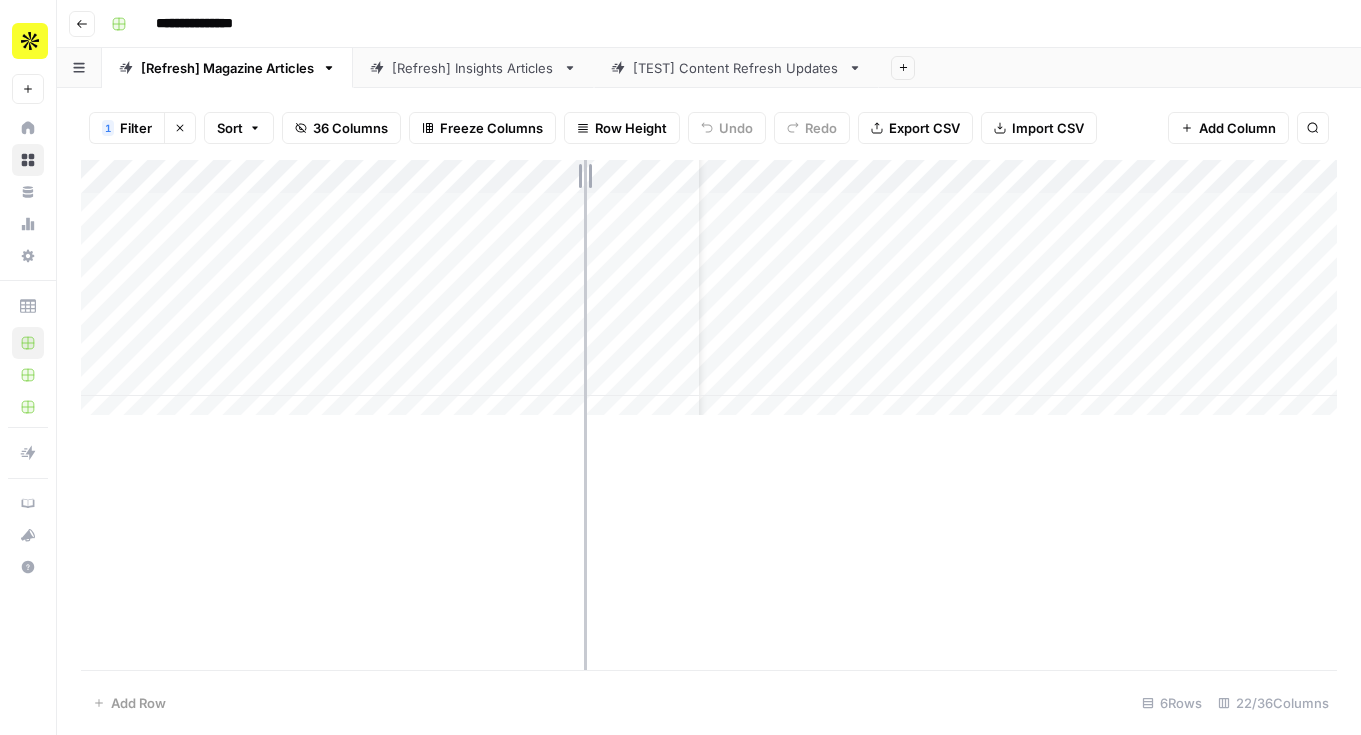drag, startPoint x: 698, startPoint y: 177, endPoint x: 547, endPoint y: 185, distance: 151.21178 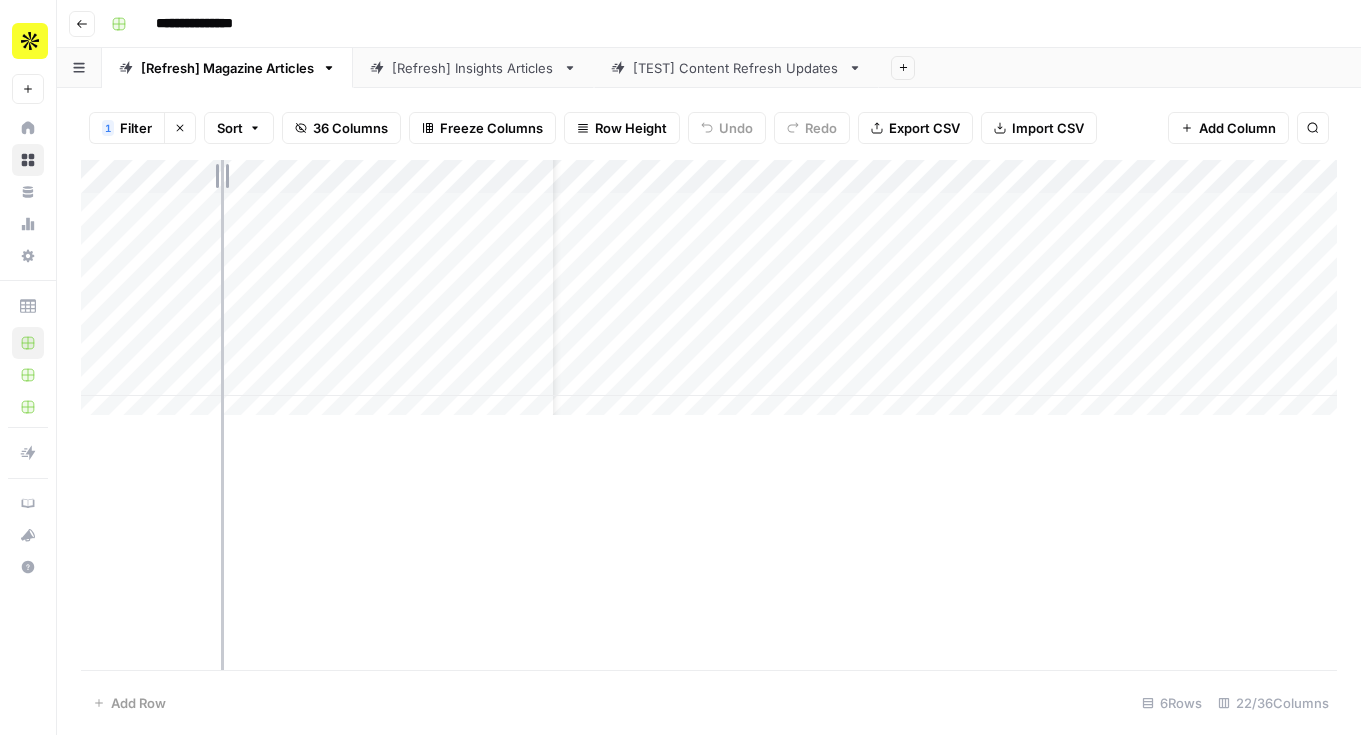 drag, startPoint x: 280, startPoint y: 176, endPoint x: 221, endPoint y: 181, distance: 59.211487 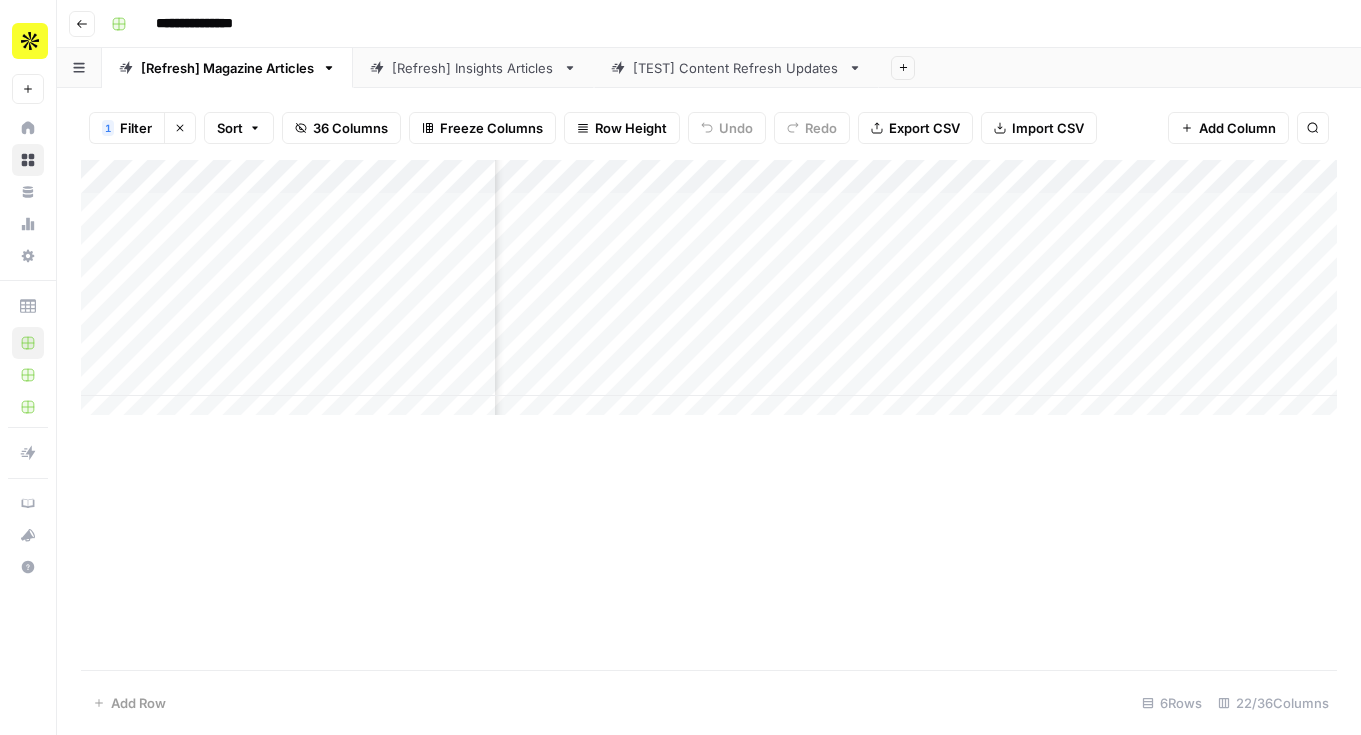 scroll, scrollTop: 0, scrollLeft: 889, axis: horizontal 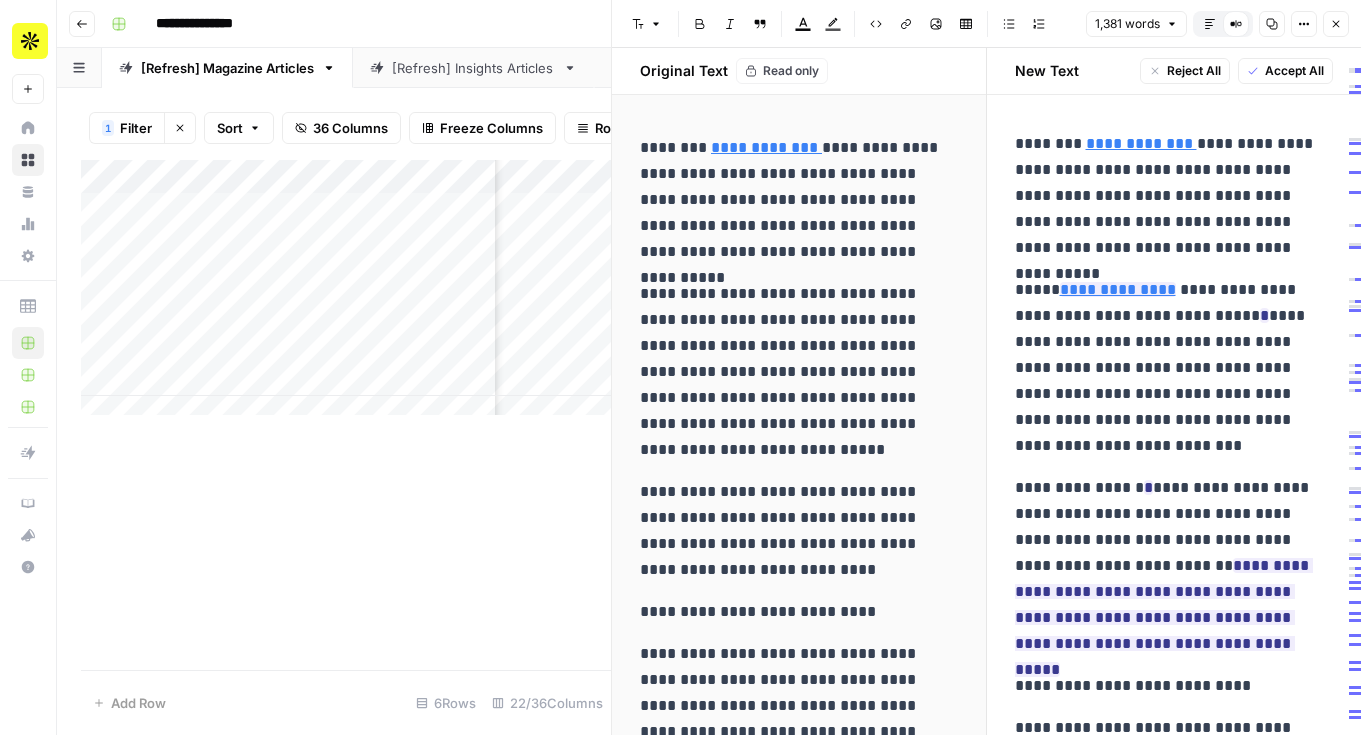 click on "[NAME] [NAME] [NAME] [NAME] [NAME] [NAME] [NAME]" at bounding box center (1167, 368) 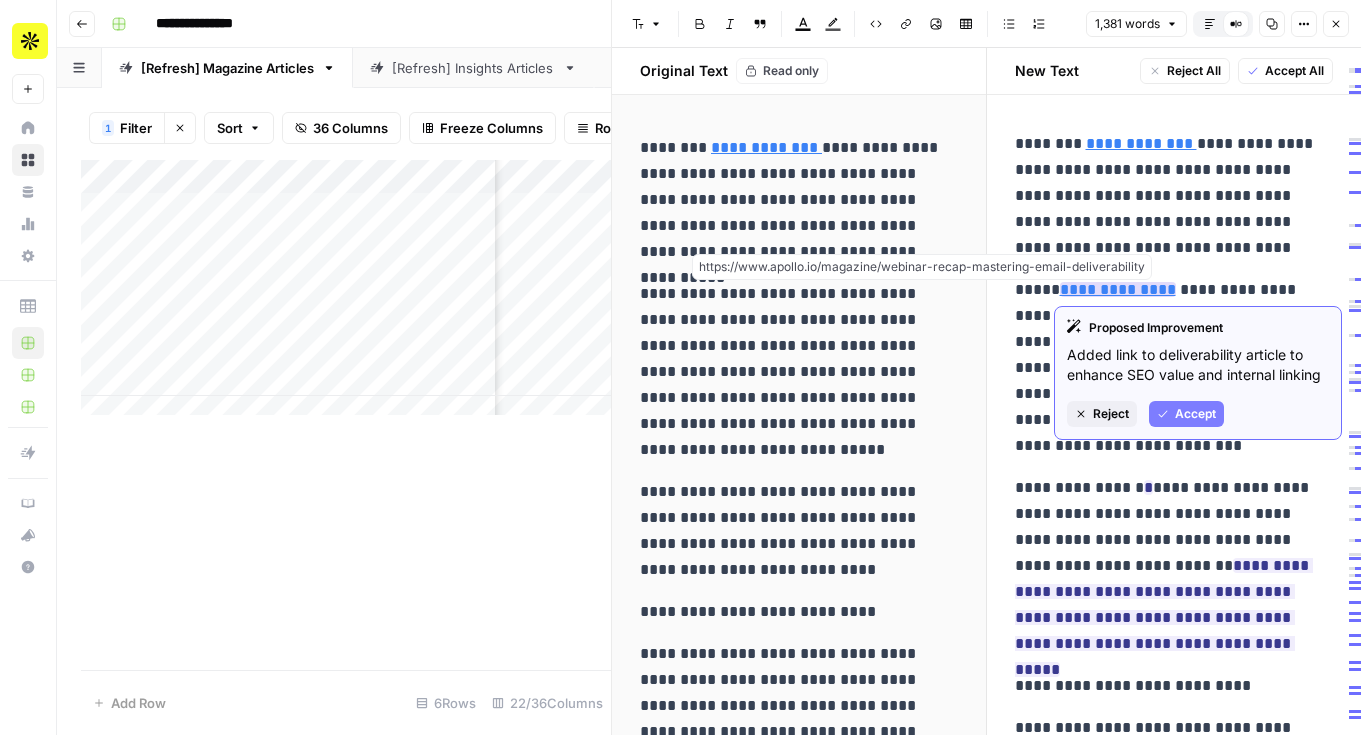 type 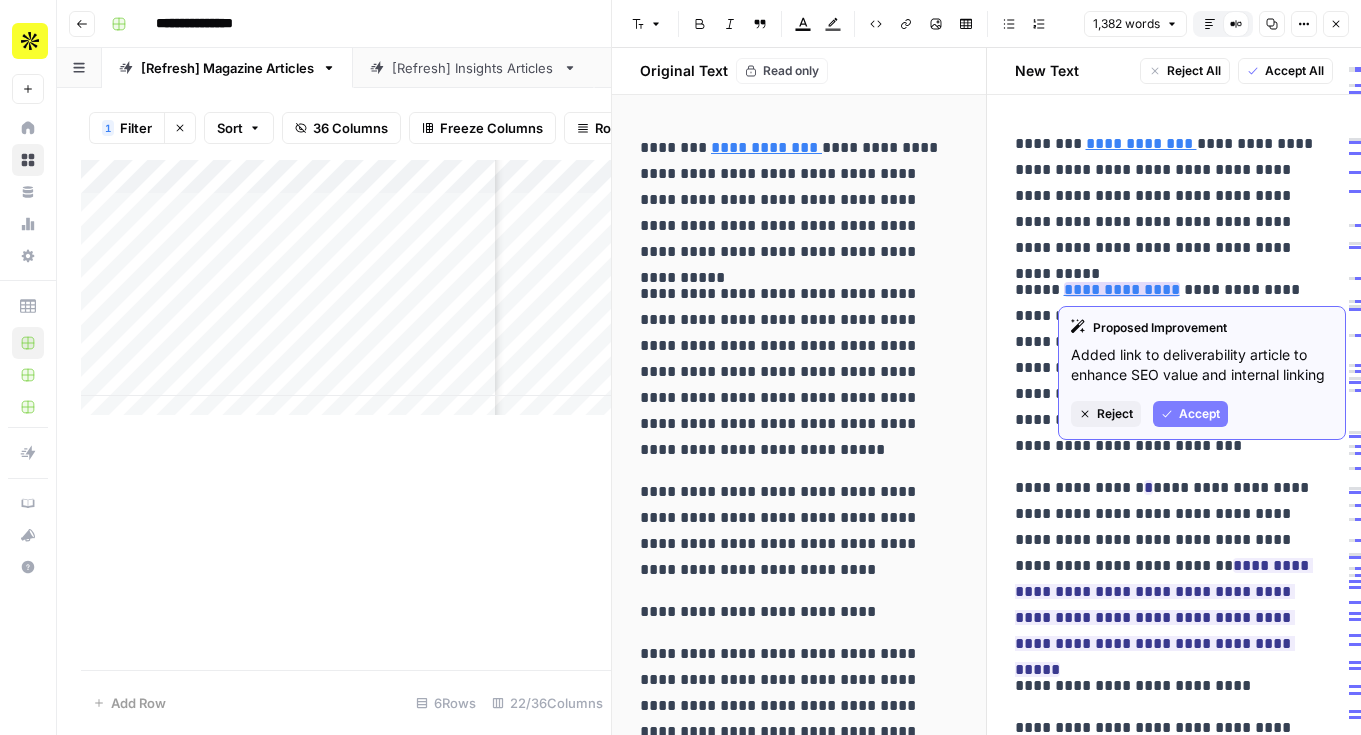 click on "Accept" at bounding box center [1190, 414] 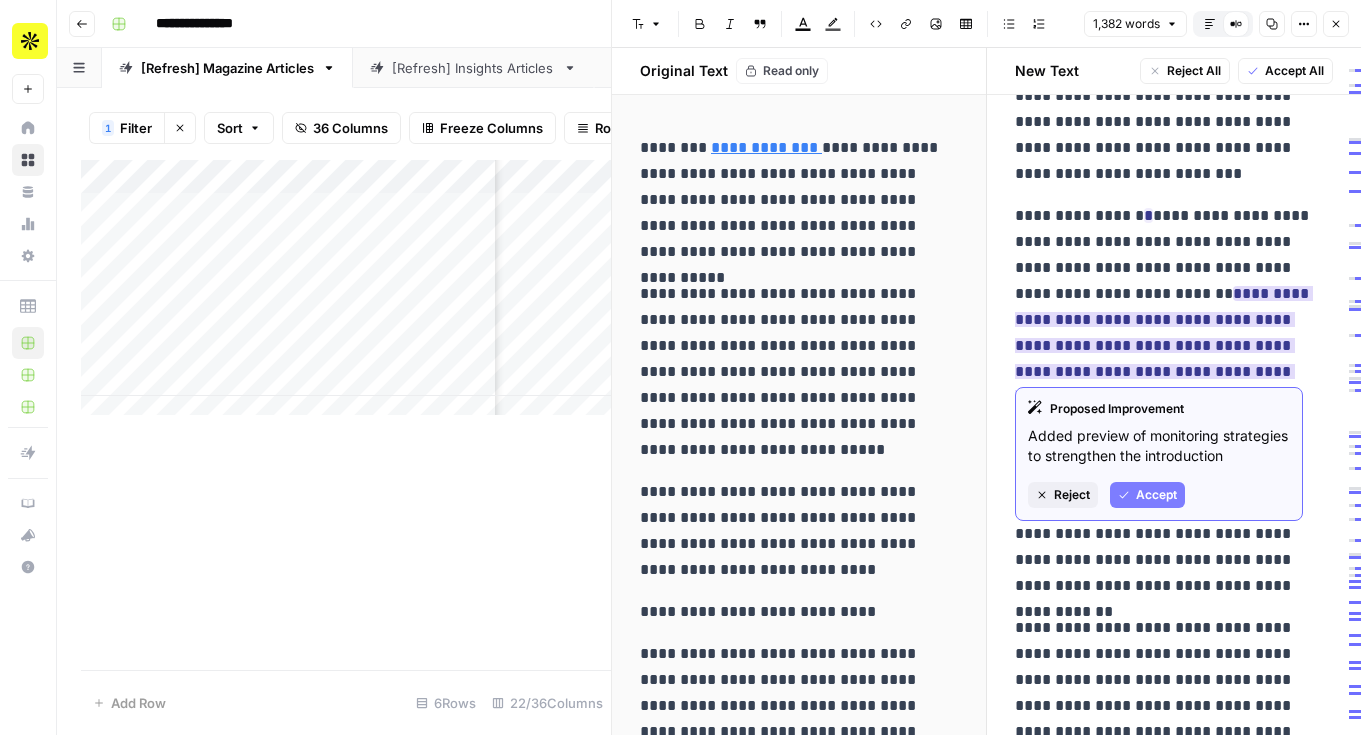 scroll, scrollTop: 276, scrollLeft: 0, axis: vertical 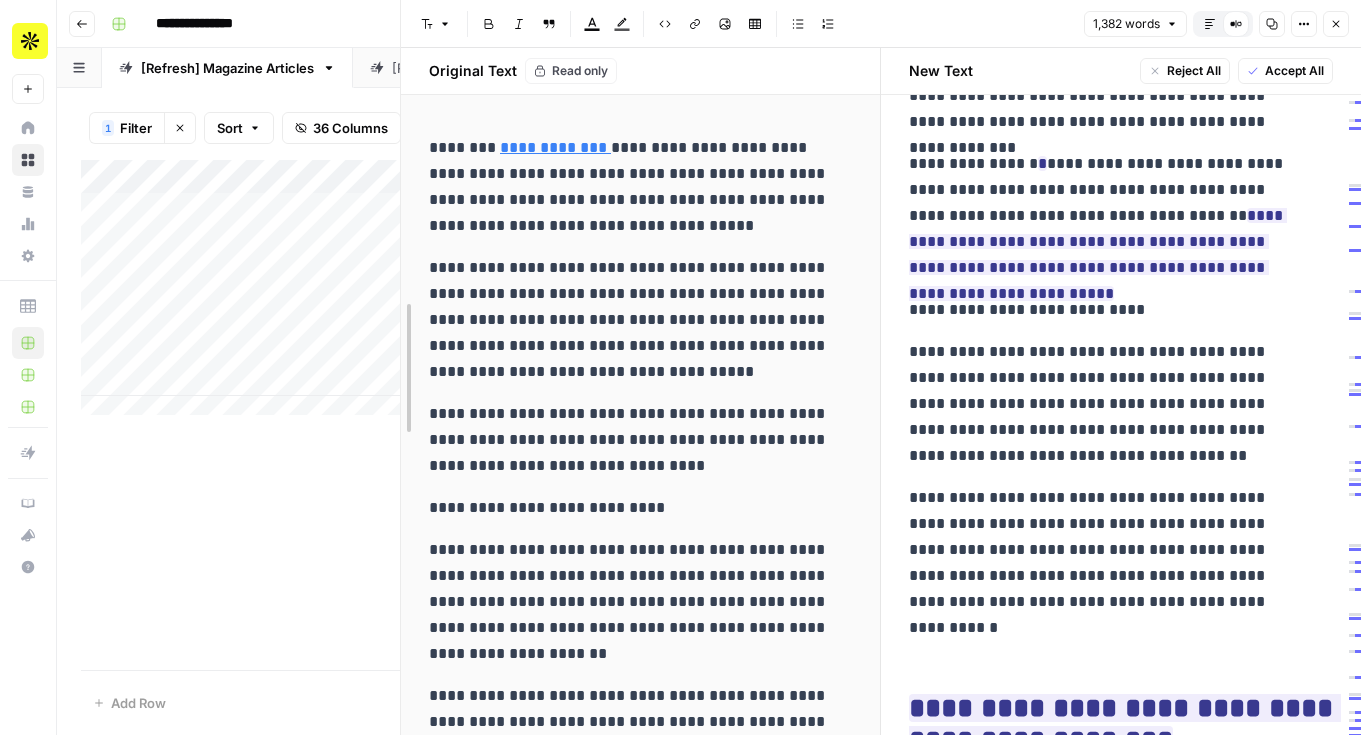 drag, startPoint x: 551, startPoint y: 84, endPoint x: 241, endPoint y: 88, distance: 310.02582 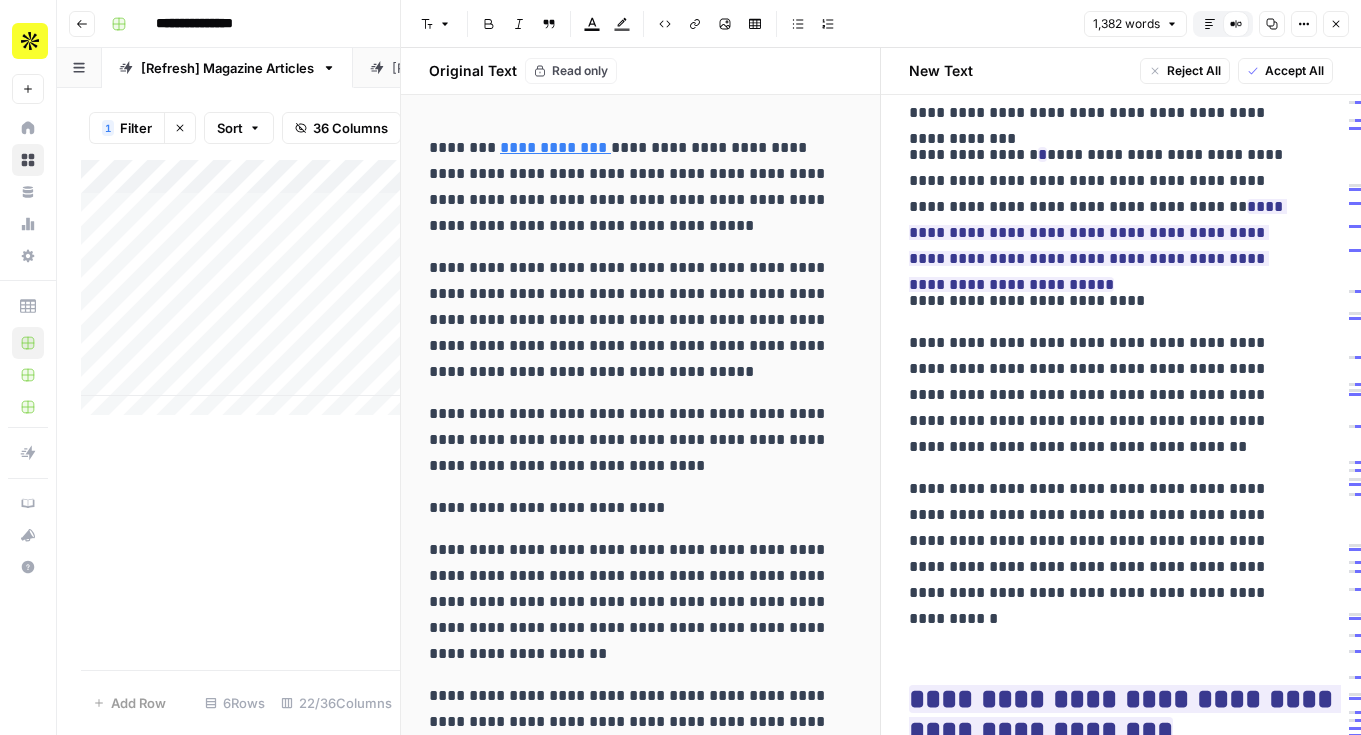 scroll, scrollTop: 505, scrollLeft: 0, axis: vertical 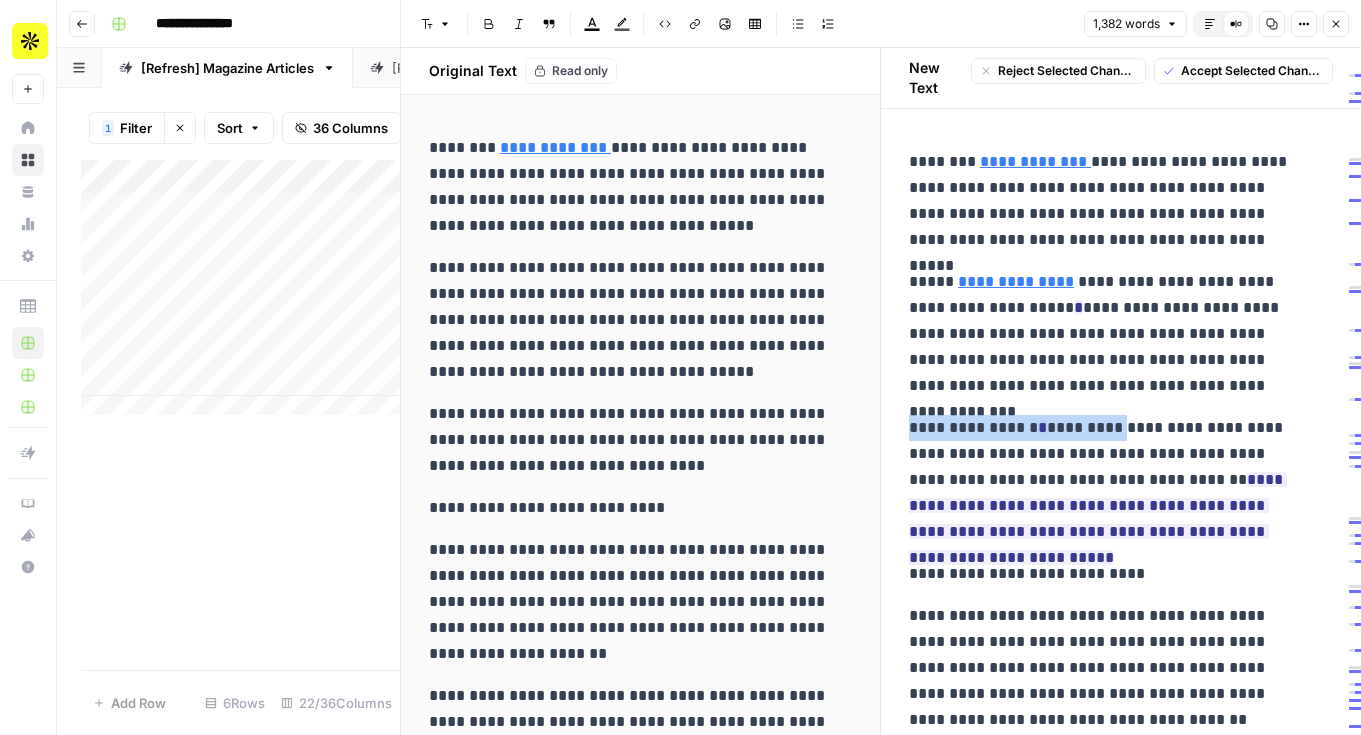 drag, startPoint x: 1084, startPoint y: 417, endPoint x: 908, endPoint y: 429, distance: 176.40862 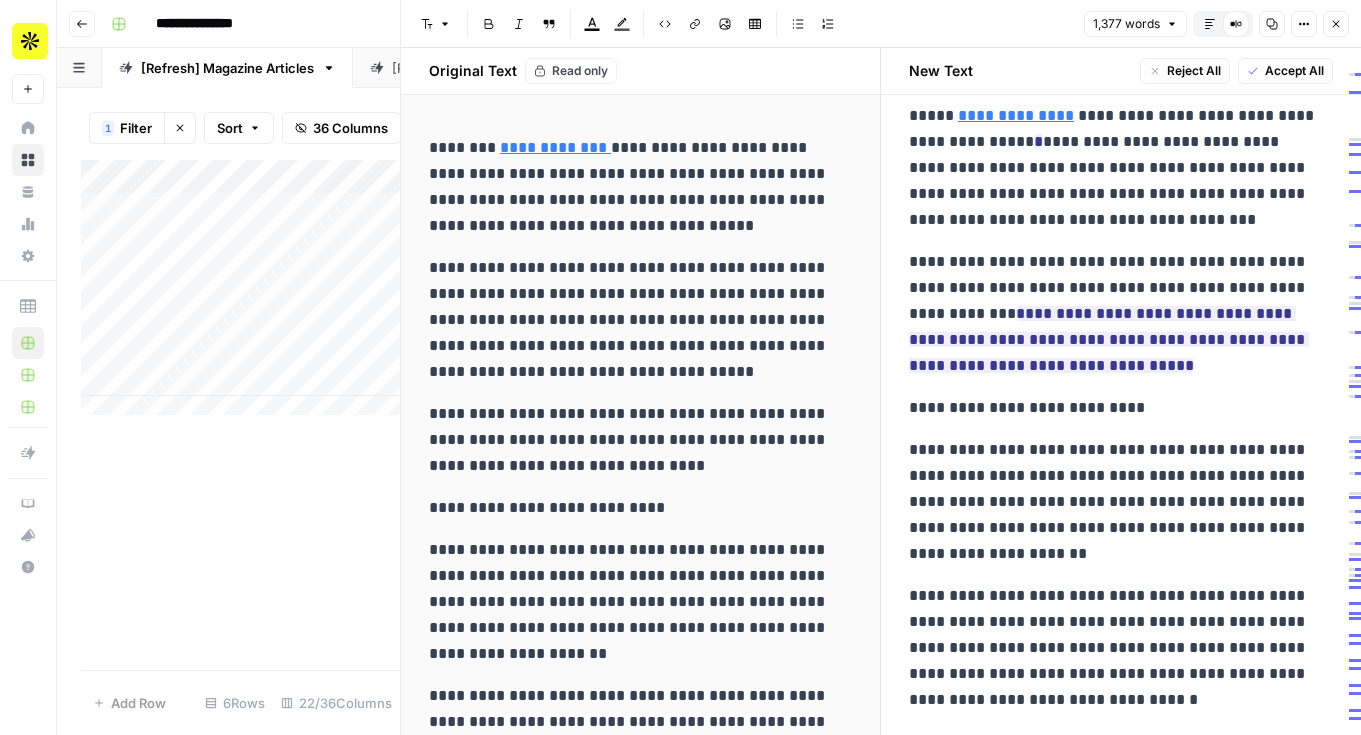 scroll, scrollTop: 158, scrollLeft: 0, axis: vertical 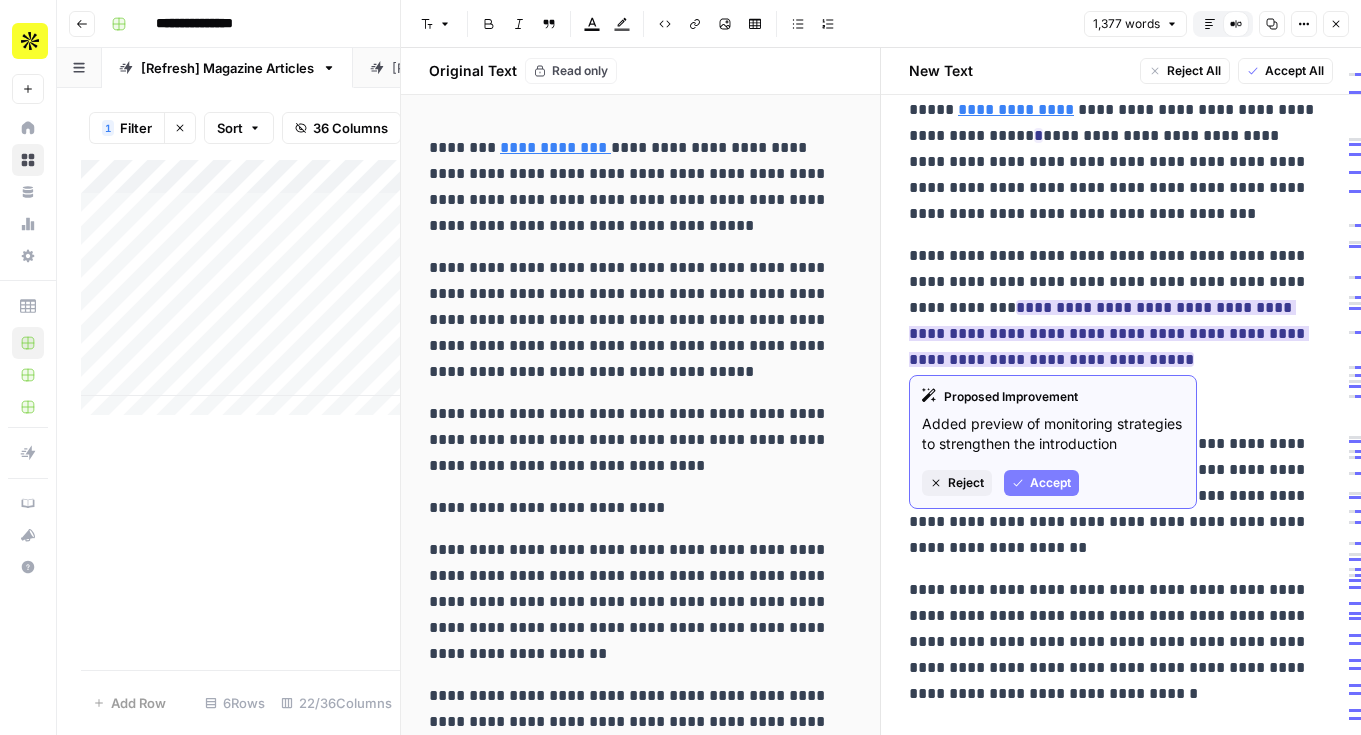 click on "Accept" at bounding box center (1050, 483) 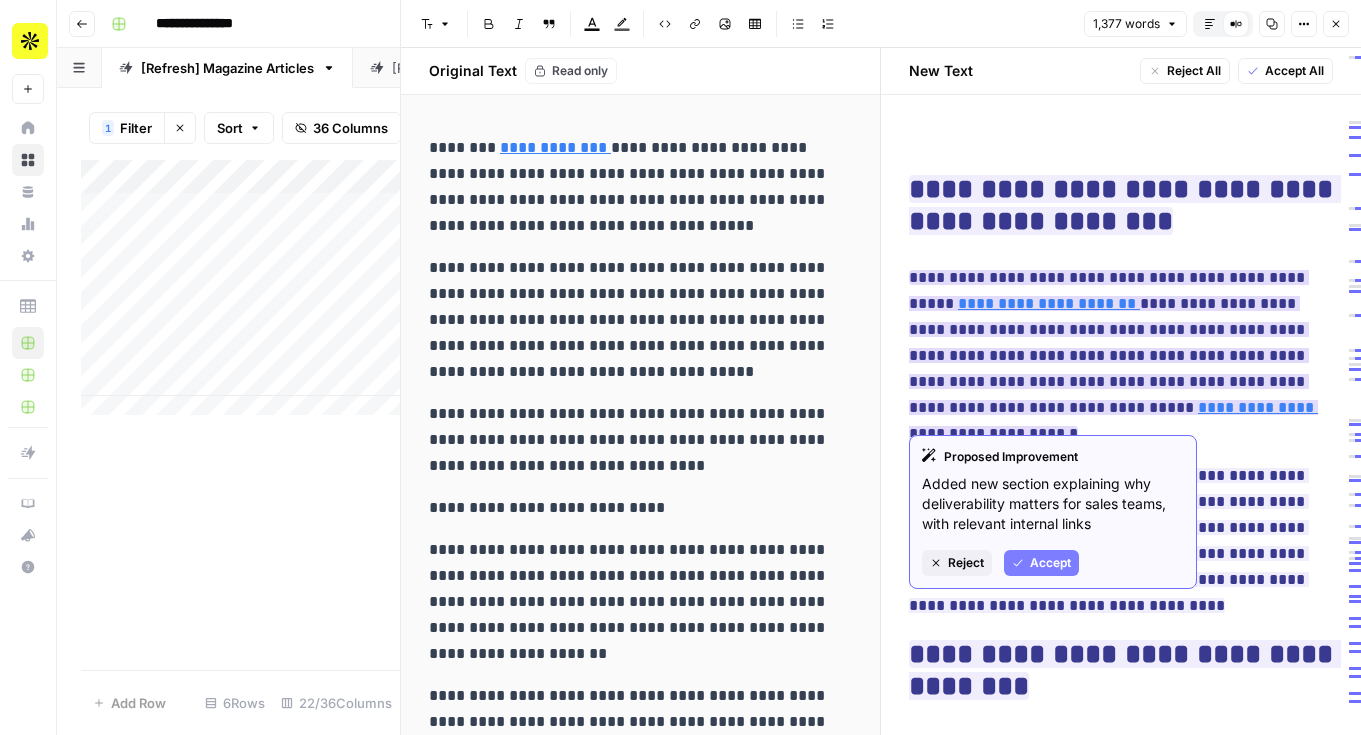 scroll, scrollTop: 786, scrollLeft: 0, axis: vertical 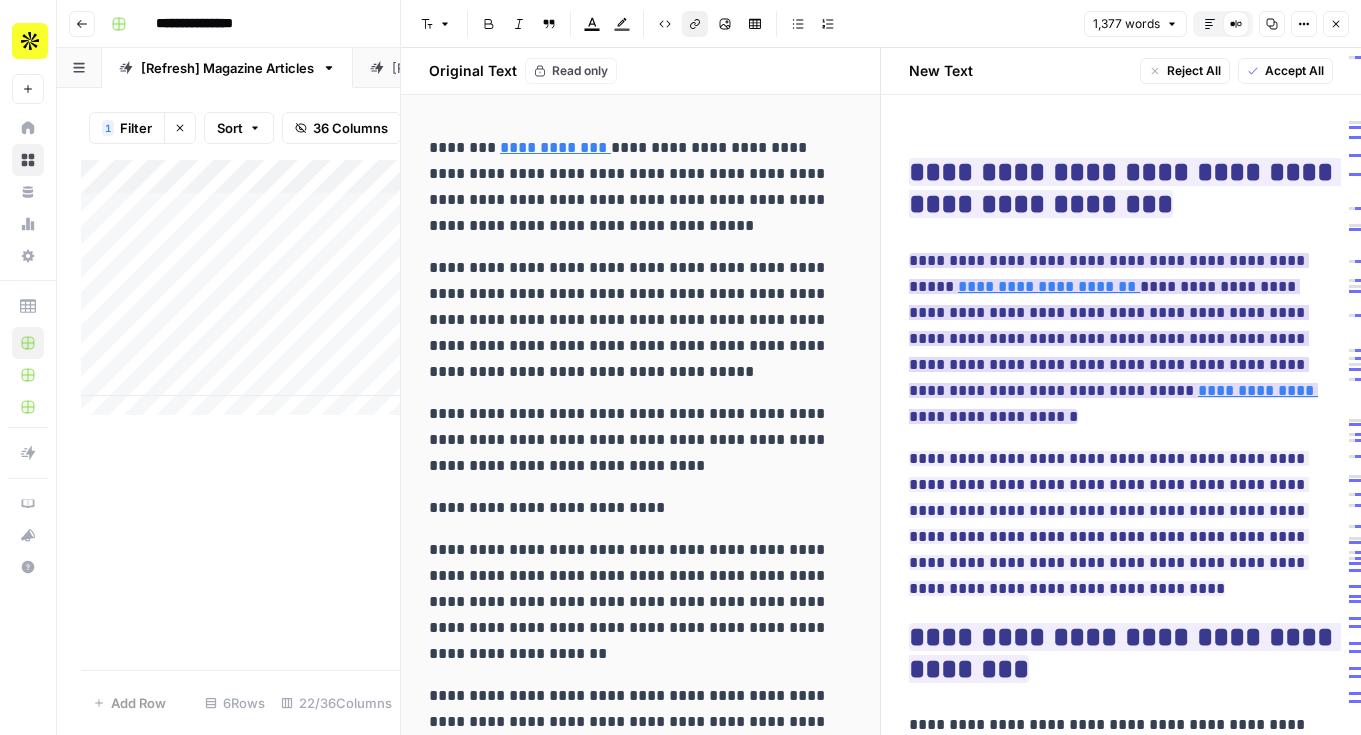 click on "**********" at bounding box center (1049, 286) 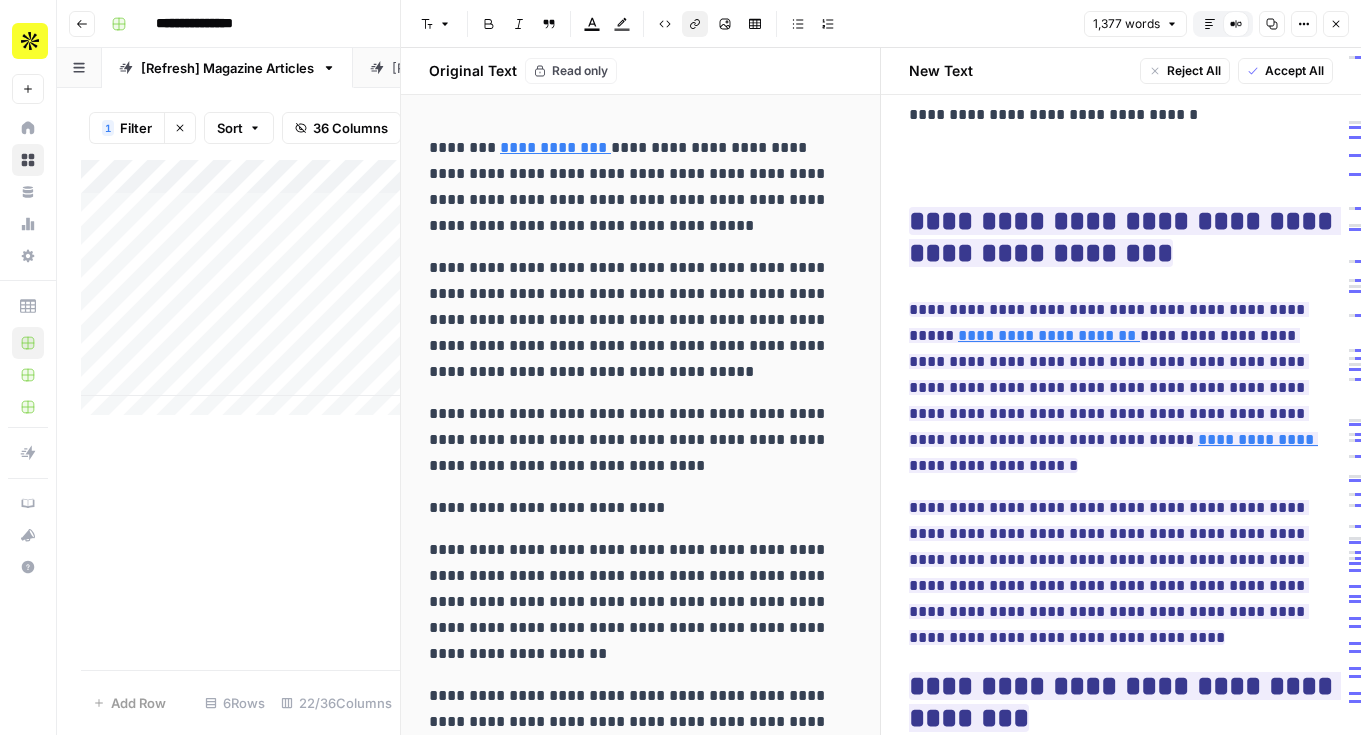scroll, scrollTop: 739, scrollLeft: 0, axis: vertical 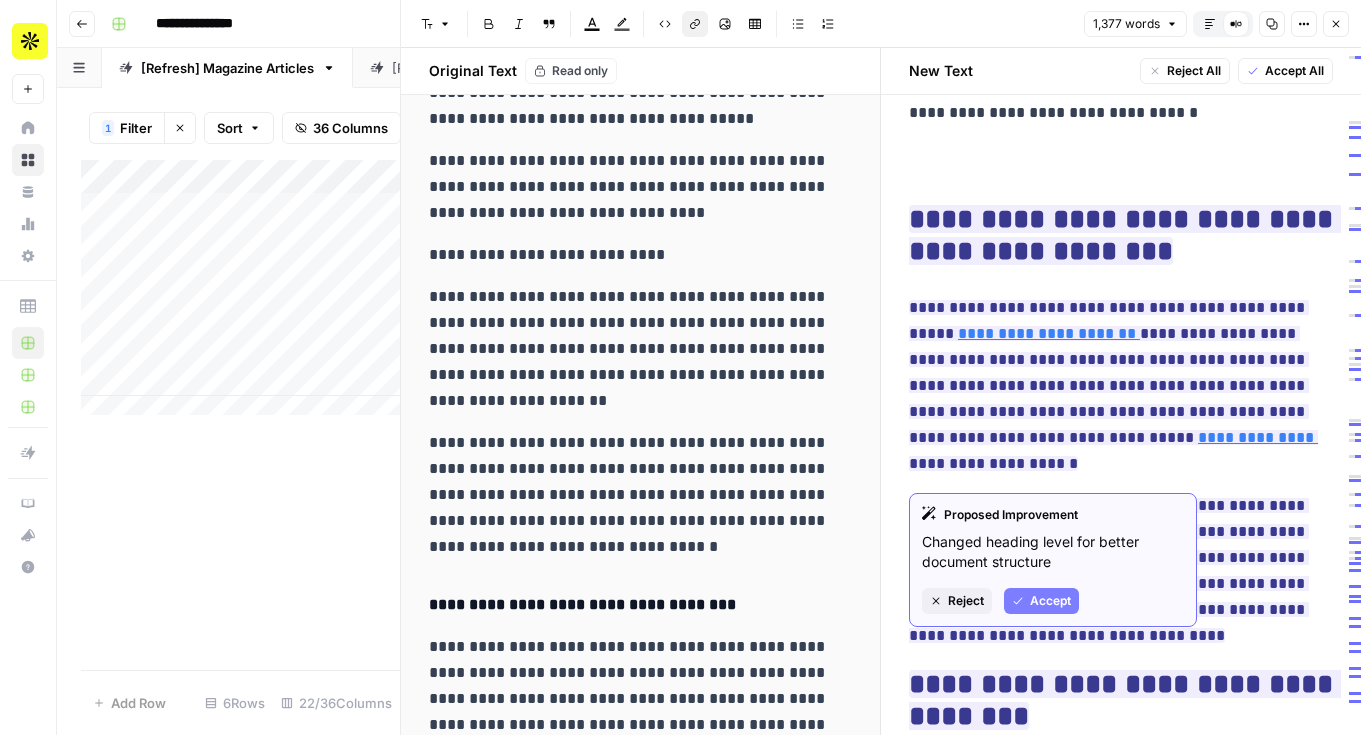 click on "**********" at bounding box center (1121, 571) 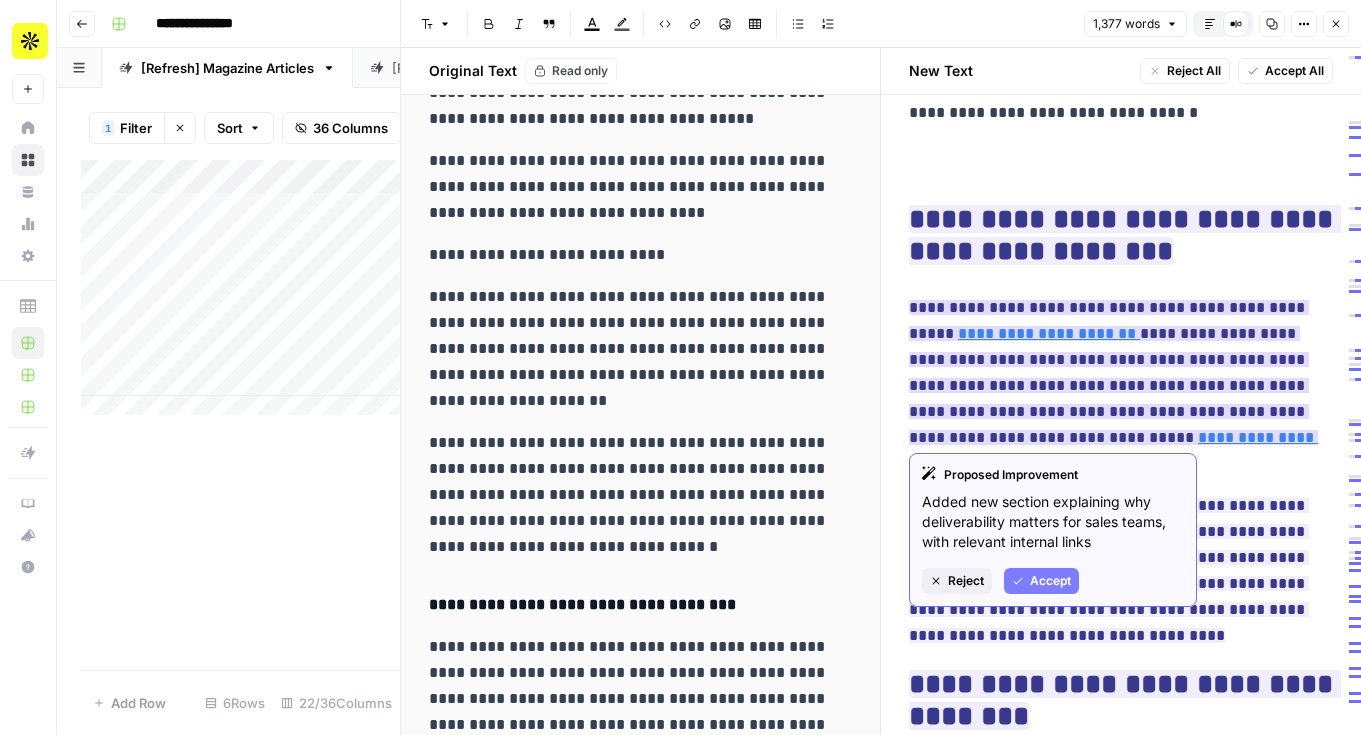 click on "Reject" at bounding box center [966, 581] 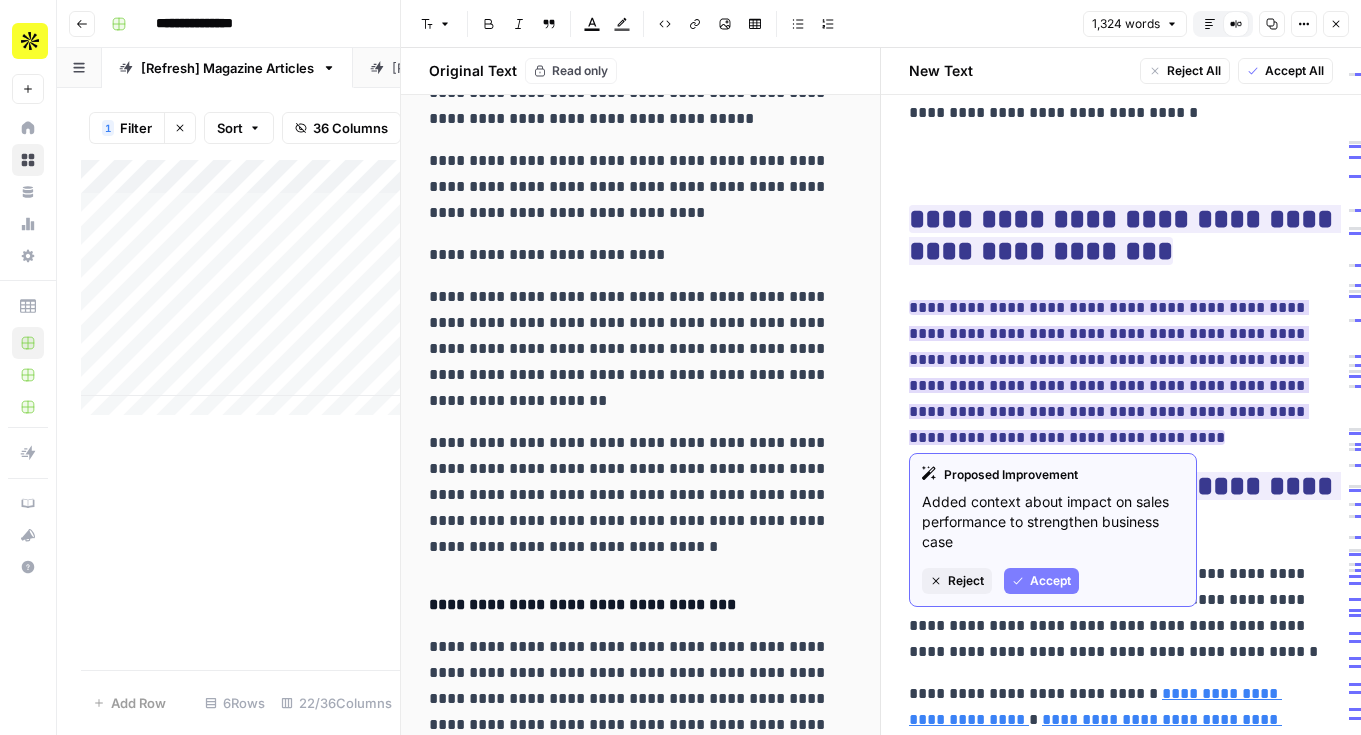 click on "Reject" at bounding box center (966, 581) 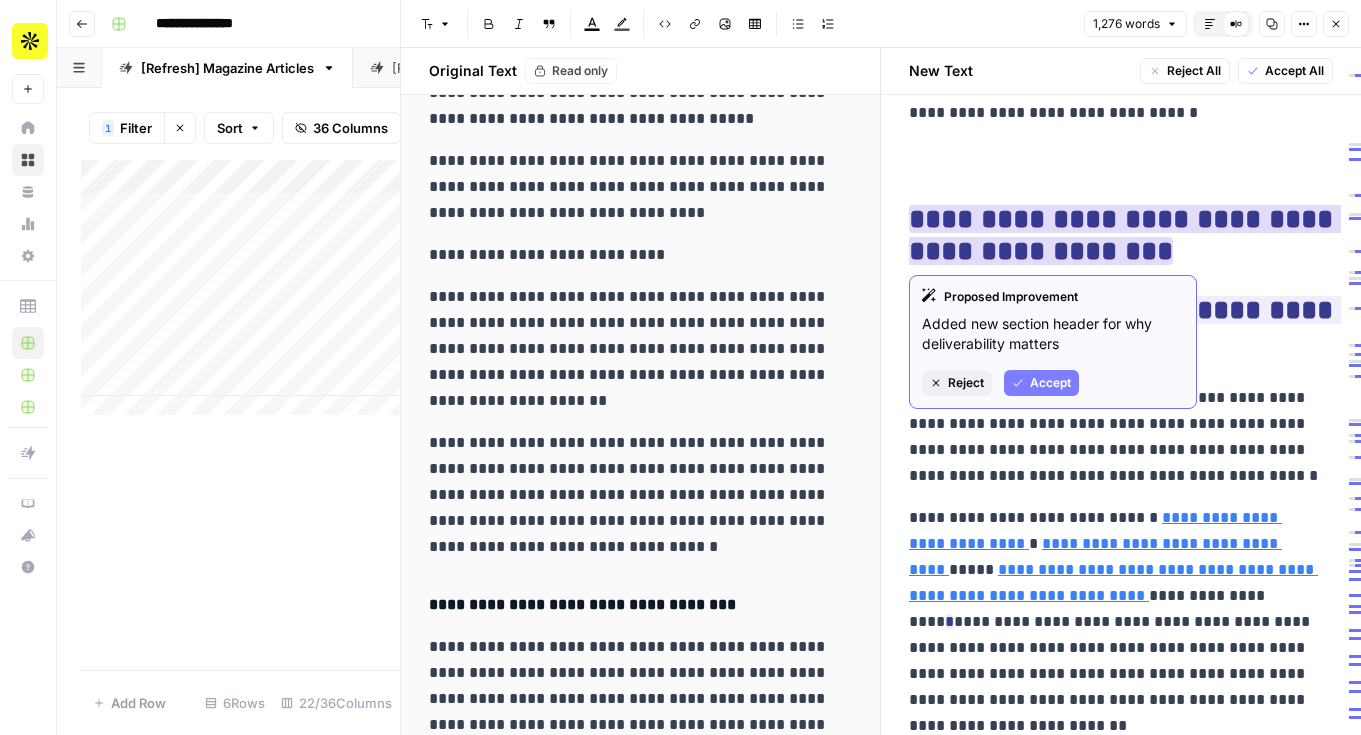 click on "Reject" at bounding box center (966, 383) 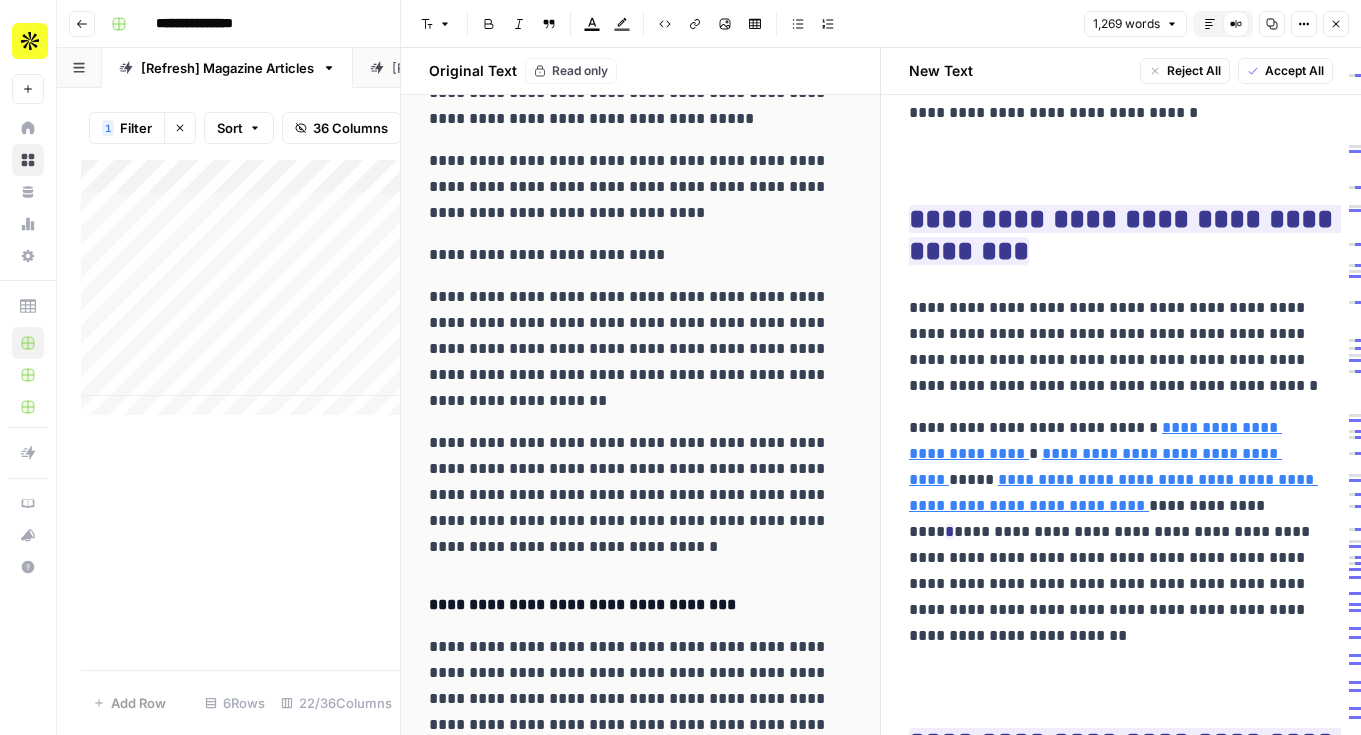 click on "[NAME] [NAME] [NAME] [NAME] [NAME] [NAME] [NAME] [NAME] [NAME] [NAME] [NAME] [NAME] [NAME] [NAME] [NAME] [NAME] [NAME] [NAME] [NAME] [NAME] [NAME] [NAME] [NAME] [NAME] [NAME] [NAME] [NAME] [NAME]" at bounding box center [1121, 2391] 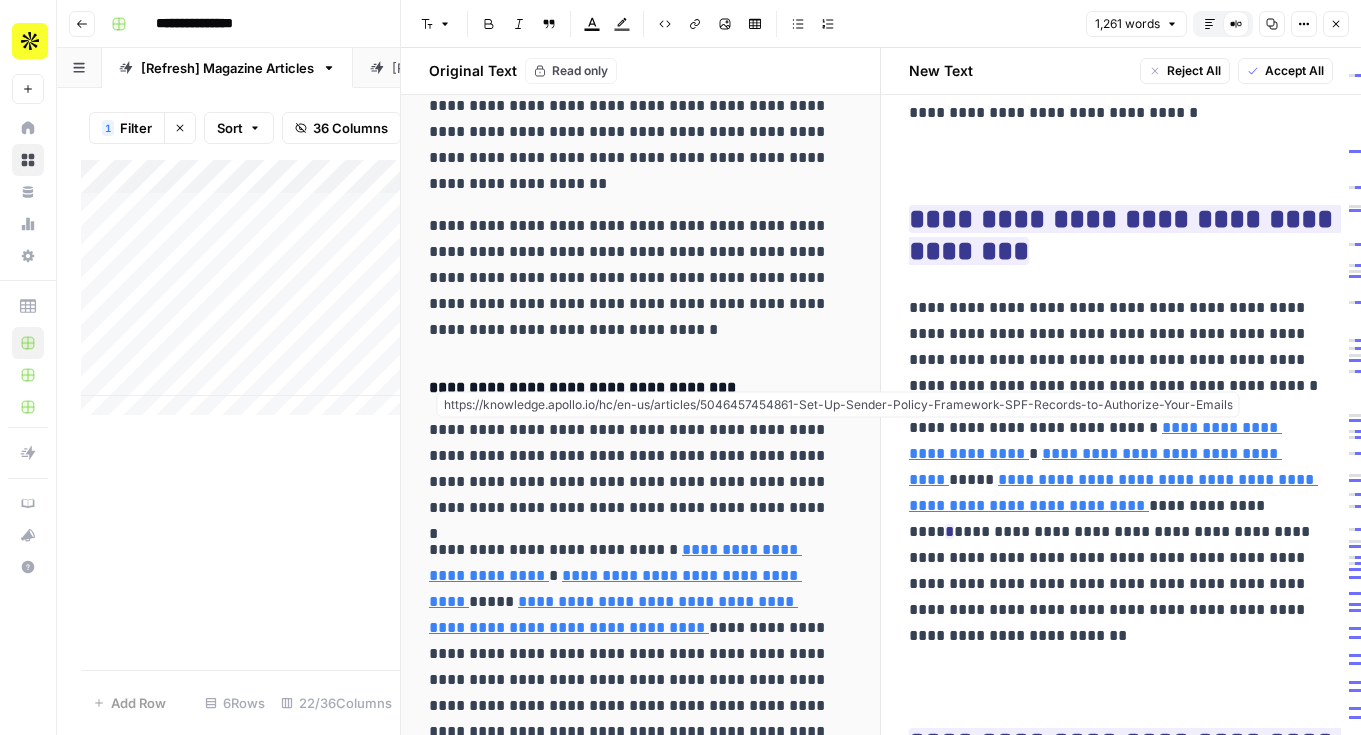 scroll, scrollTop: 752, scrollLeft: 0, axis: vertical 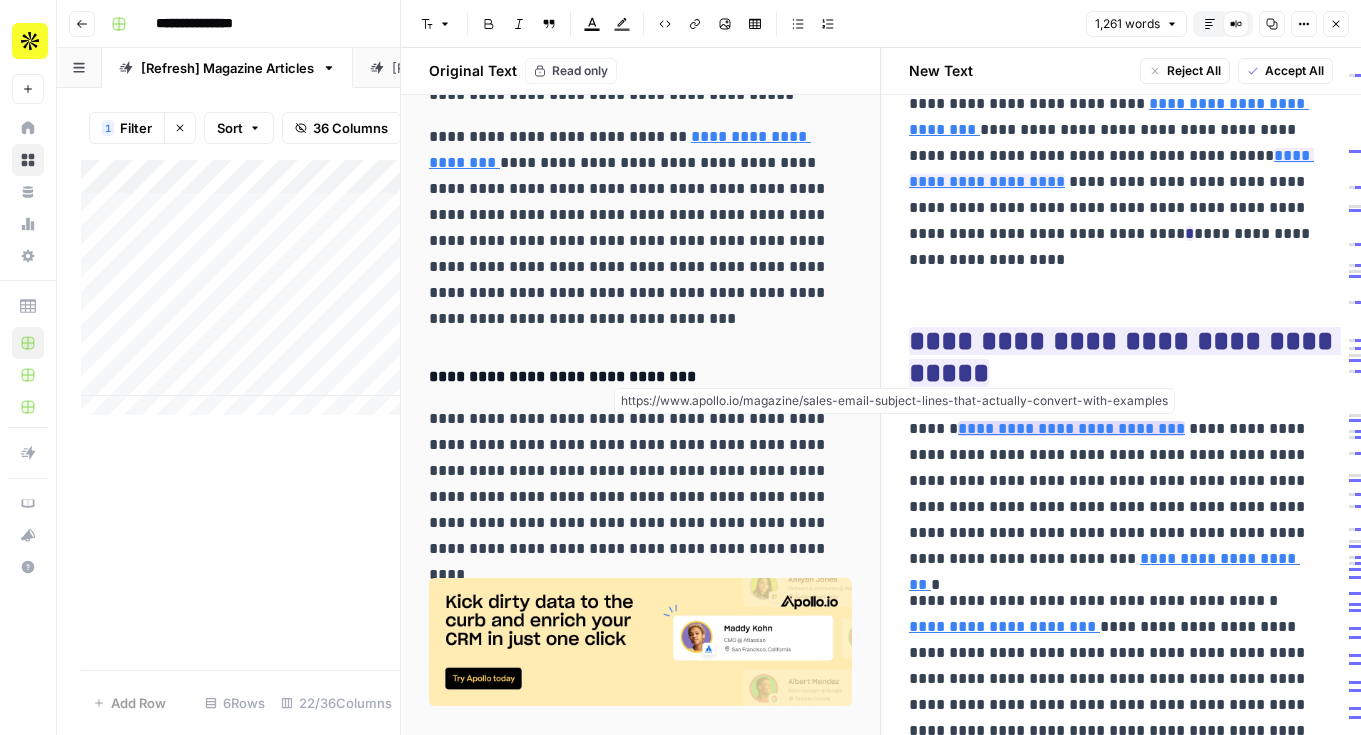click on "**********" at bounding box center (1071, 428) 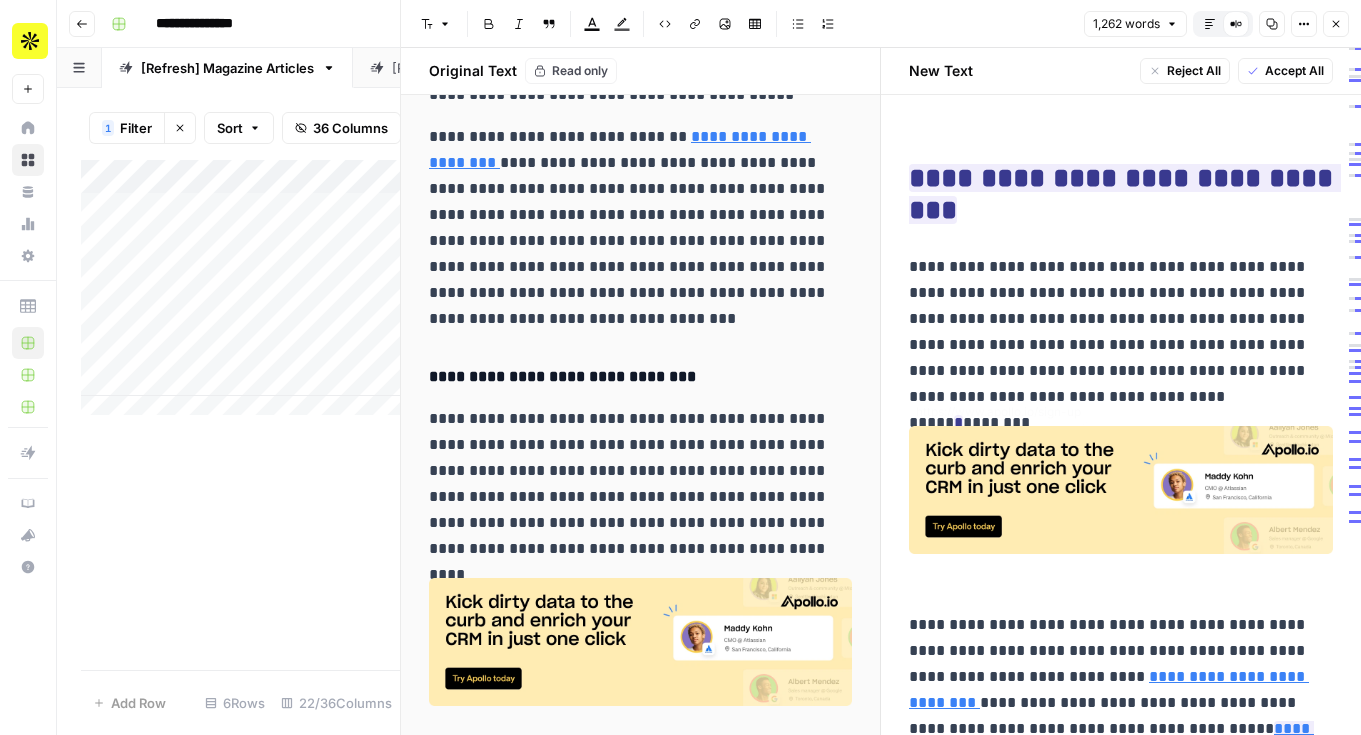 scroll, scrollTop: 2110, scrollLeft: 0, axis: vertical 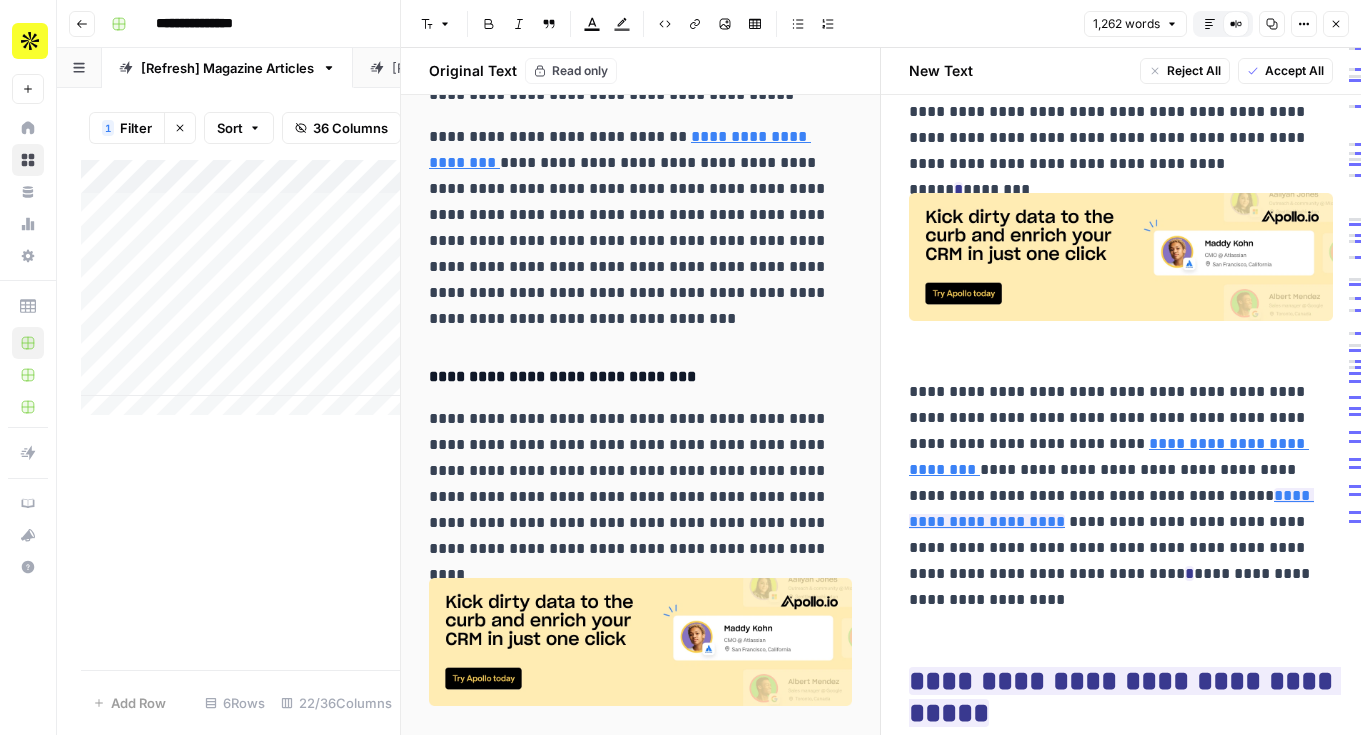 click on "**********" at bounding box center (1113, 483) 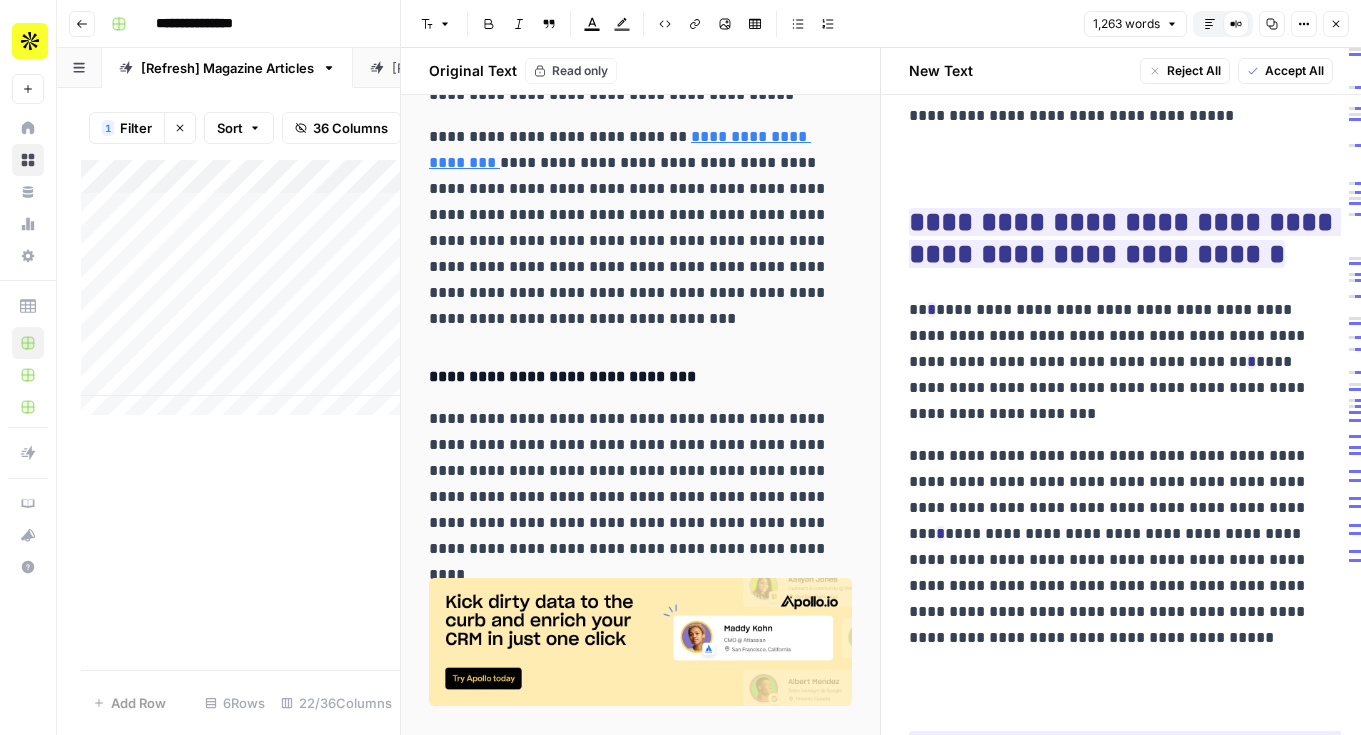 scroll, scrollTop: 3498, scrollLeft: 0, axis: vertical 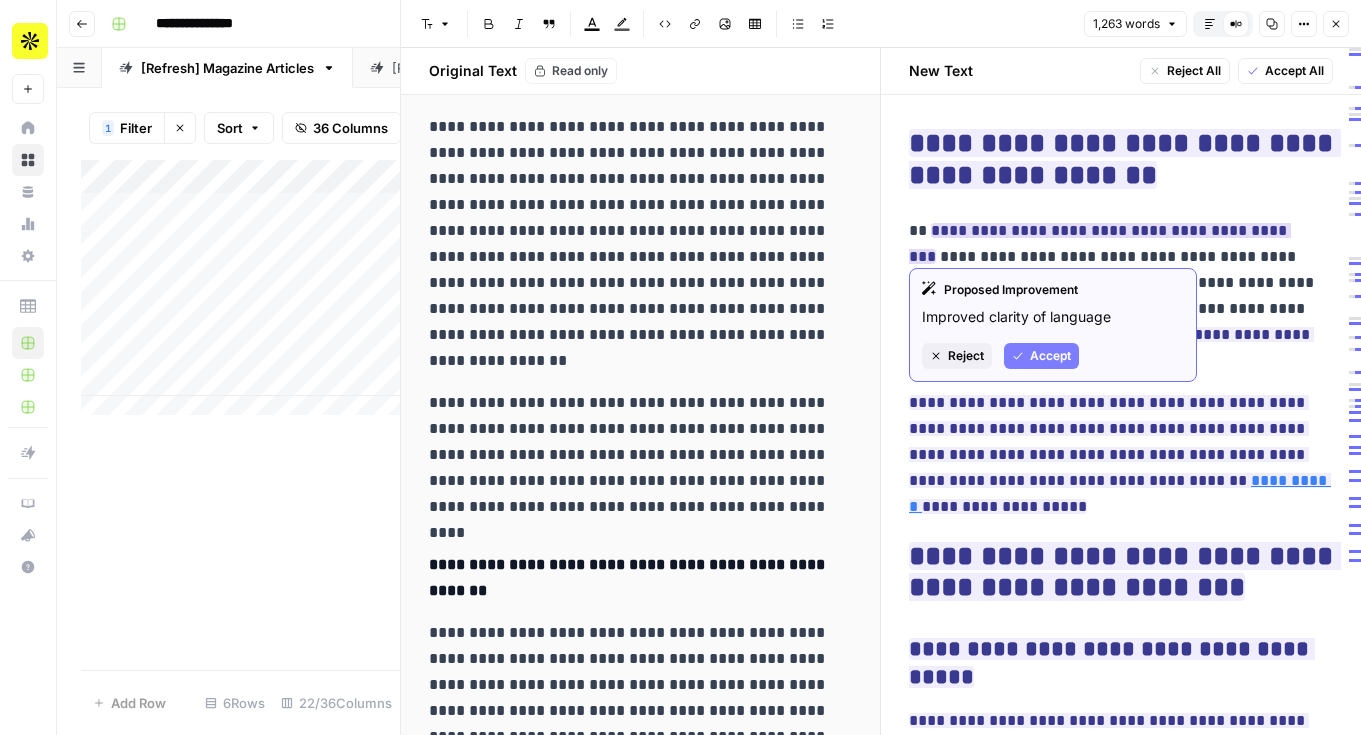 click on "Reject" at bounding box center [966, 356] 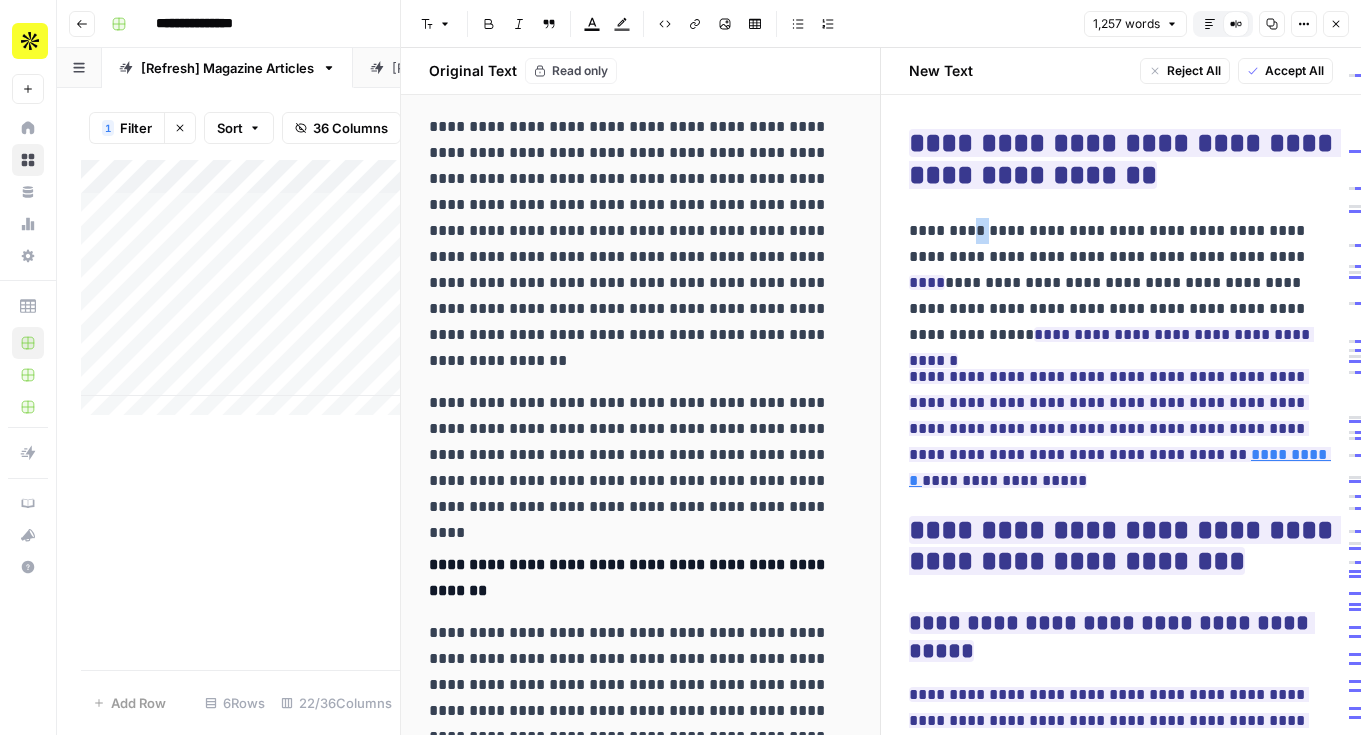 scroll, scrollTop: 4287, scrollLeft: 0, axis: vertical 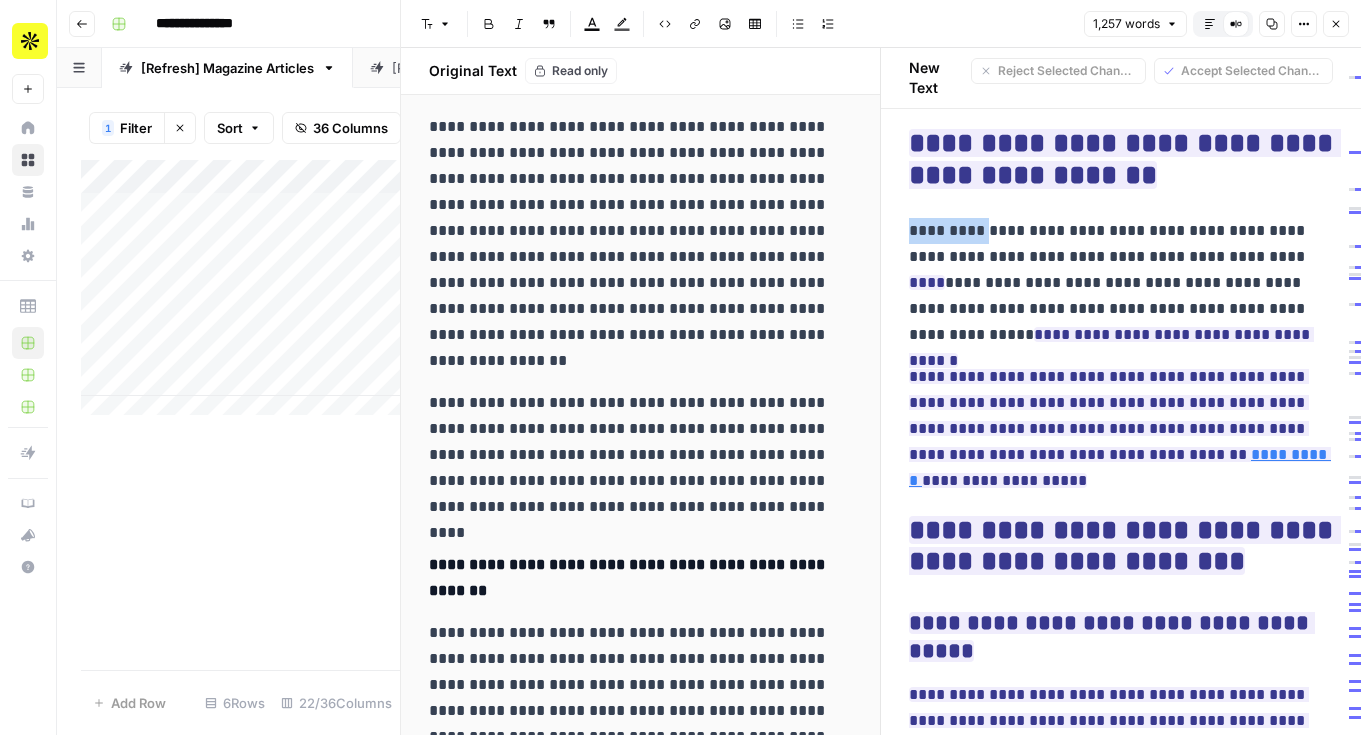 drag, startPoint x: 981, startPoint y: 232, endPoint x: 911, endPoint y: 232, distance: 70 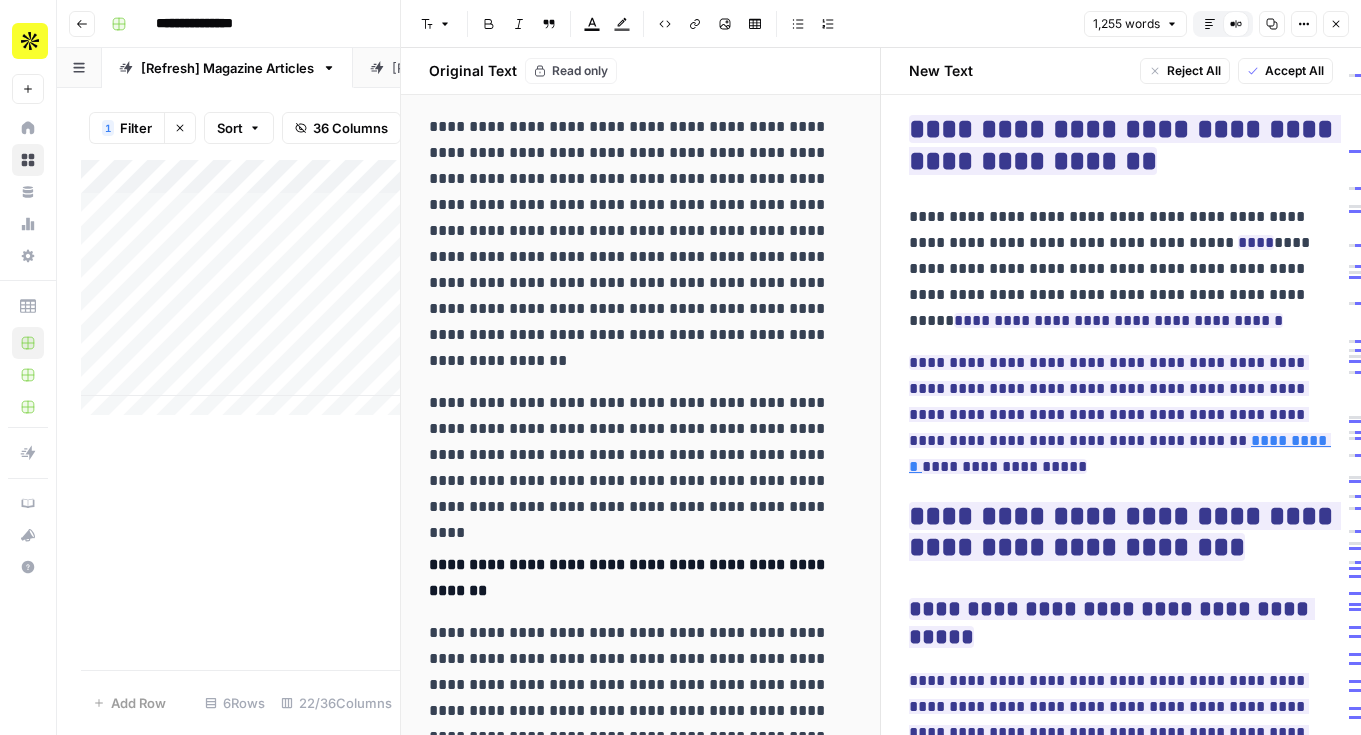 scroll, scrollTop: 4273, scrollLeft: 0, axis: vertical 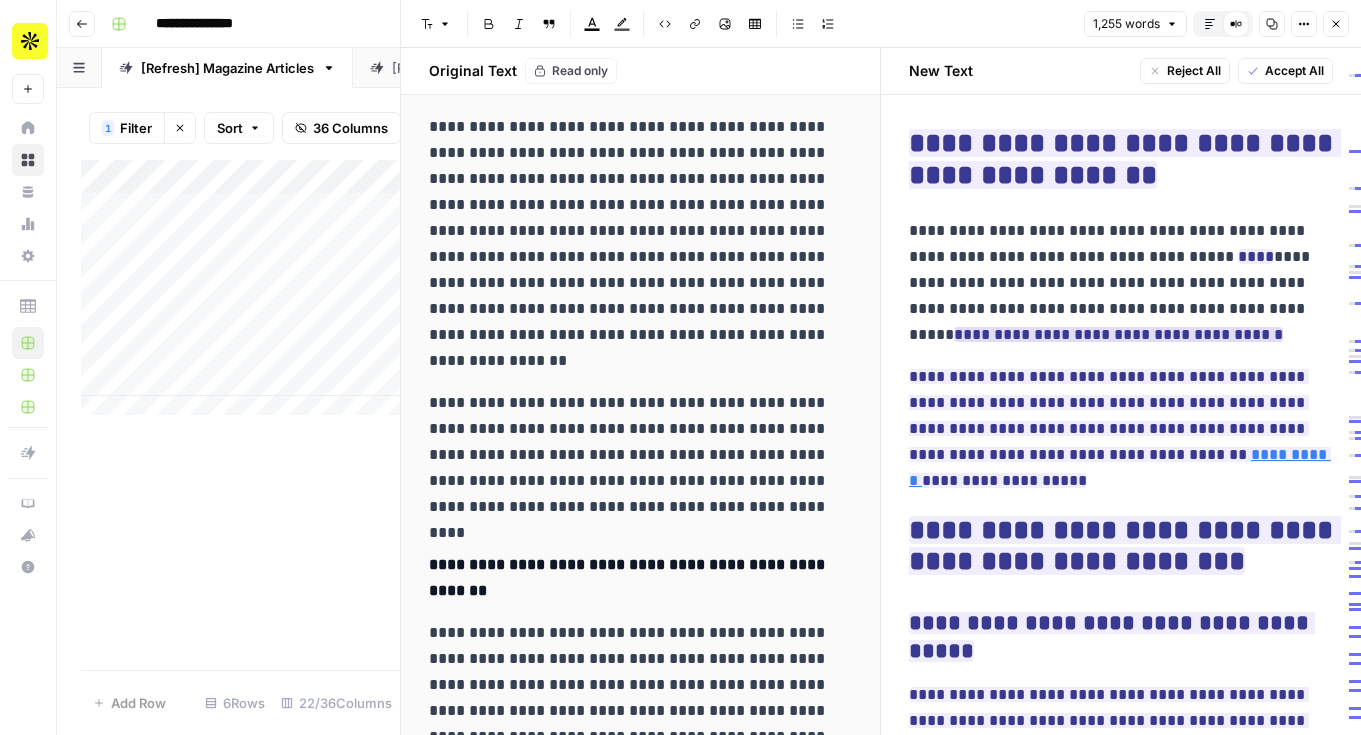 click on "**********" at bounding box center [1118, 334] 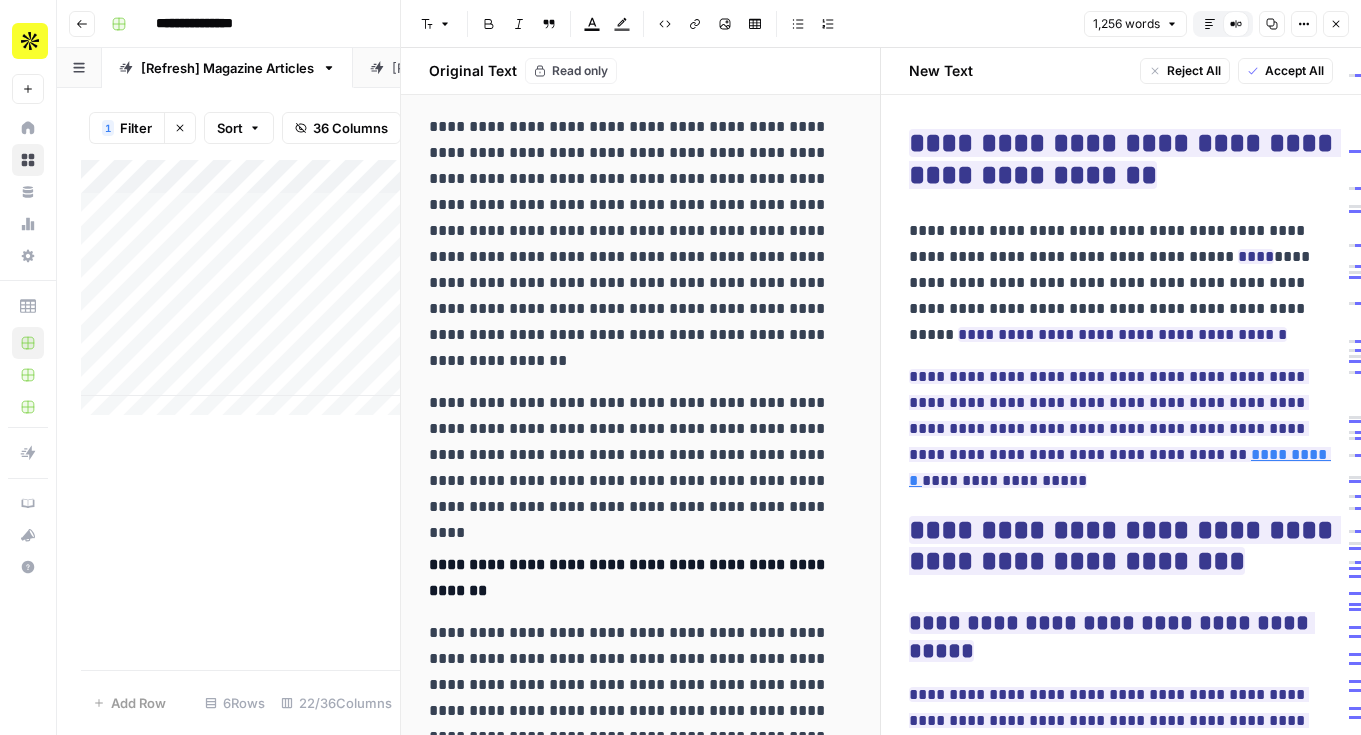 click on "**********" at bounding box center [1113, 283] 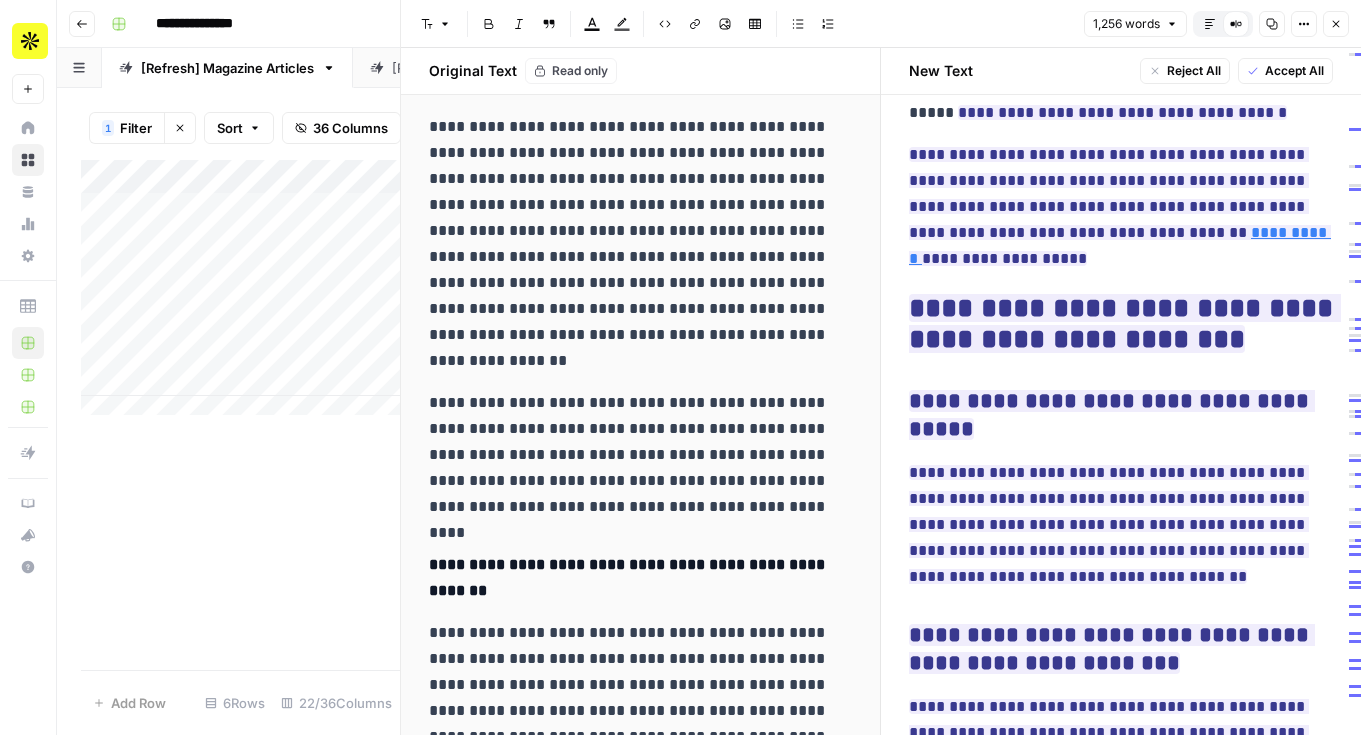 scroll, scrollTop: 4462, scrollLeft: 0, axis: vertical 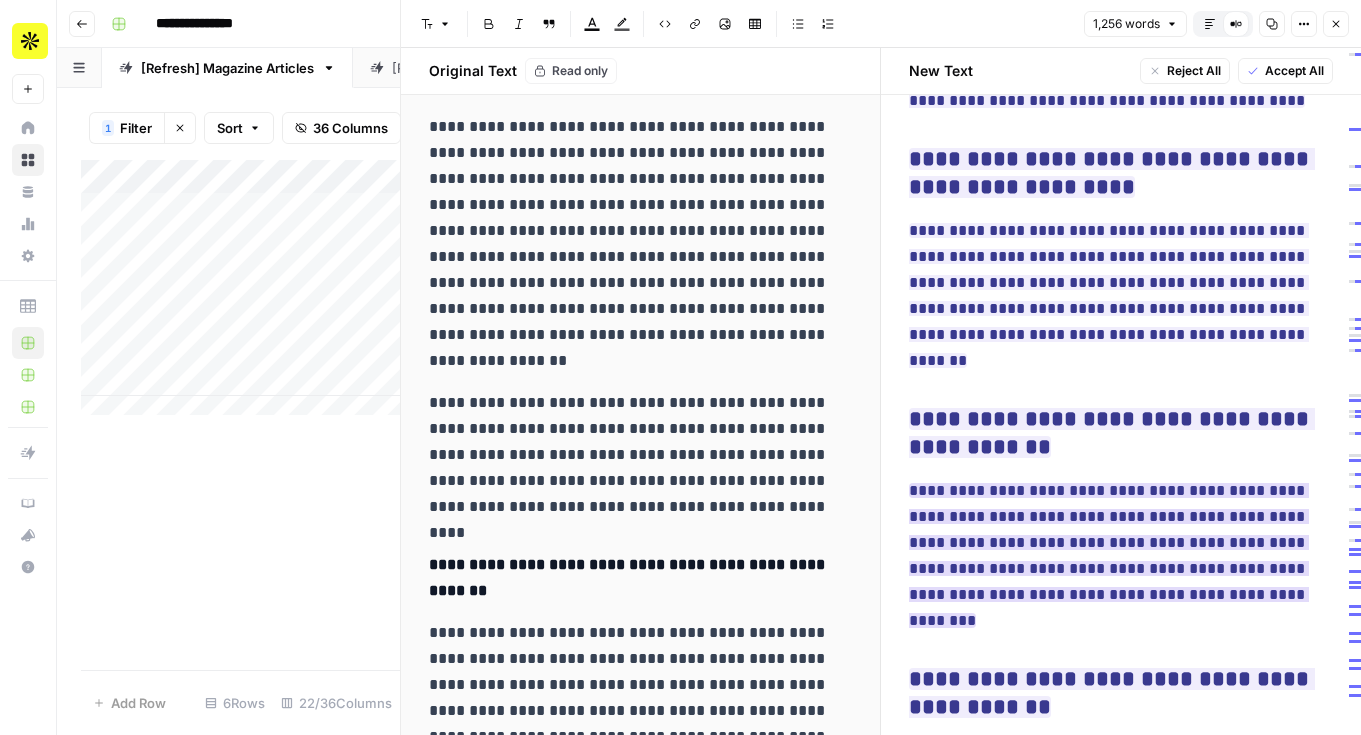 click on "**********" at bounding box center (1109, 555) 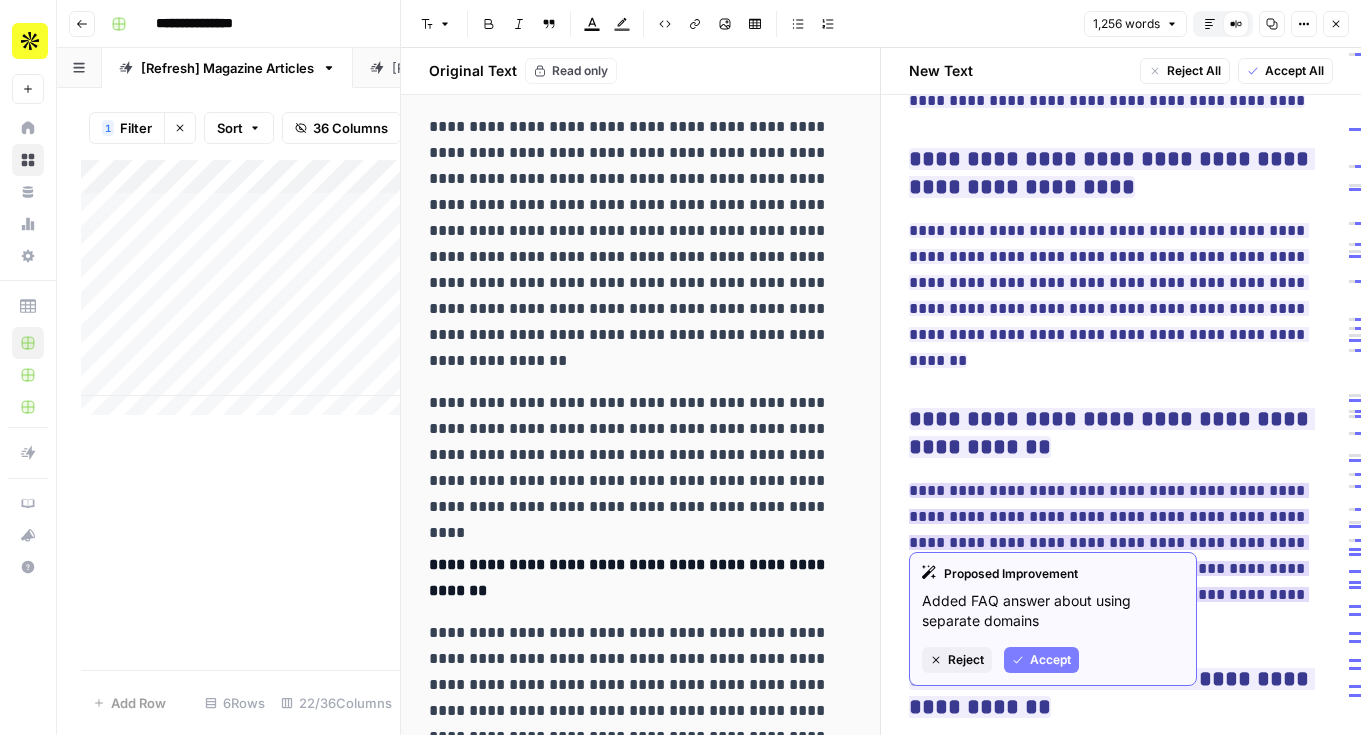 click on "**********" at bounding box center (1109, 555) 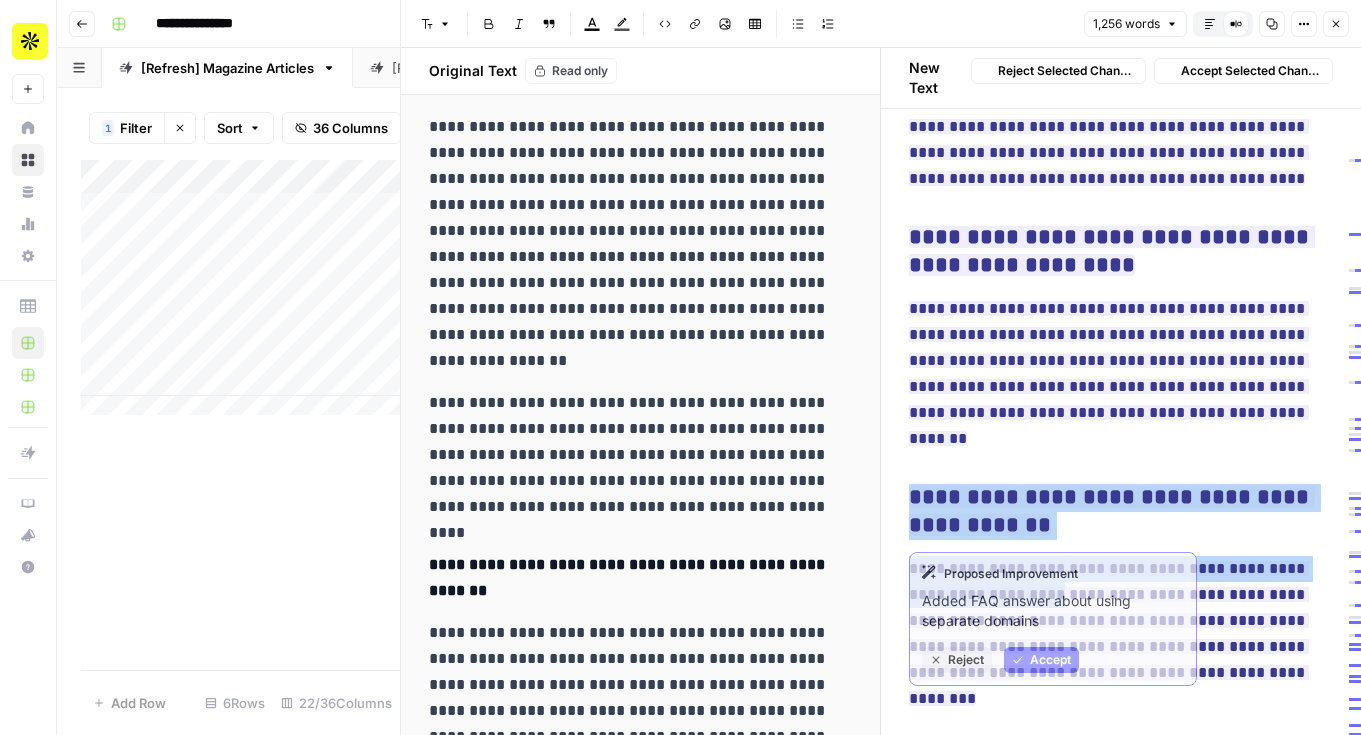 drag, startPoint x: 1032, startPoint y: 458, endPoint x: 1078, endPoint y: 444, distance: 48.08326 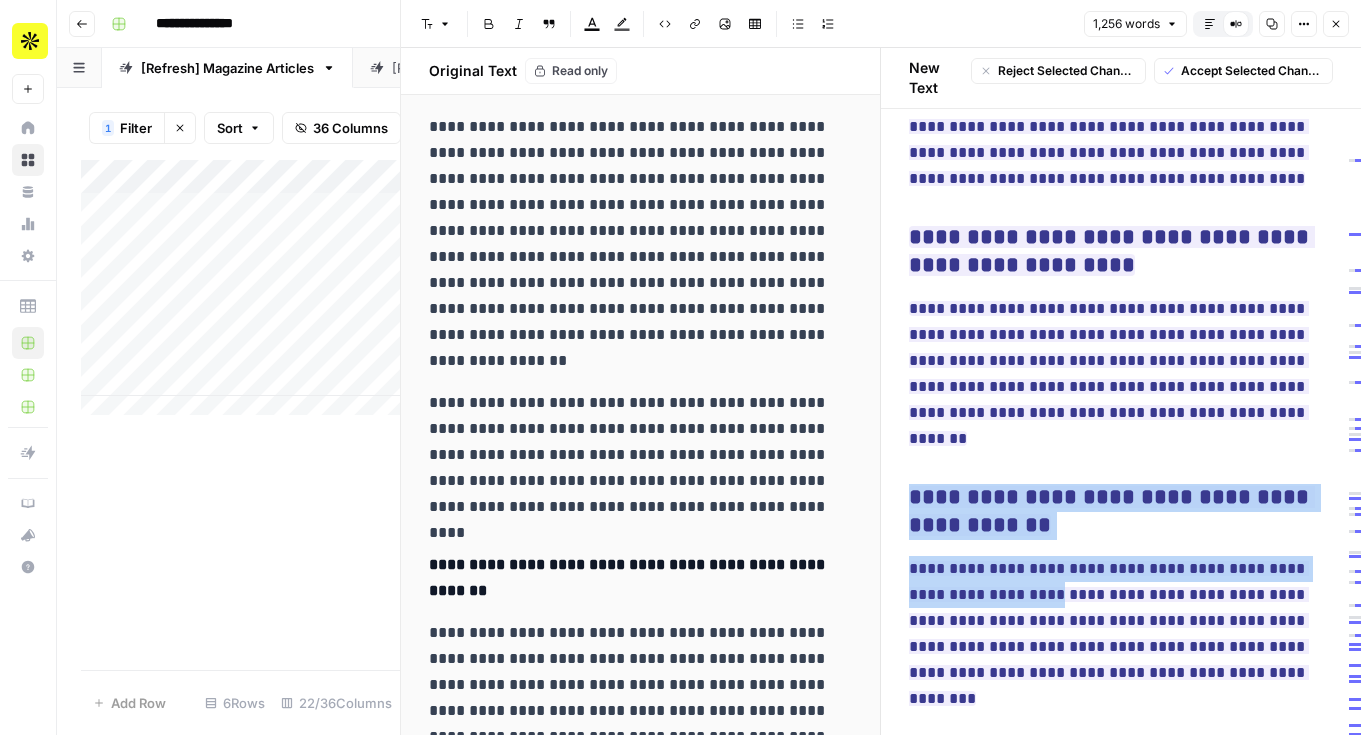 click on "**********" at bounding box center (1121, 512) 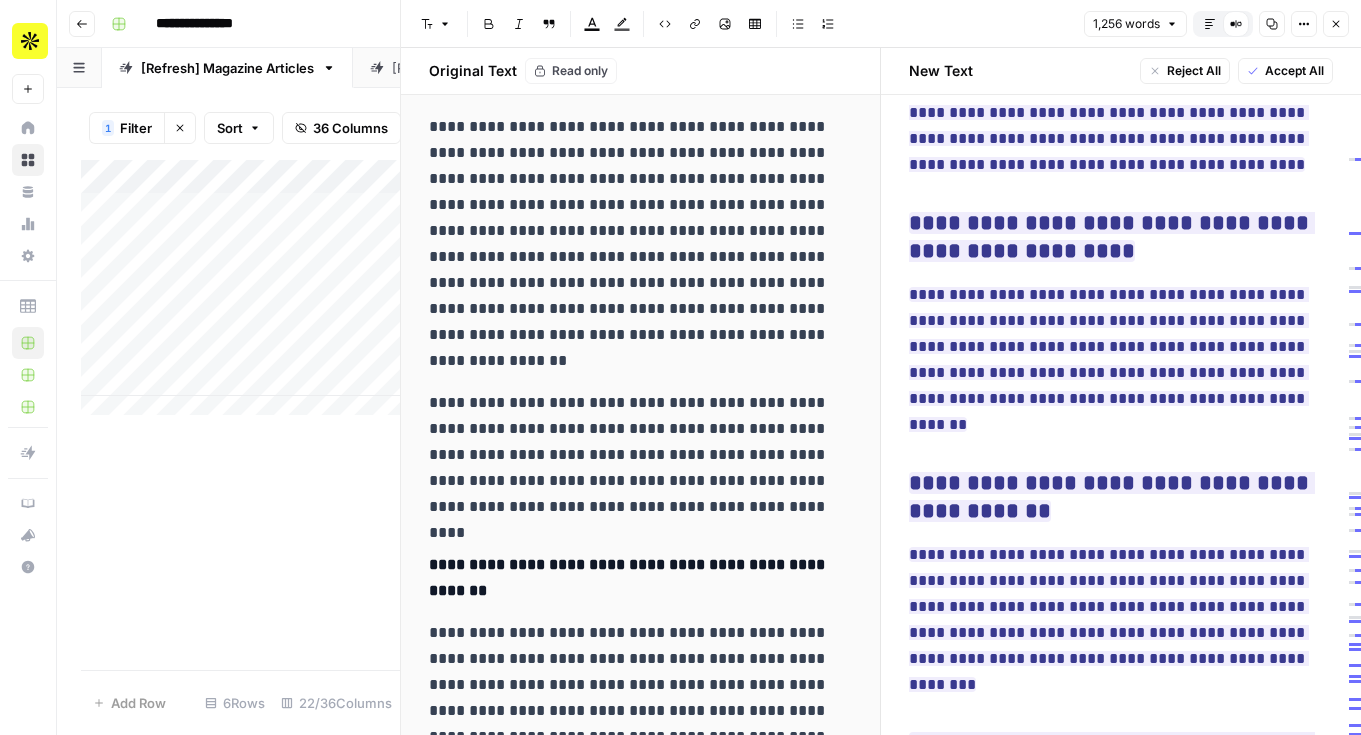 scroll, scrollTop: 5205, scrollLeft: 0, axis: vertical 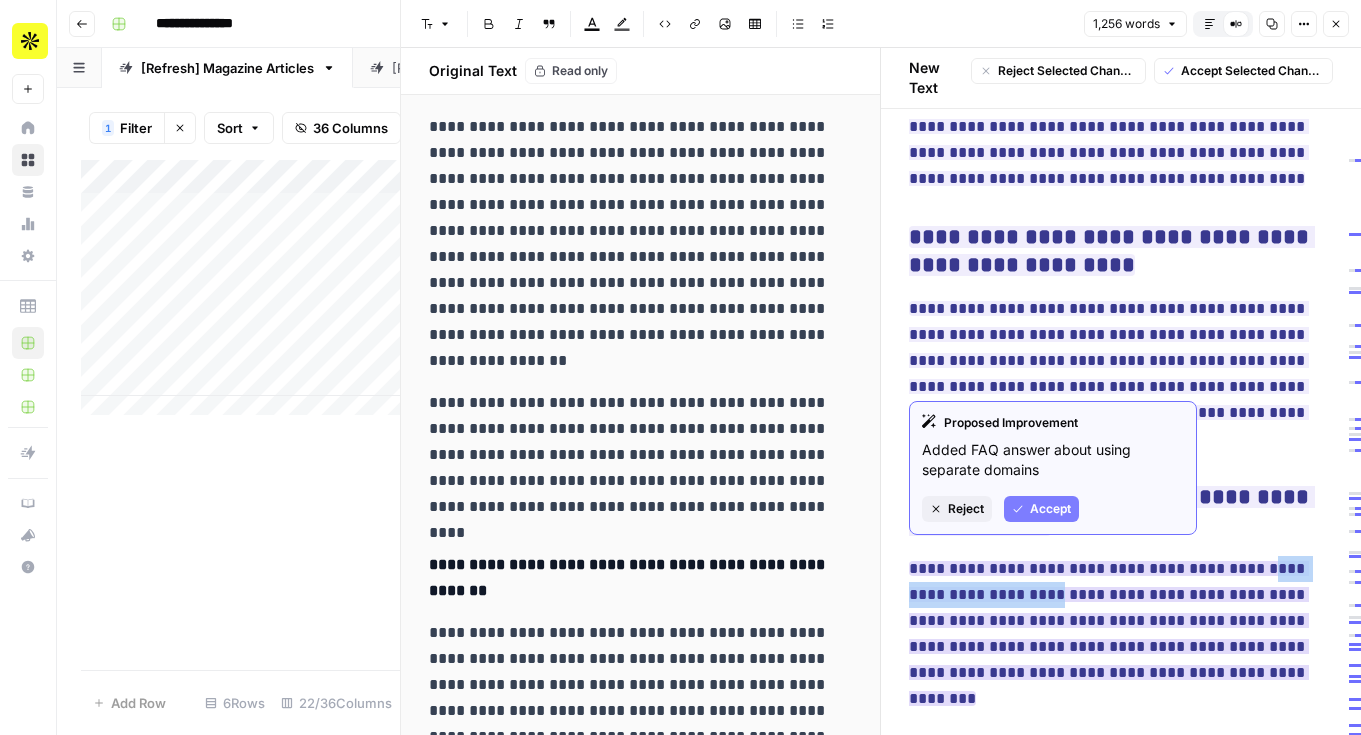 drag, startPoint x: 1250, startPoint y: 558, endPoint x: 1030, endPoint y: 587, distance: 221.90314 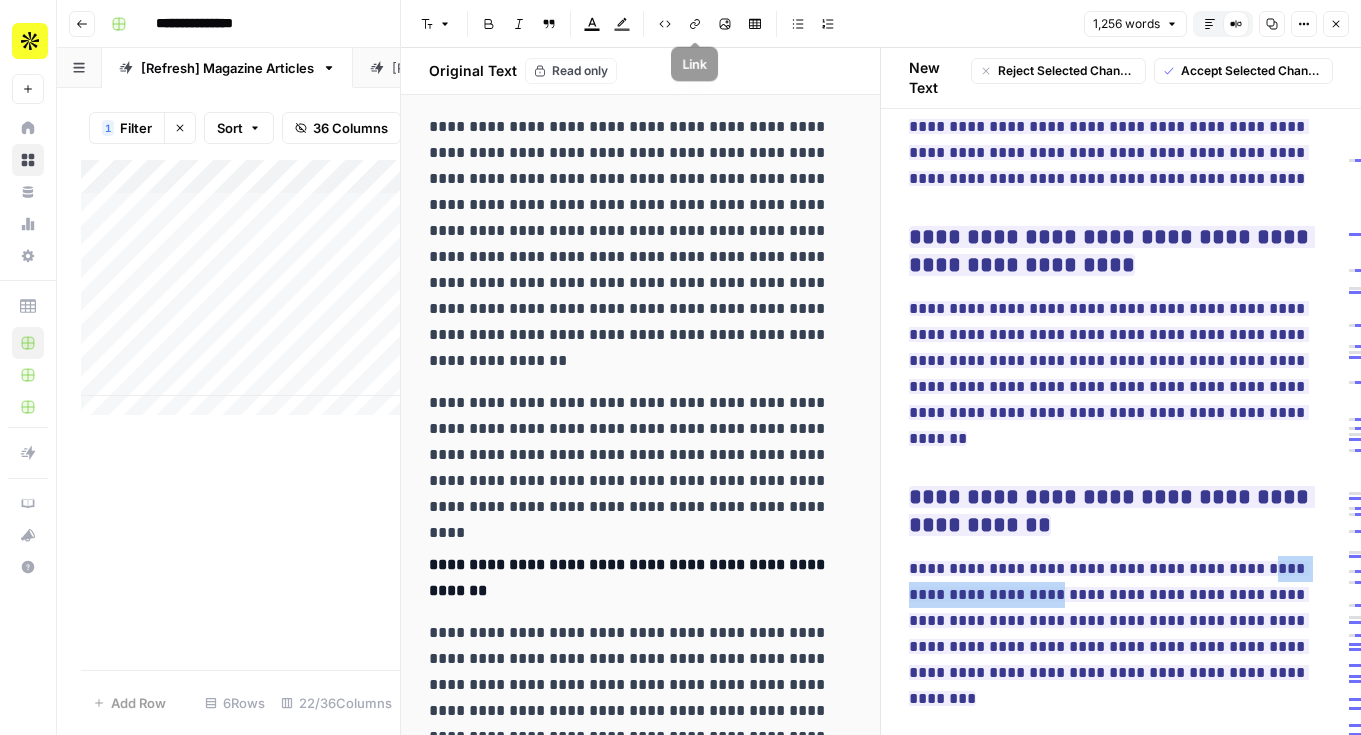 click on "Link" at bounding box center [695, 24] 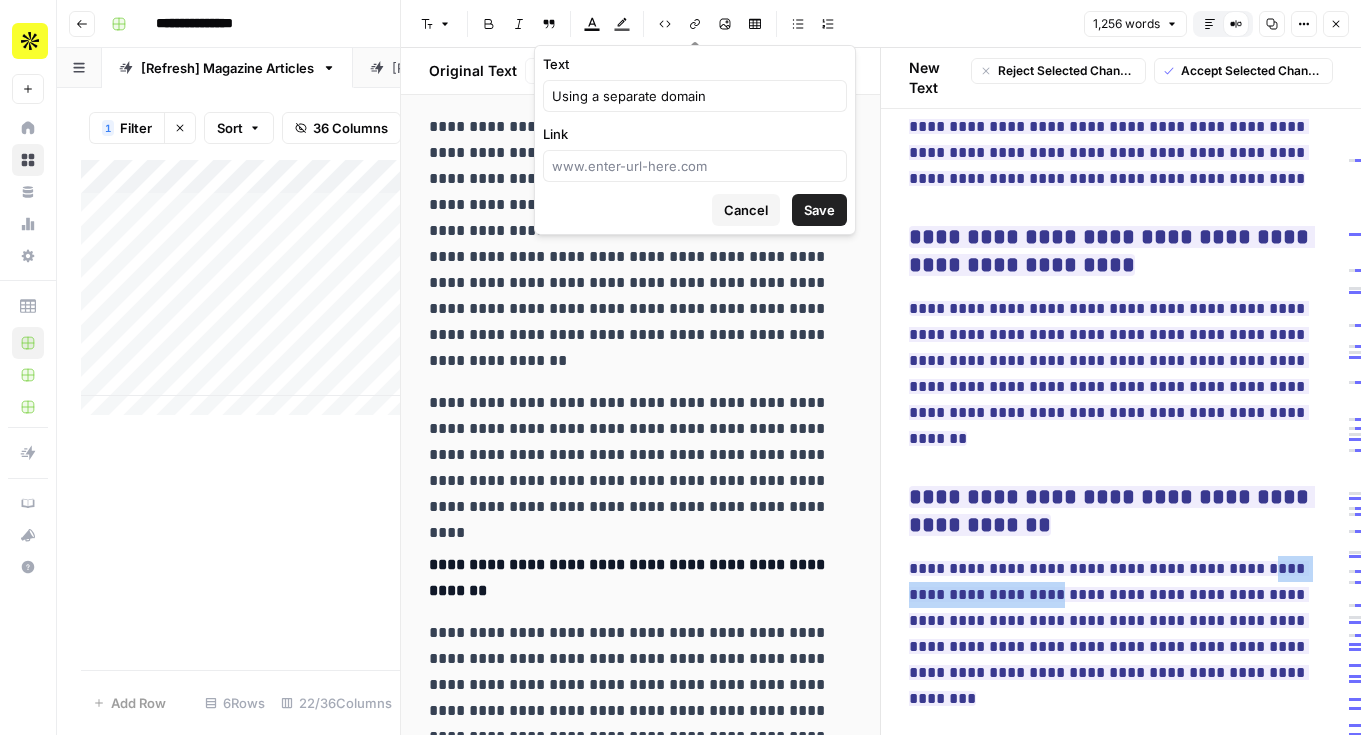 type 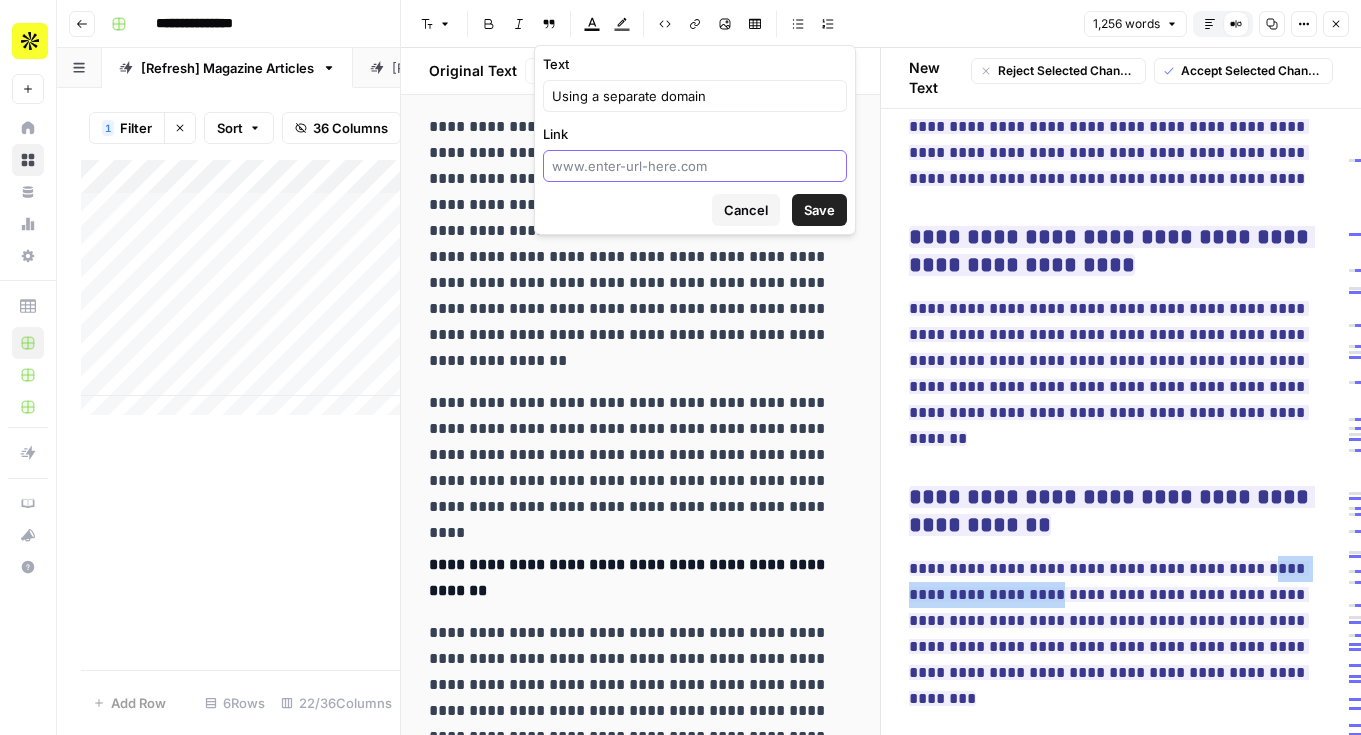 click on "Link" at bounding box center (695, 166) 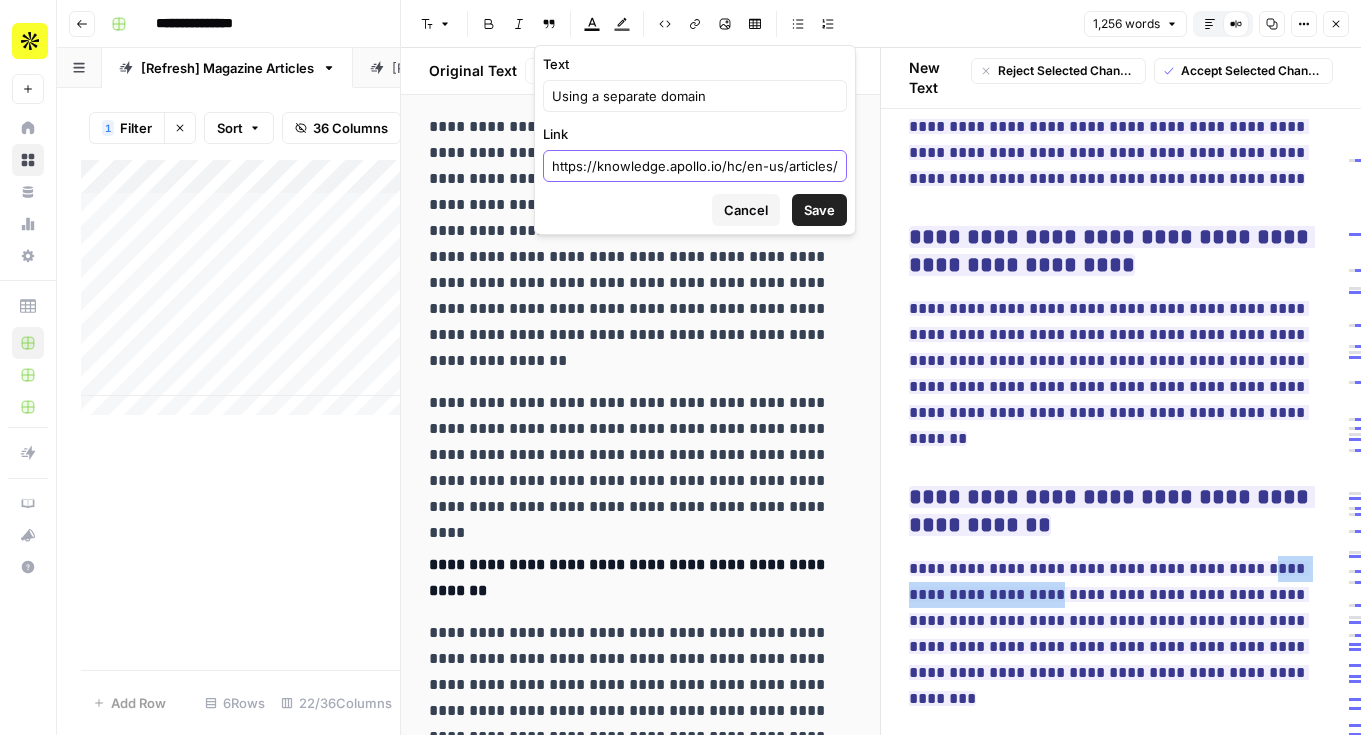 scroll, scrollTop: 0, scrollLeft: 483, axis: horizontal 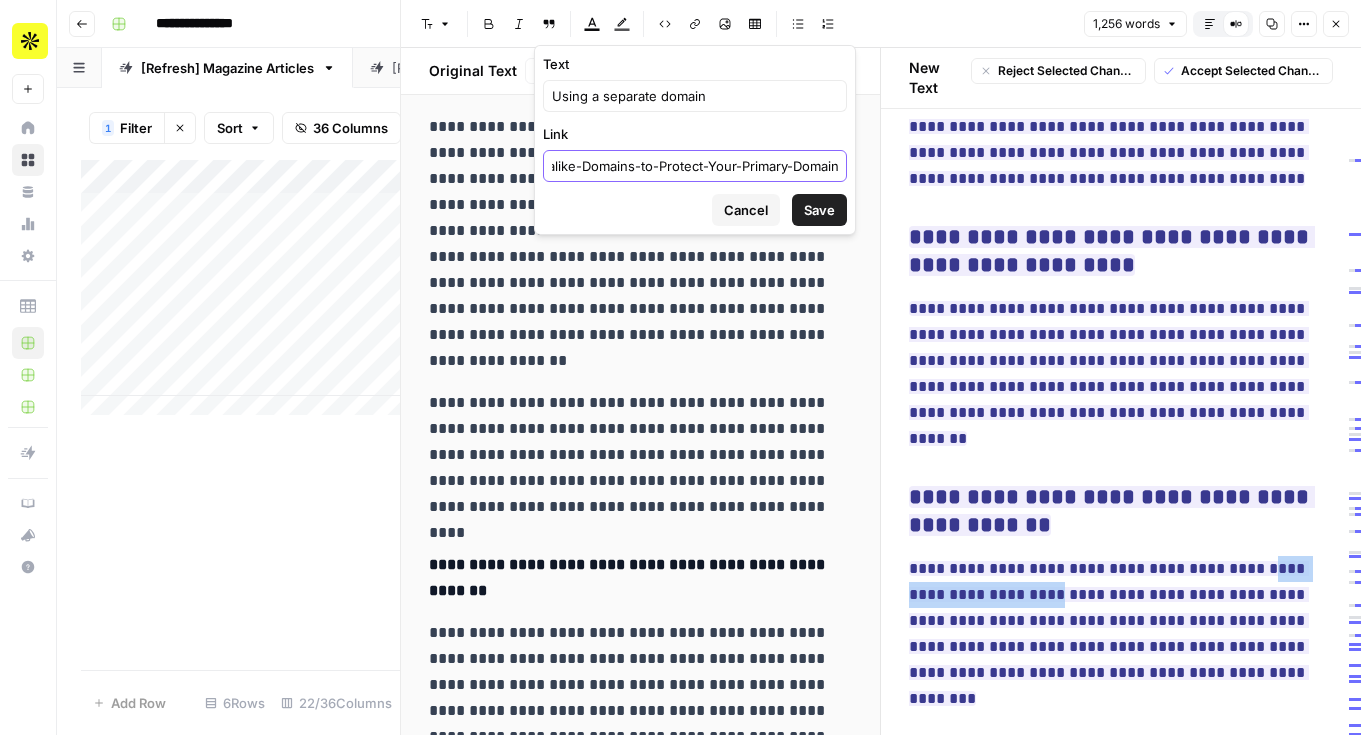 type on "https://knowledge.apollo.io/hc/en-us/articles/25265069912717-Set-up-Look-alike-Domains-to-Protect-Your-Primary-Domain" 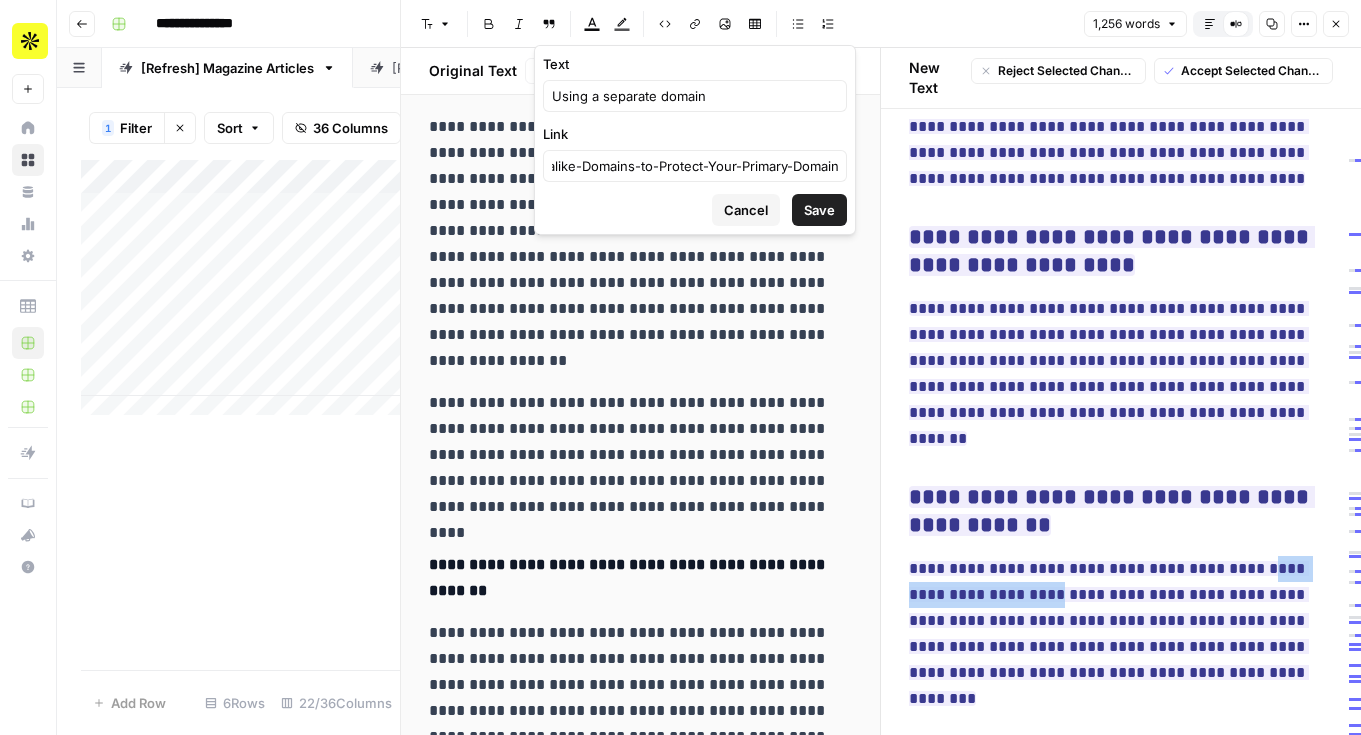 scroll, scrollTop: 0, scrollLeft: 0, axis: both 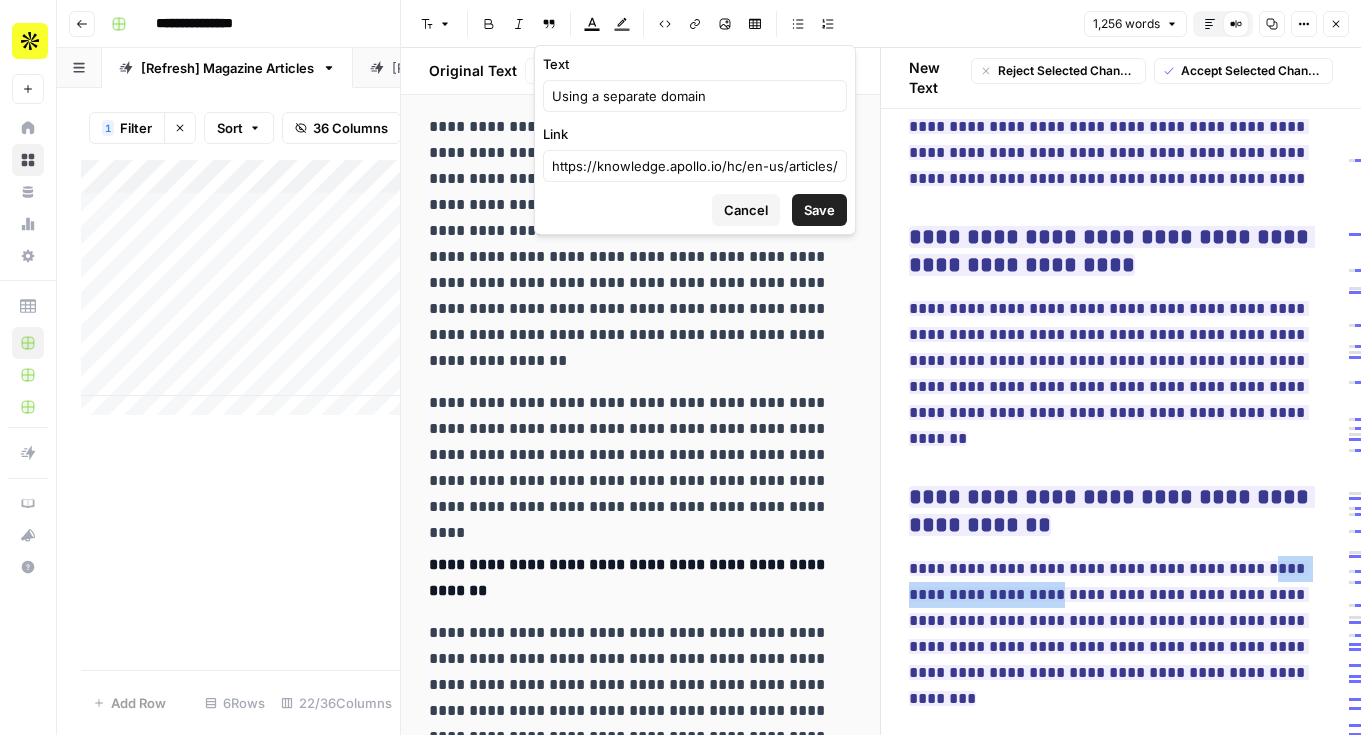 click on "Save" at bounding box center [819, 210] 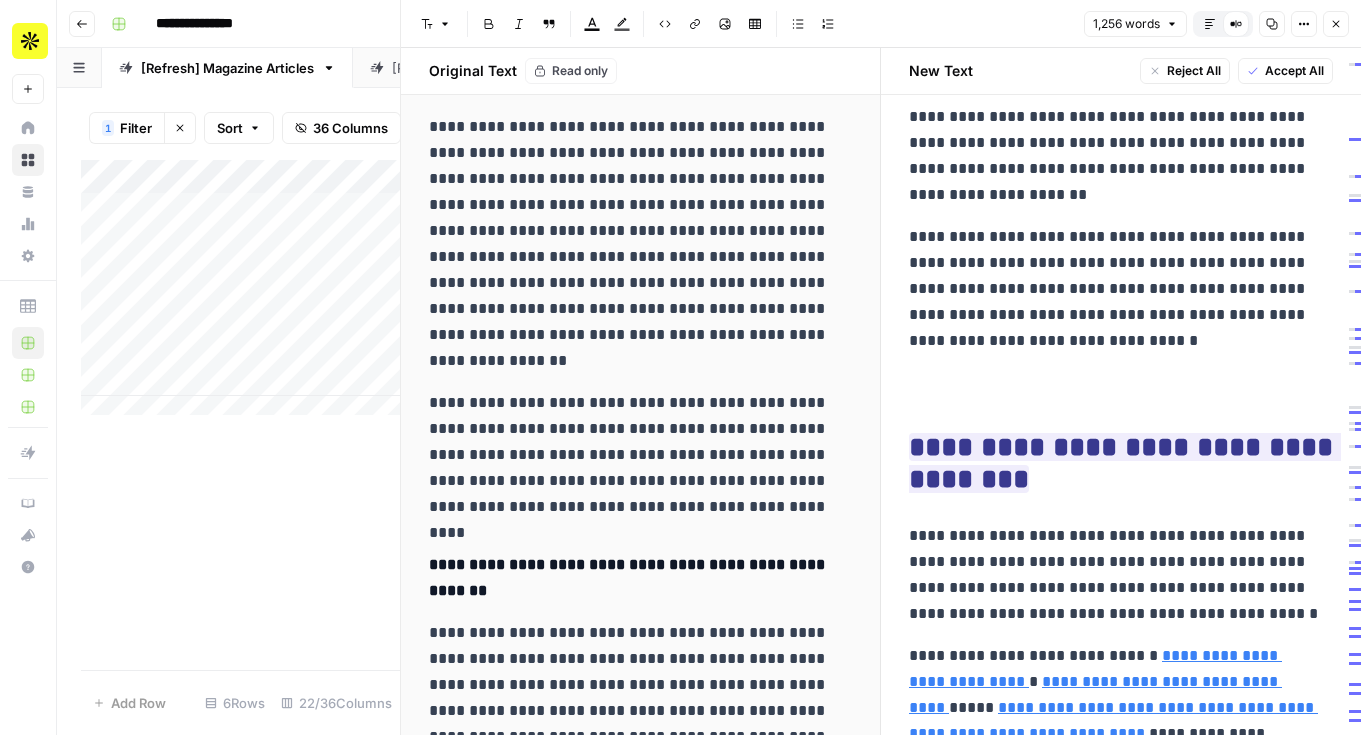 scroll, scrollTop: 0, scrollLeft: 0, axis: both 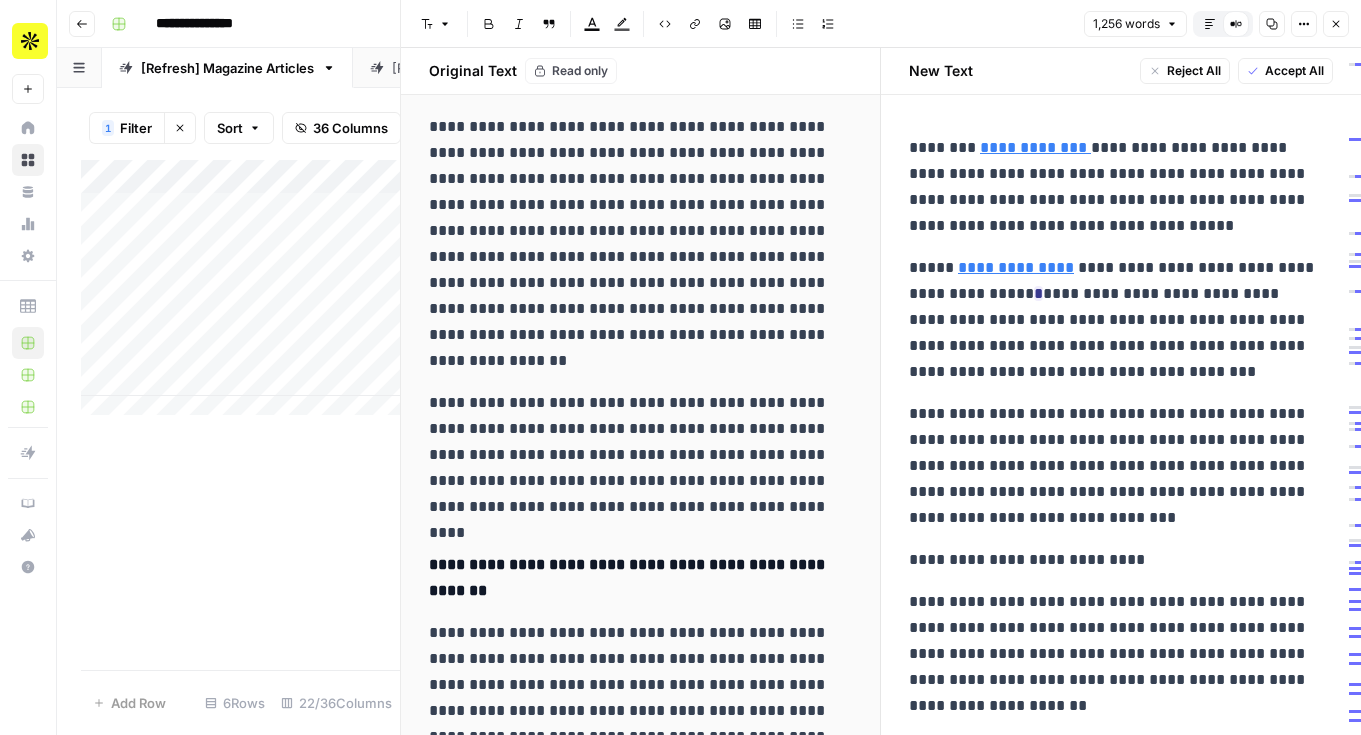 click on "Accept All" at bounding box center (1294, 71) 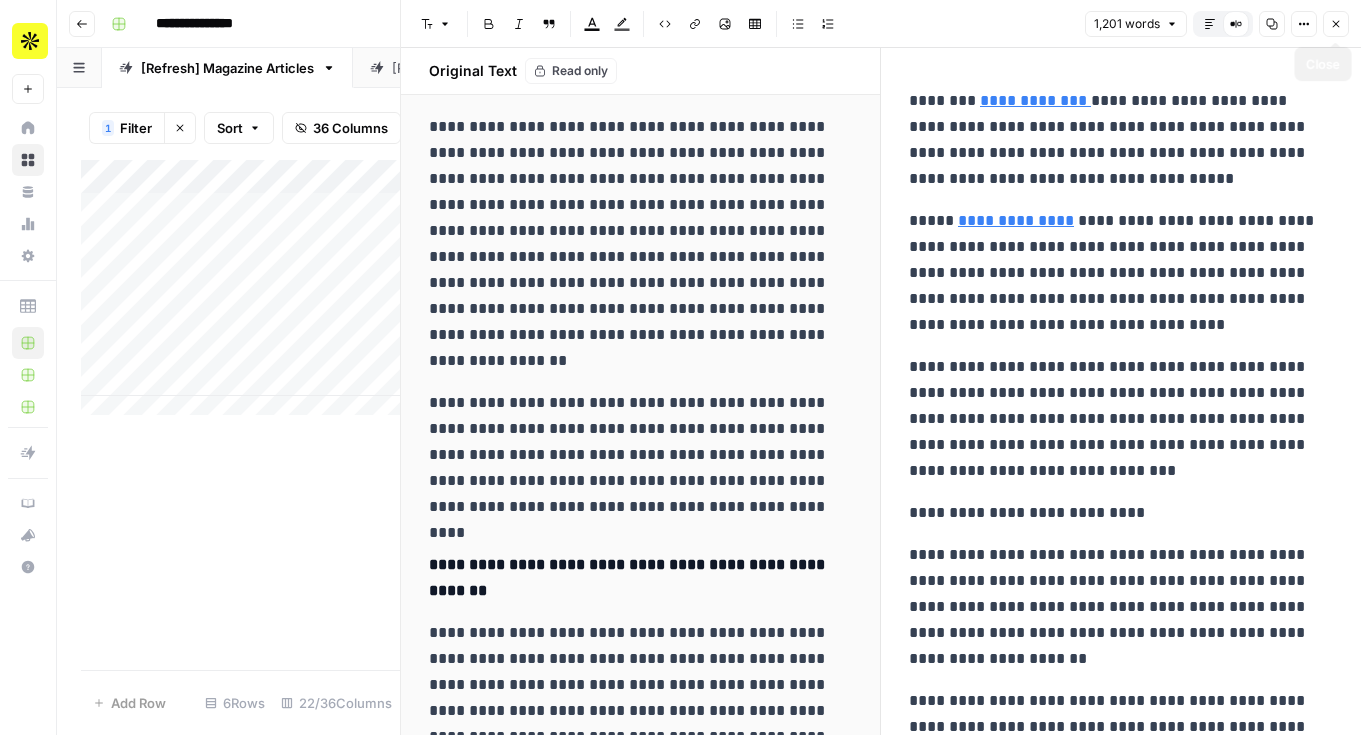 click 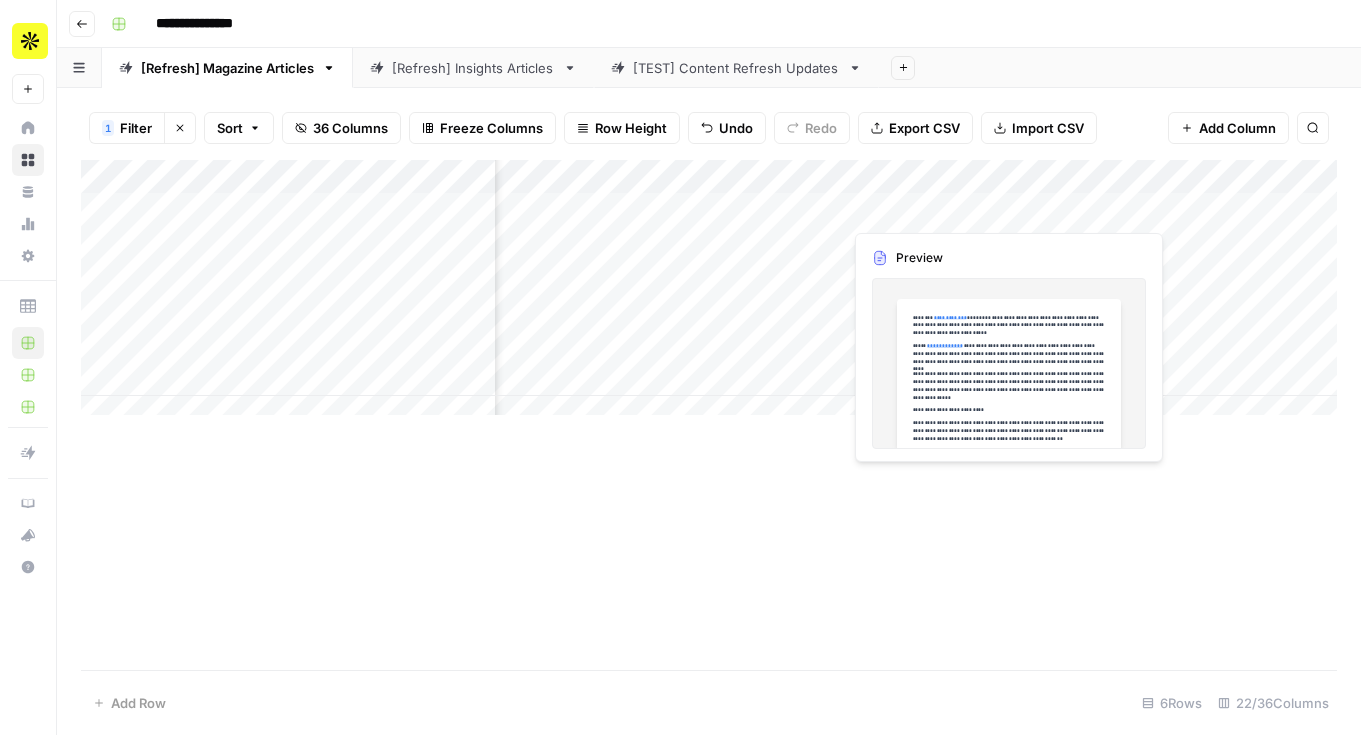 click on "Add Column" at bounding box center [709, 295] 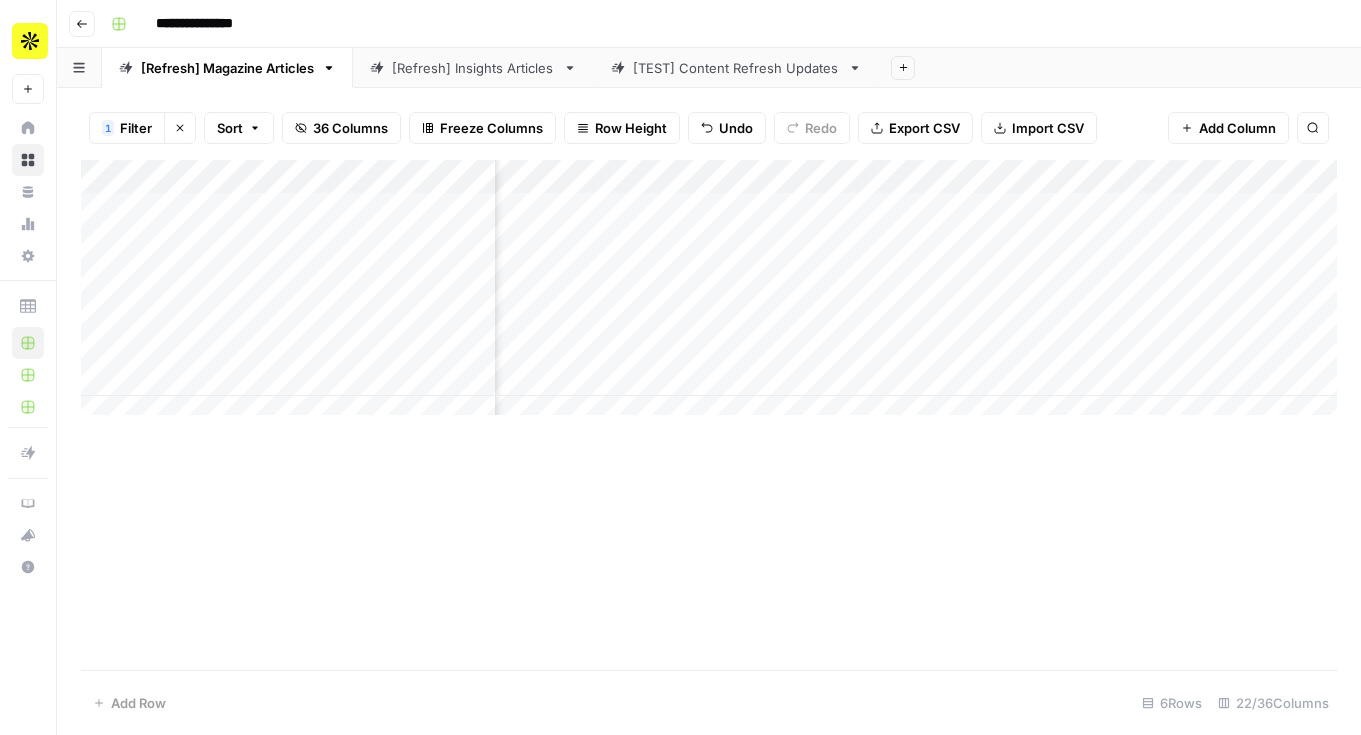 click on "Add Column" at bounding box center [709, 295] 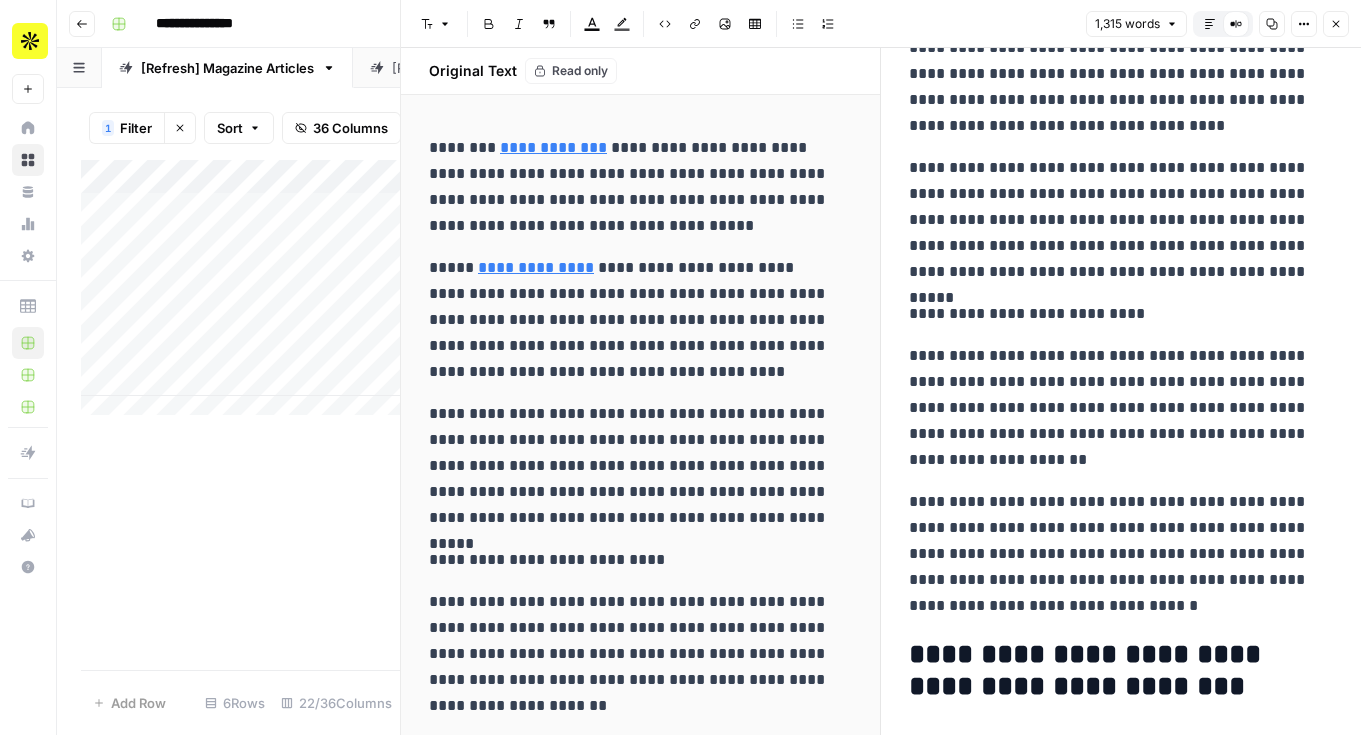 scroll, scrollTop: 551, scrollLeft: 0, axis: vertical 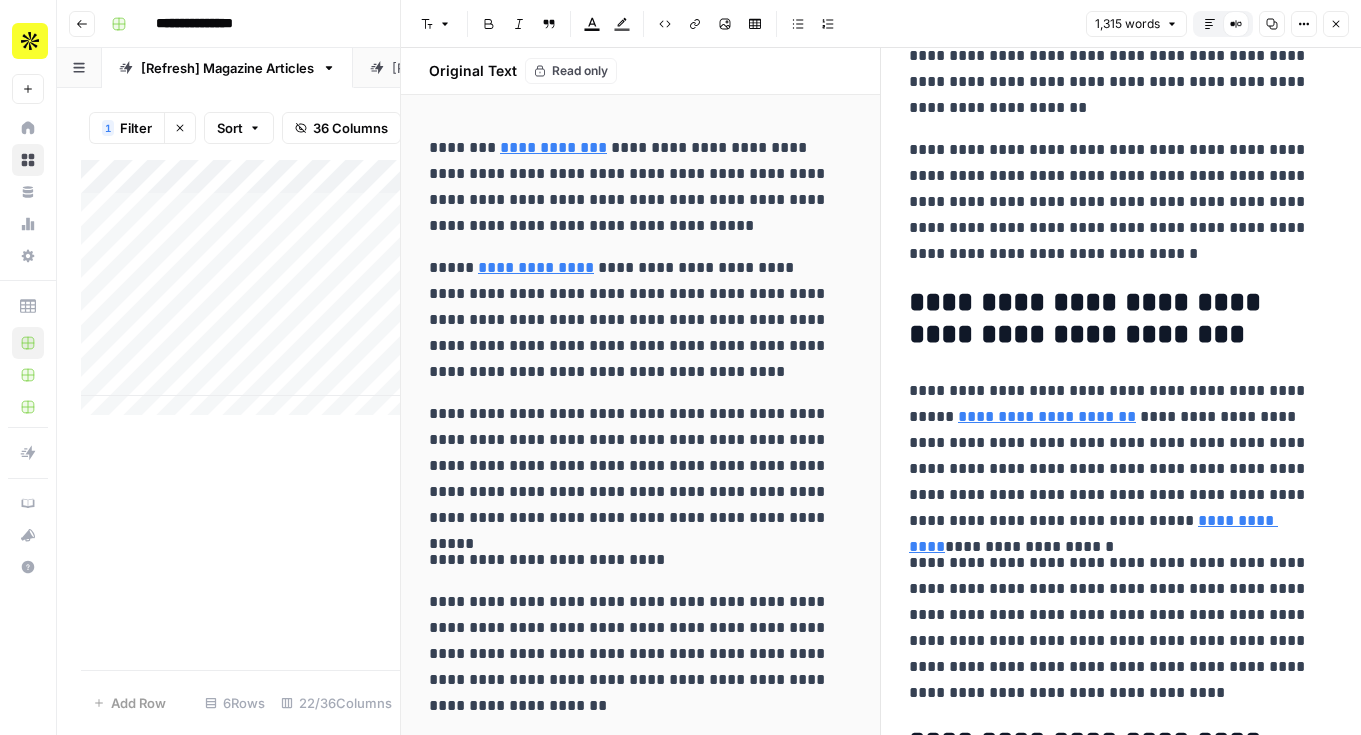 click 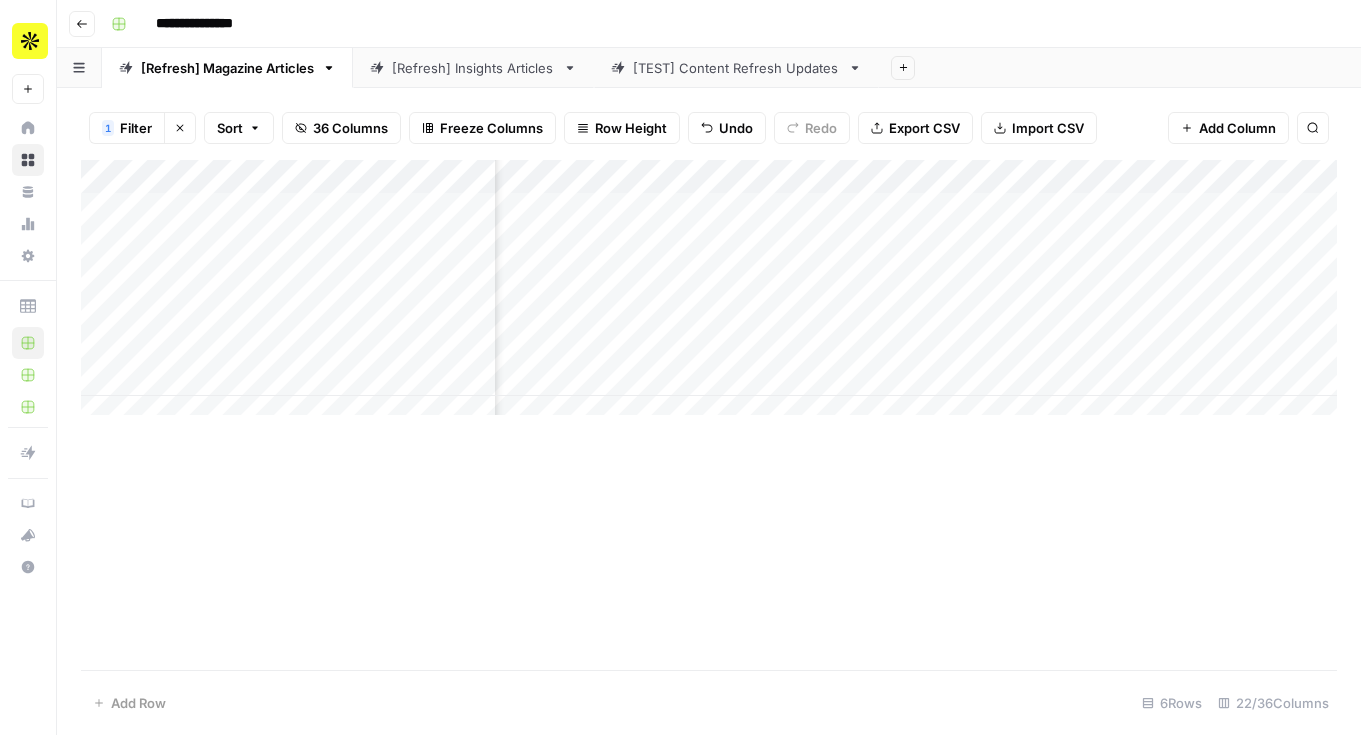 scroll, scrollTop: 0, scrollLeft: 337, axis: horizontal 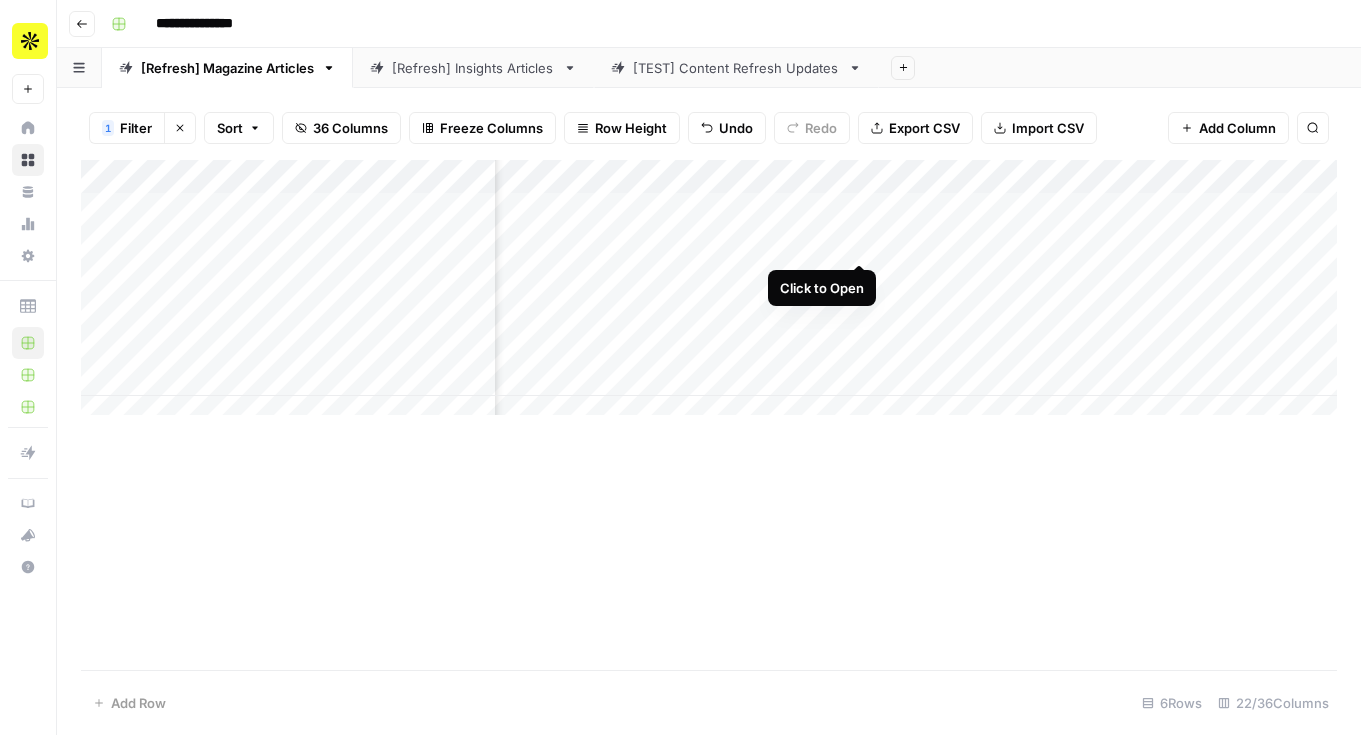click on "Add Column" at bounding box center (709, 295) 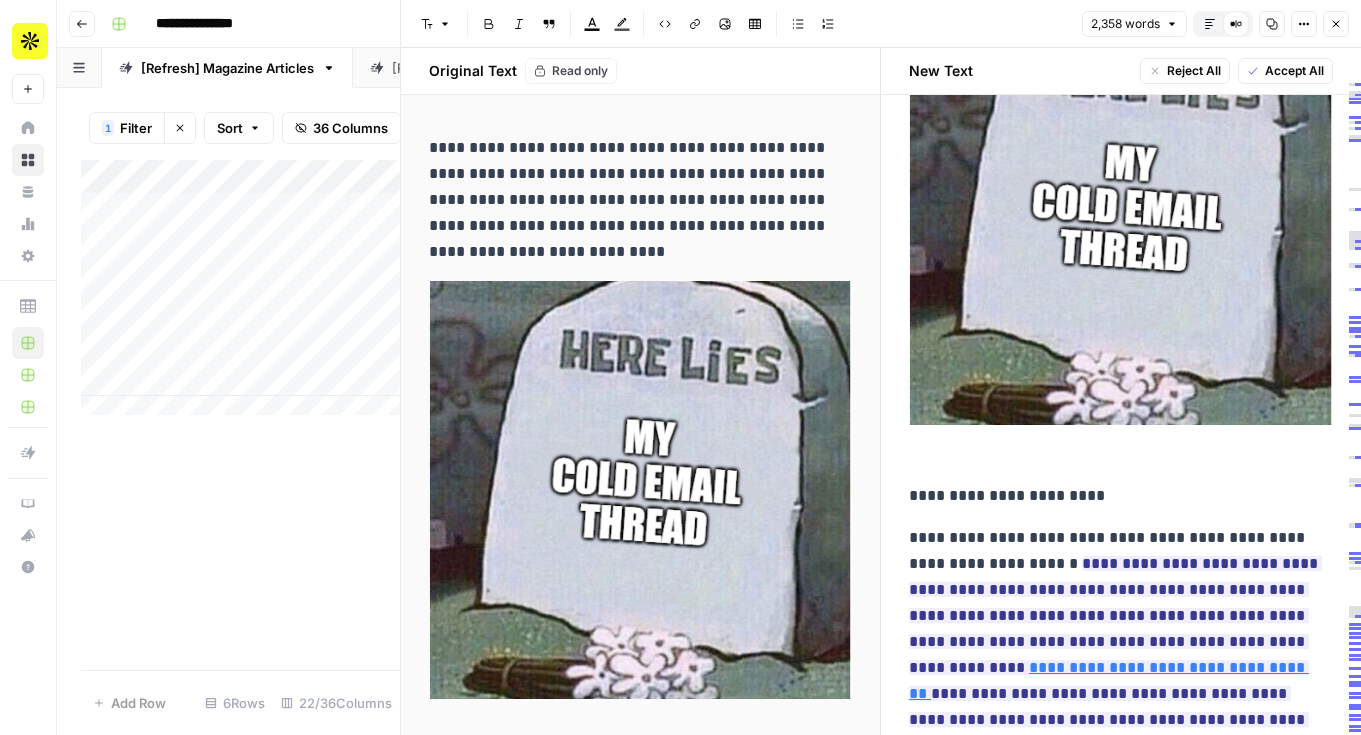 scroll, scrollTop: 511, scrollLeft: 0, axis: vertical 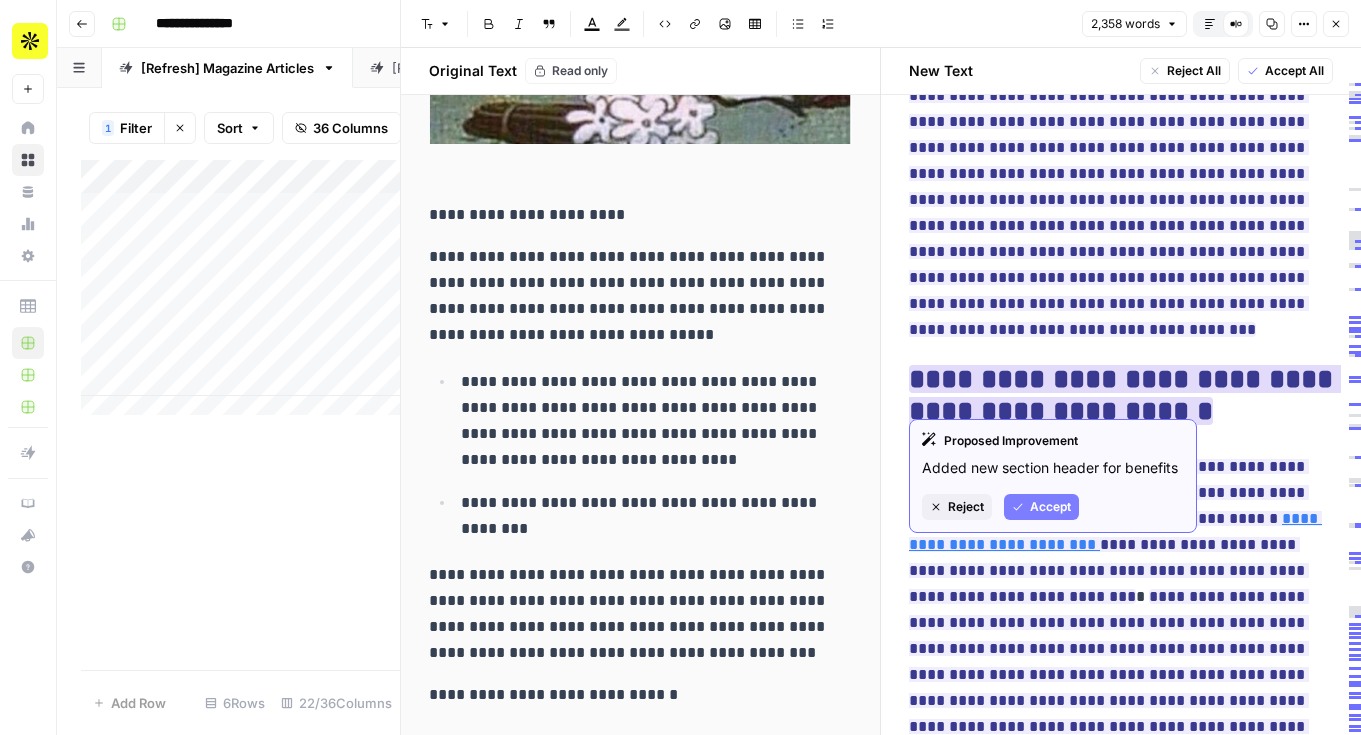 click on "Reject" at bounding box center [966, 507] 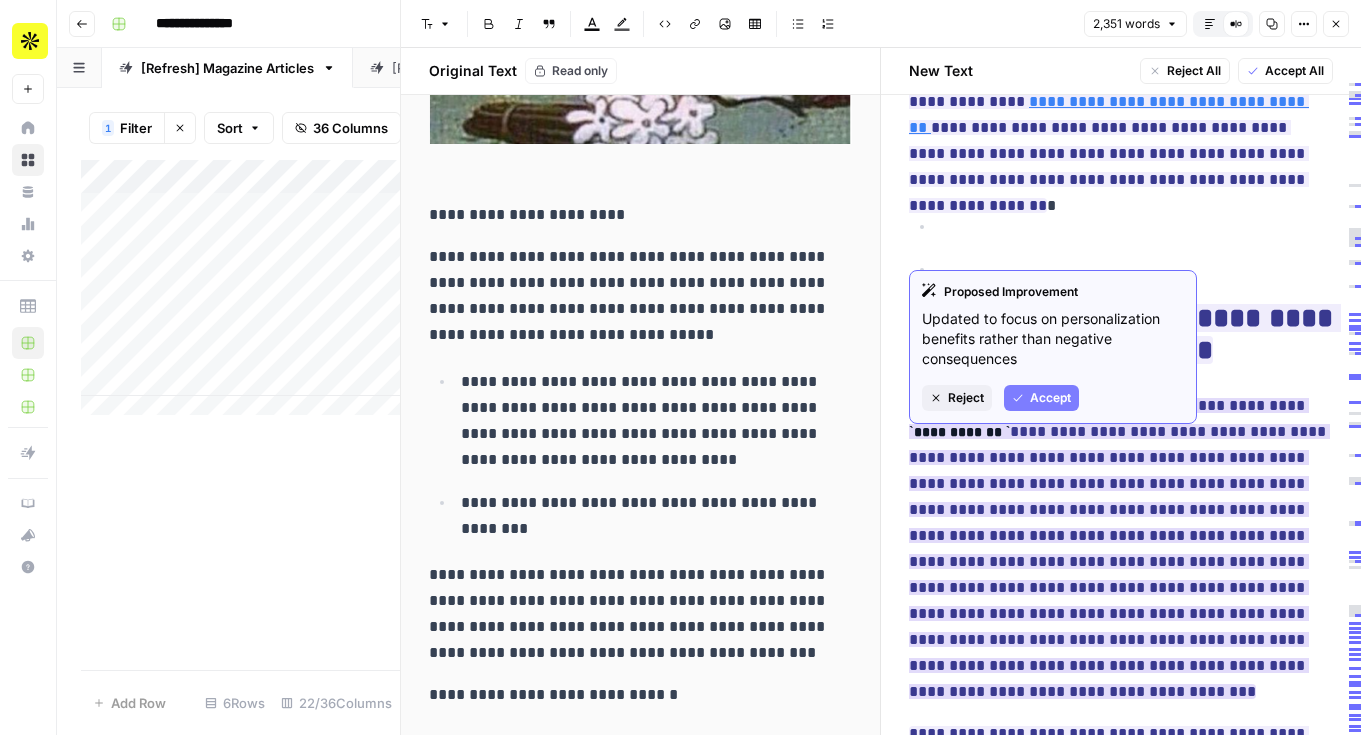 scroll, scrollTop: 813, scrollLeft: 0, axis: vertical 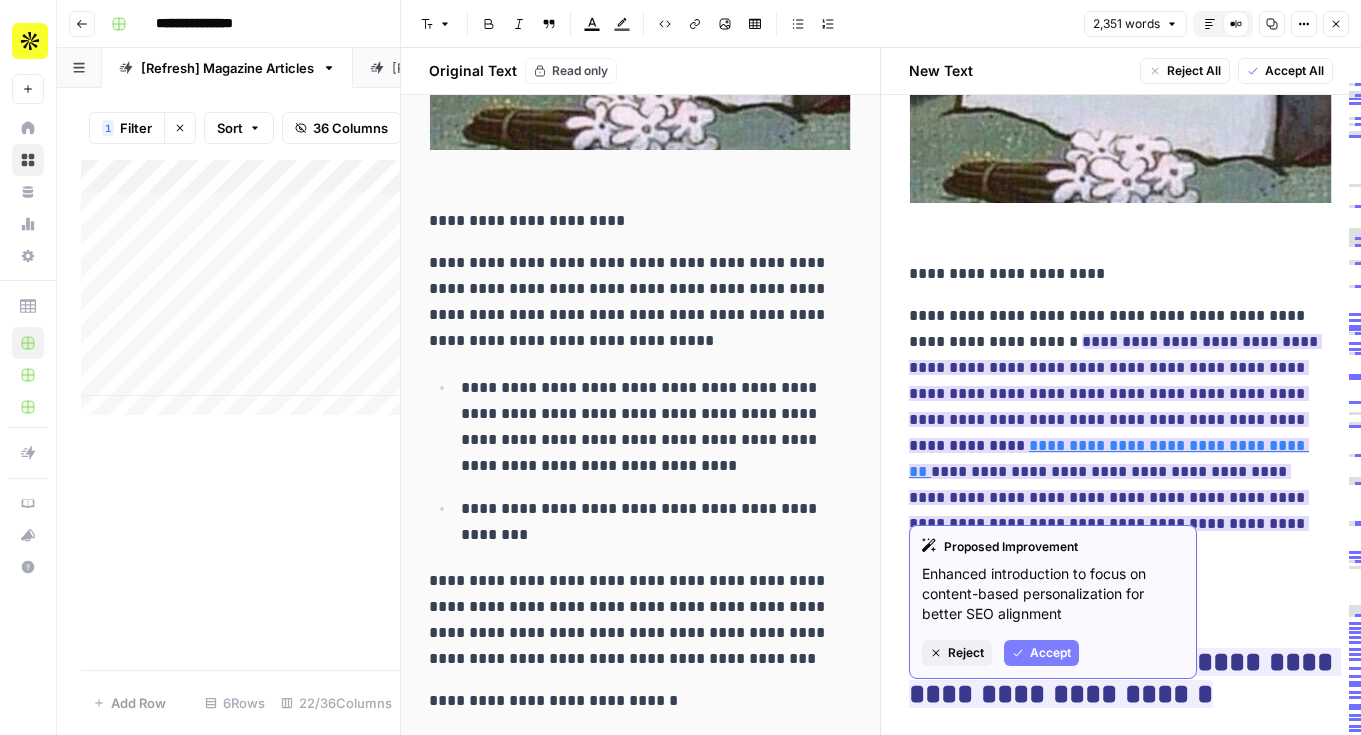 click on "**********" at bounding box center [1115, 445] 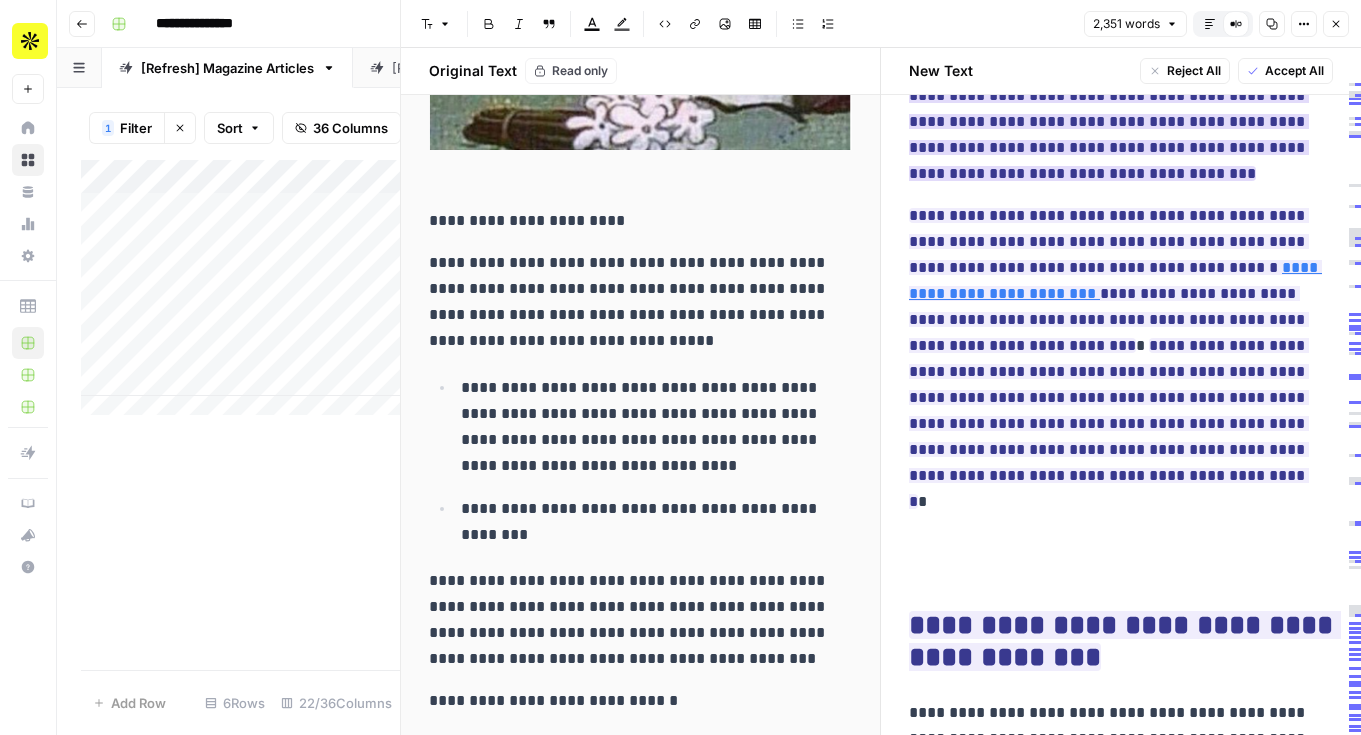 scroll, scrollTop: 1489, scrollLeft: 0, axis: vertical 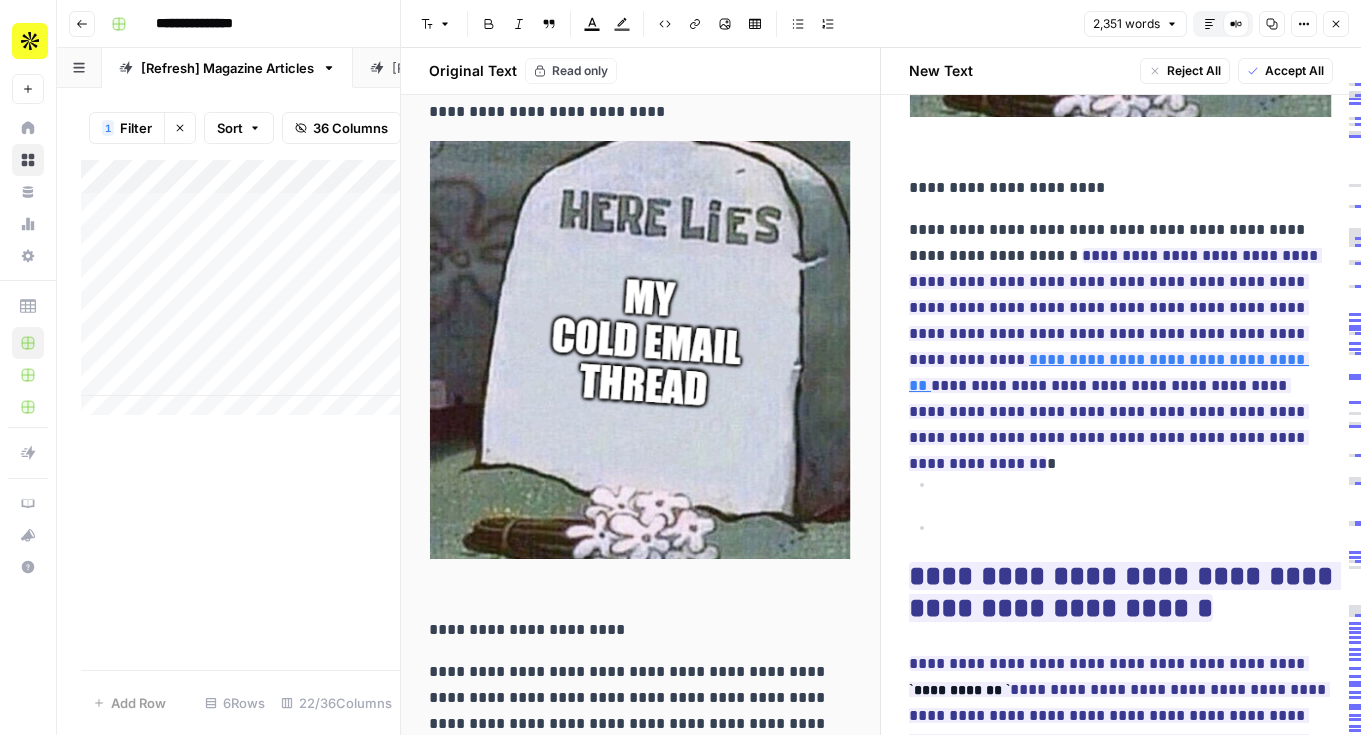 click on "Add Column" at bounding box center [240, 295] 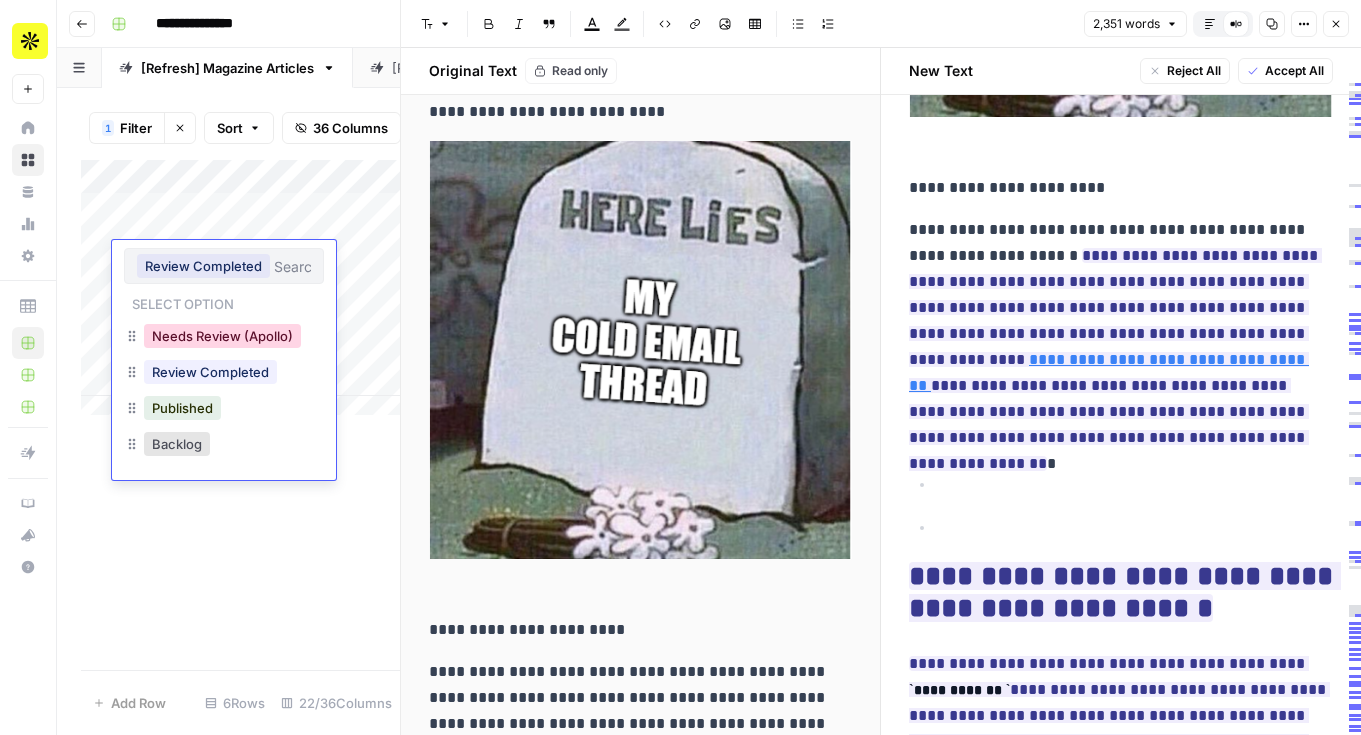 click on "Needs Review (Apollo)" at bounding box center [222, 336] 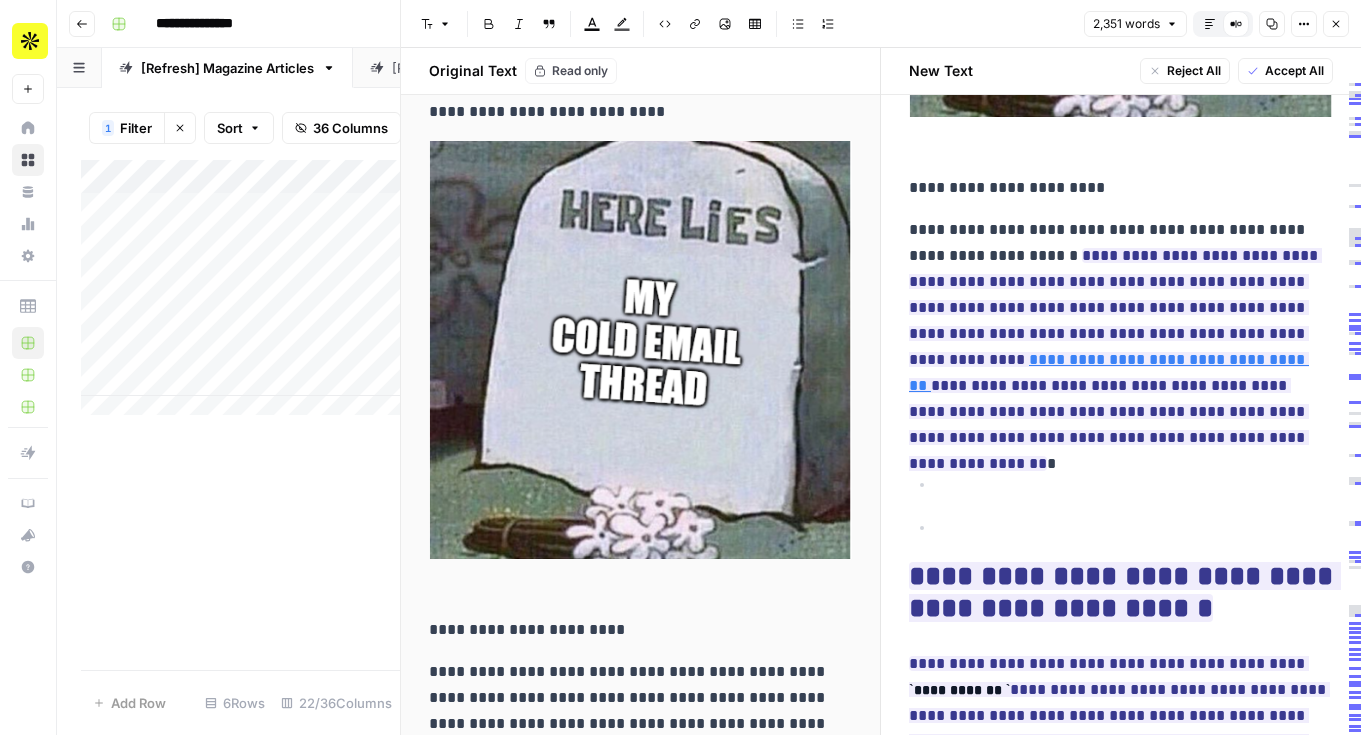 click on "Close" at bounding box center (1336, 24) 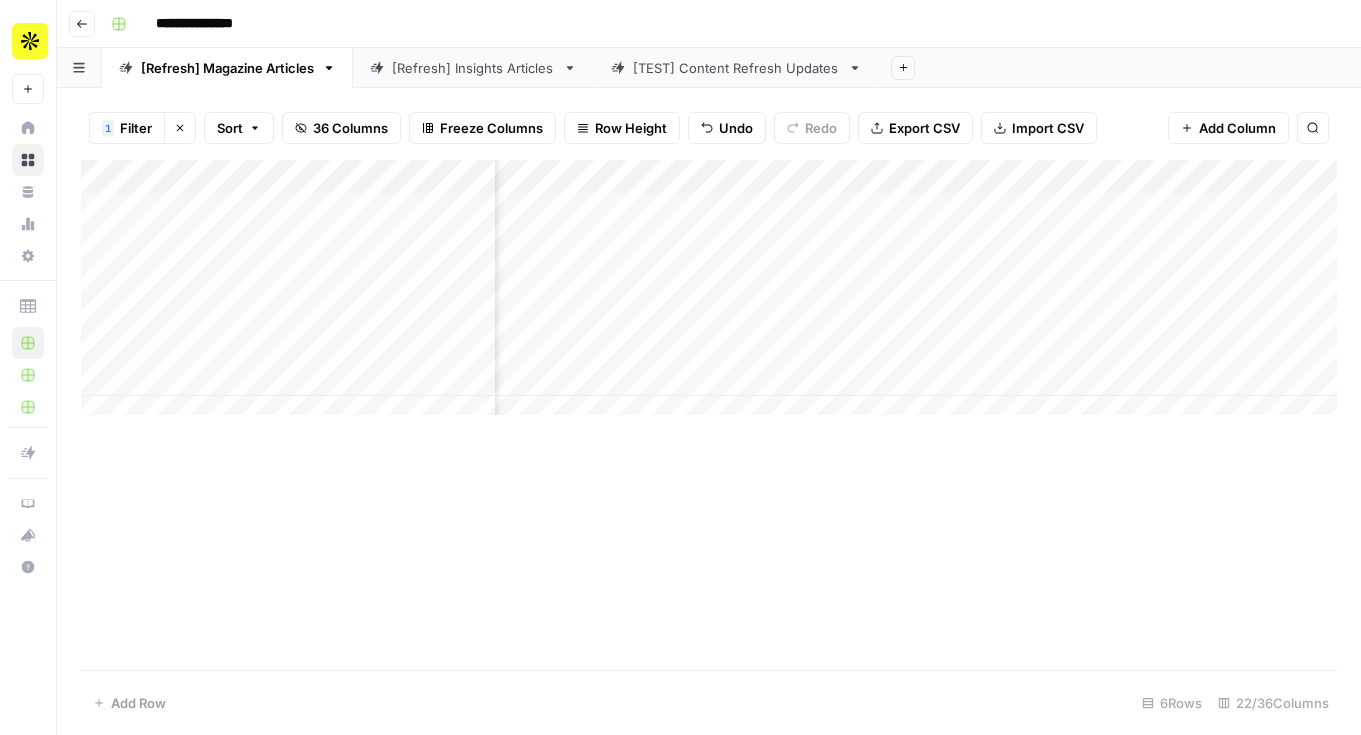 scroll, scrollTop: 0, scrollLeft: 2066, axis: horizontal 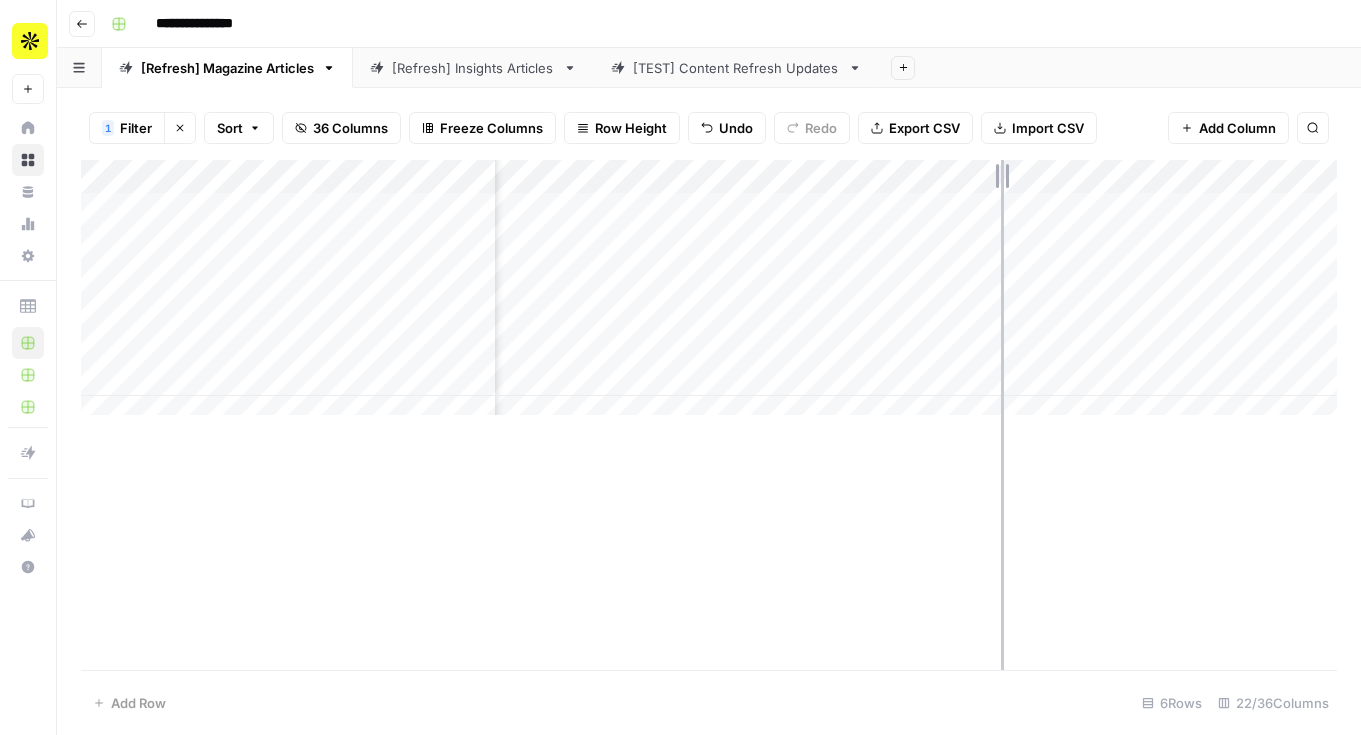 drag, startPoint x: 923, startPoint y: 178, endPoint x: 1001, endPoint y: 187, distance: 78.51752 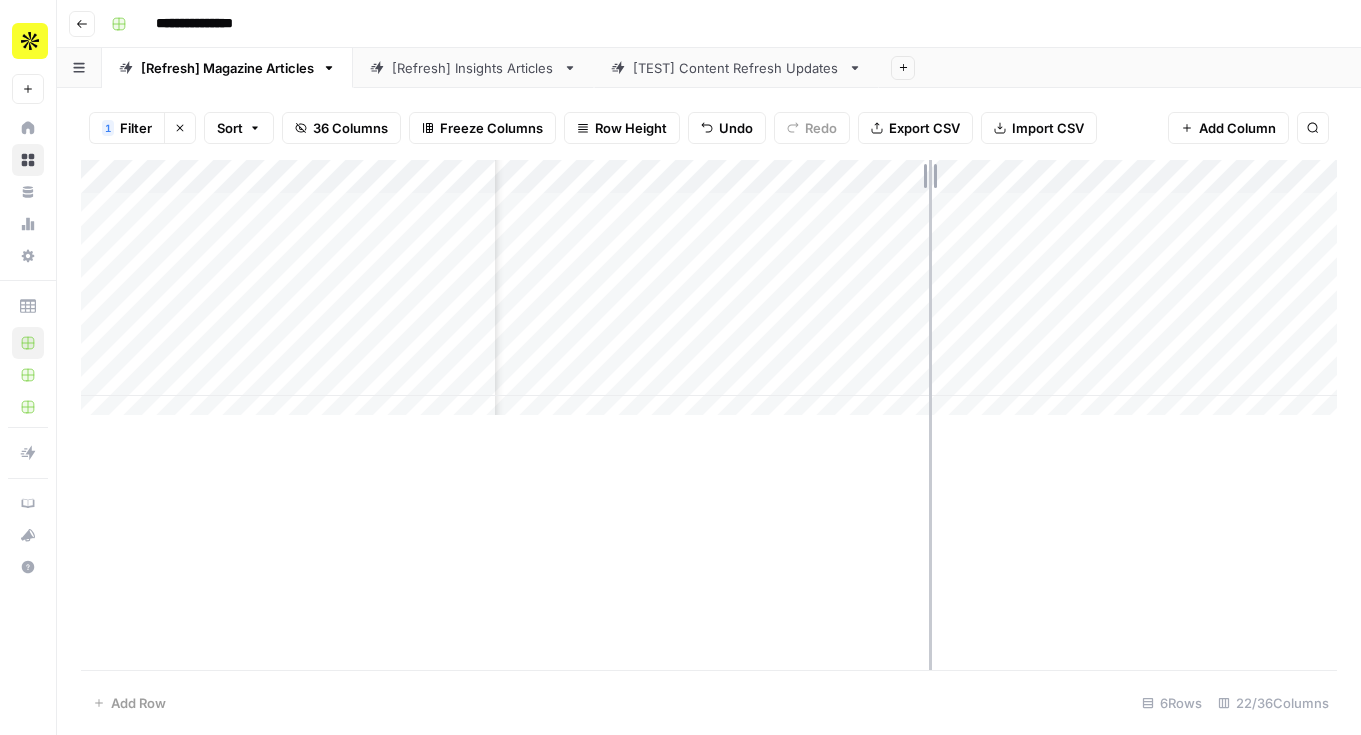 drag, startPoint x: 1003, startPoint y: 177, endPoint x: 916, endPoint y: 177, distance: 87 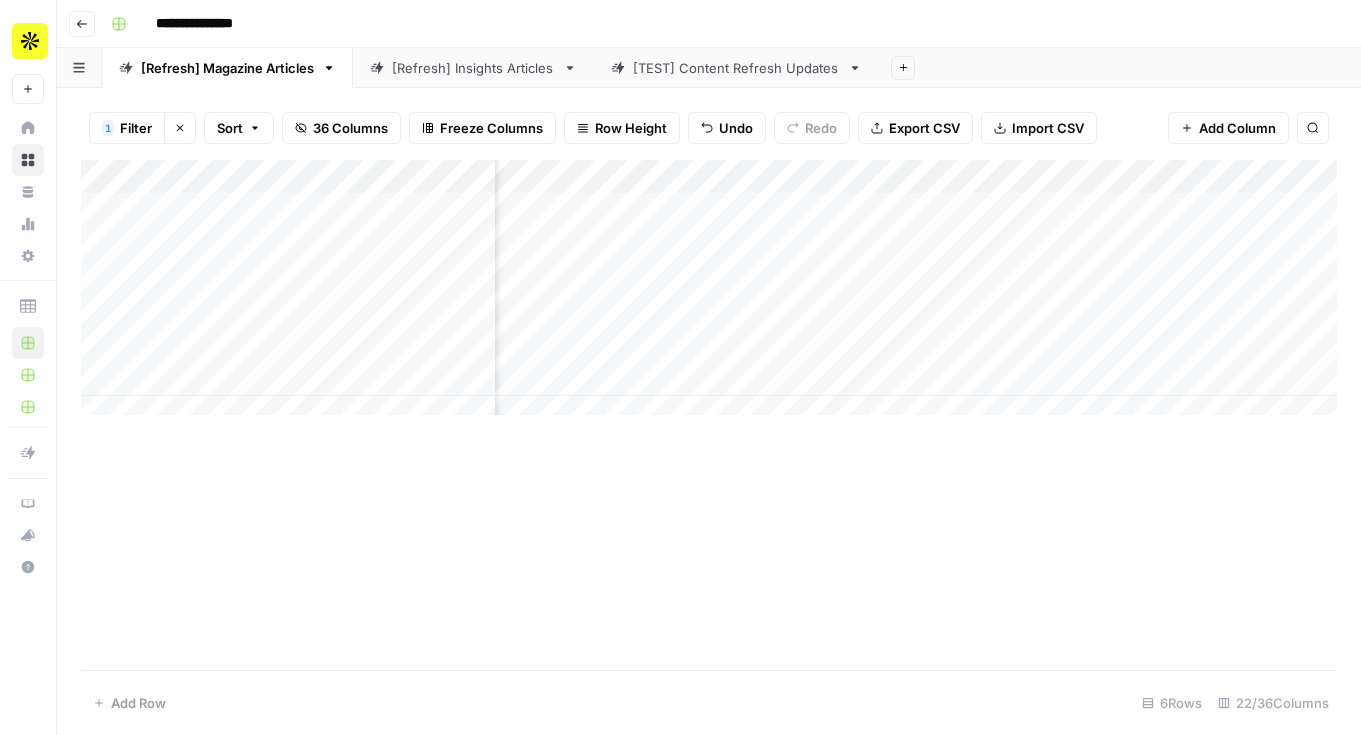 click on "Add Column" at bounding box center [709, 295] 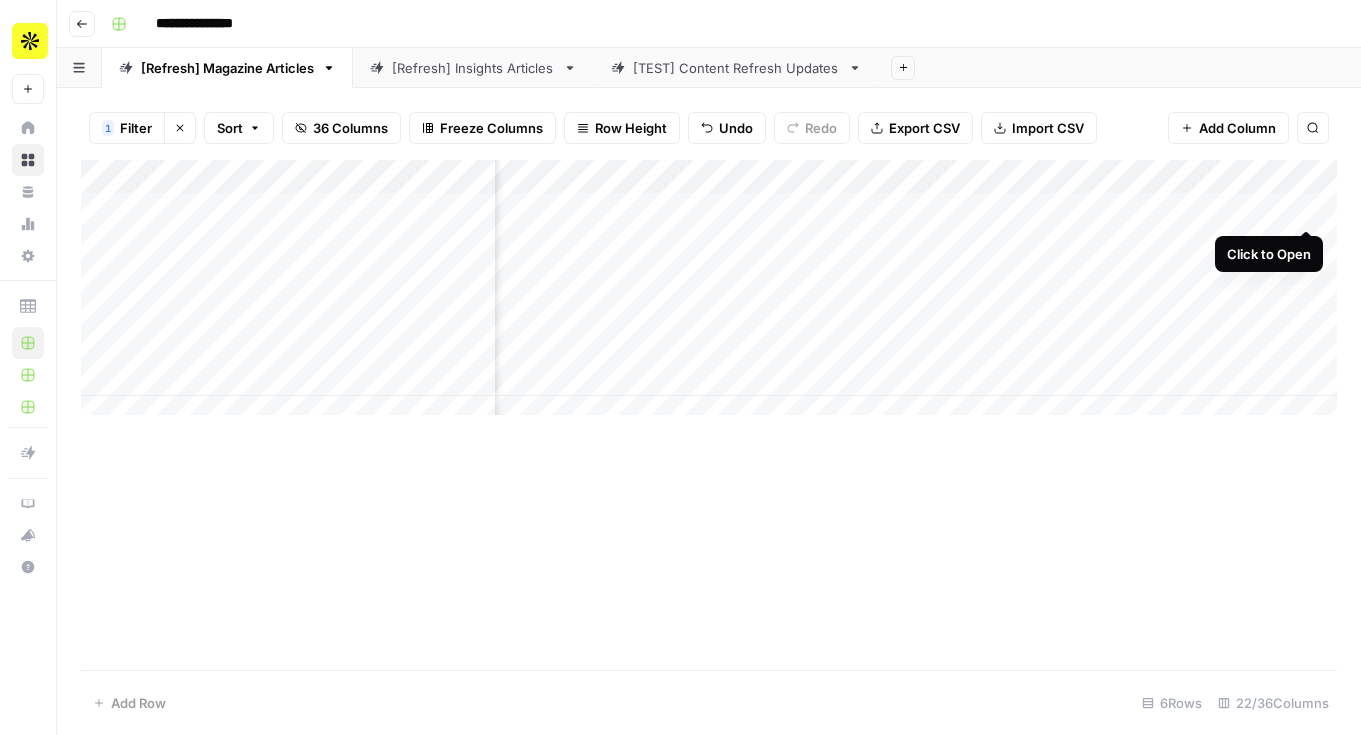 click on "Add Column" at bounding box center [709, 295] 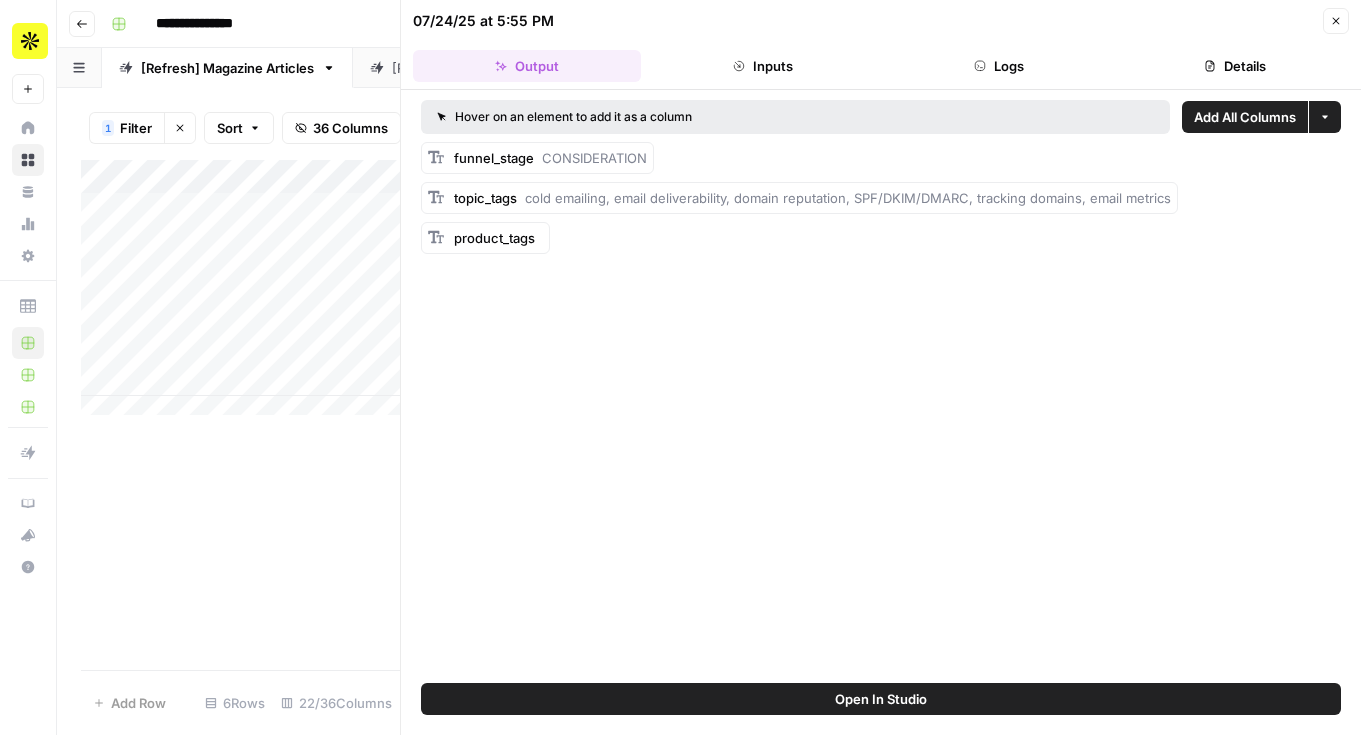 click 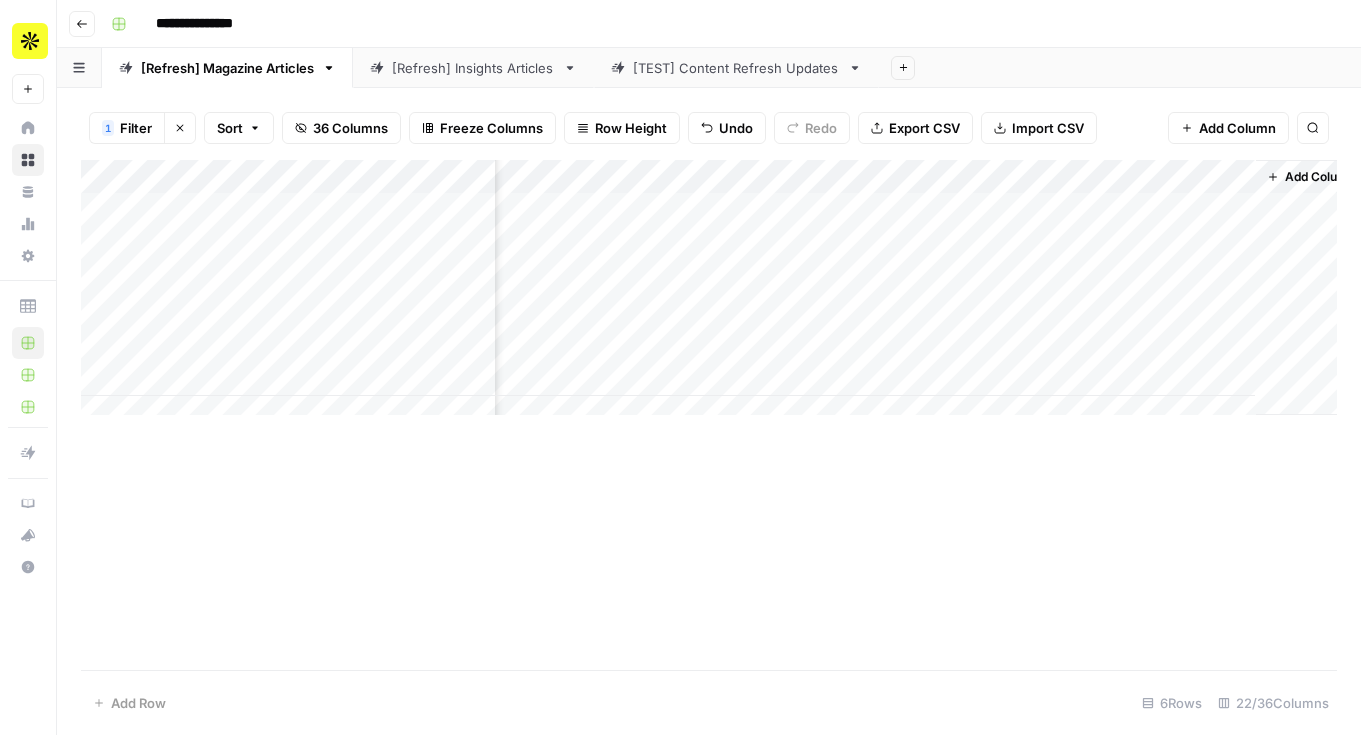 scroll, scrollTop: 0, scrollLeft: 2704, axis: horizontal 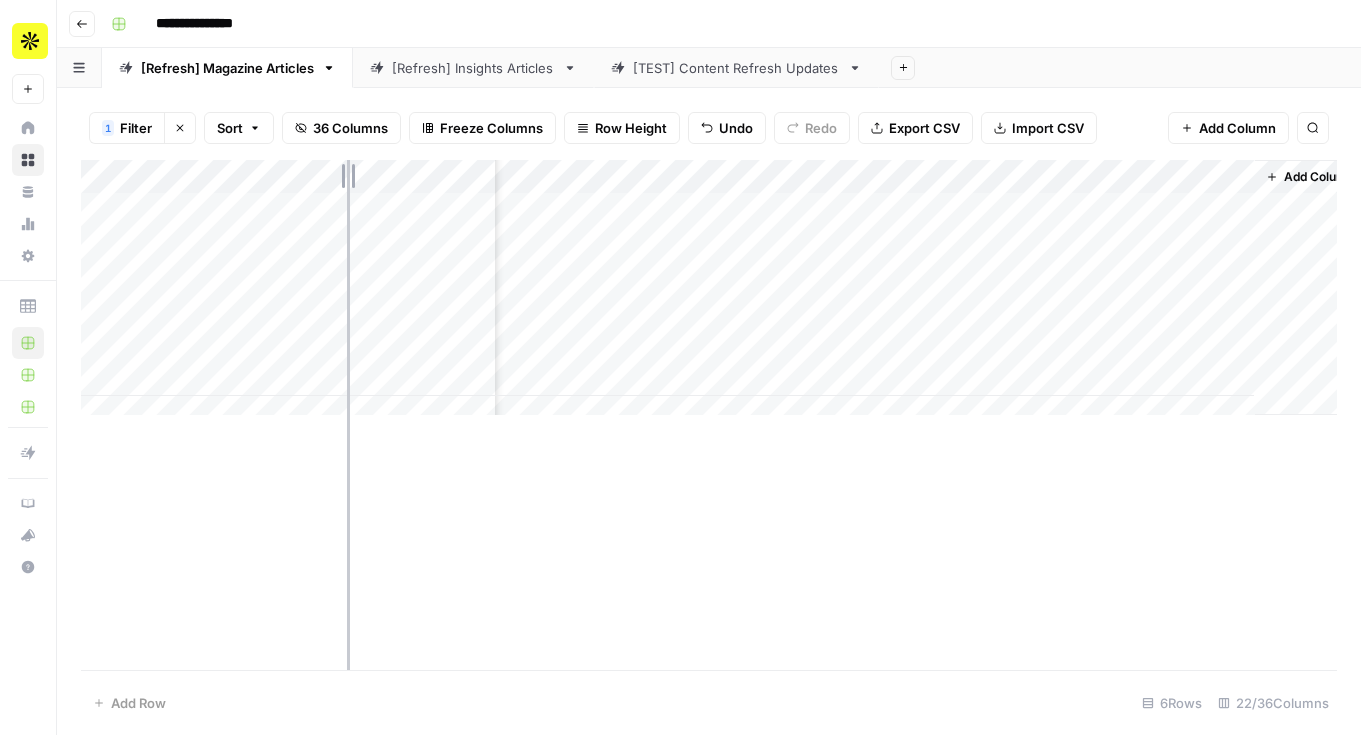 drag, startPoint x: 320, startPoint y: 184, endPoint x: 405, endPoint y: 194, distance: 85.58621 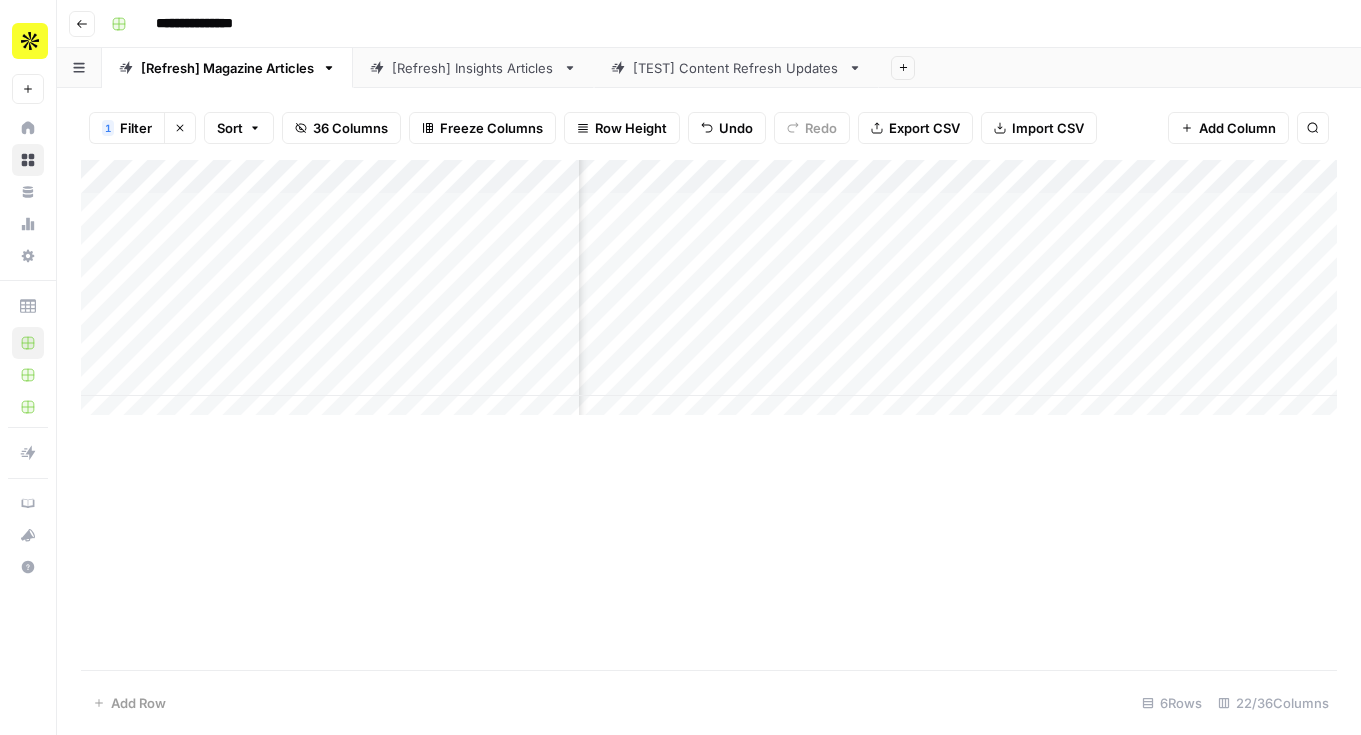 scroll, scrollTop: 0, scrollLeft: 1520, axis: horizontal 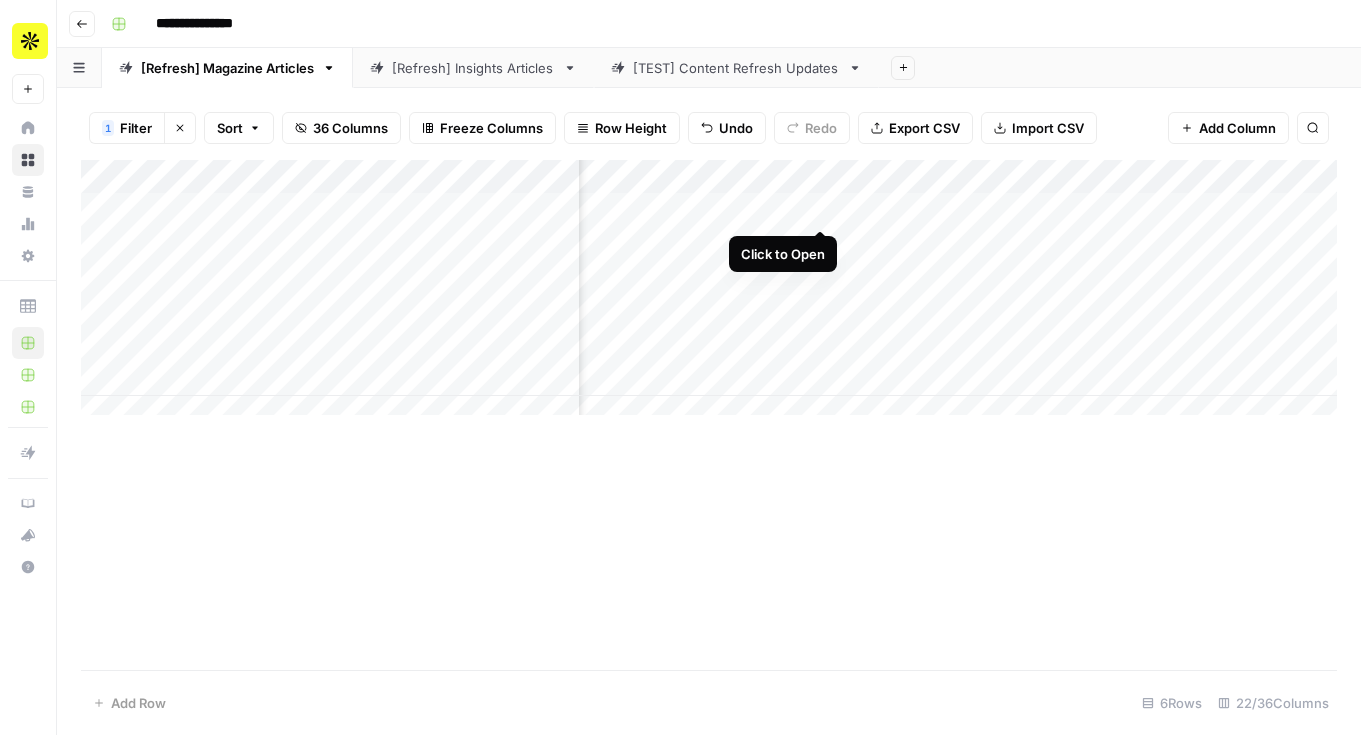 click on "Add Column" at bounding box center (709, 295) 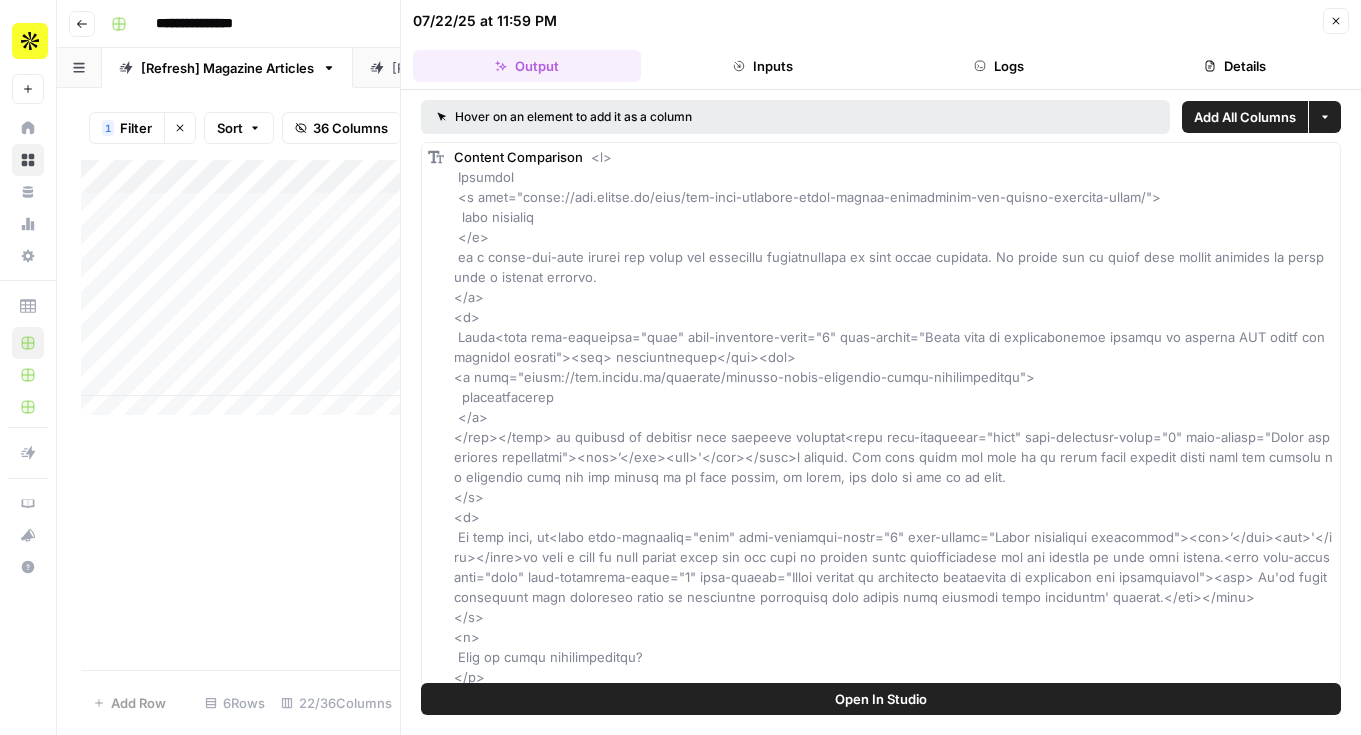 click 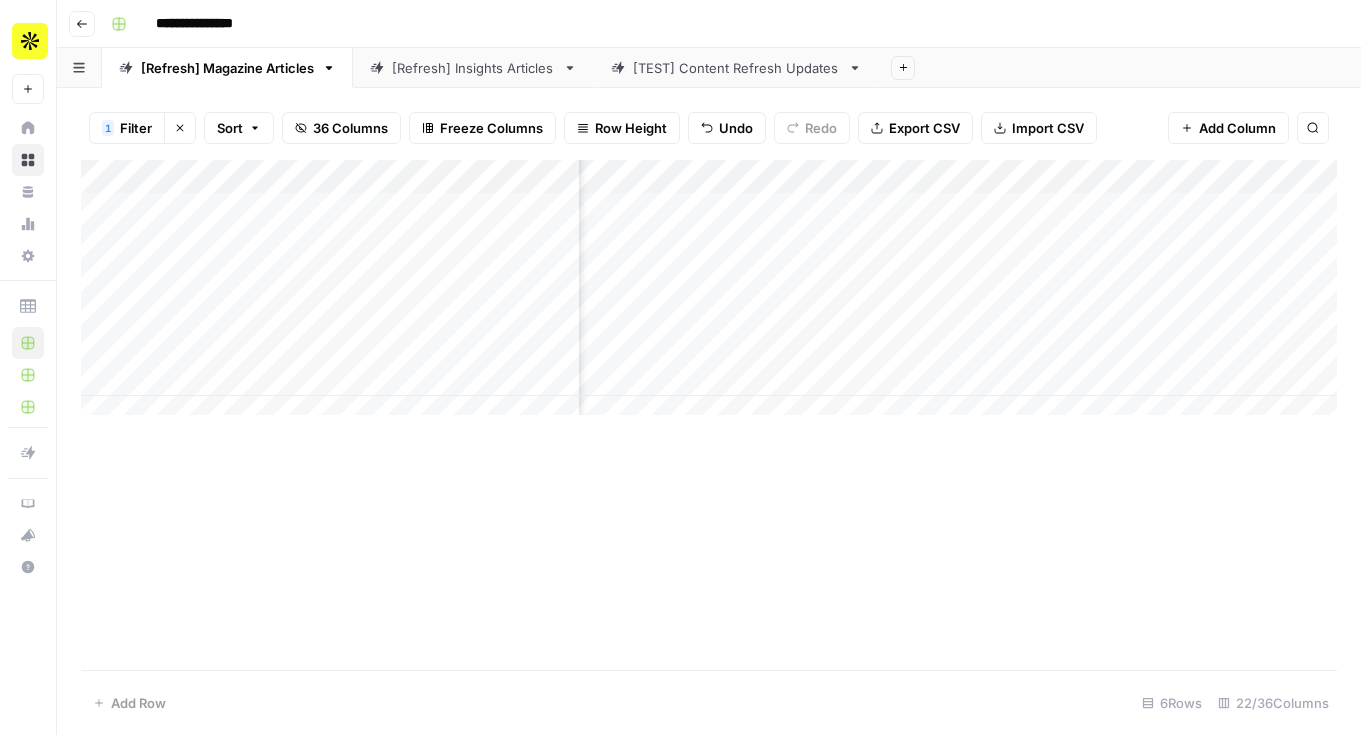 scroll, scrollTop: 0, scrollLeft: 843, axis: horizontal 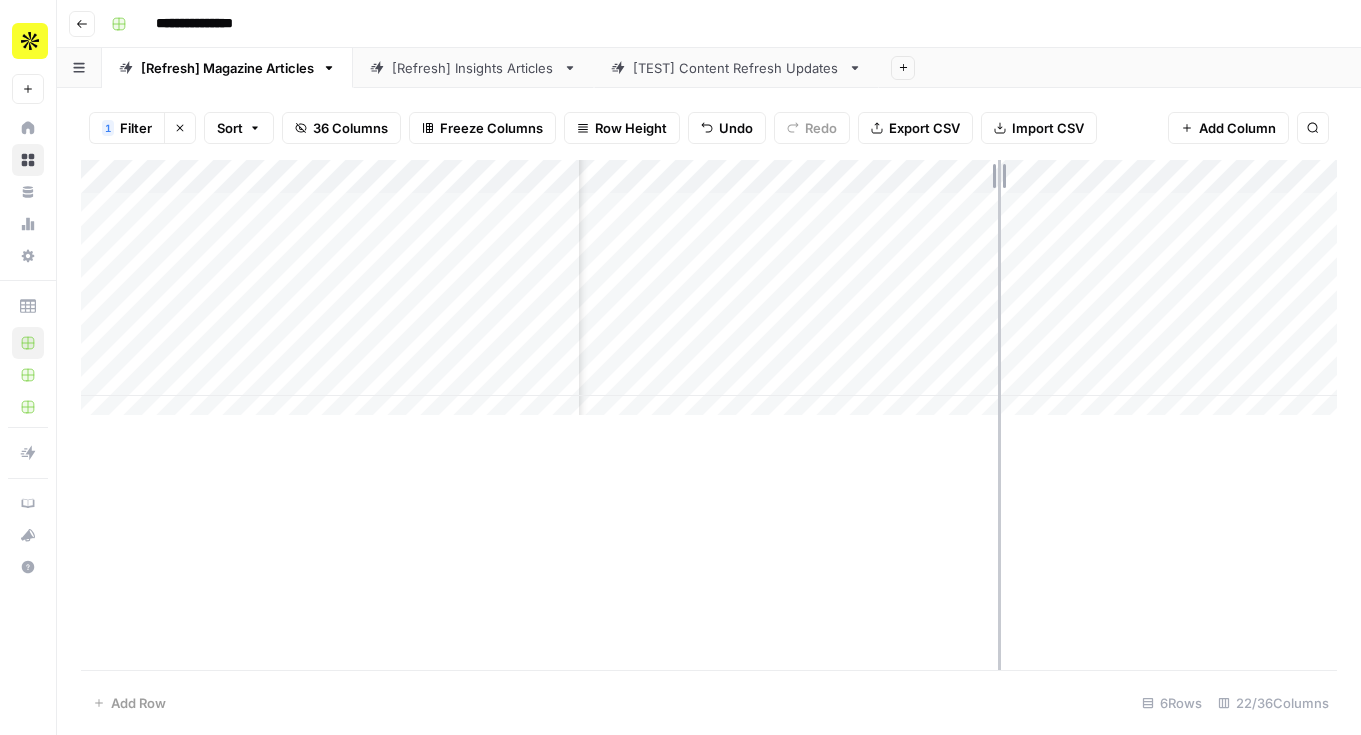 drag, startPoint x: 972, startPoint y: 178, endPoint x: 1009, endPoint y: 177, distance: 37.01351 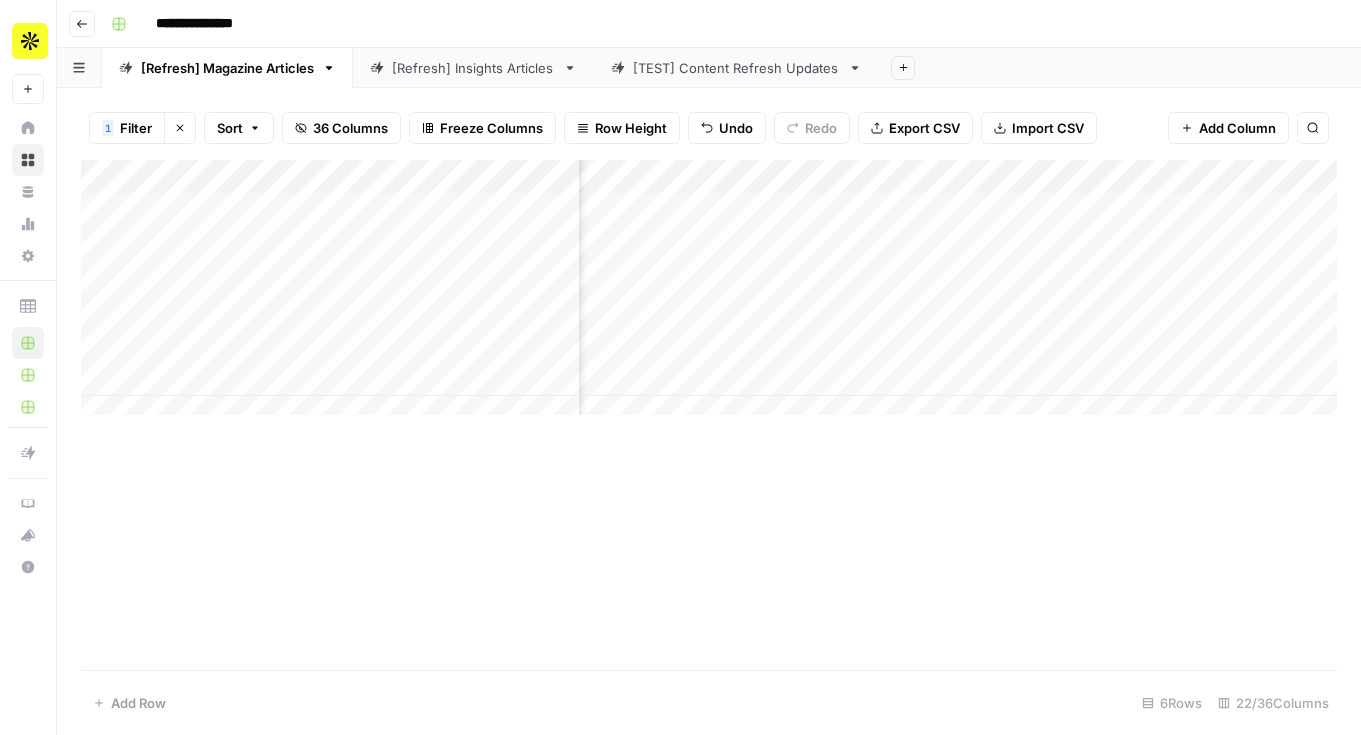scroll, scrollTop: 0, scrollLeft: 1098, axis: horizontal 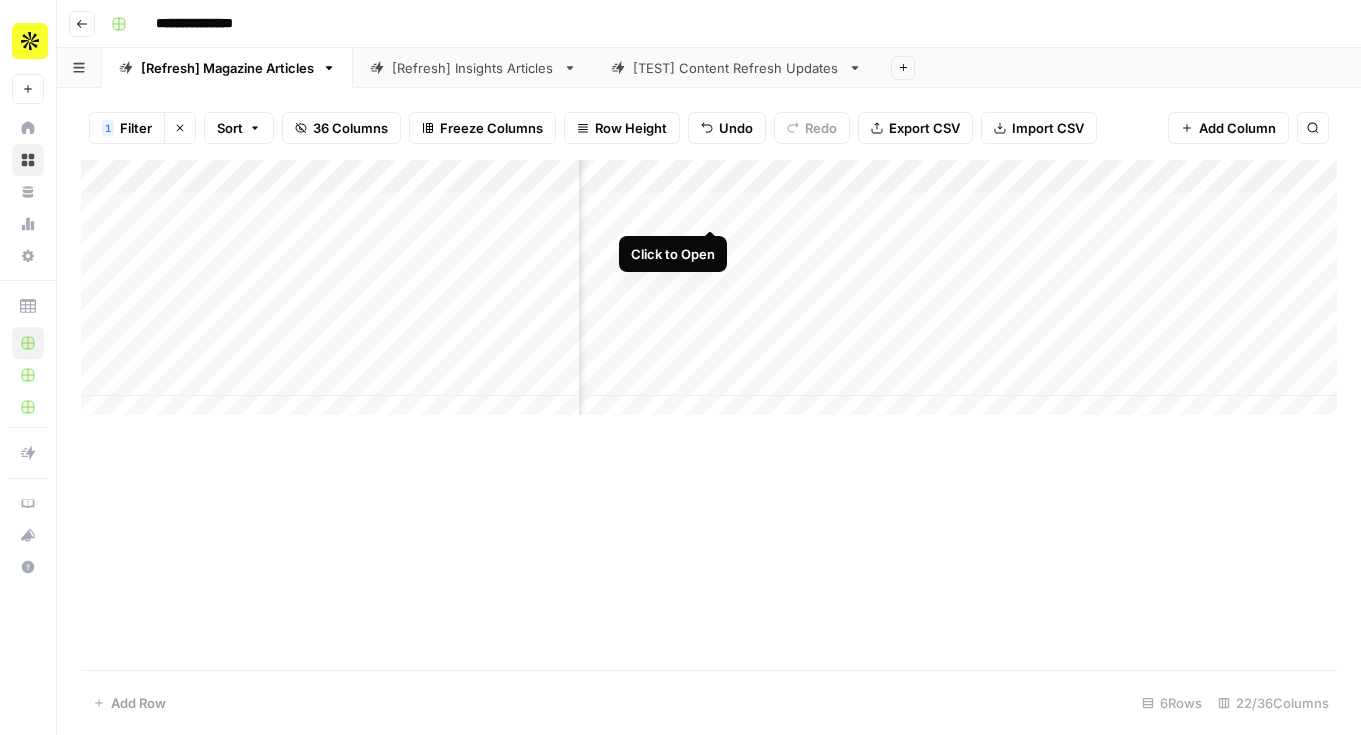 click on "Add Column" at bounding box center [709, 295] 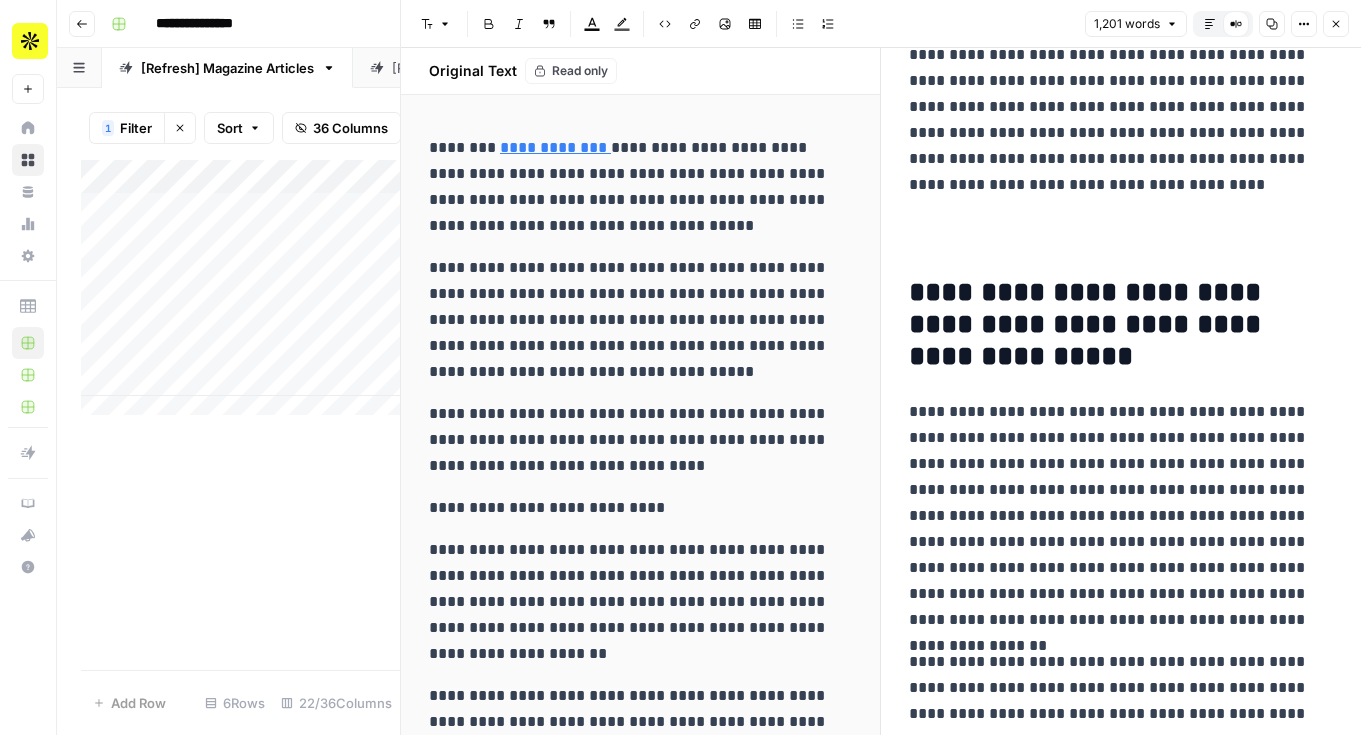 scroll, scrollTop: 3547, scrollLeft: 0, axis: vertical 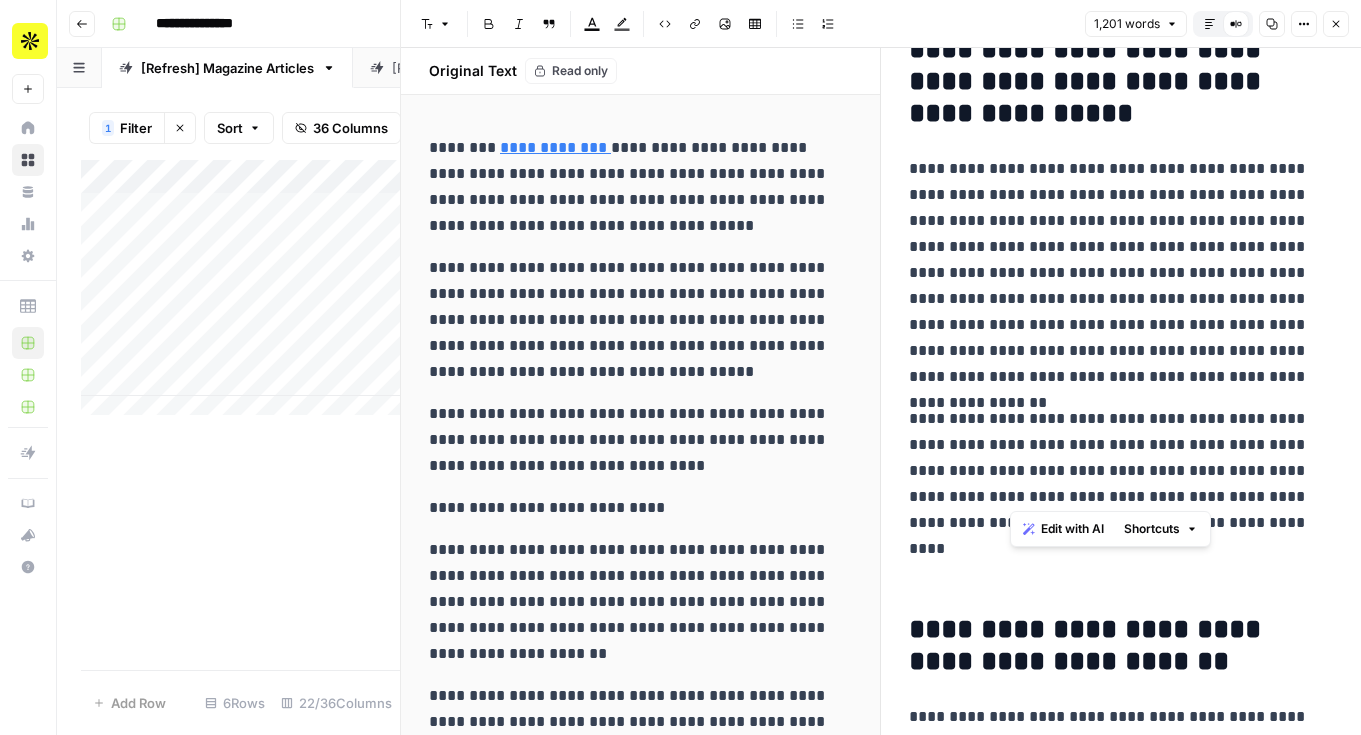 drag, startPoint x: 1332, startPoint y: 520, endPoint x: 1010, endPoint y: 314, distance: 382.25647 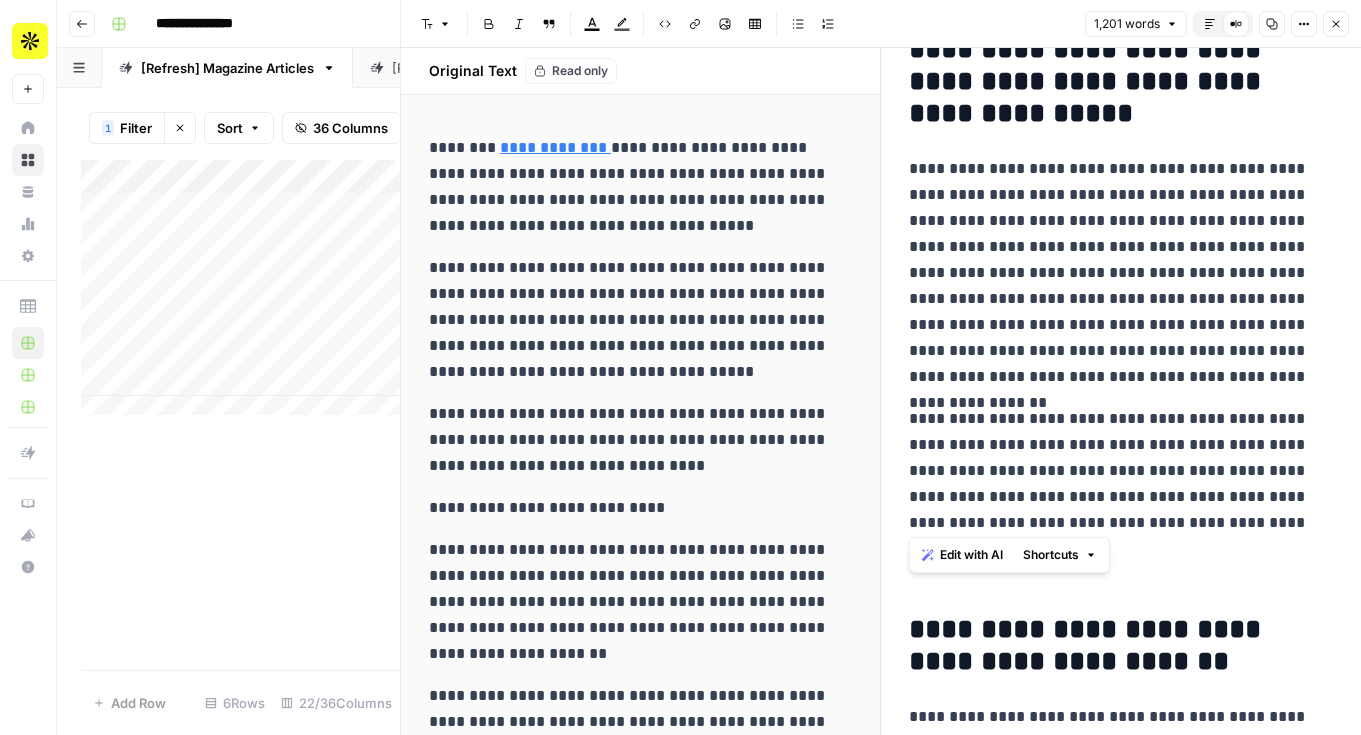 drag, startPoint x: 1326, startPoint y: 517, endPoint x: 904, endPoint y: 383, distance: 442.76404 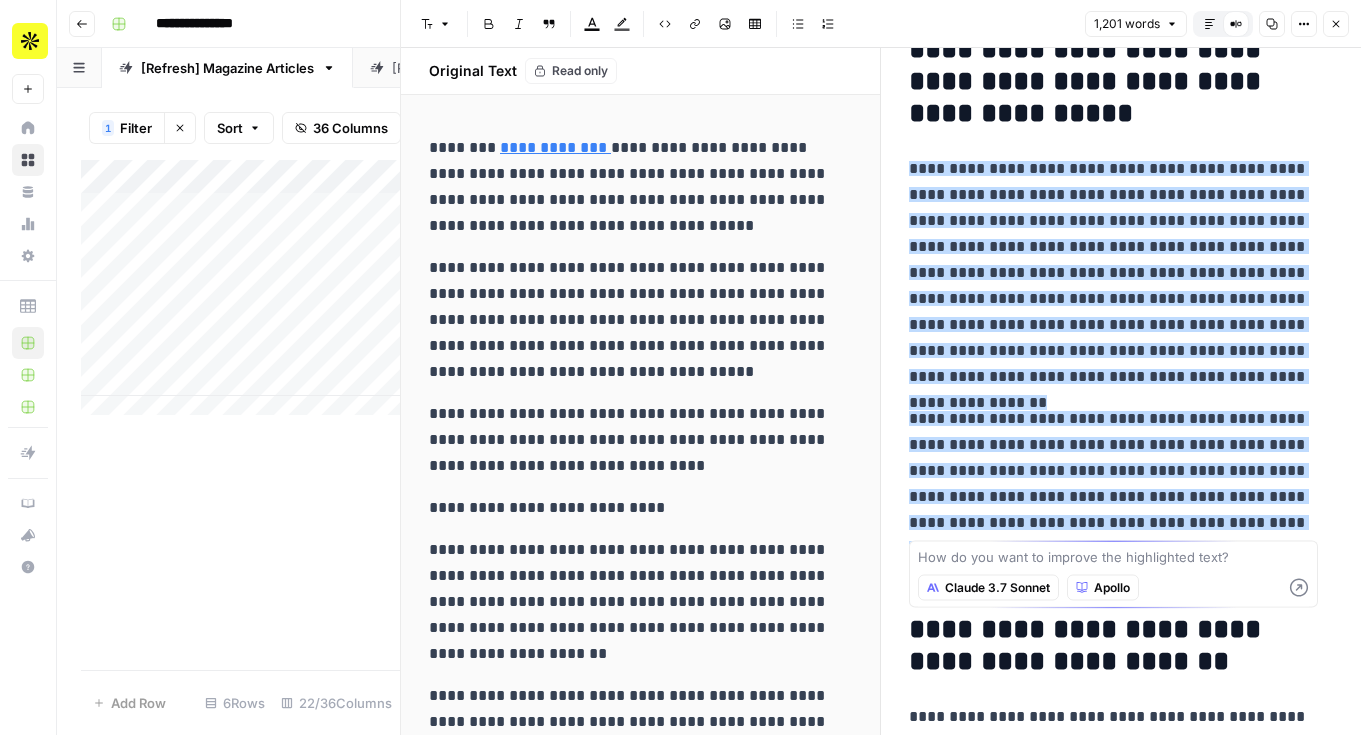 click at bounding box center (1113, 557) 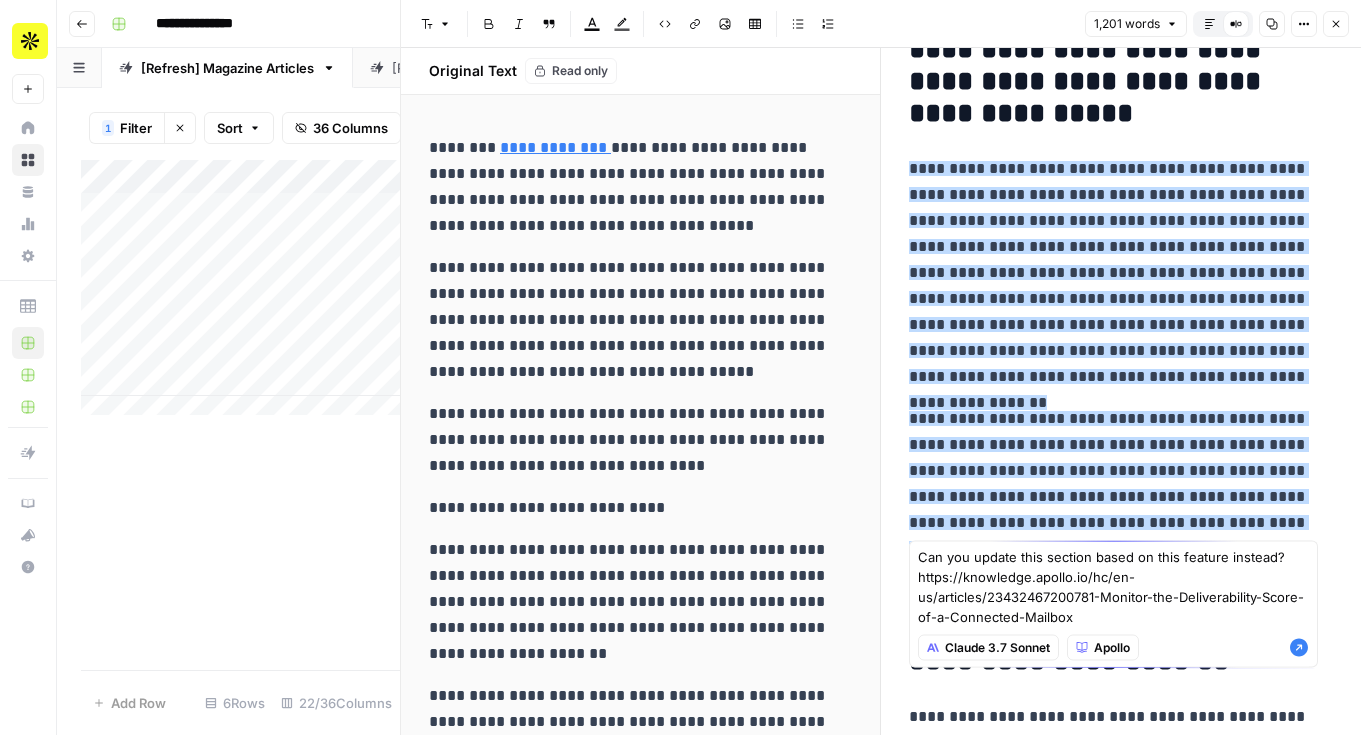 type on "Can you update this section based on this feature instead? https://knowledge.apollo.io/hc/en-us/articles/23432467200781-Monitor-the-Deliverability-Score-of-a-Connected-Mailbox" 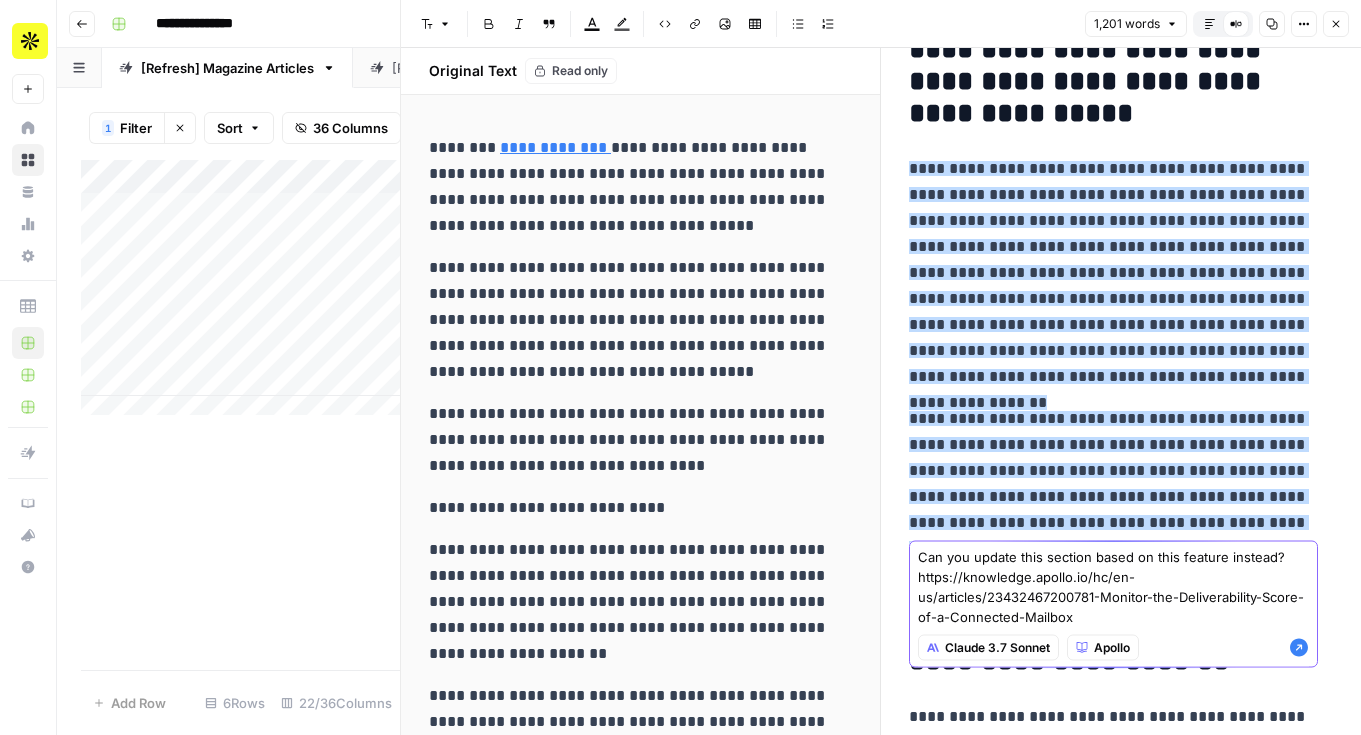 click 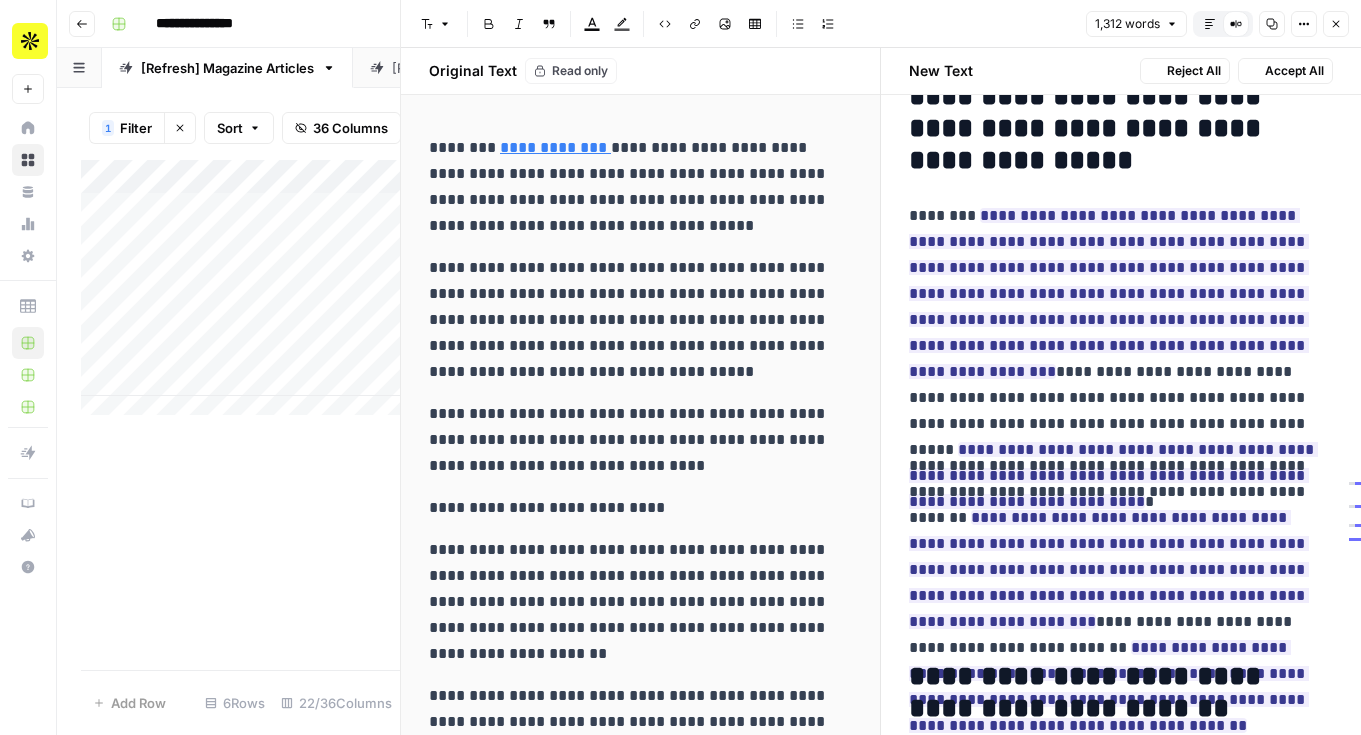 scroll, scrollTop: 3818, scrollLeft: 0, axis: vertical 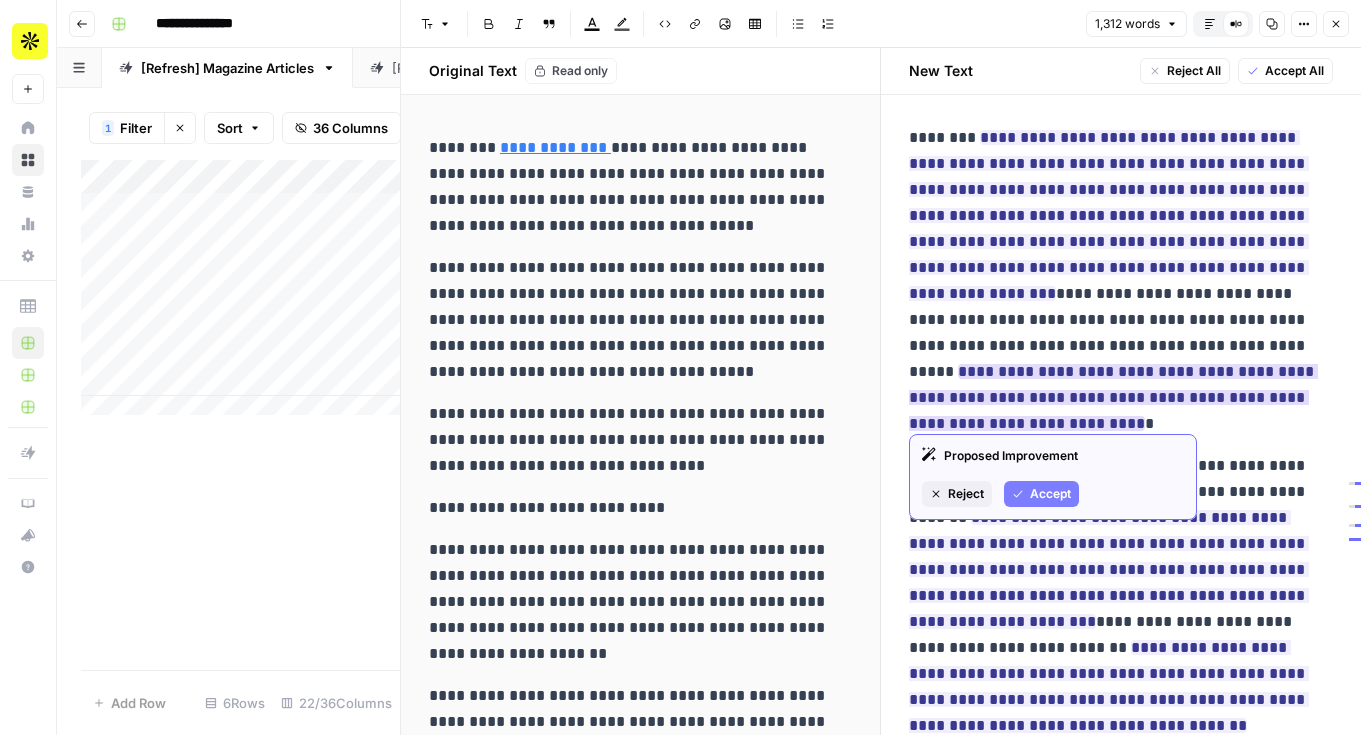 click on "Accept" at bounding box center (1050, 494) 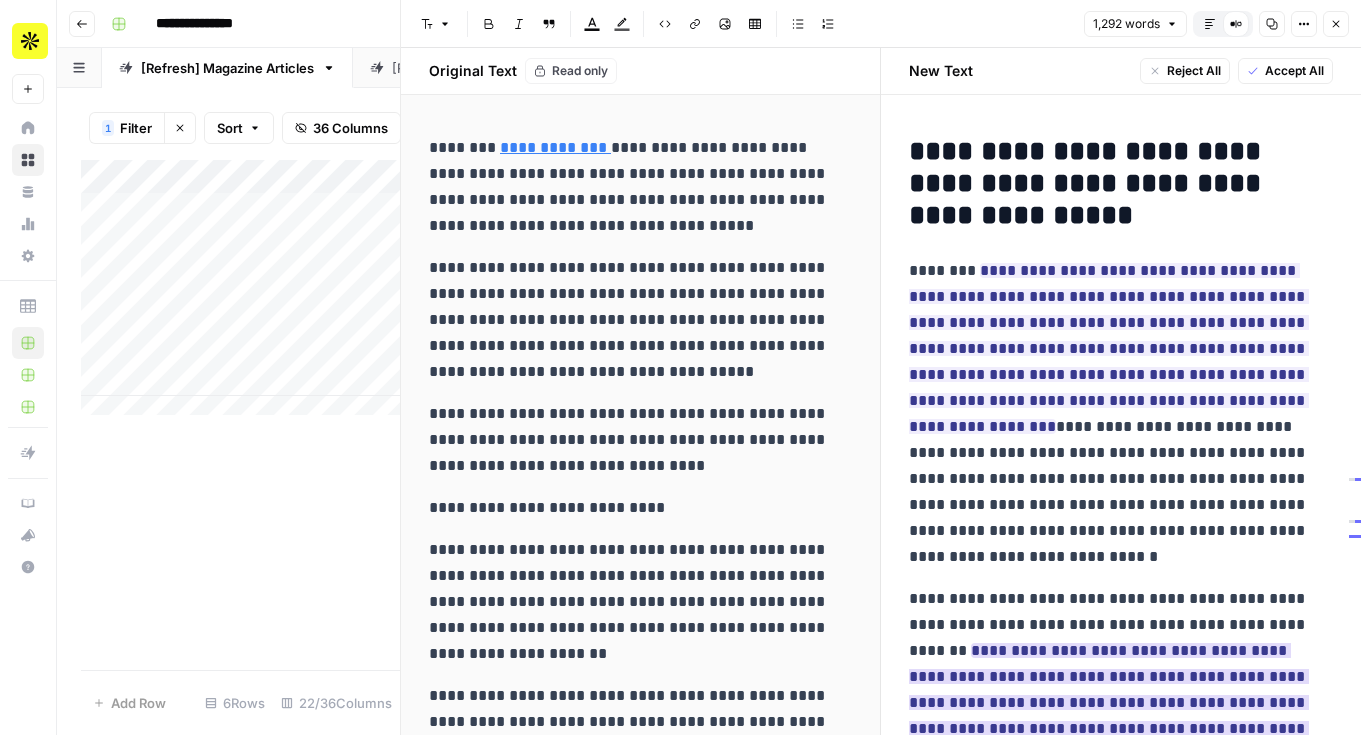 scroll, scrollTop: 3593, scrollLeft: 0, axis: vertical 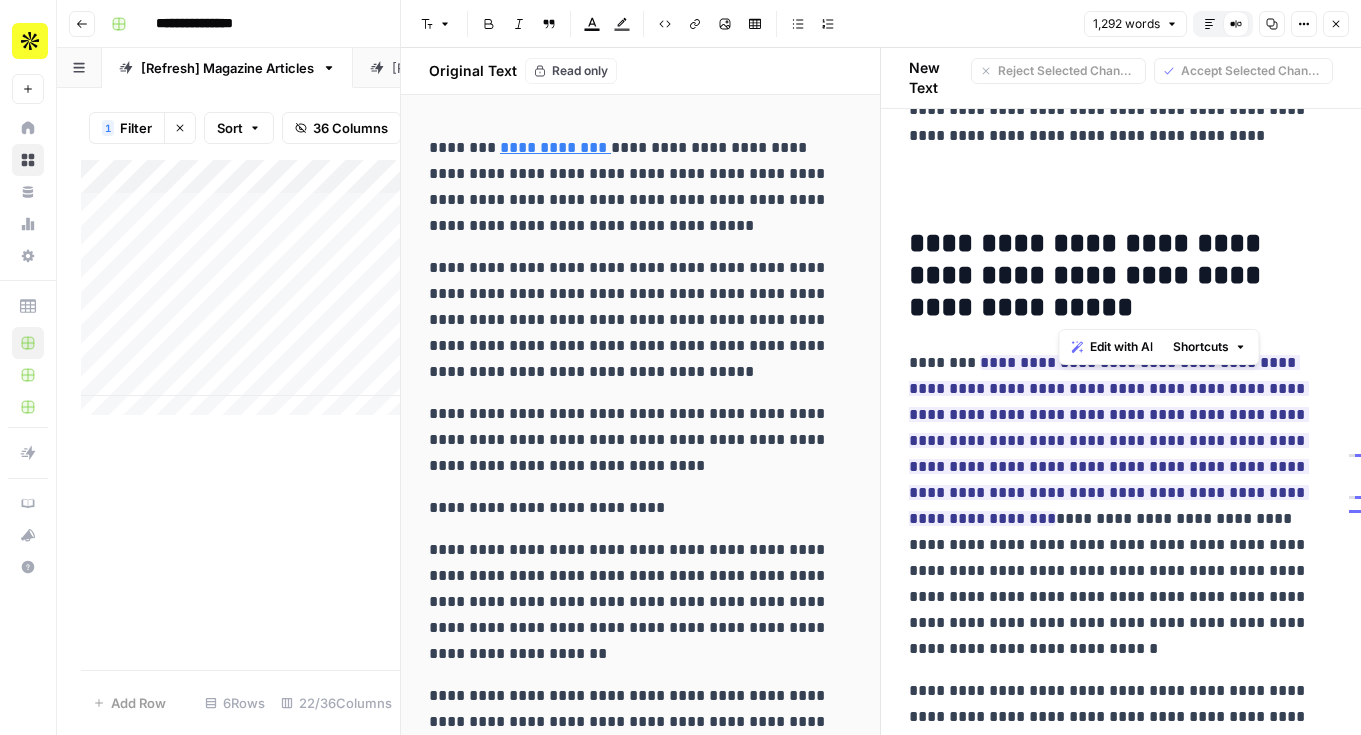 drag, startPoint x: 1077, startPoint y: 308, endPoint x: 1084, endPoint y: 277, distance: 31.780497 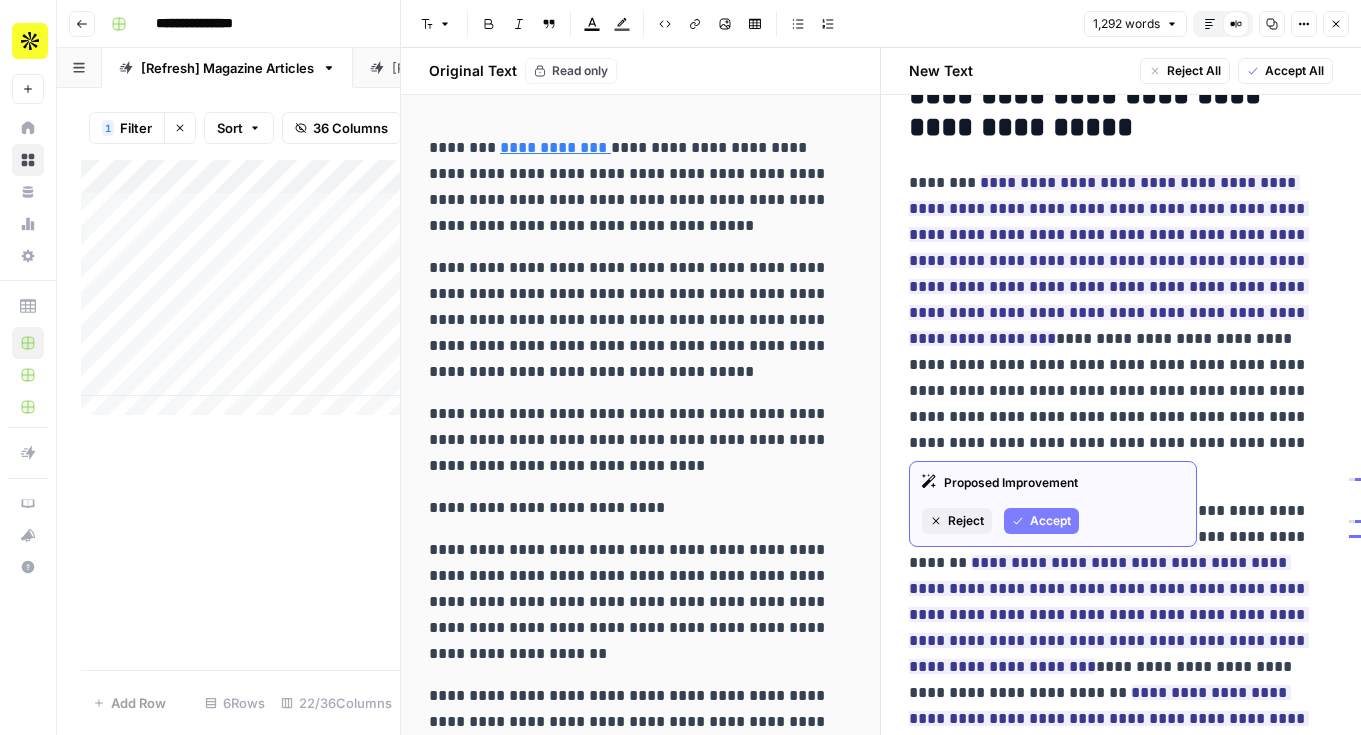 scroll, scrollTop: 3774, scrollLeft: 0, axis: vertical 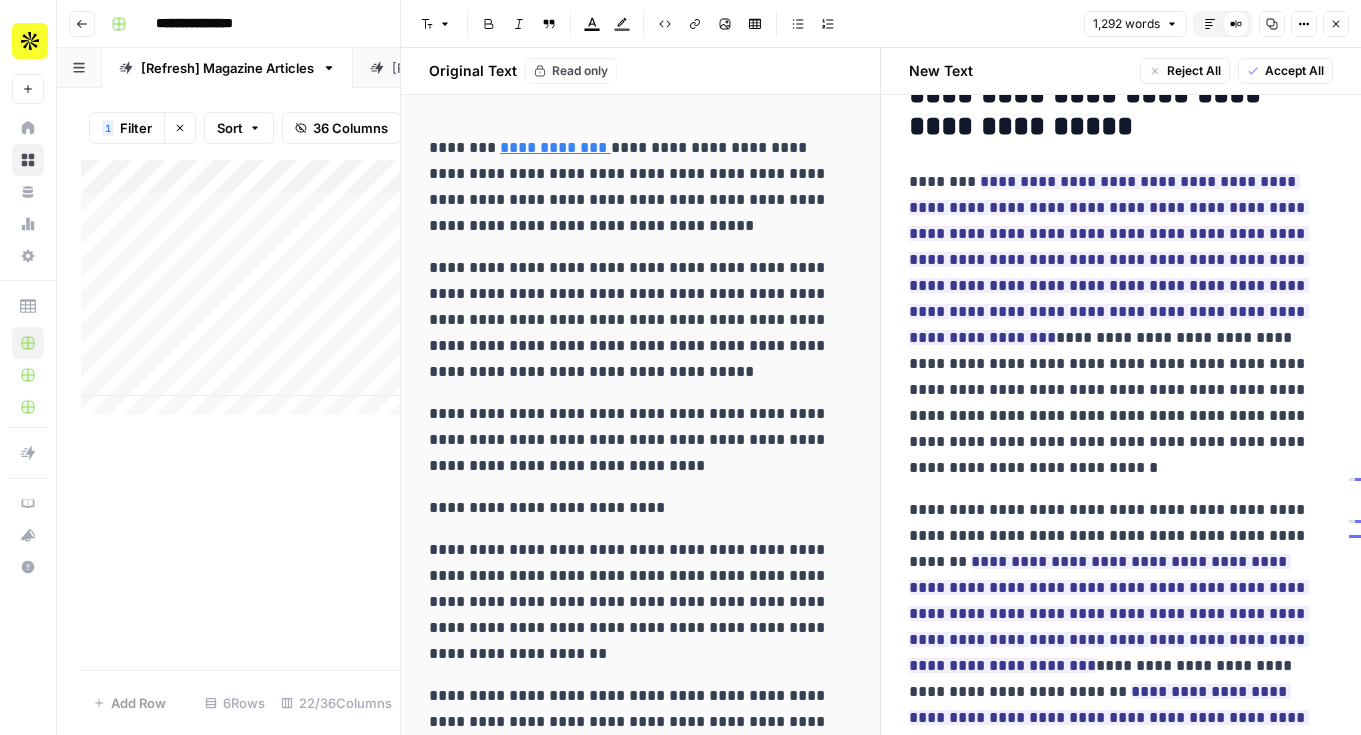 click on "Accept All" at bounding box center [1294, 71] 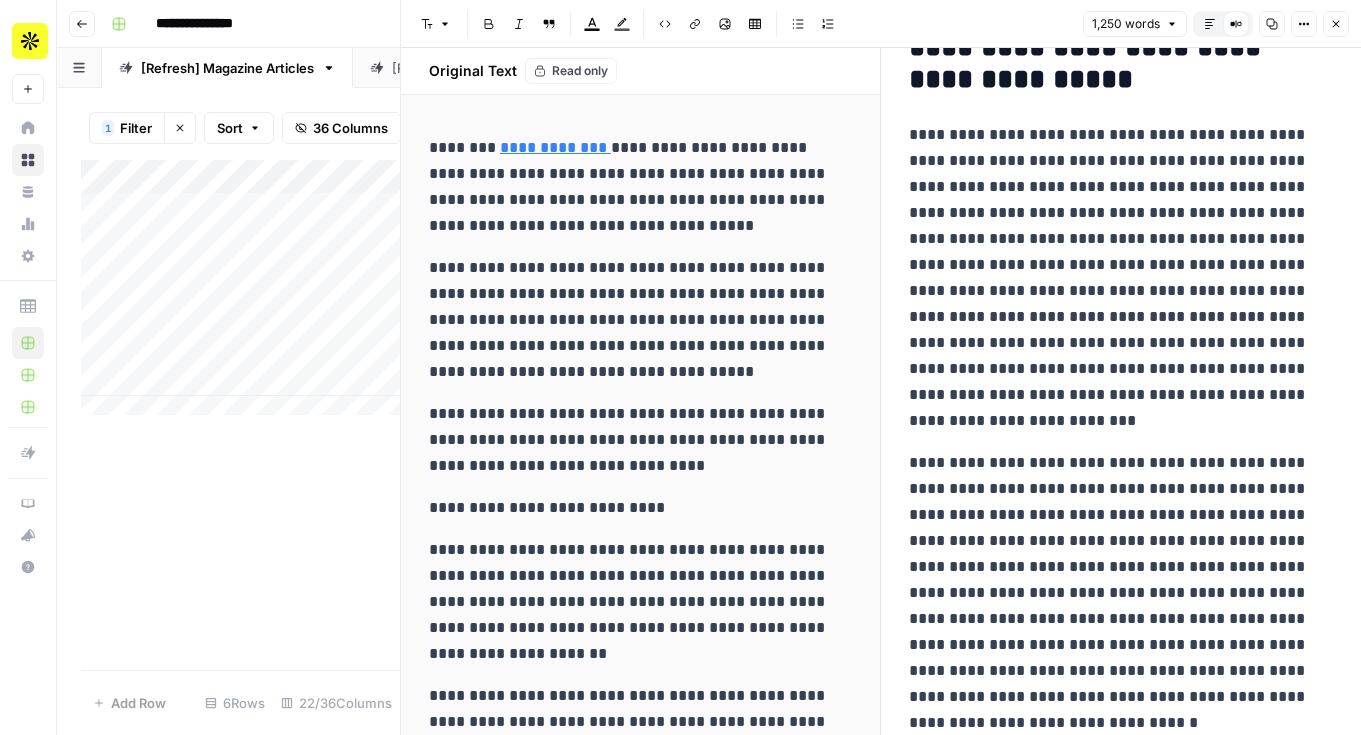 scroll, scrollTop: 3775, scrollLeft: 0, axis: vertical 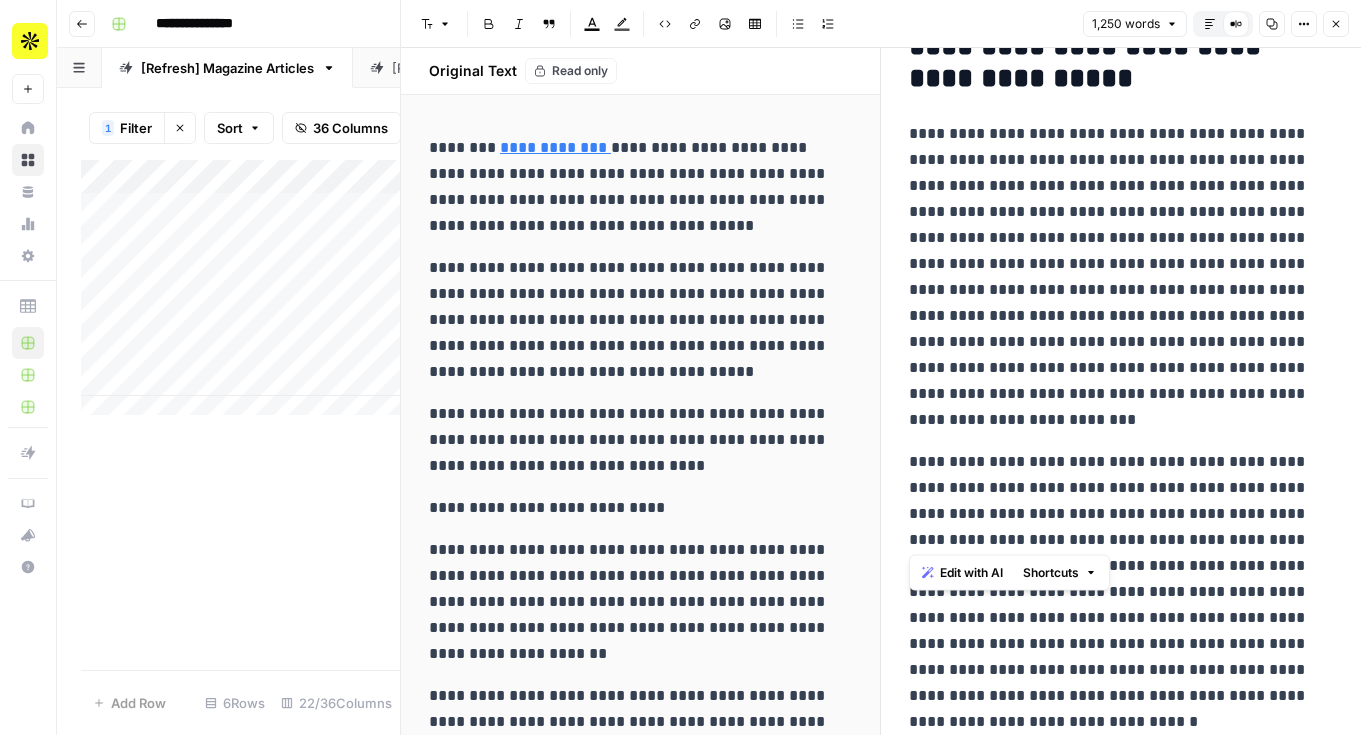 drag, startPoint x: 1042, startPoint y: 535, endPoint x: 908, endPoint y: 457, distance: 155.04839 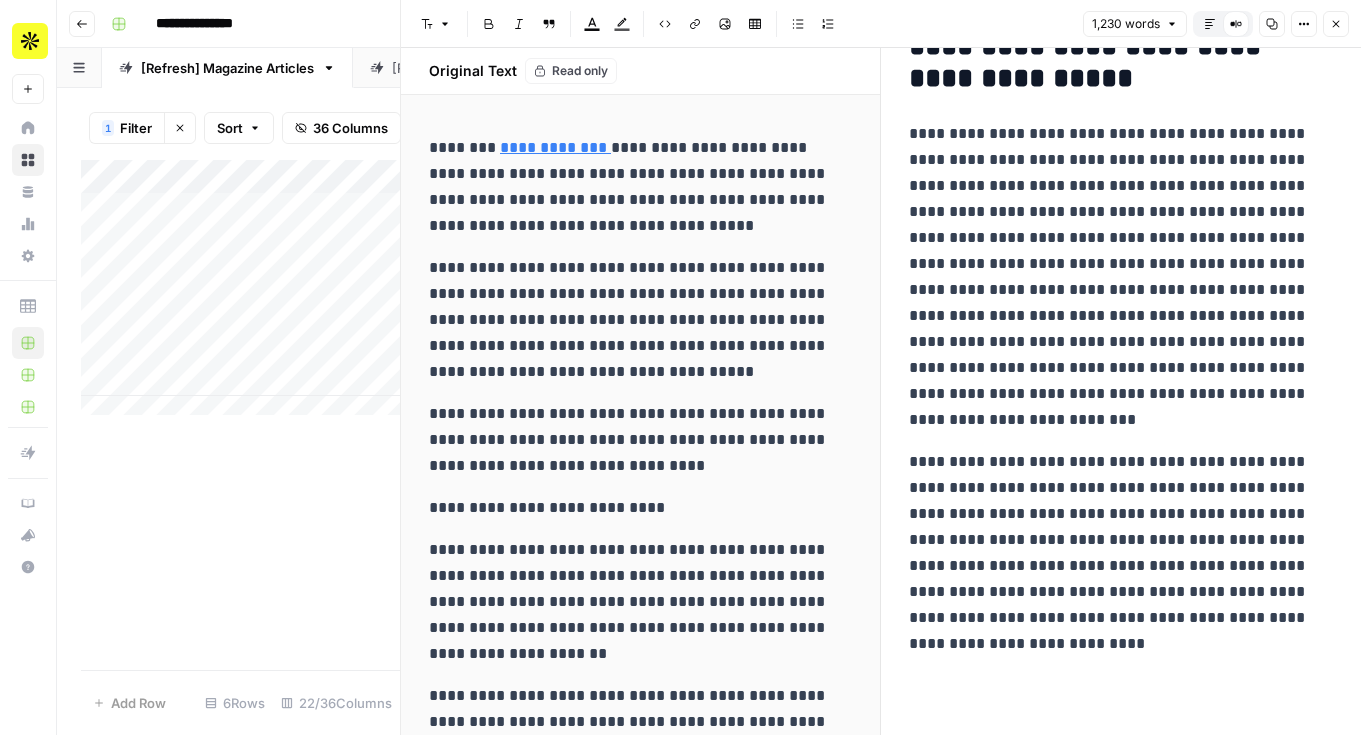 click on "**********" at bounding box center [1113, 553] 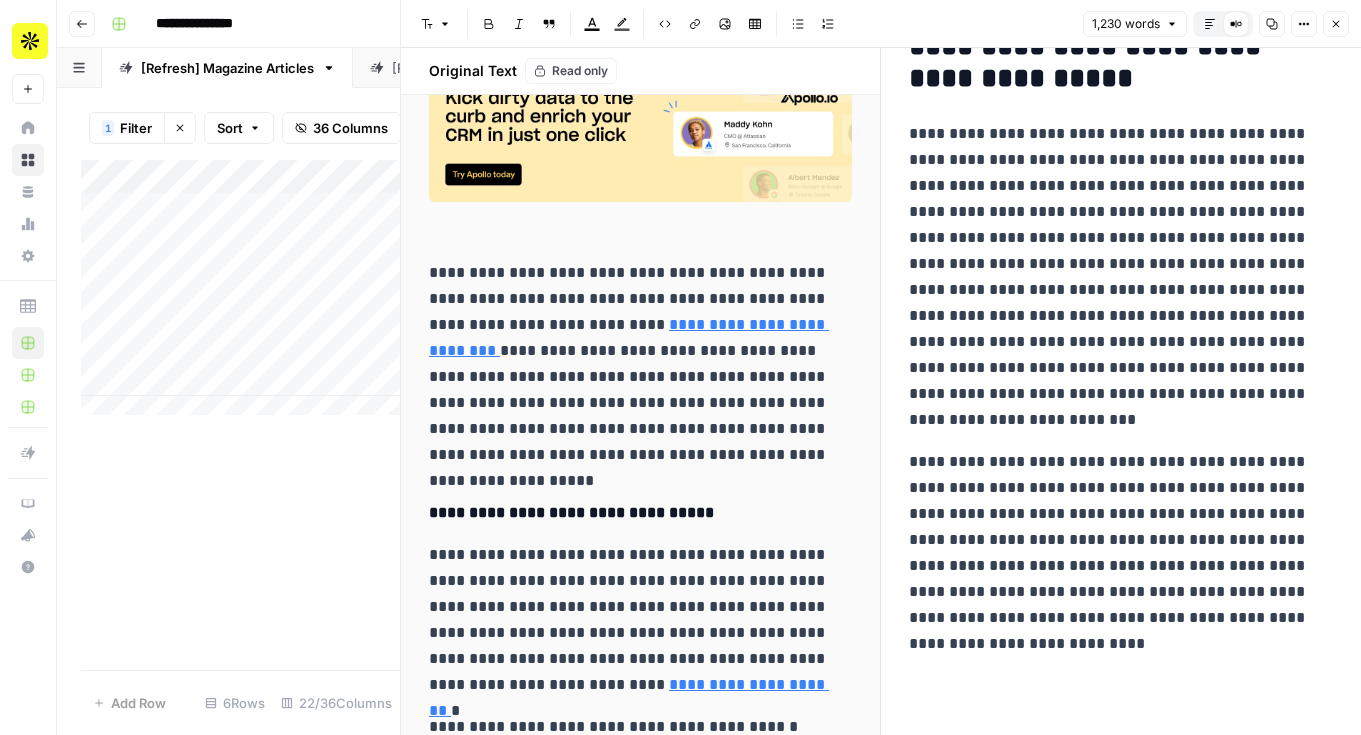 scroll, scrollTop: 2916, scrollLeft: 0, axis: vertical 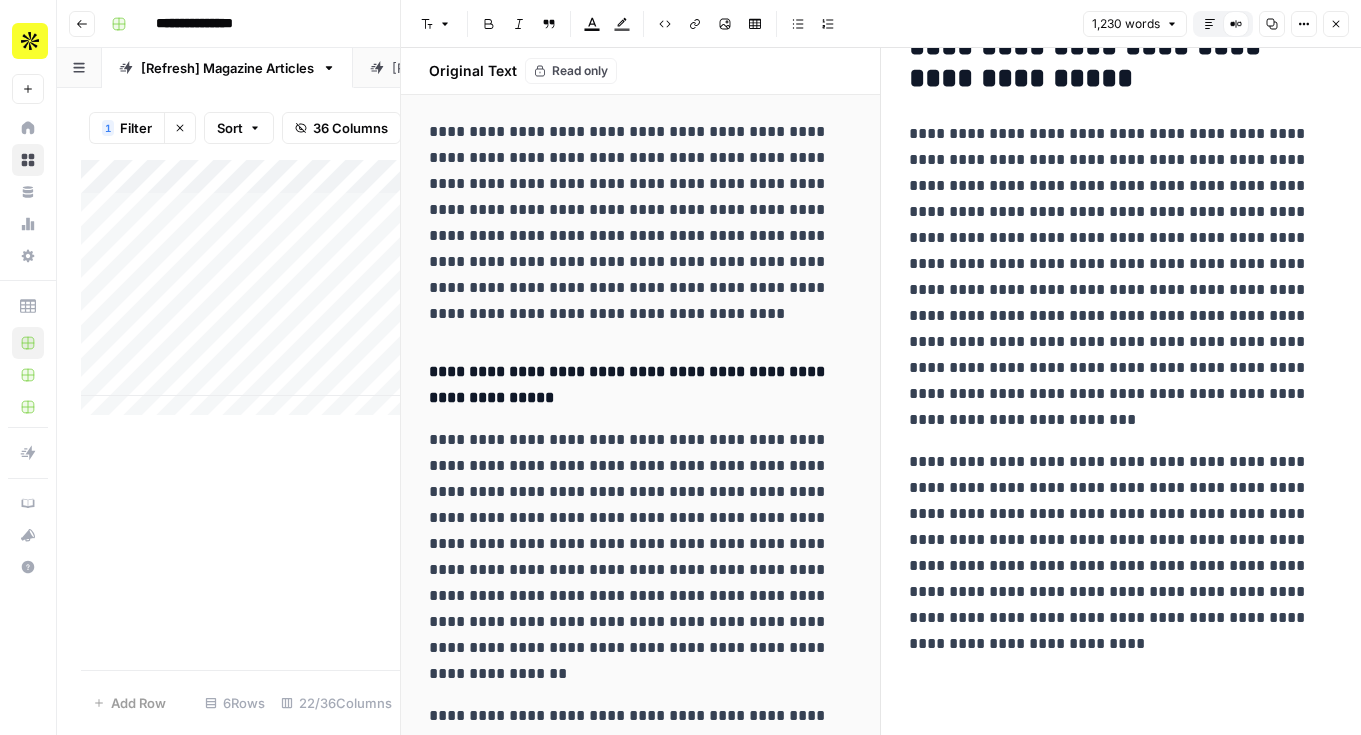 click on "**********" at bounding box center (1113, 553) 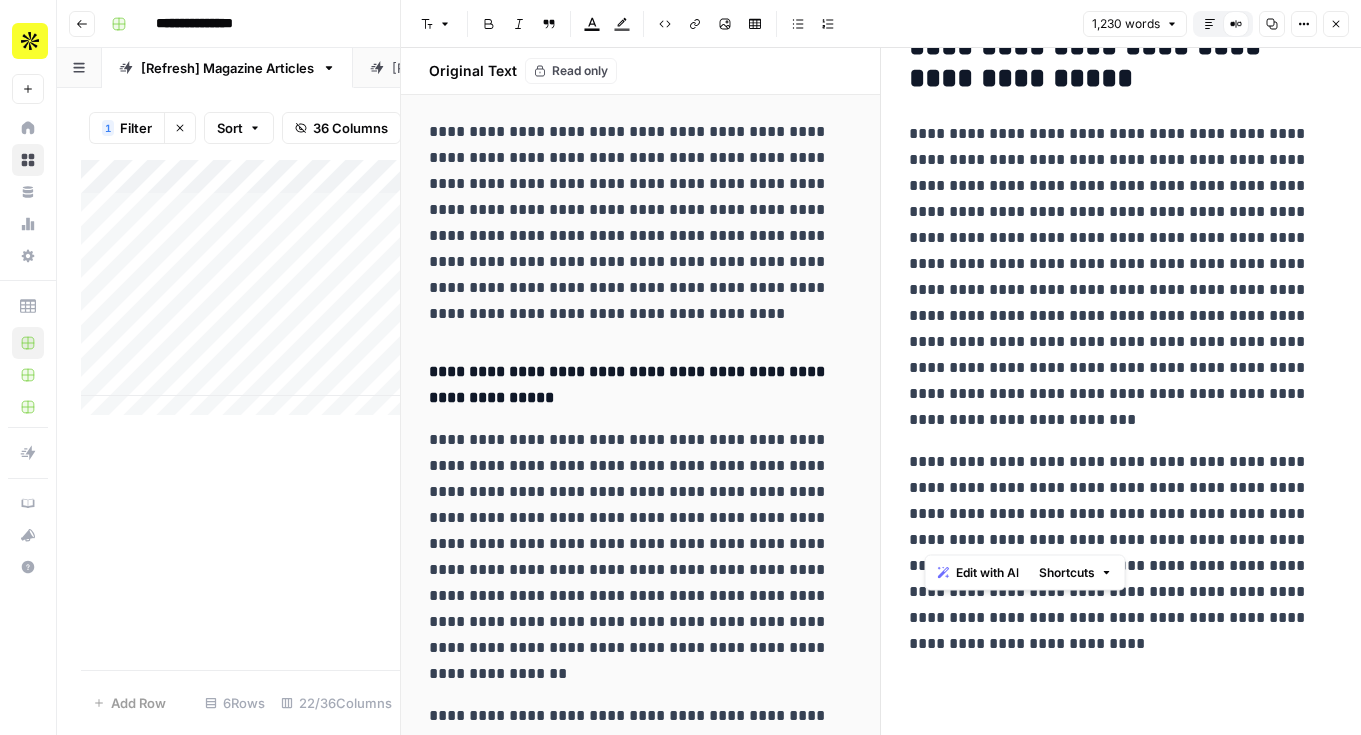 drag, startPoint x: 924, startPoint y: 532, endPoint x: 1075, endPoint y: 501, distance: 154.14928 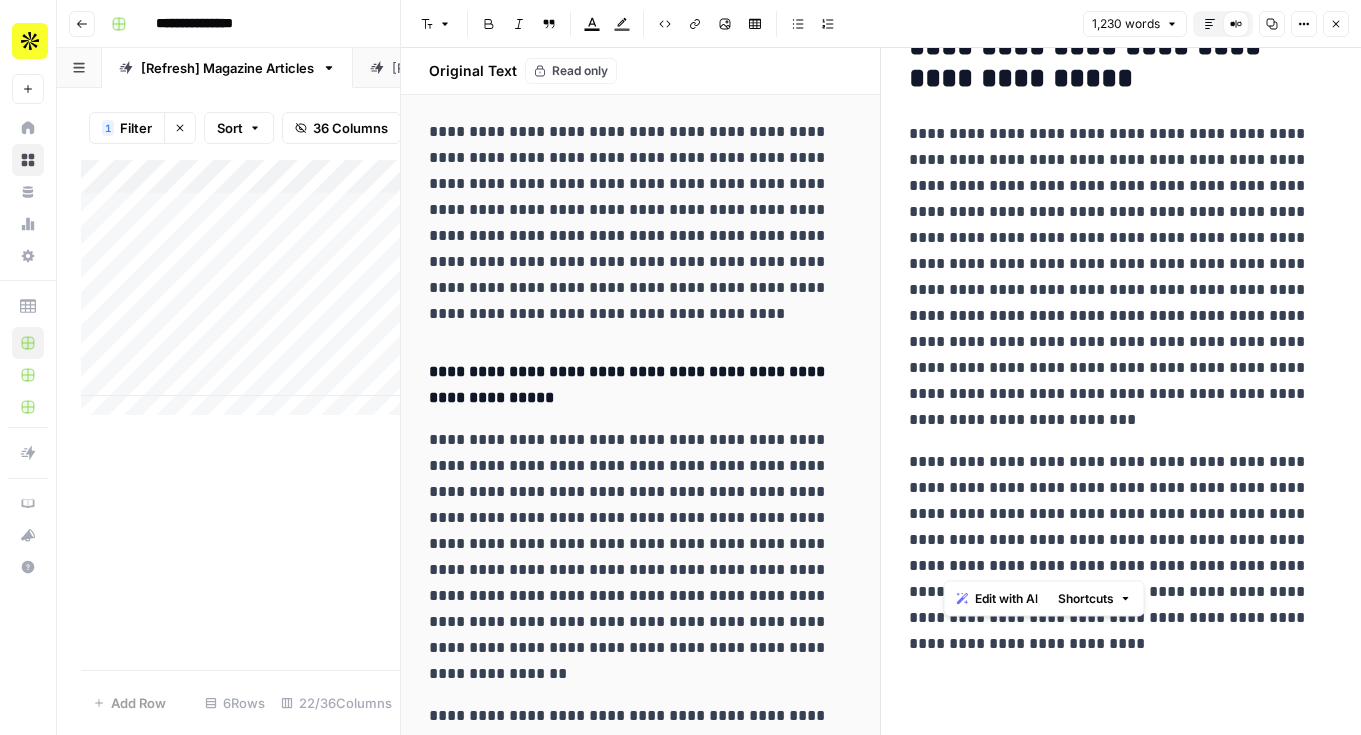 drag, startPoint x: 943, startPoint y: 560, endPoint x: 1127, endPoint y: 490, distance: 196.86543 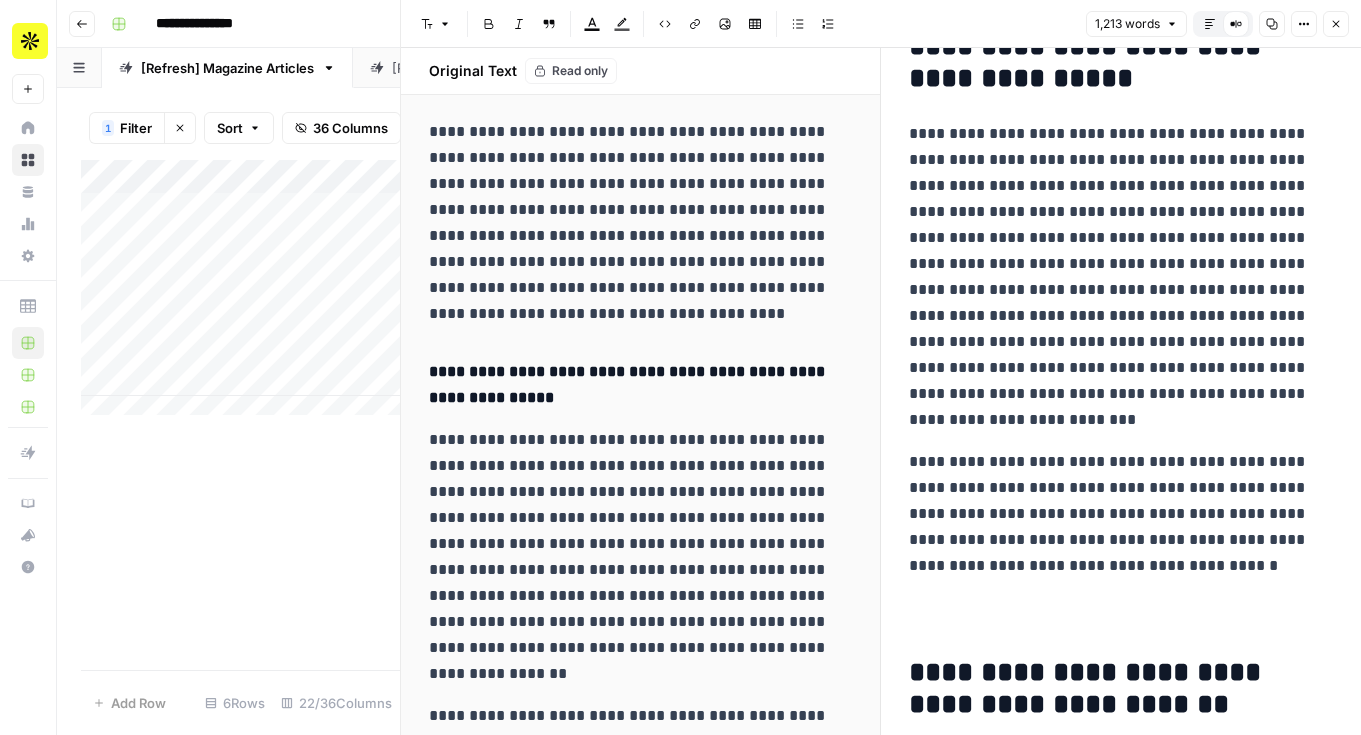 click on "**********" at bounding box center [1113, 277] 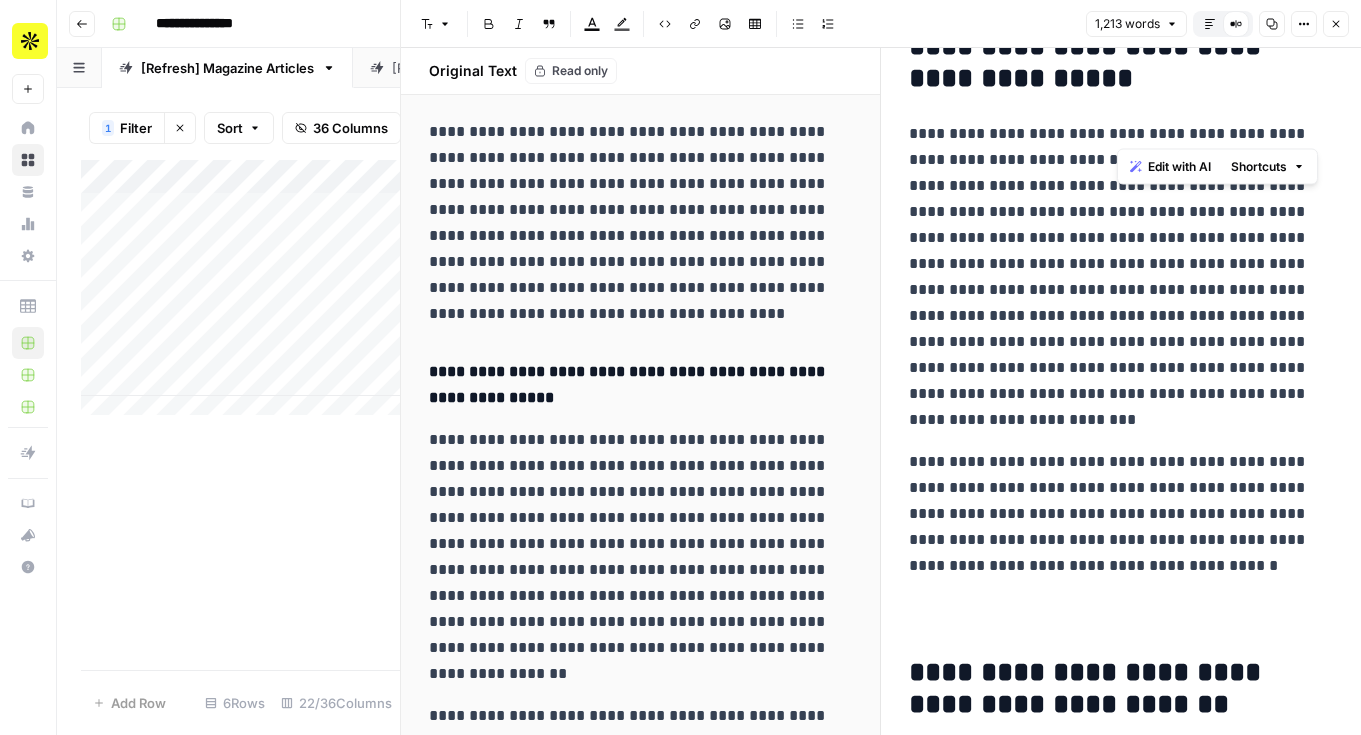 click on "**********" at bounding box center (1113, 277) 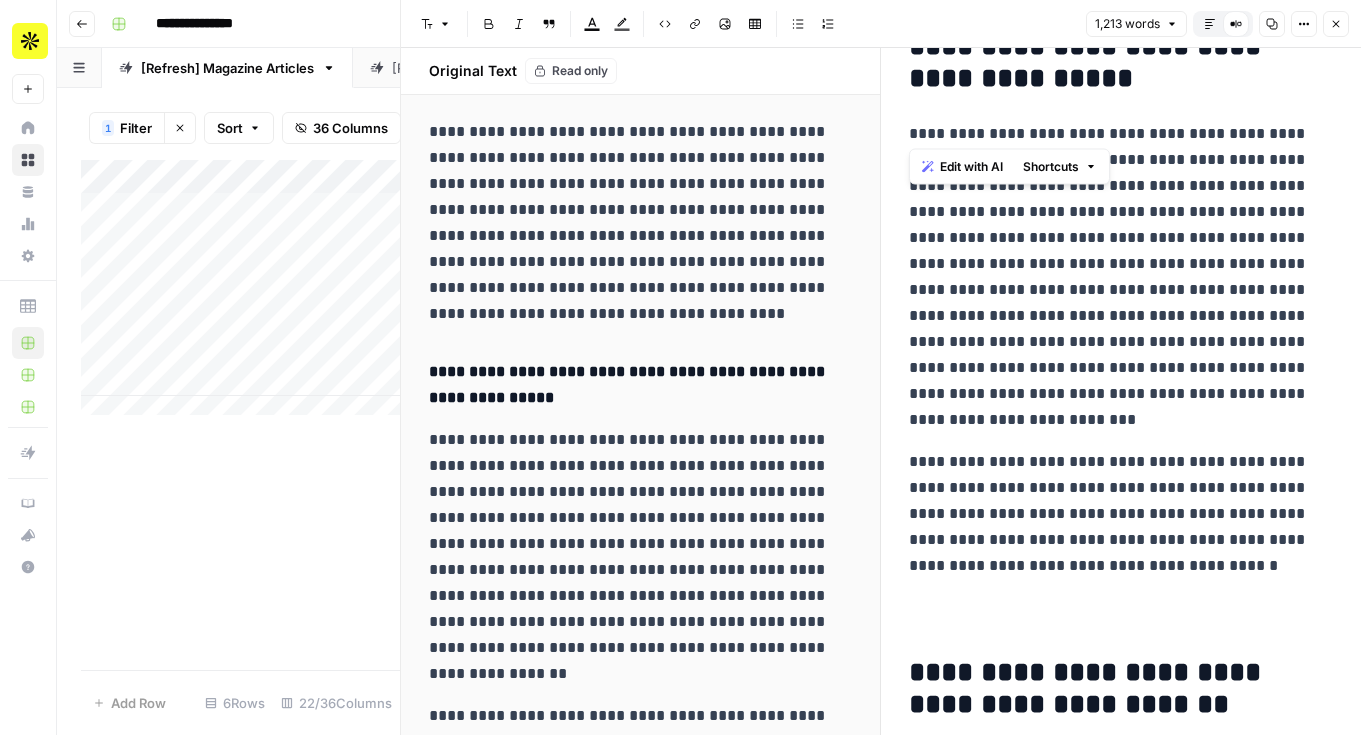 drag, startPoint x: 1112, startPoint y: 131, endPoint x: 904, endPoint y: 131, distance: 208 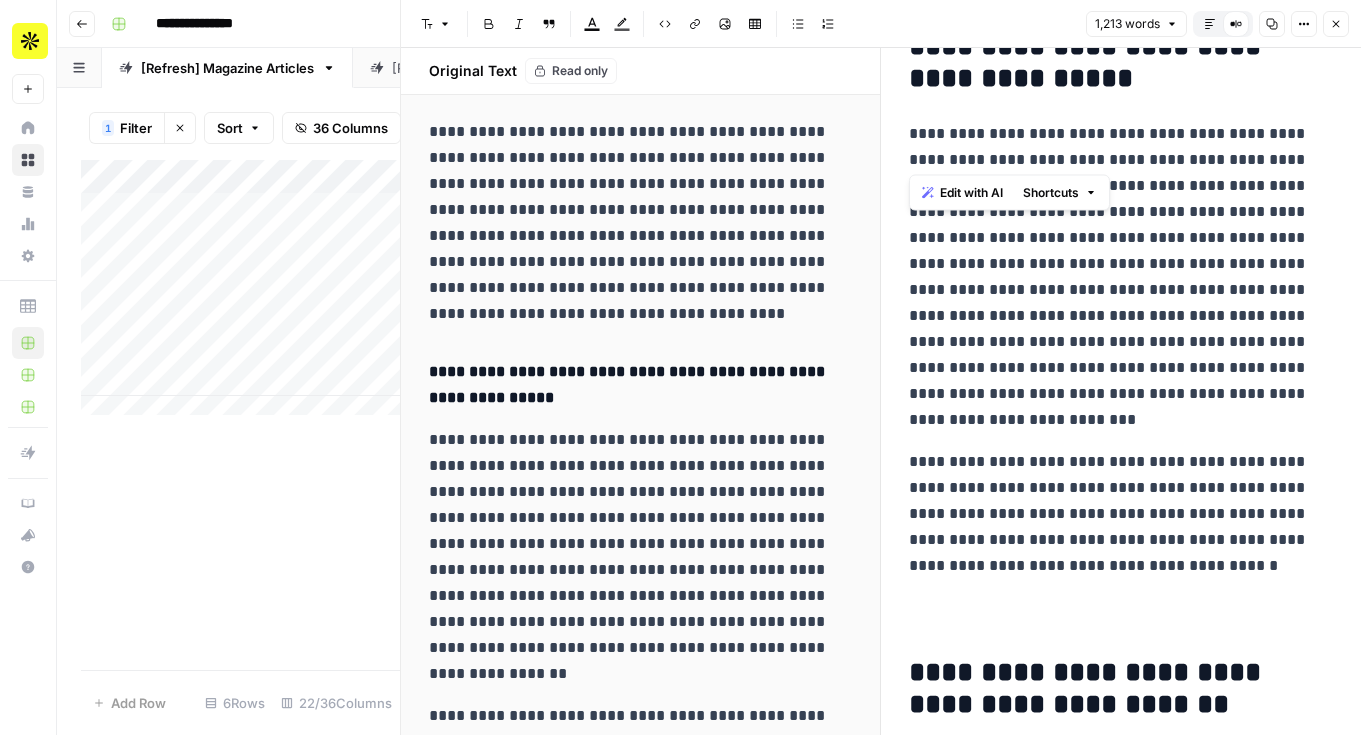 drag, startPoint x: 919, startPoint y: 153, endPoint x: 901, endPoint y: 157, distance: 18.439089 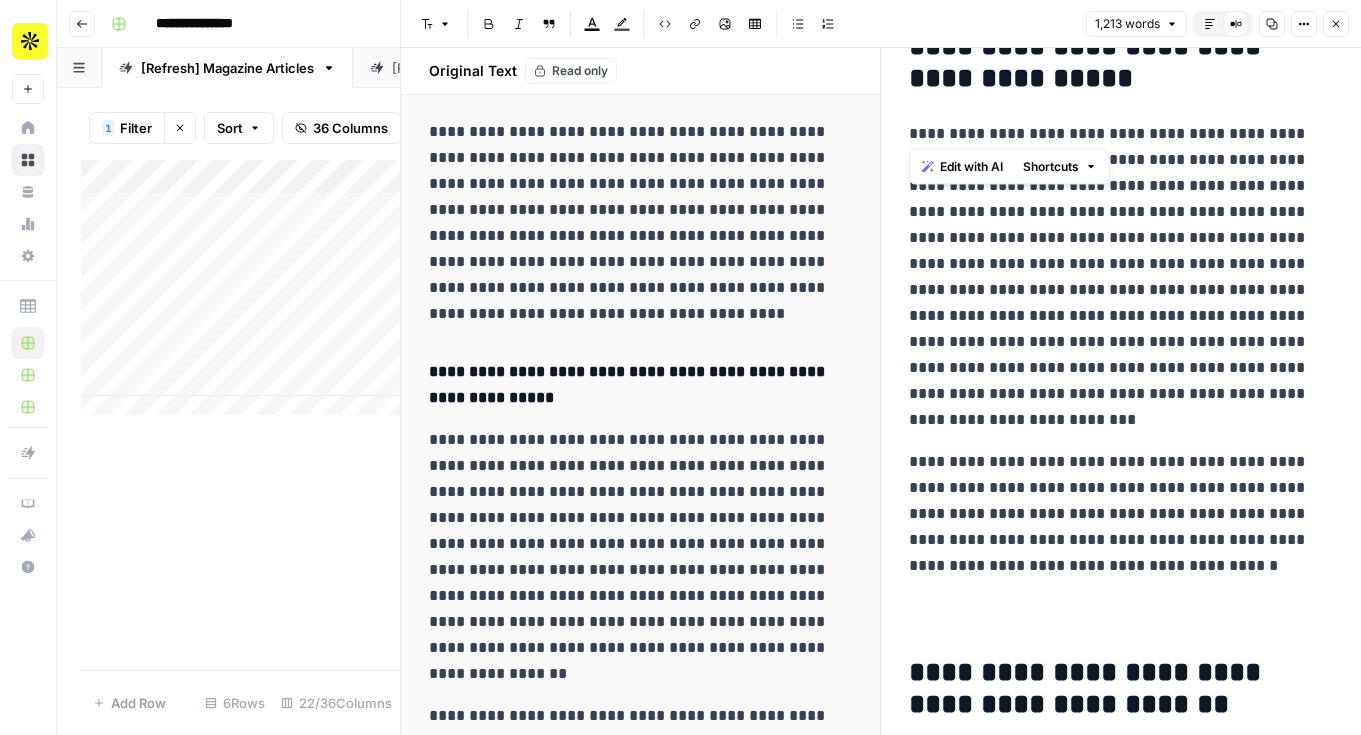 drag, startPoint x: 1168, startPoint y: 130, endPoint x: 869, endPoint y: 128, distance: 299.00668 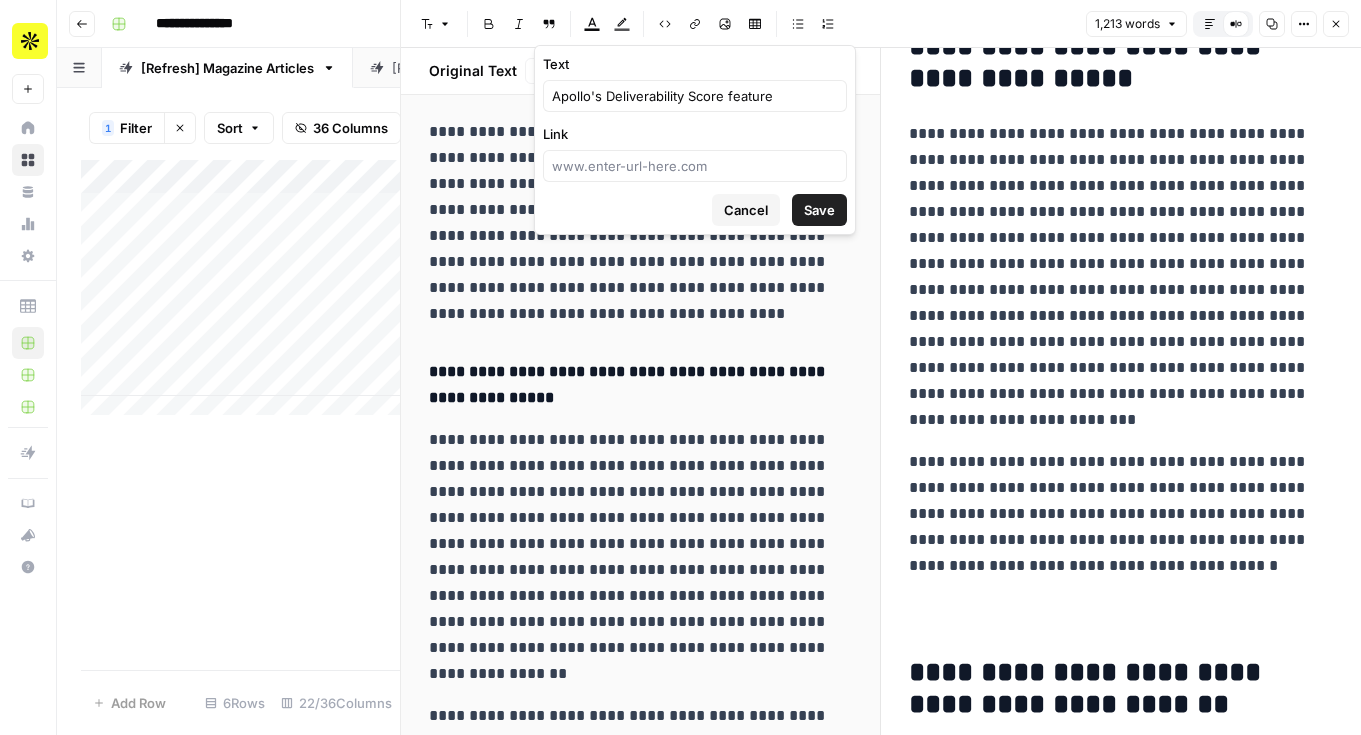 type 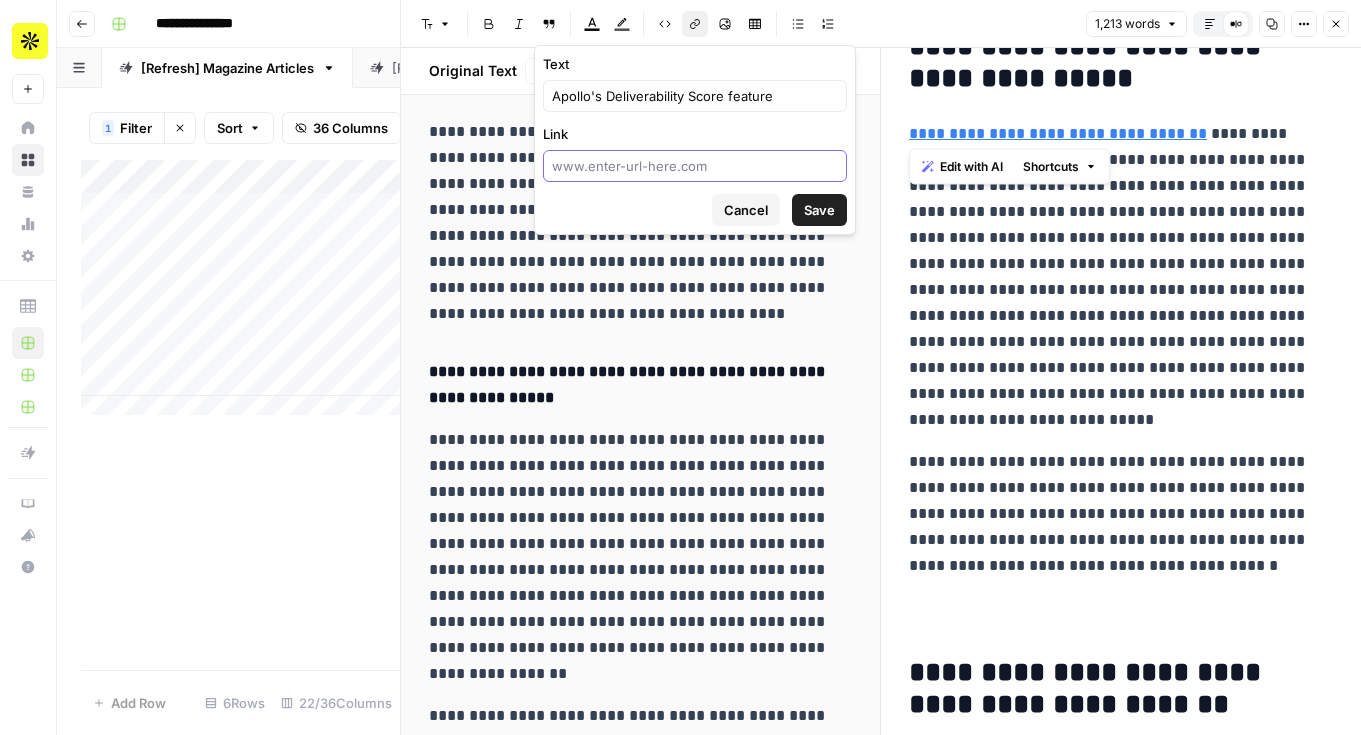 click on "Link" at bounding box center (695, 166) 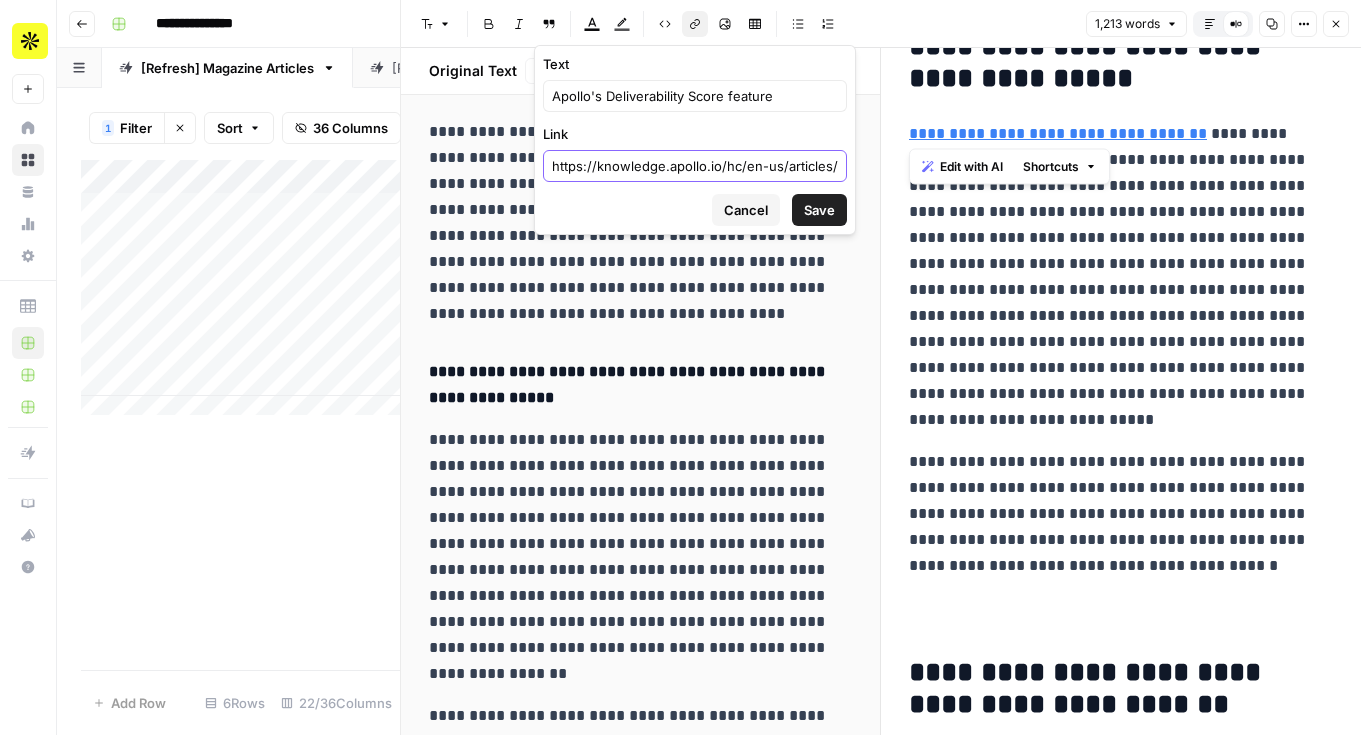 scroll, scrollTop: 0, scrollLeft: 467, axis: horizontal 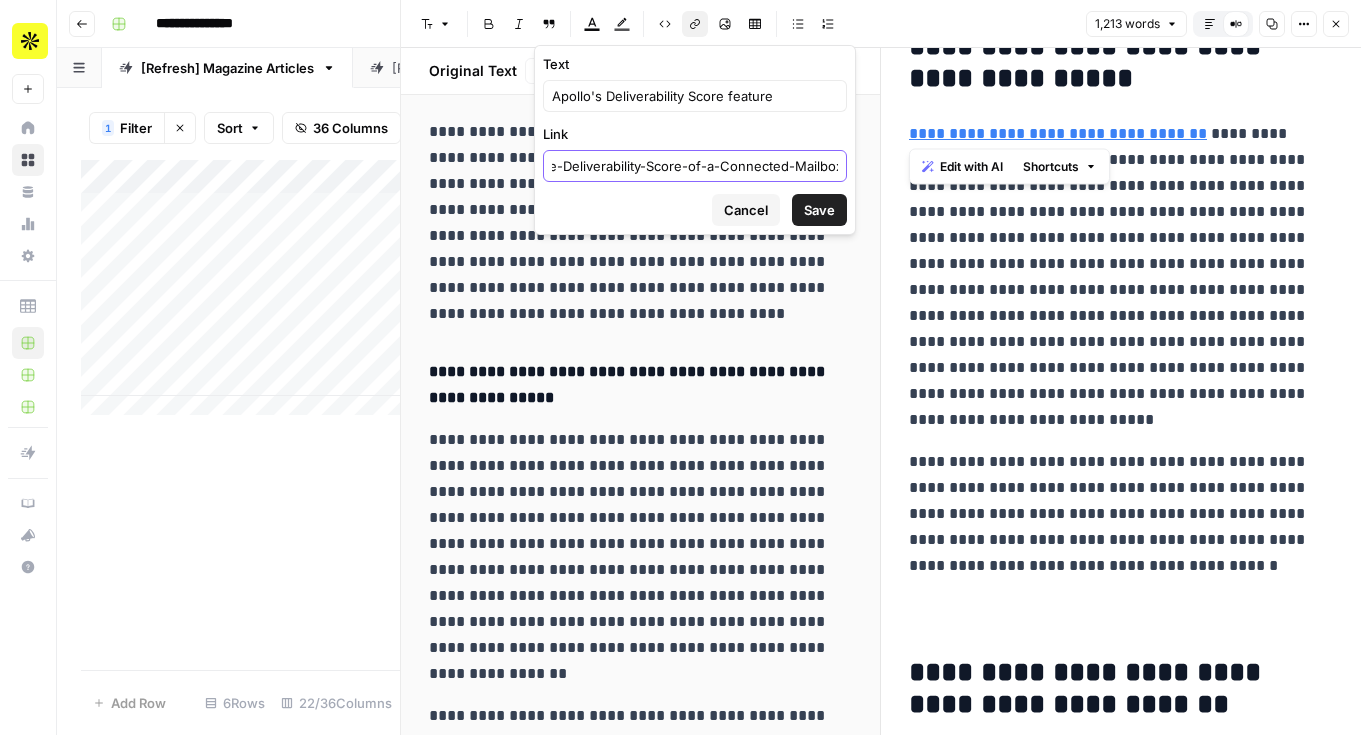 type on "https://knowledge.apollo.io/hc/en-us/articles/23432467200781-Monitor-the-Deliverability-Score-of-a-Connected-Mailbox" 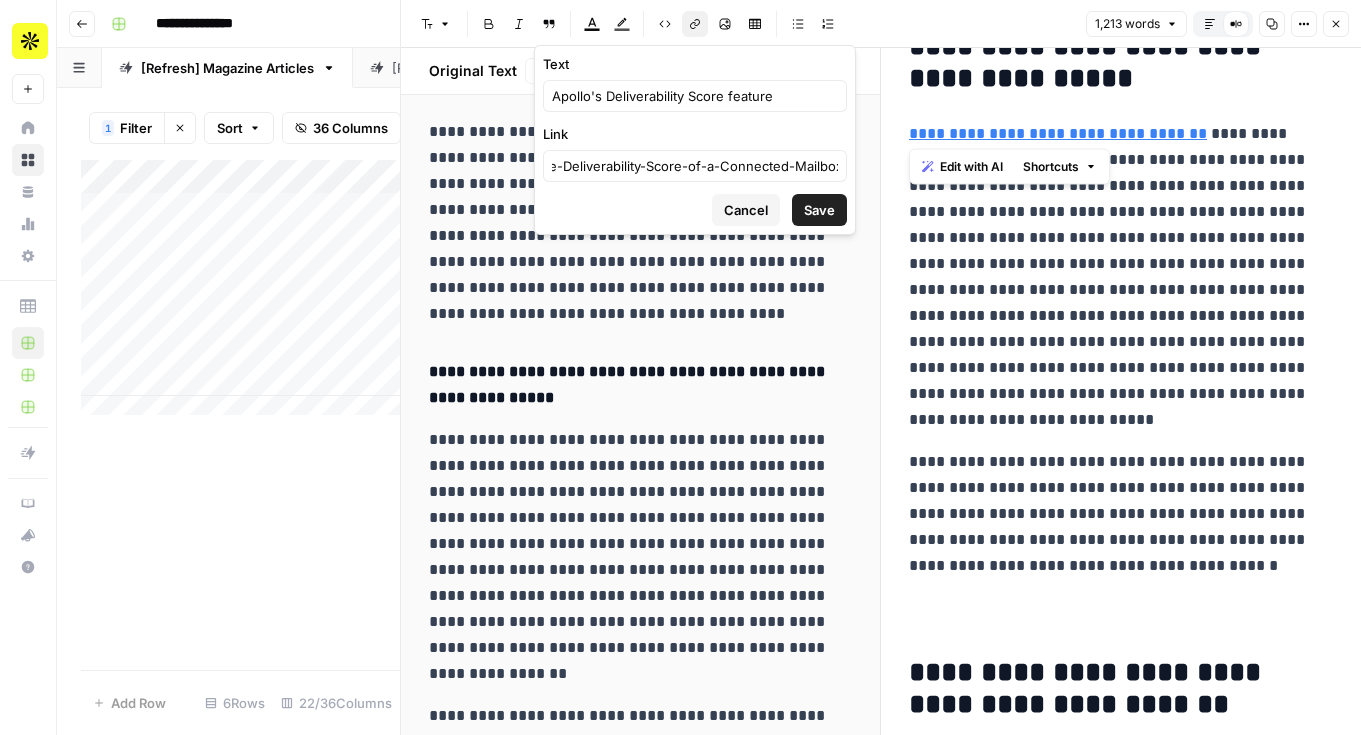 click on "Save" at bounding box center (819, 210) 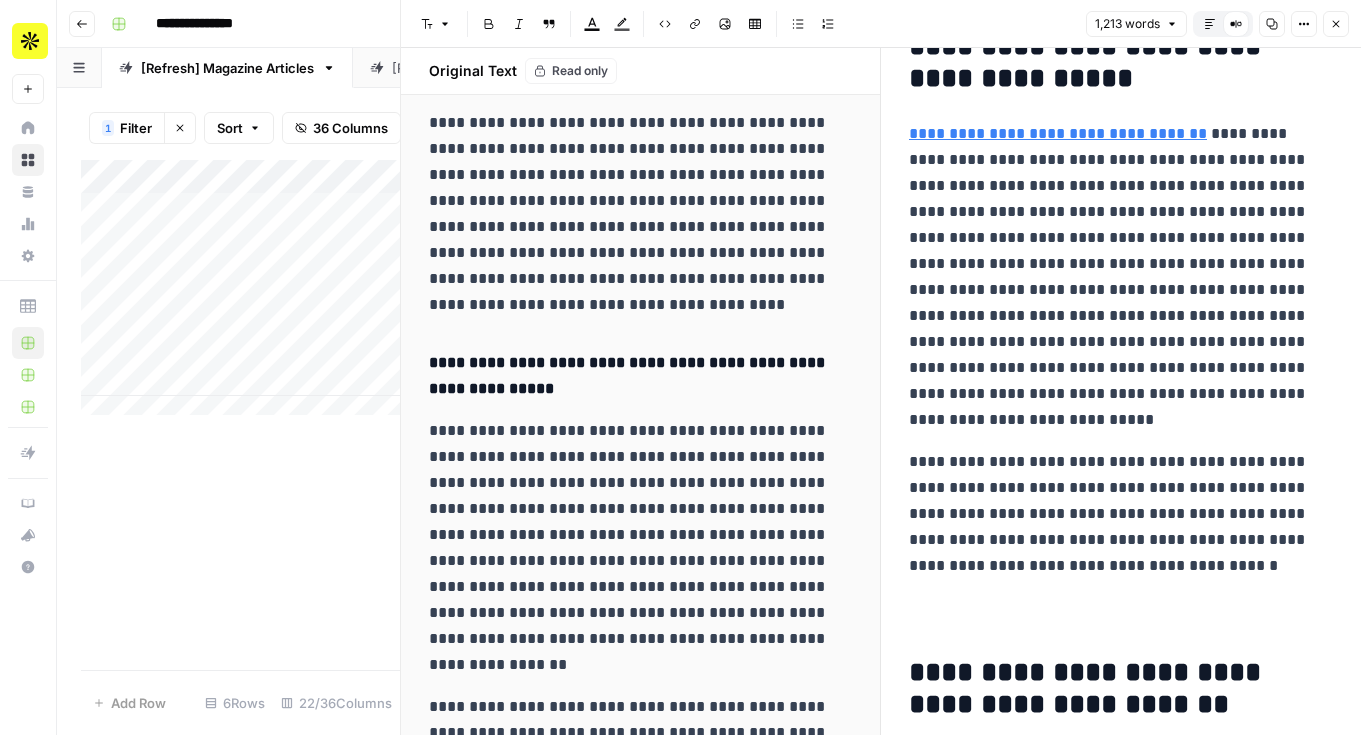 scroll, scrollTop: 3166, scrollLeft: 0, axis: vertical 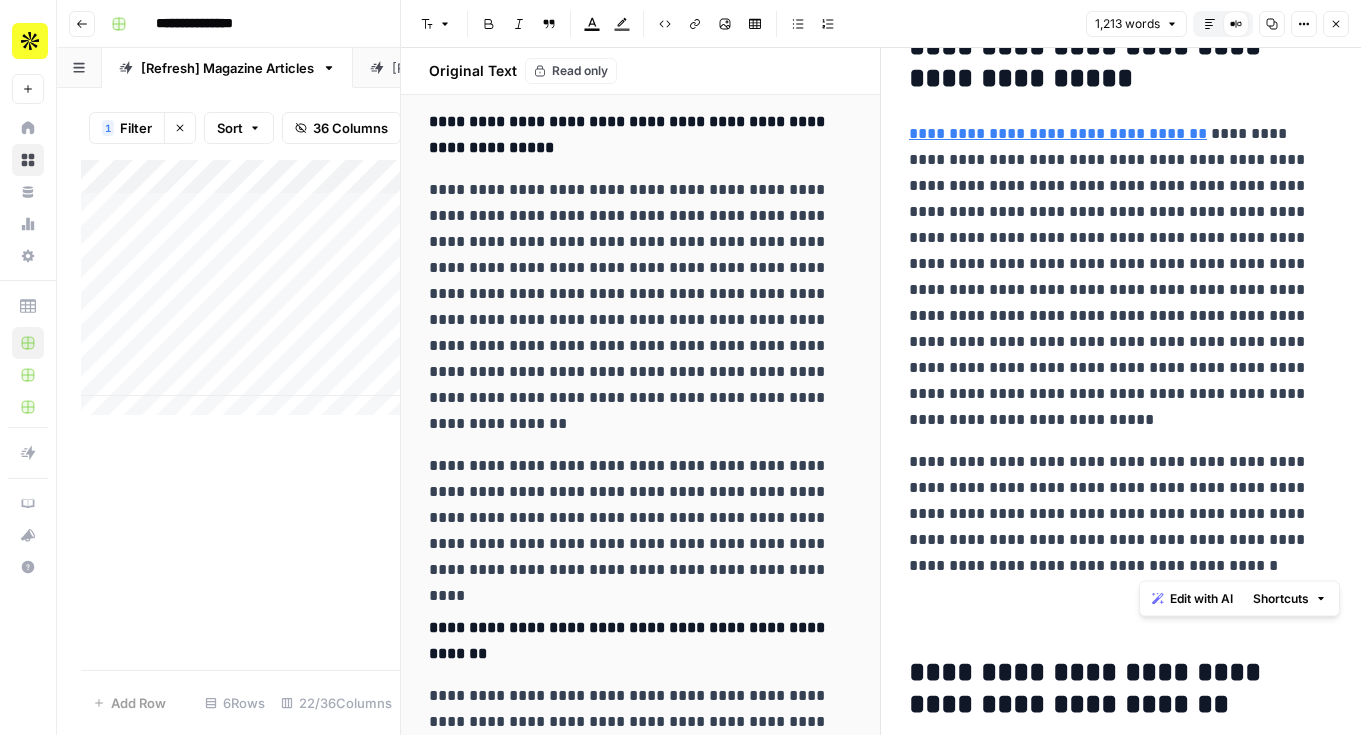 drag, startPoint x: 1255, startPoint y: 564, endPoint x: 1137, endPoint y: 489, distance: 139.81773 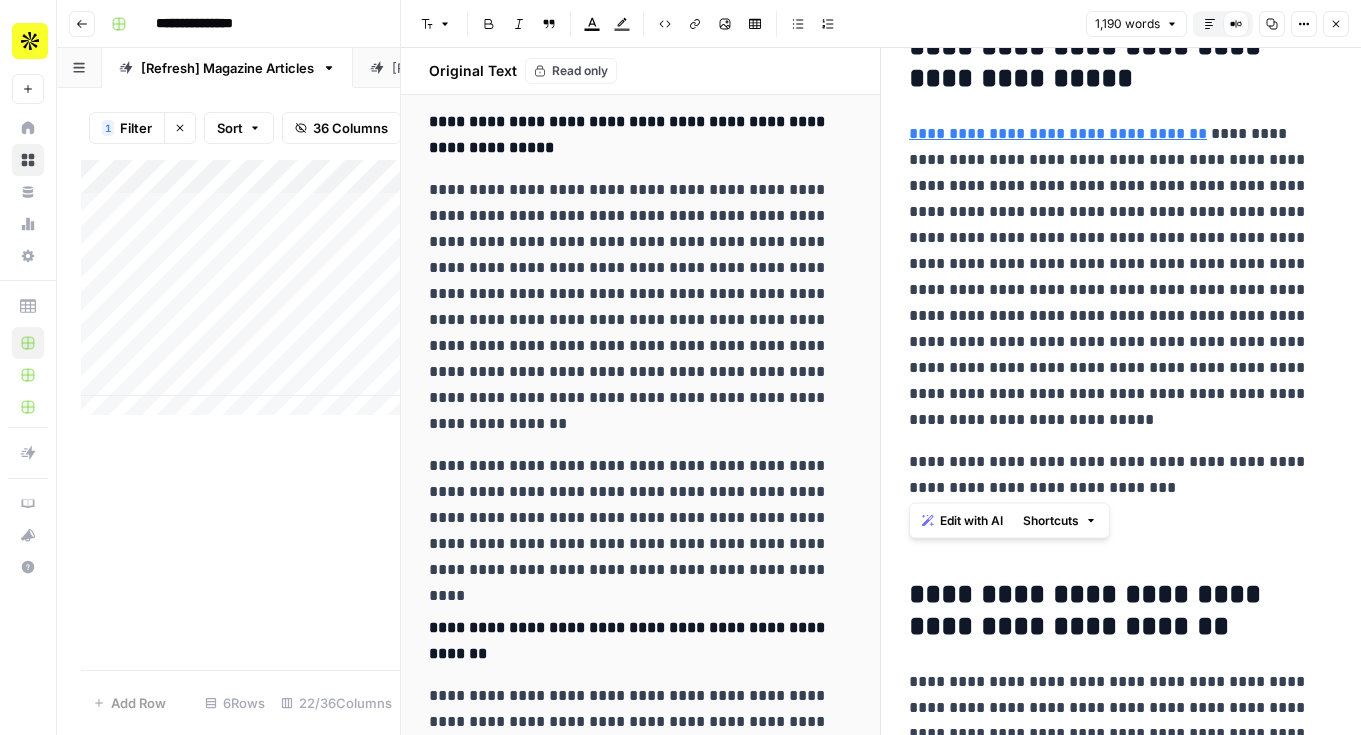 drag, startPoint x: 1111, startPoint y: 483, endPoint x: 906, endPoint y: 458, distance: 206.51877 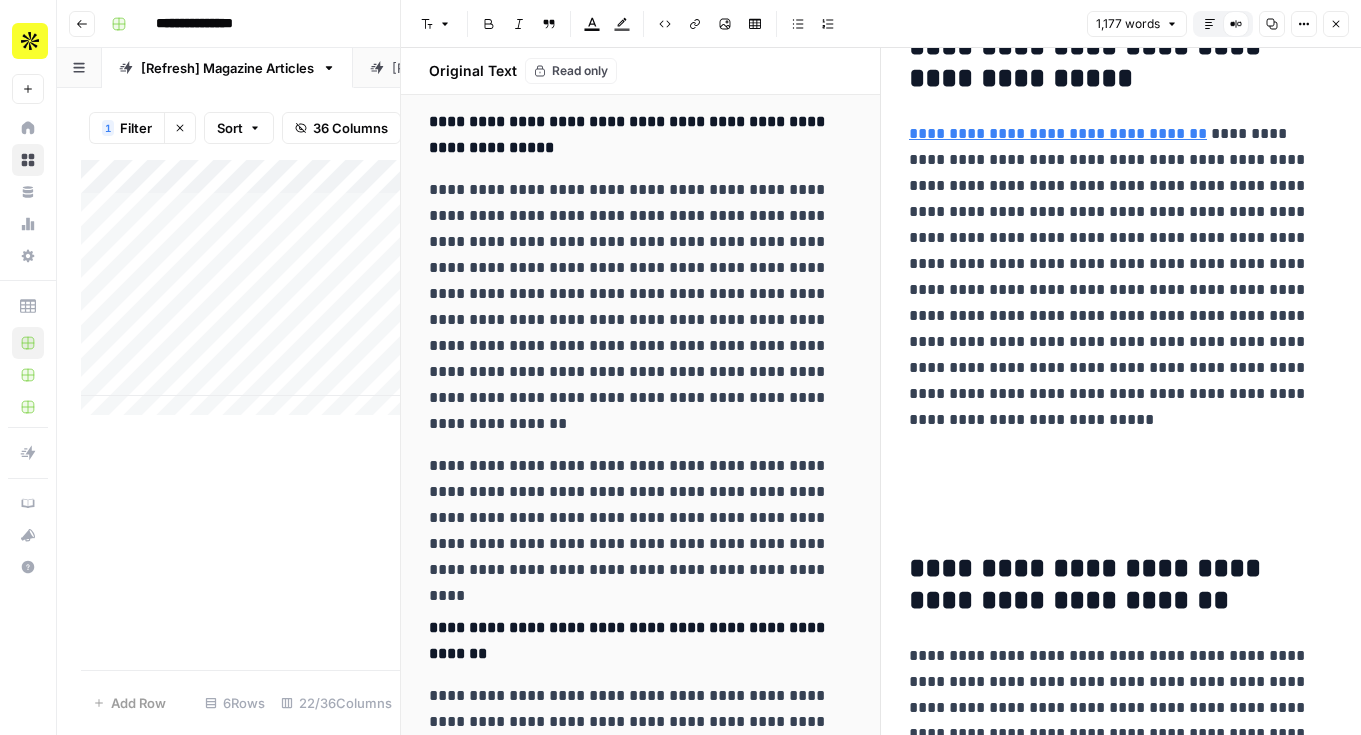 click on "**********" at bounding box center [1113, 277] 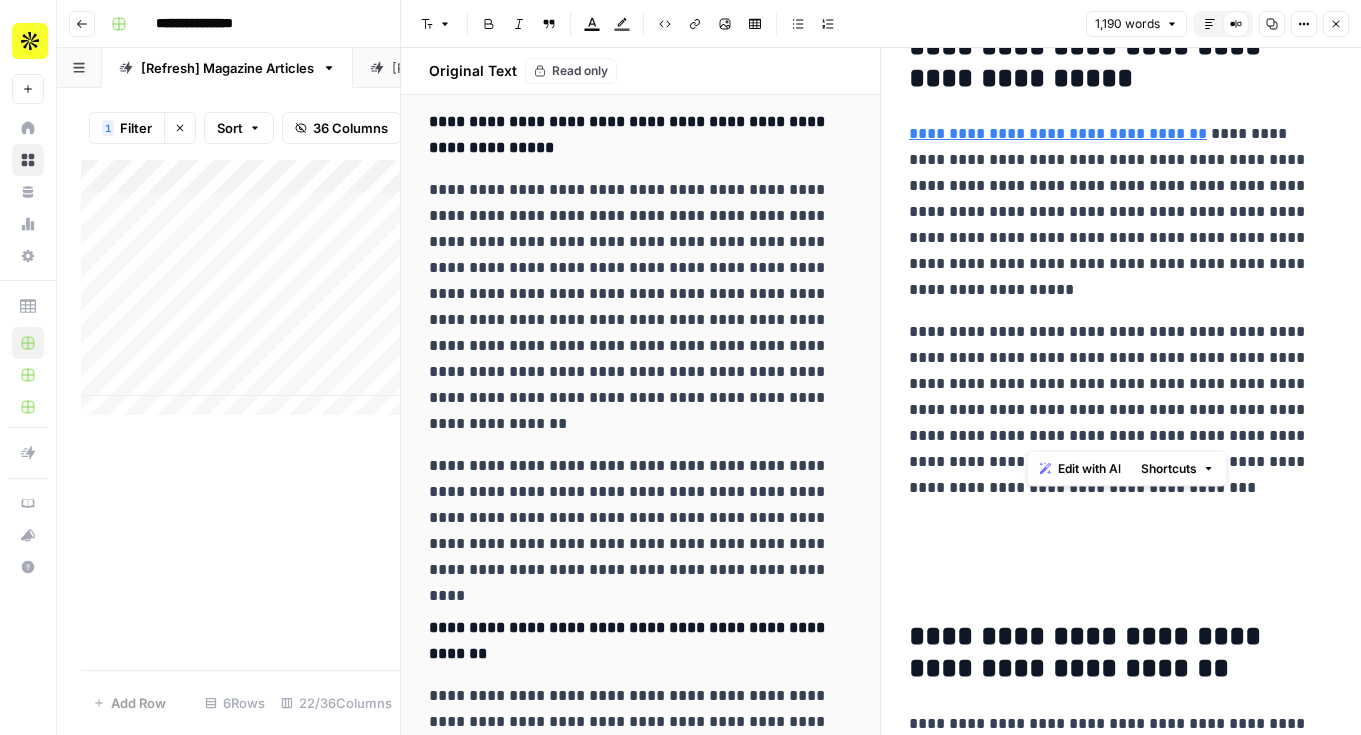 drag, startPoint x: 1027, startPoint y: 428, endPoint x: 1129, endPoint y: 362, distance: 121.49074 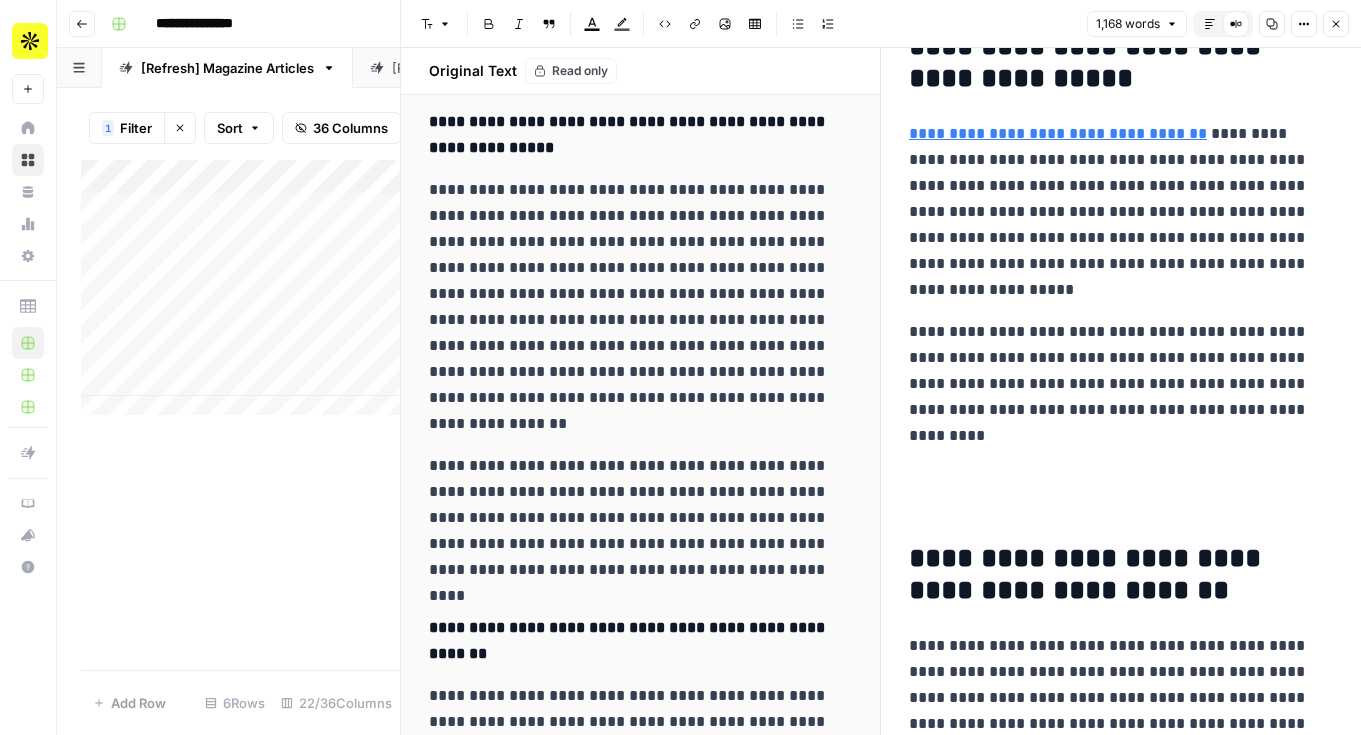 click on "**********" at bounding box center (1113, 212) 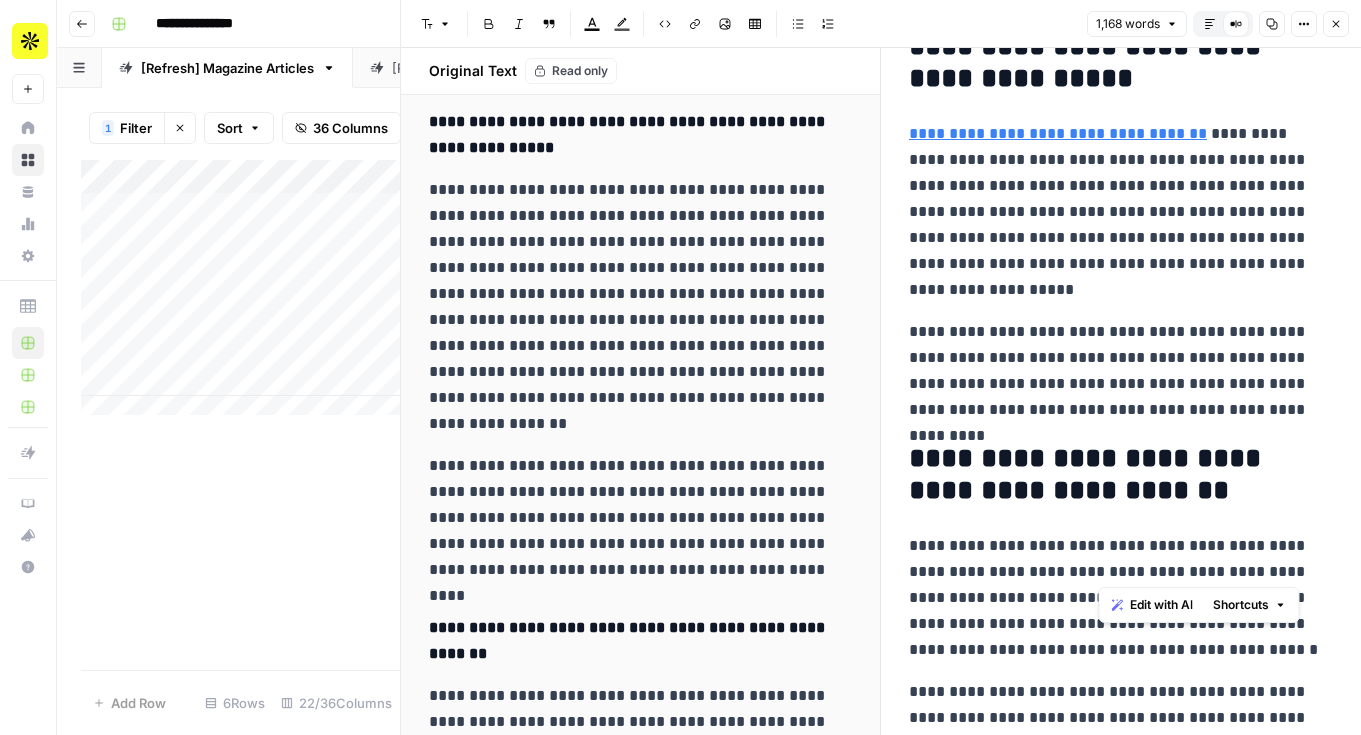 drag, startPoint x: 1132, startPoint y: 569, endPoint x: 1101, endPoint y: 563, distance: 31.575306 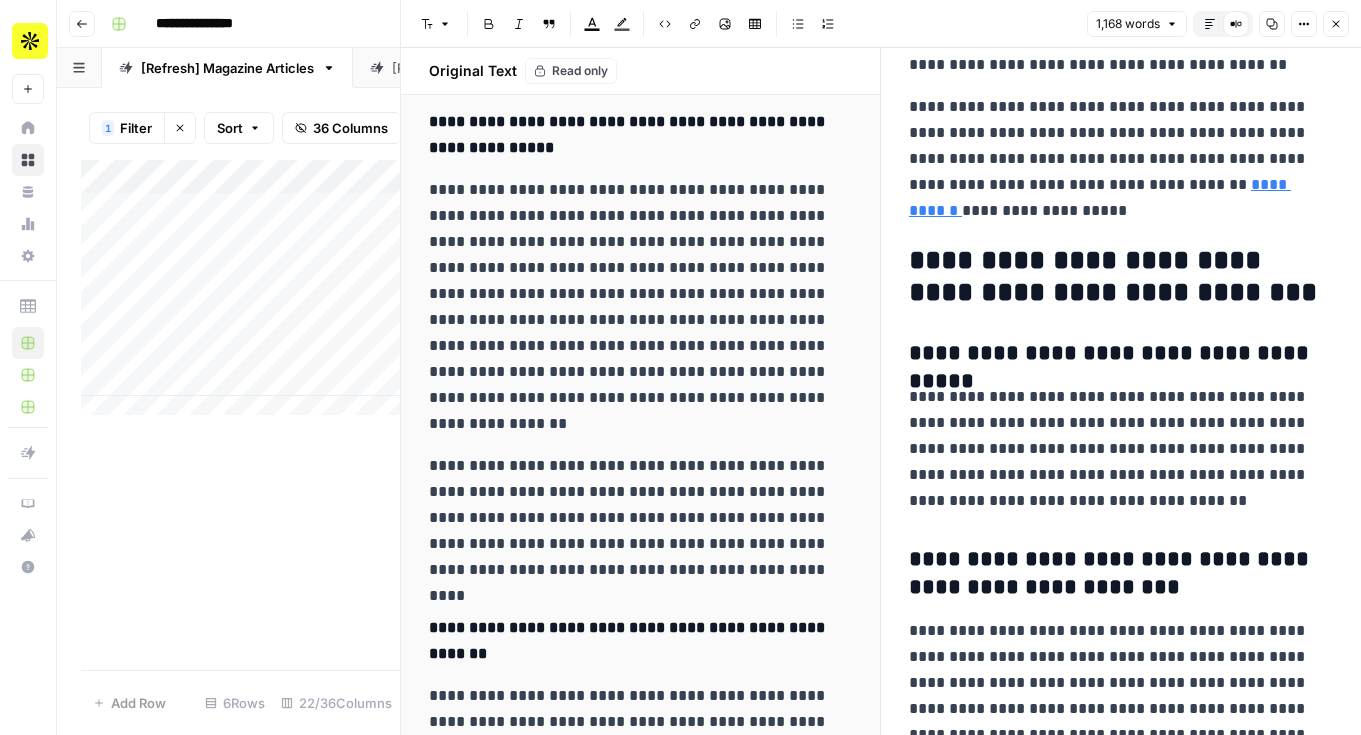 scroll, scrollTop: 4532, scrollLeft: 0, axis: vertical 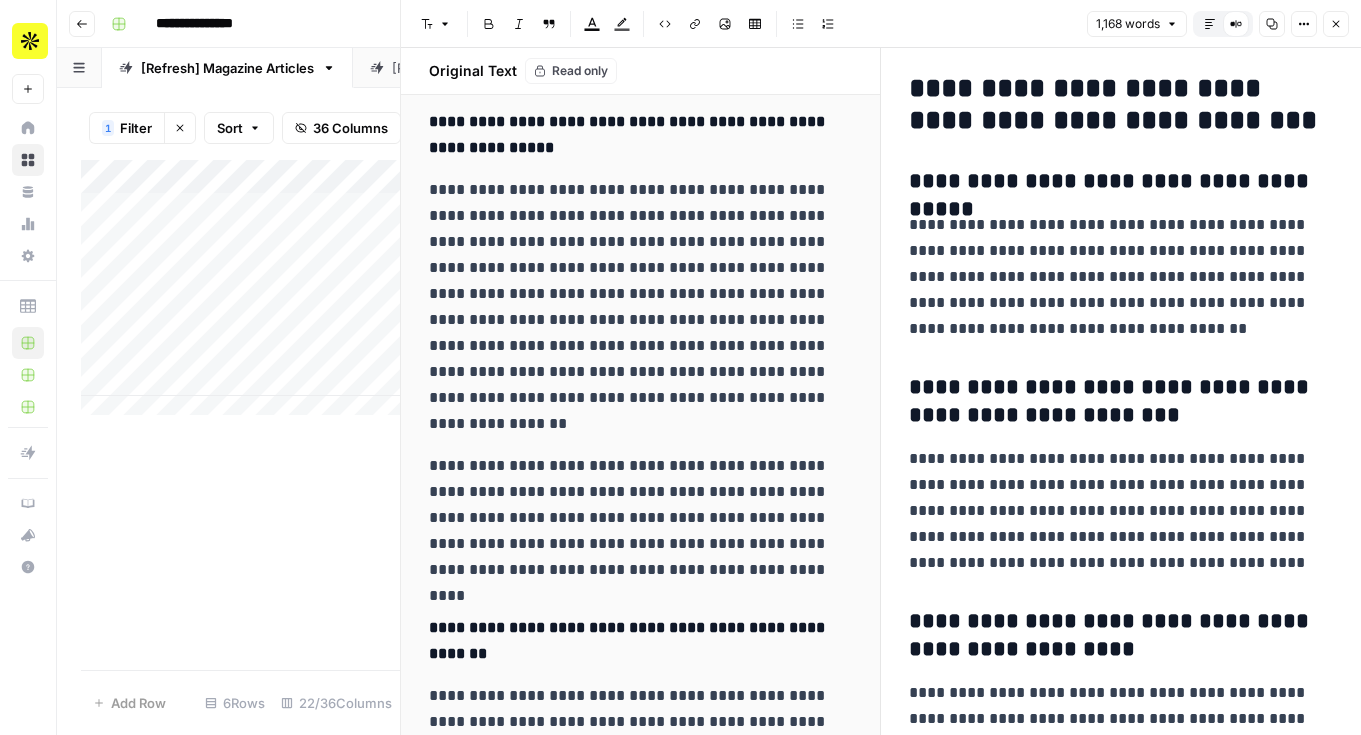 click on "Options" at bounding box center [1304, 24] 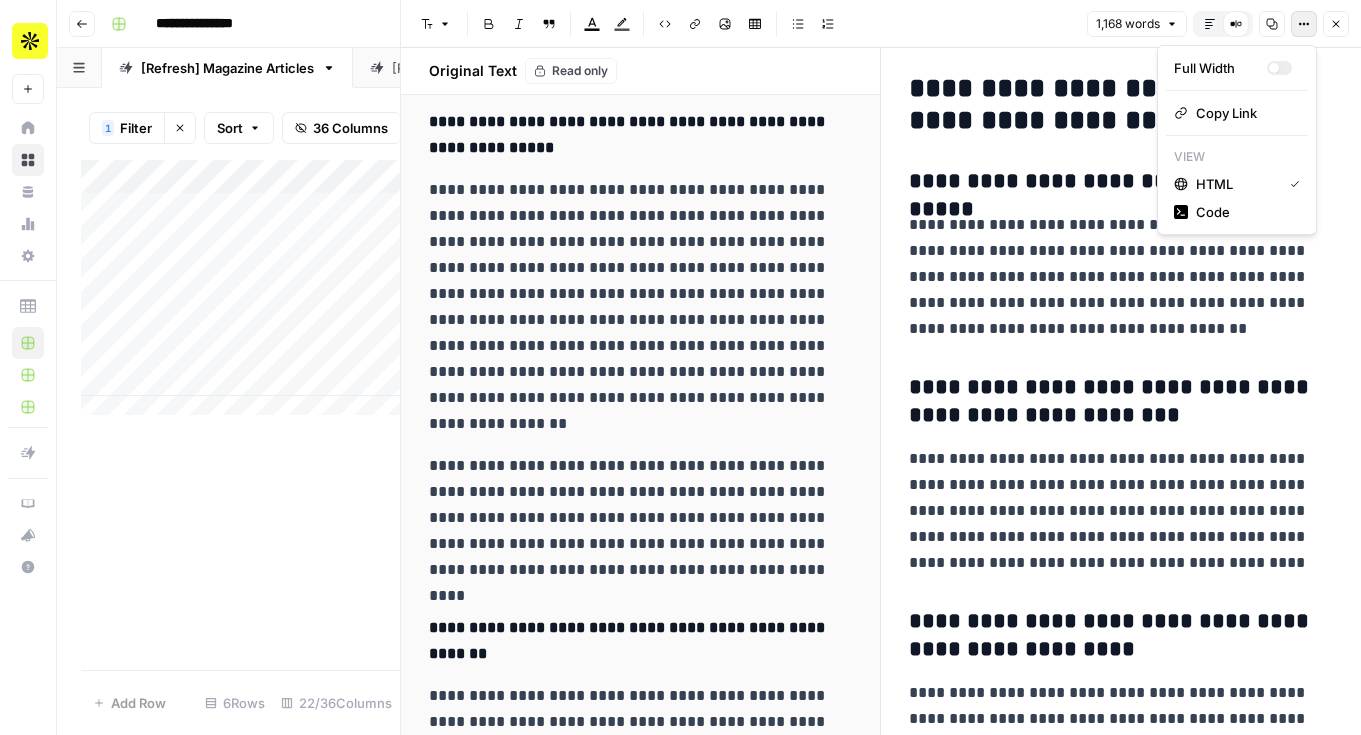 click on "Options" at bounding box center [1304, 24] 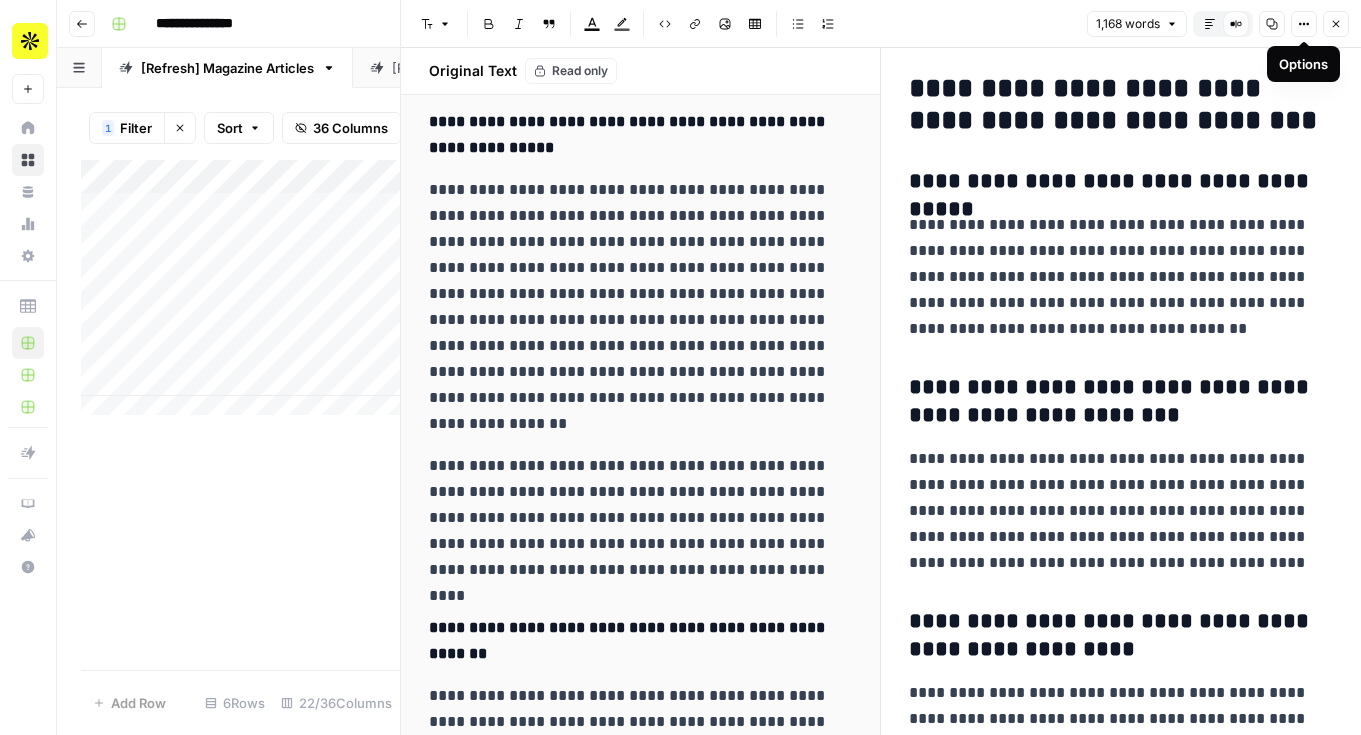 click 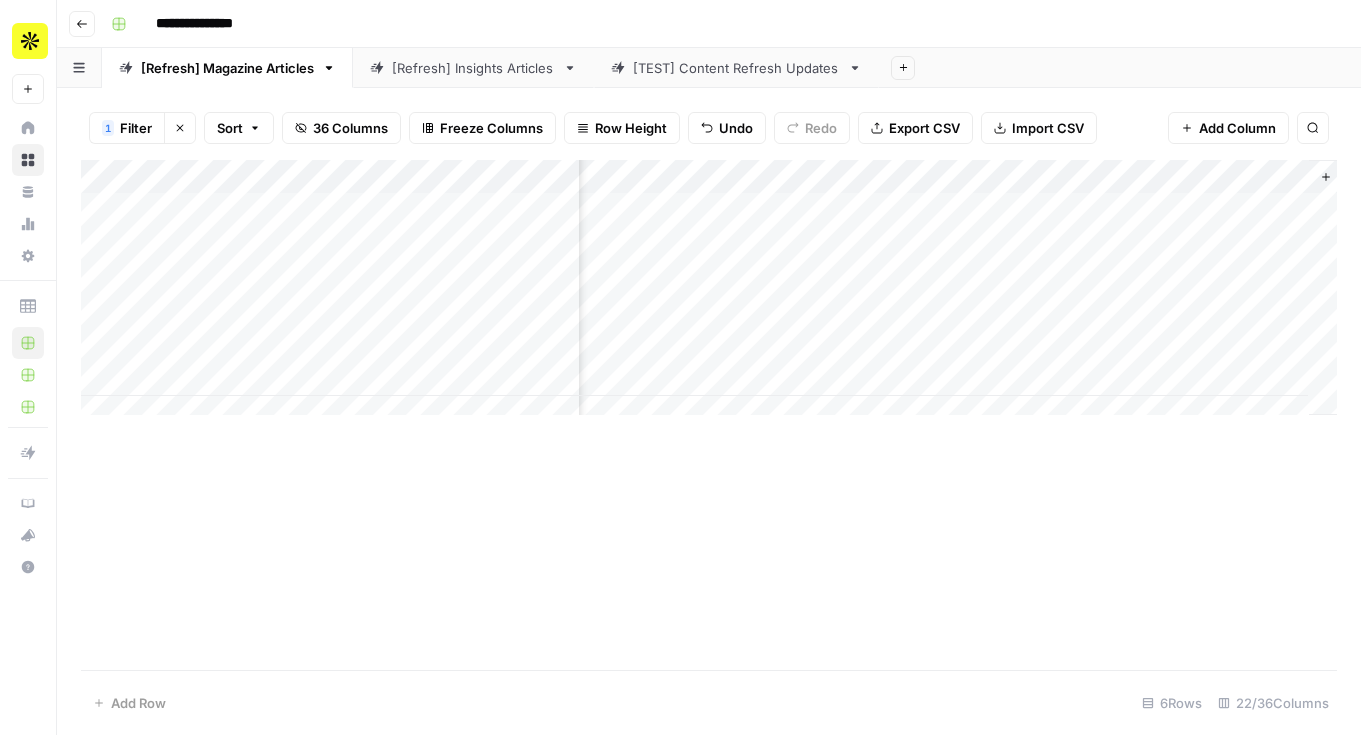 scroll, scrollTop: 0, scrollLeft: 2840, axis: horizontal 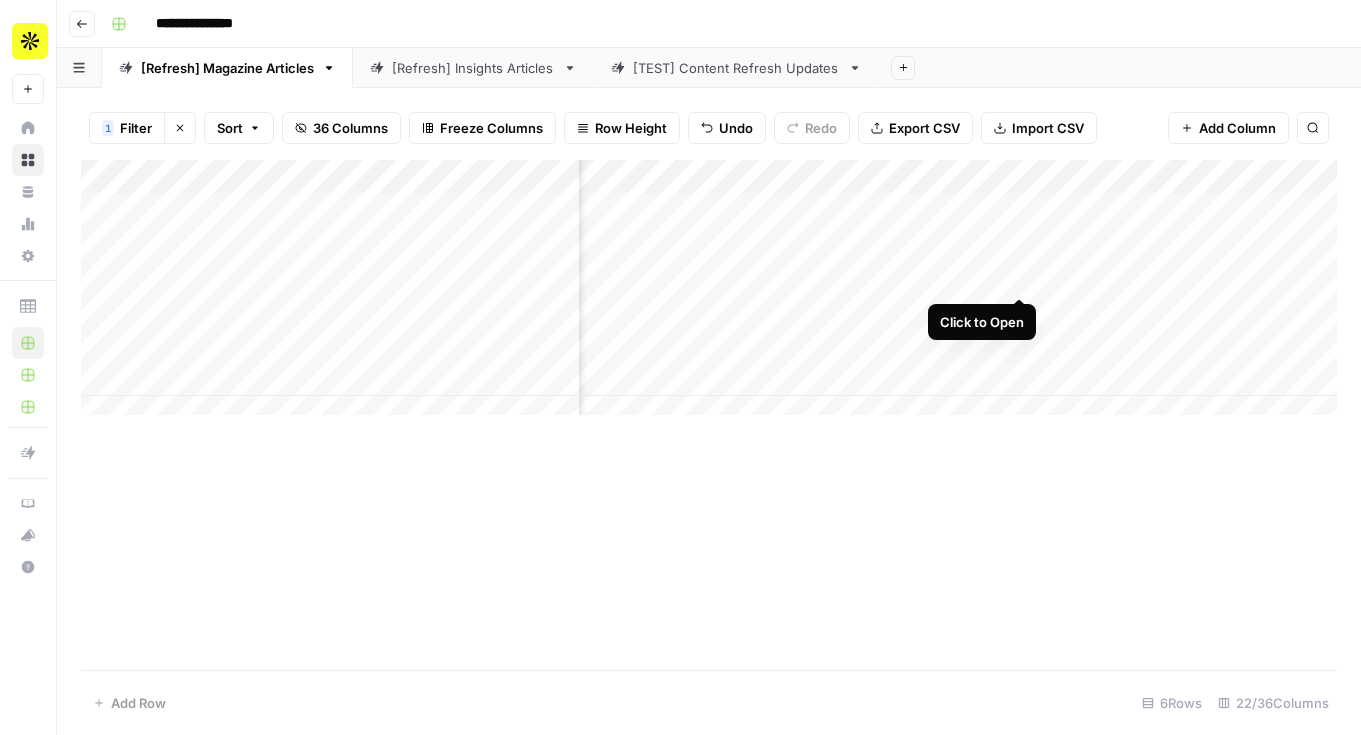 click on "Add Column" at bounding box center [709, 295] 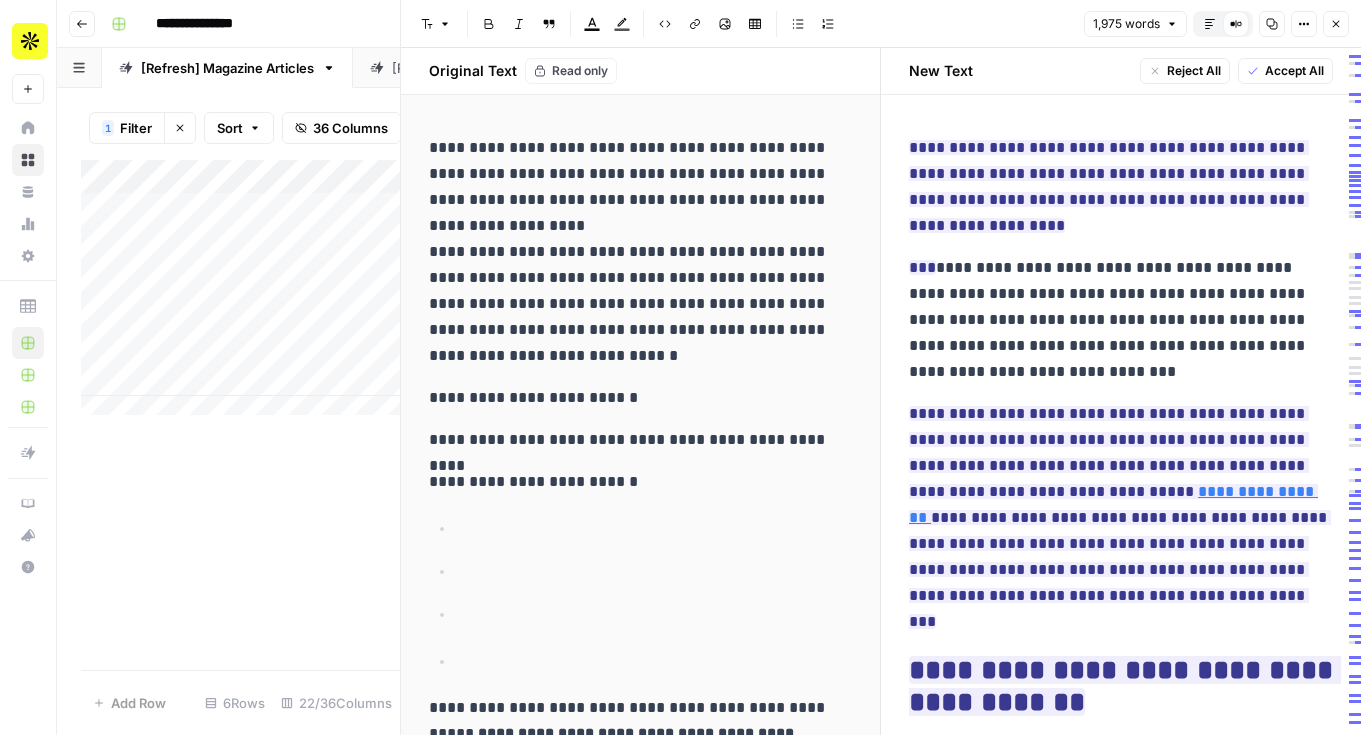 click 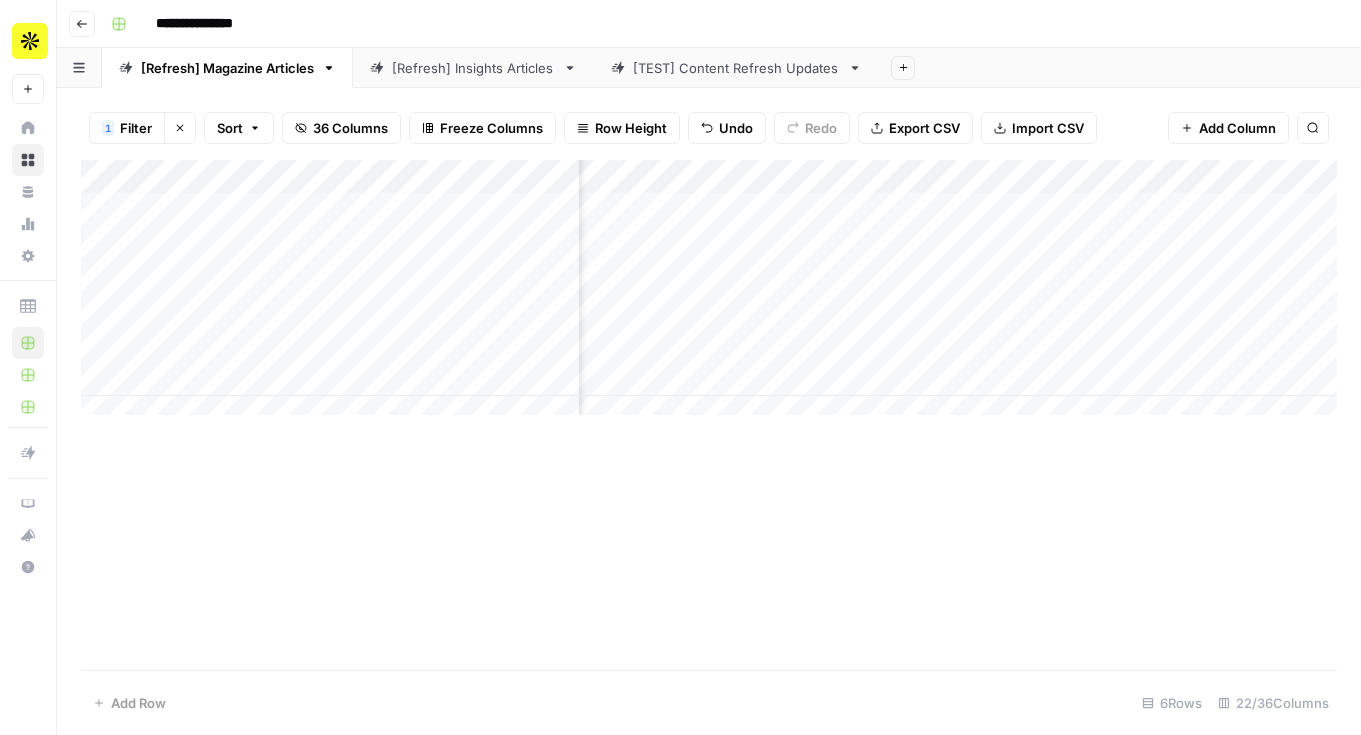 click on "Add Column" at bounding box center [709, 295] 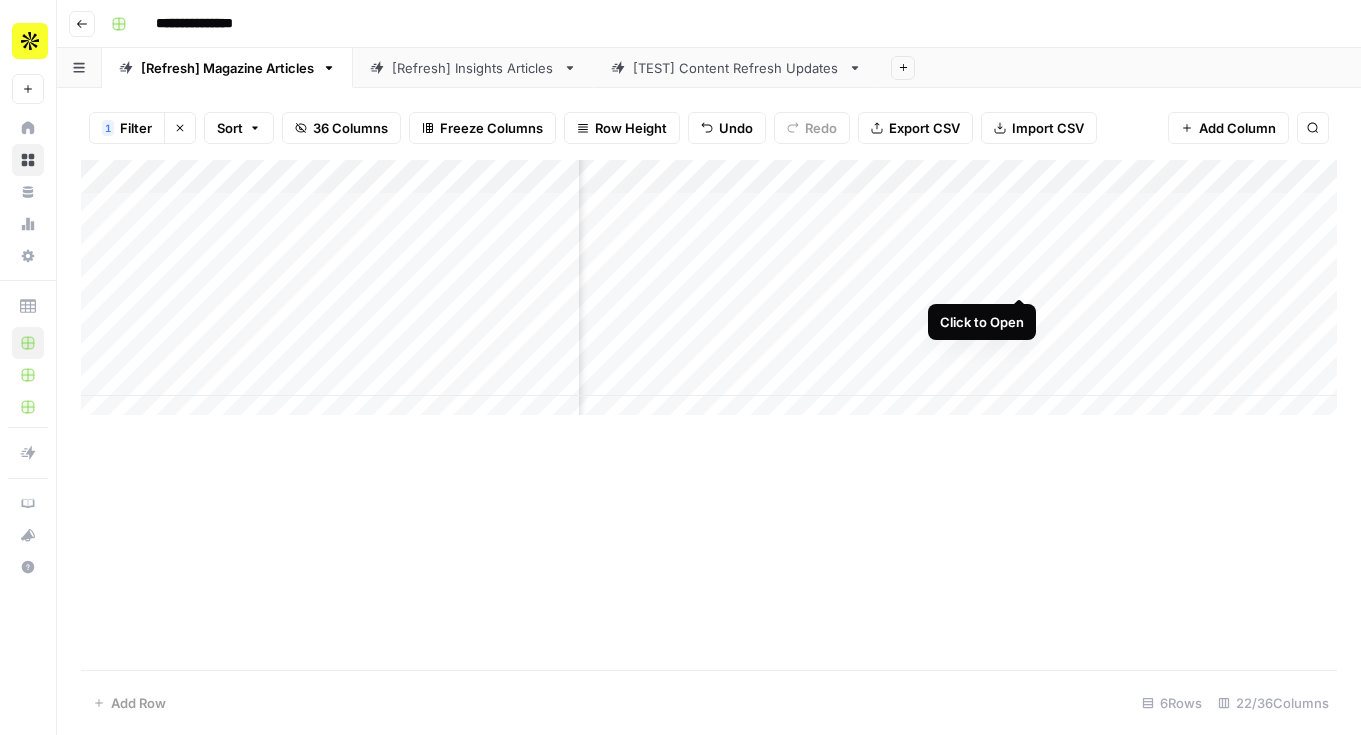 click on "Add Column" at bounding box center [709, 295] 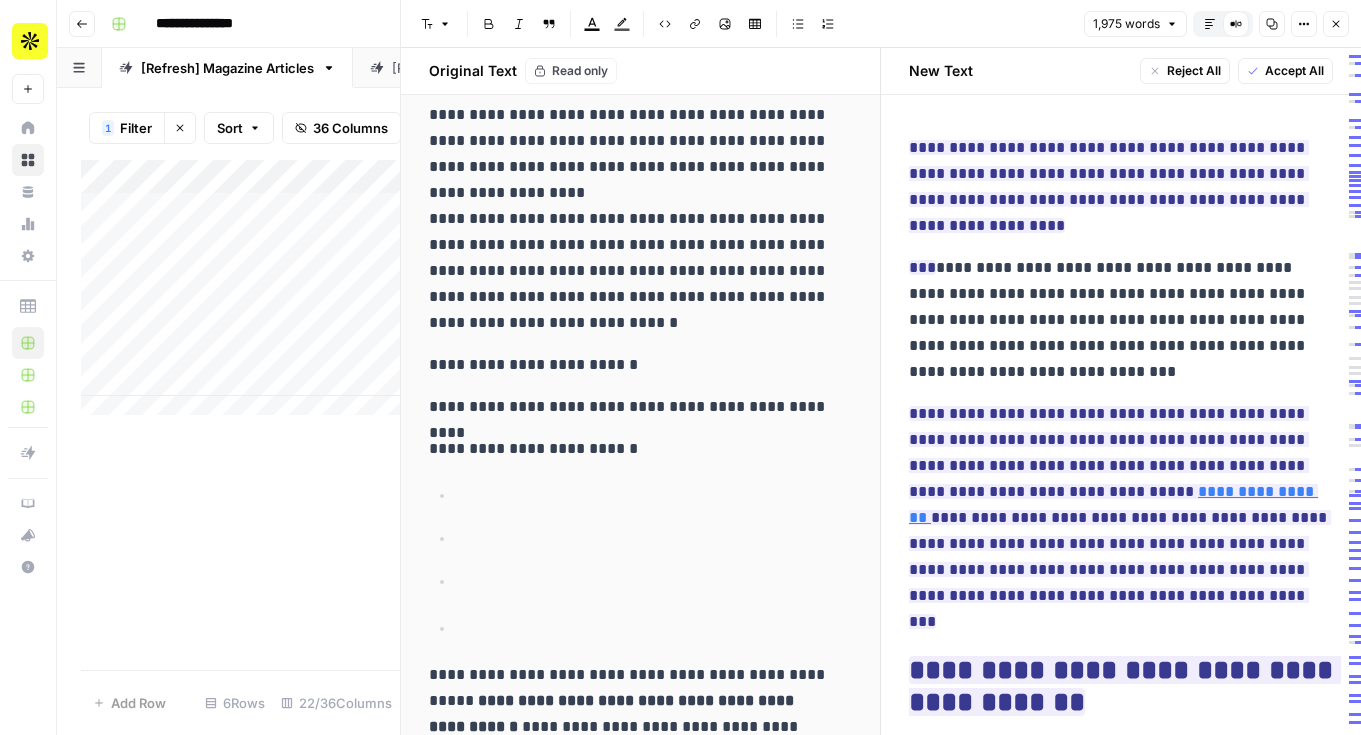 scroll, scrollTop: 149, scrollLeft: 0, axis: vertical 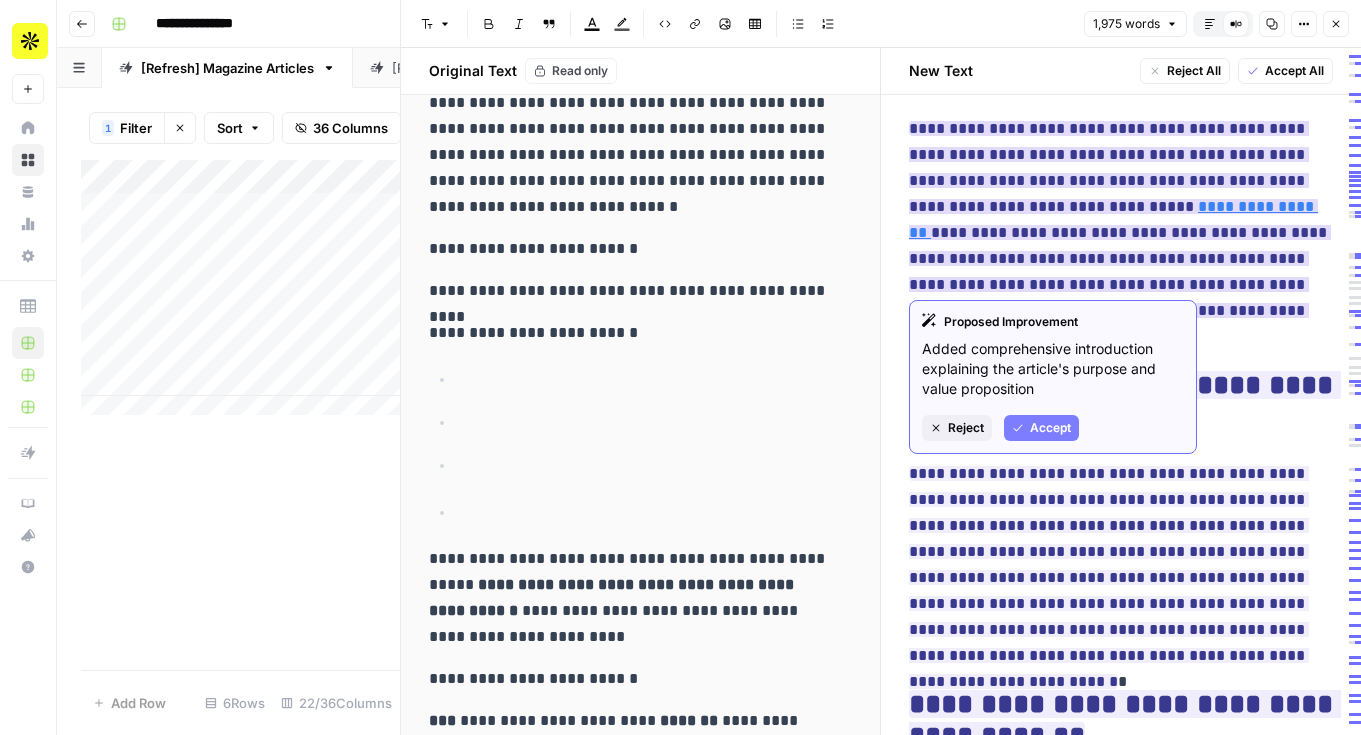 click on "Reject" at bounding box center [966, 428] 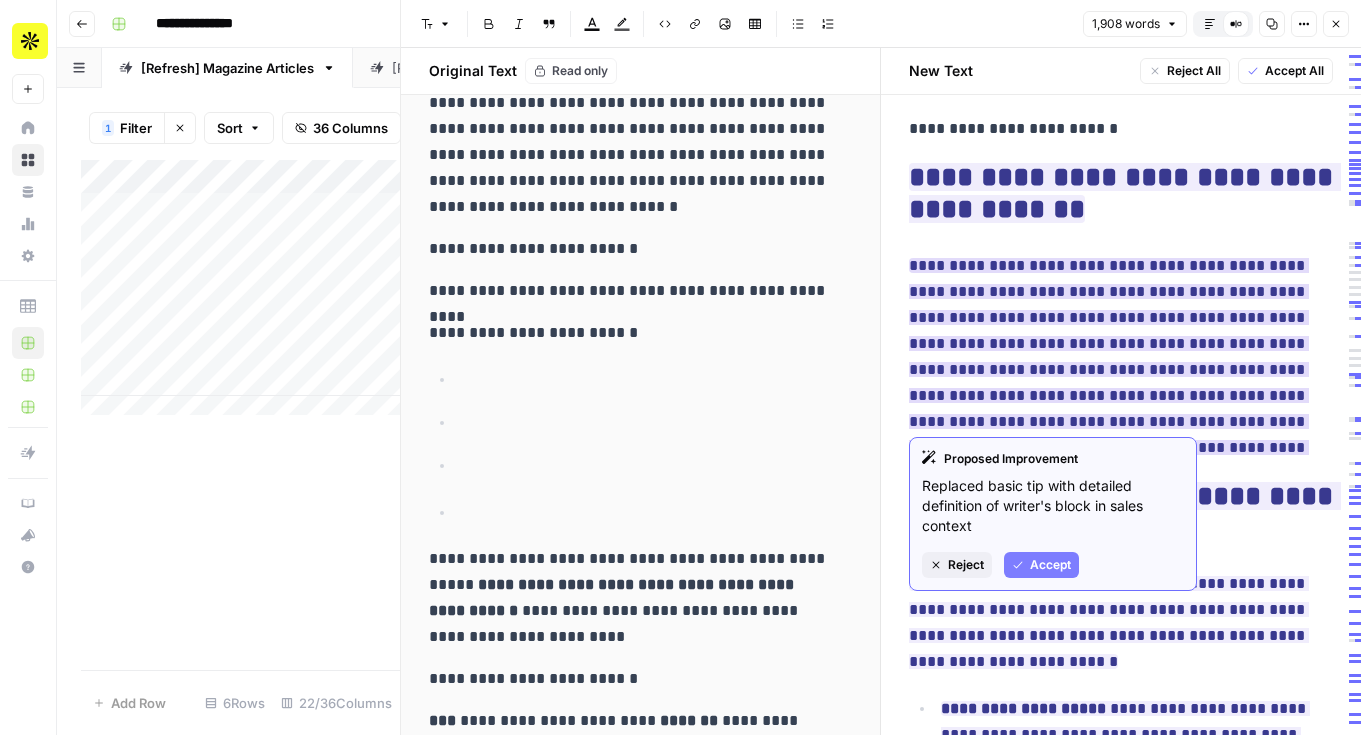 click on "Reject" at bounding box center (966, 565) 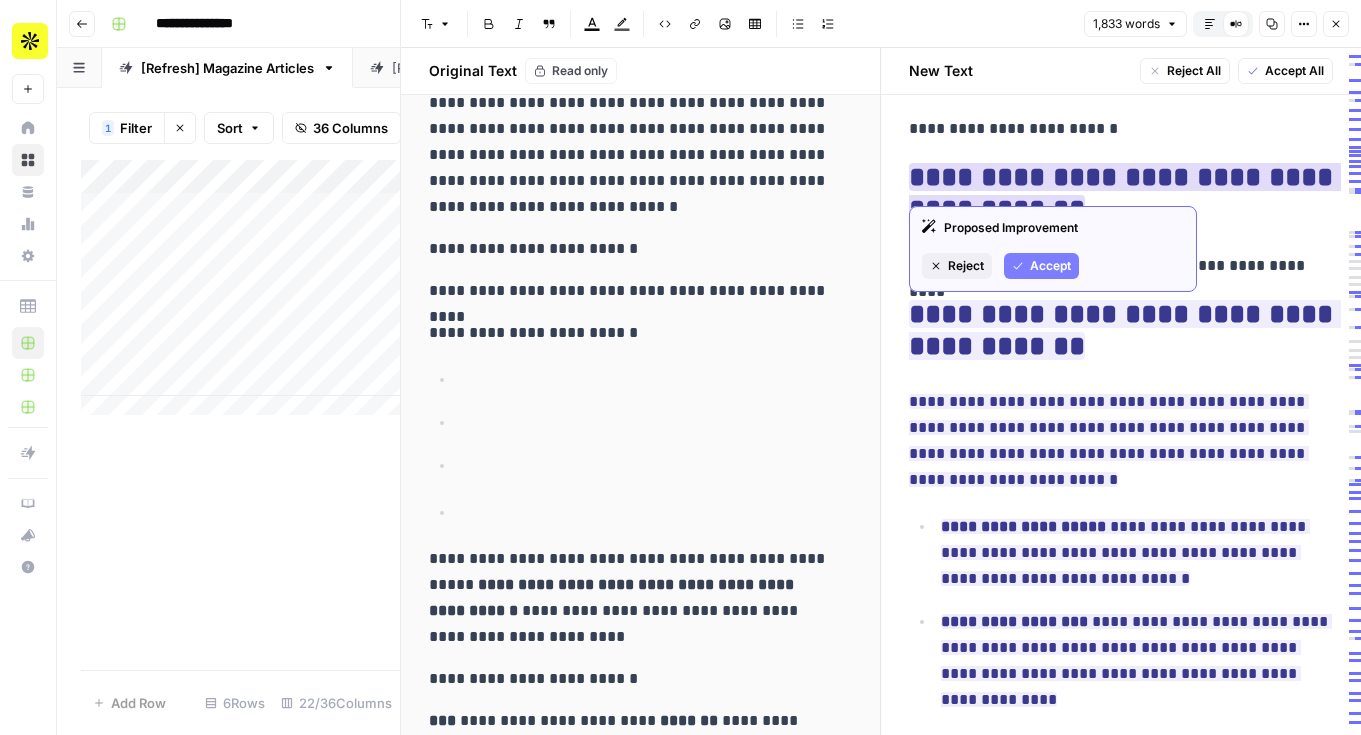 click on "Reject" at bounding box center (966, 266) 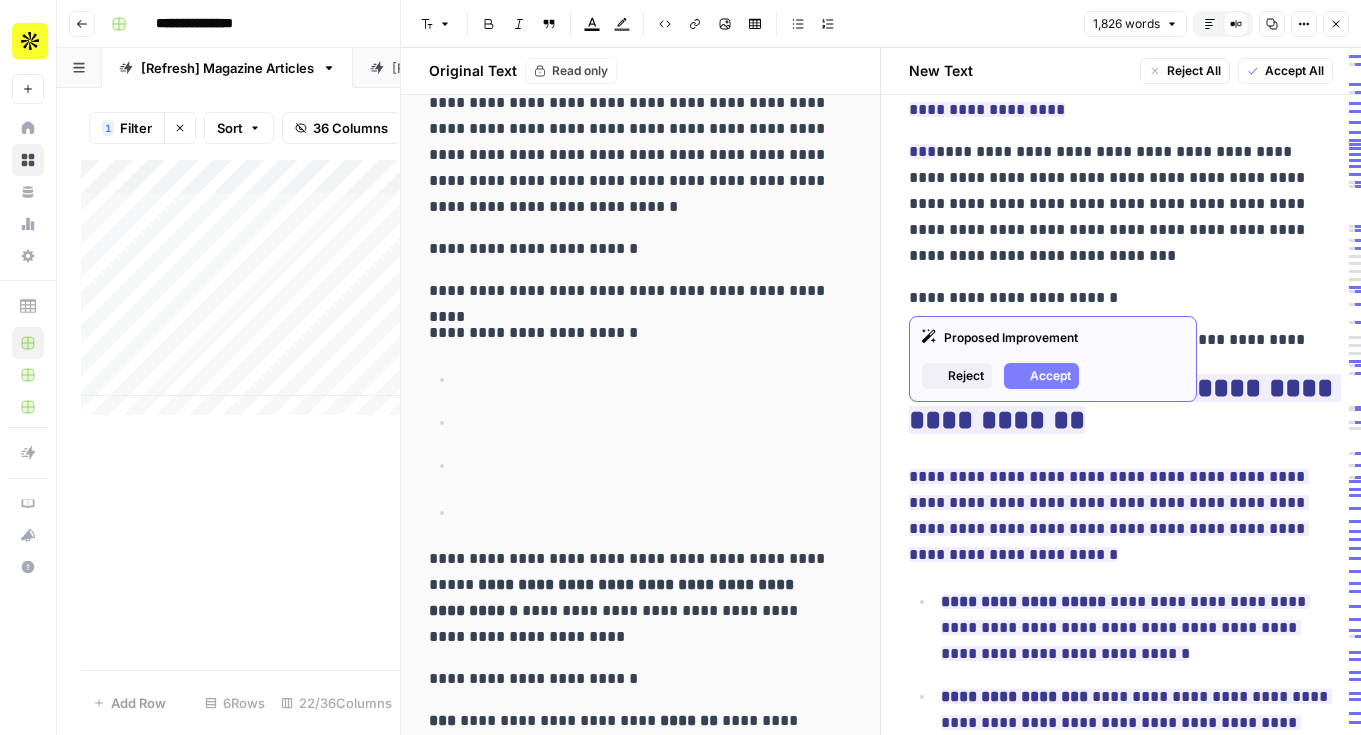 scroll, scrollTop: 108, scrollLeft: 0, axis: vertical 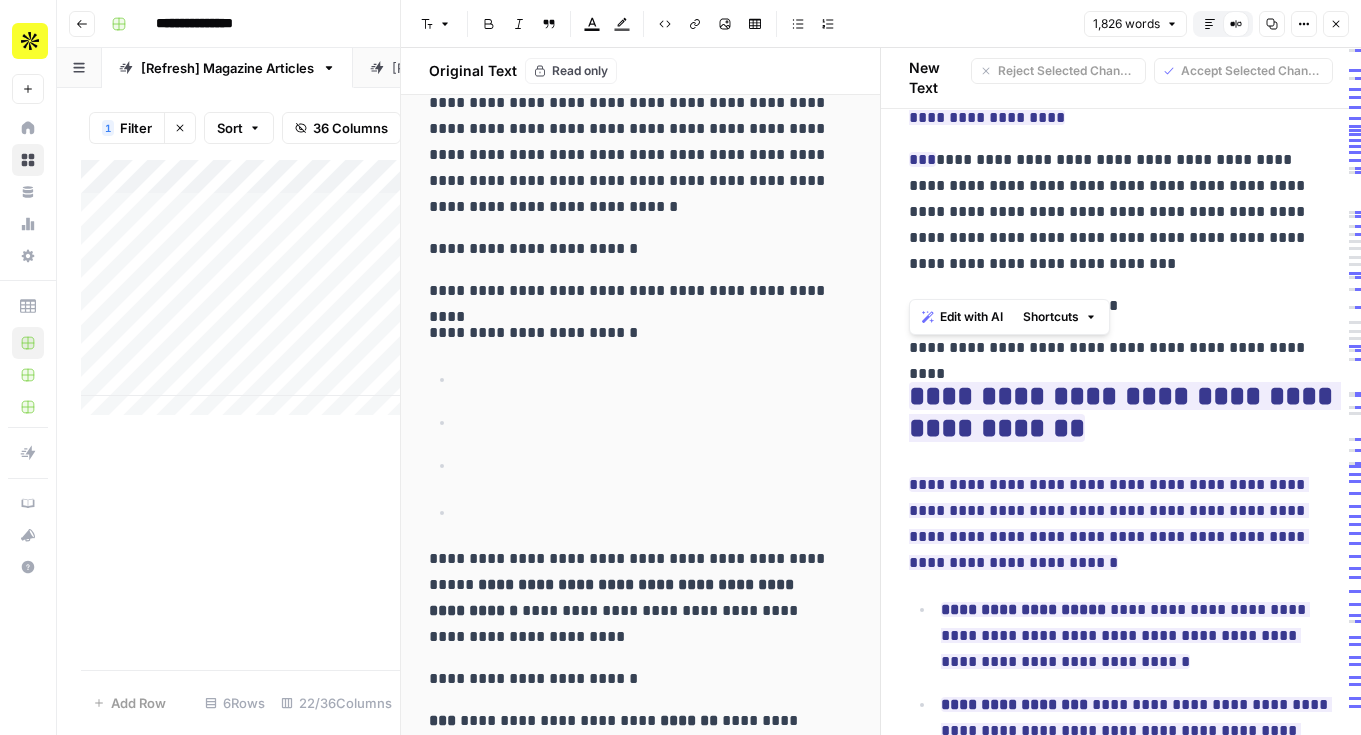 drag, startPoint x: 1139, startPoint y: 280, endPoint x: 897, endPoint y: 268, distance: 242.29733 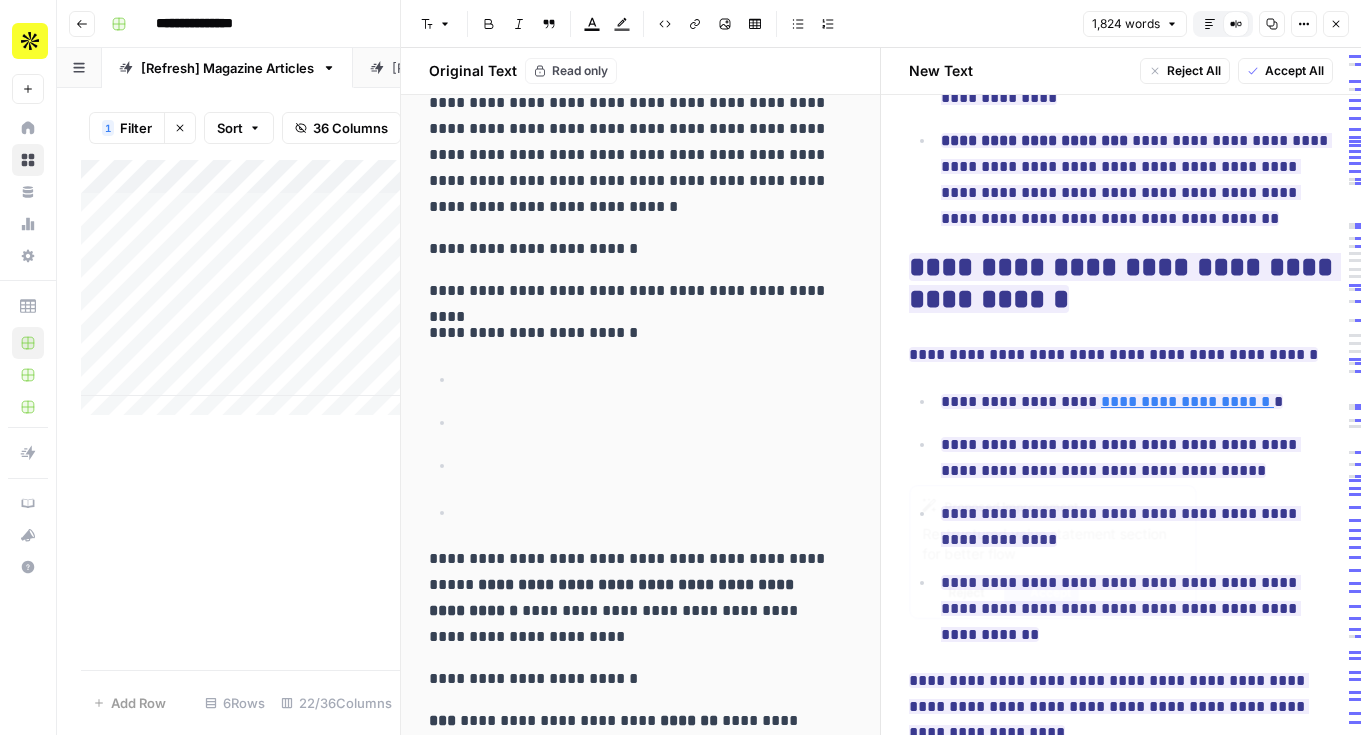 scroll, scrollTop: 729, scrollLeft: 0, axis: vertical 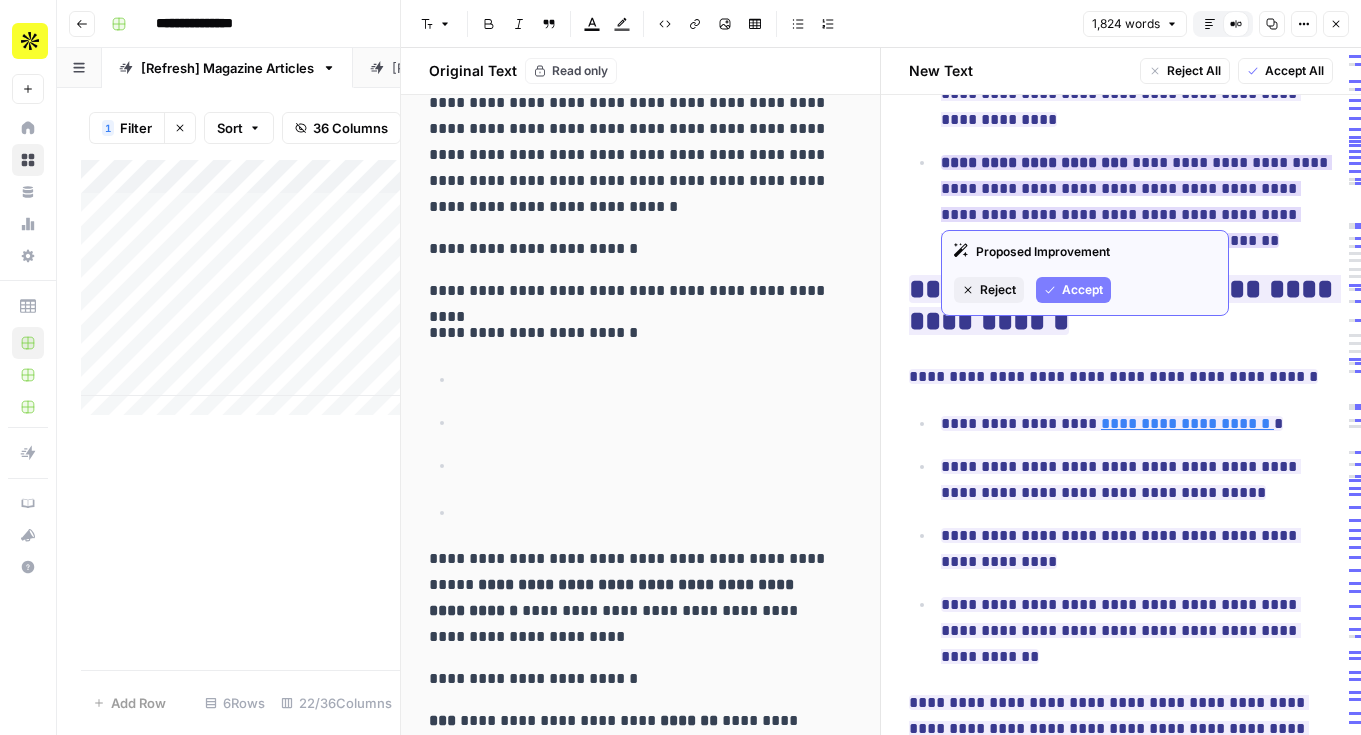 click on "Reject" at bounding box center [998, 290] 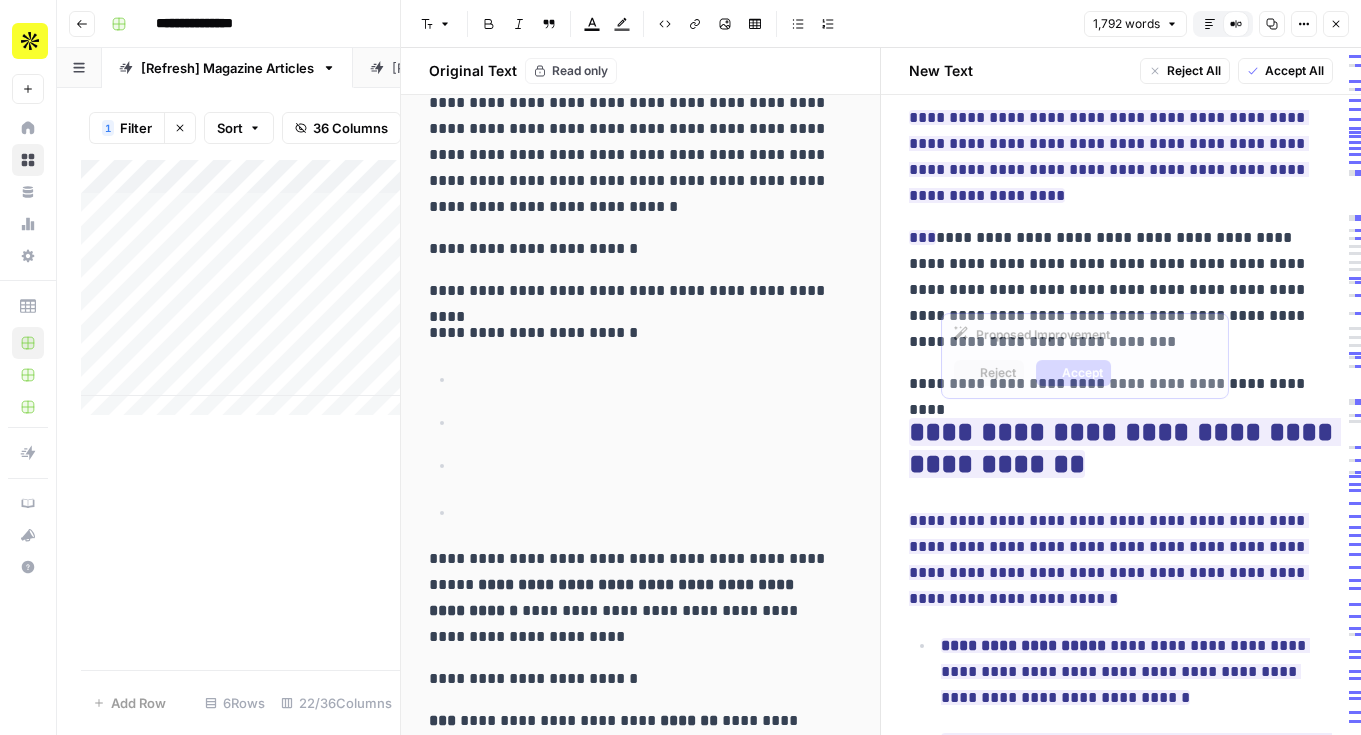 scroll, scrollTop: 0, scrollLeft: 0, axis: both 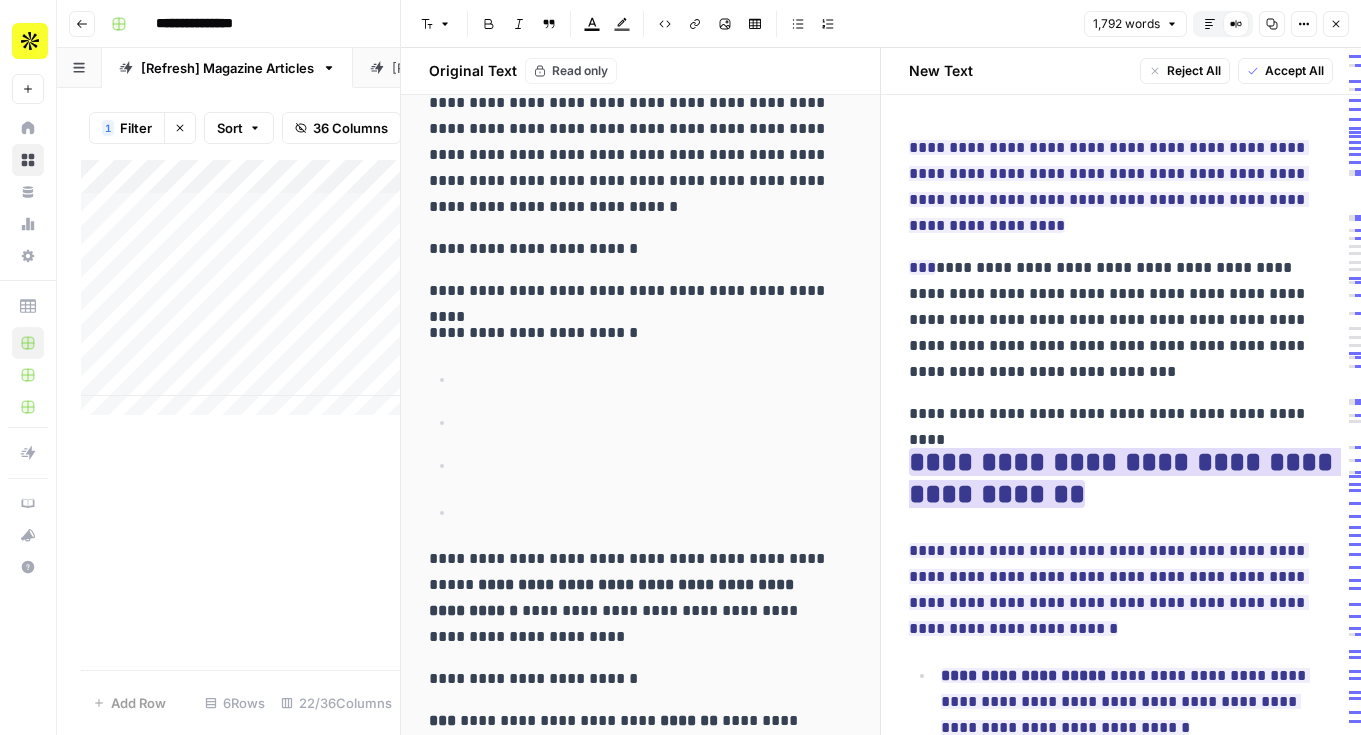 click on "**********" at bounding box center (1125, 478) 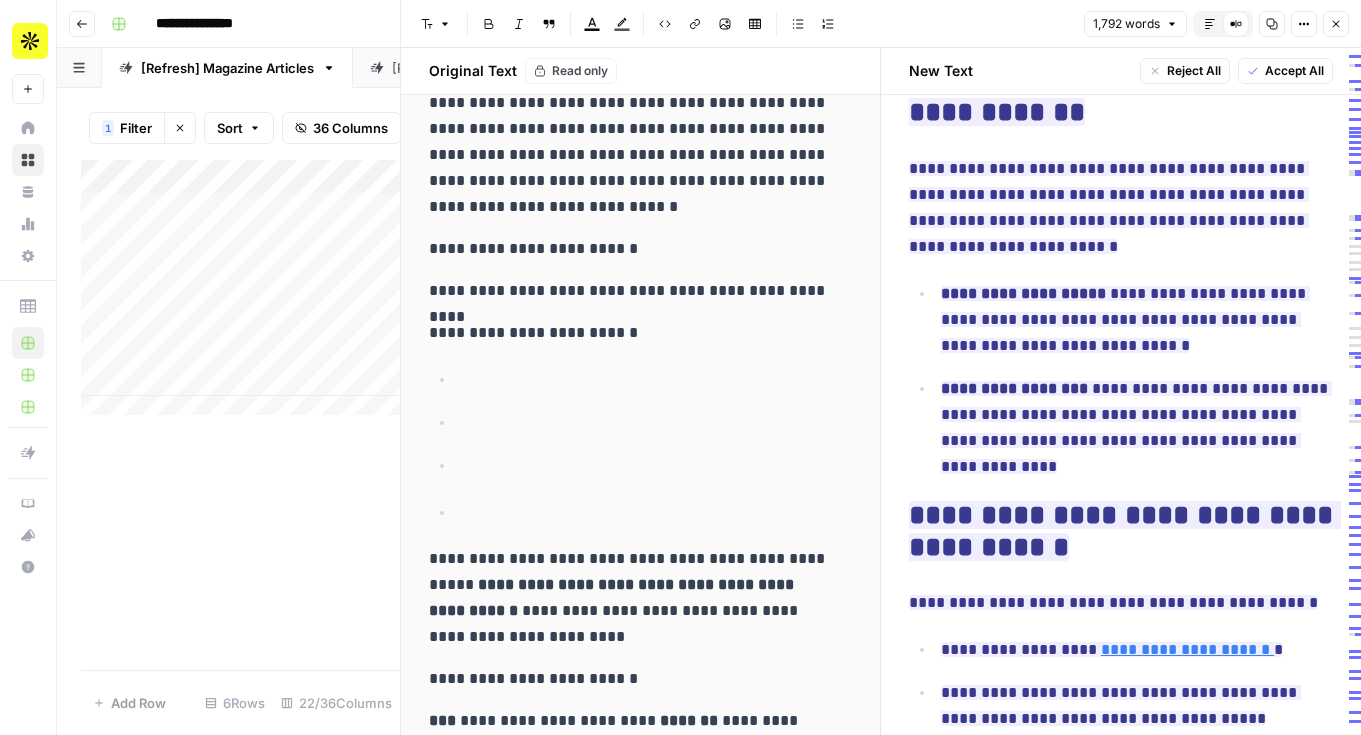 scroll, scrollTop: 388, scrollLeft: 0, axis: vertical 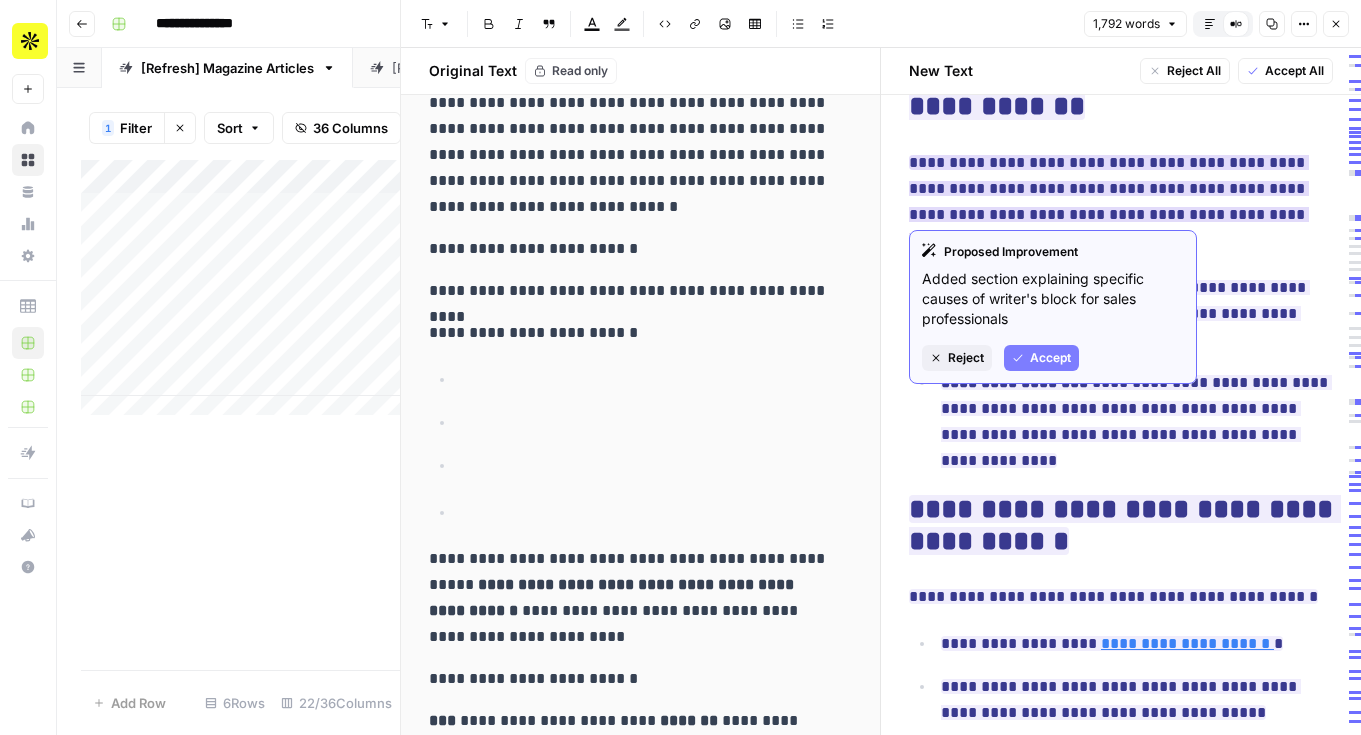 click on "Reject" at bounding box center [966, 358] 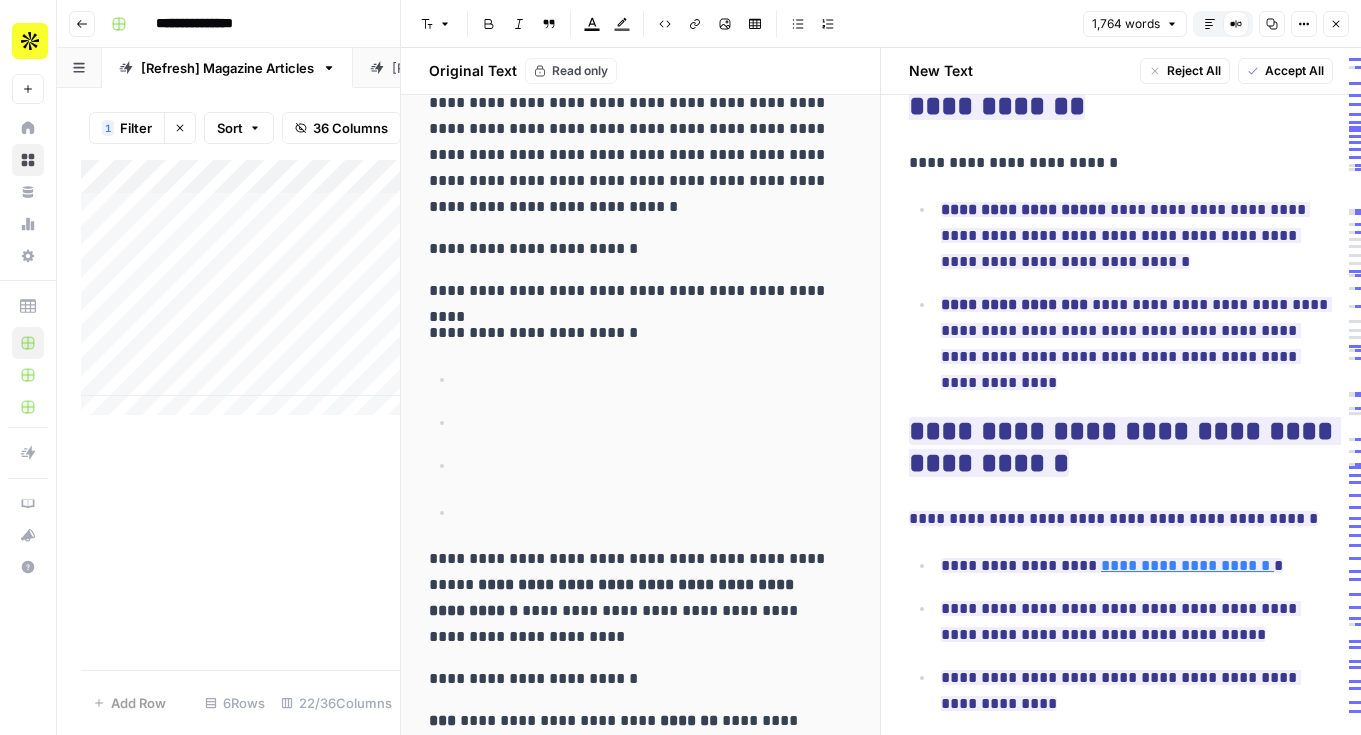 scroll, scrollTop: 388, scrollLeft: 0, axis: vertical 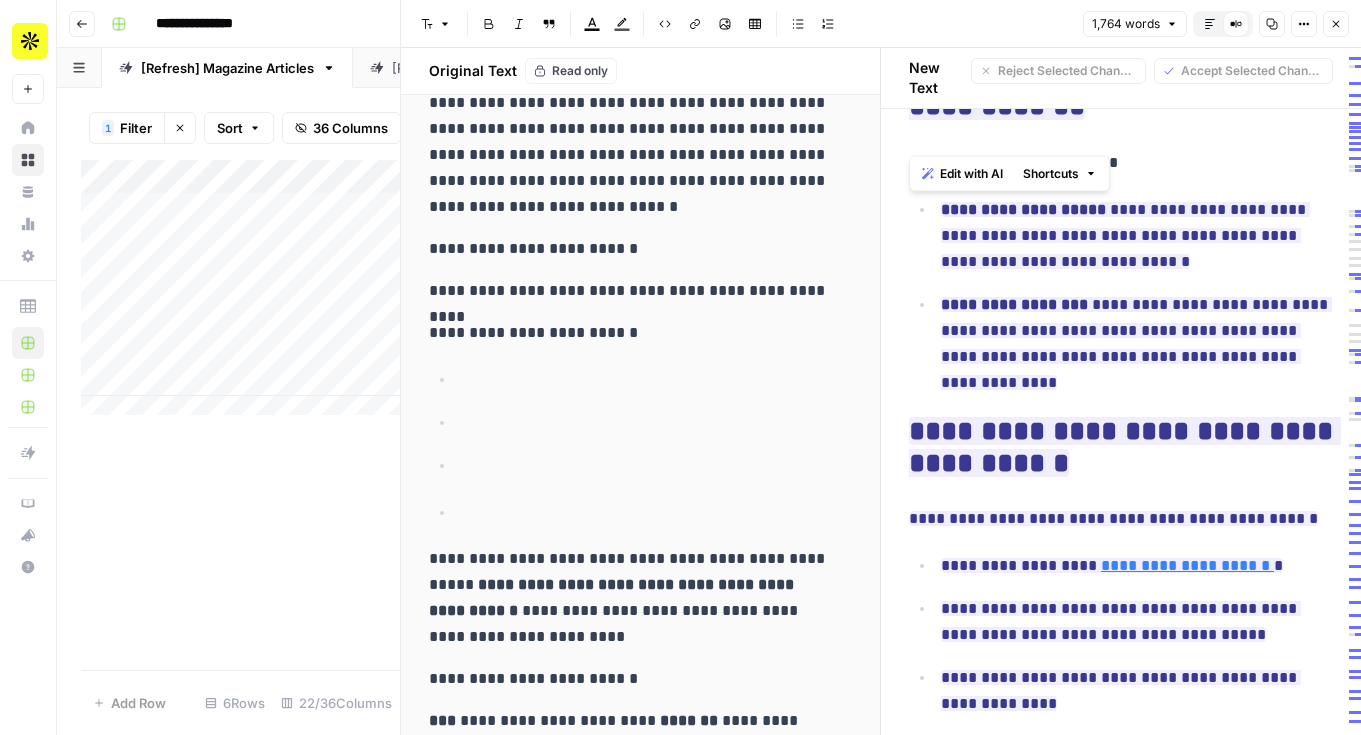 drag, startPoint x: 1136, startPoint y: 135, endPoint x: 902, endPoint y: 144, distance: 234.17302 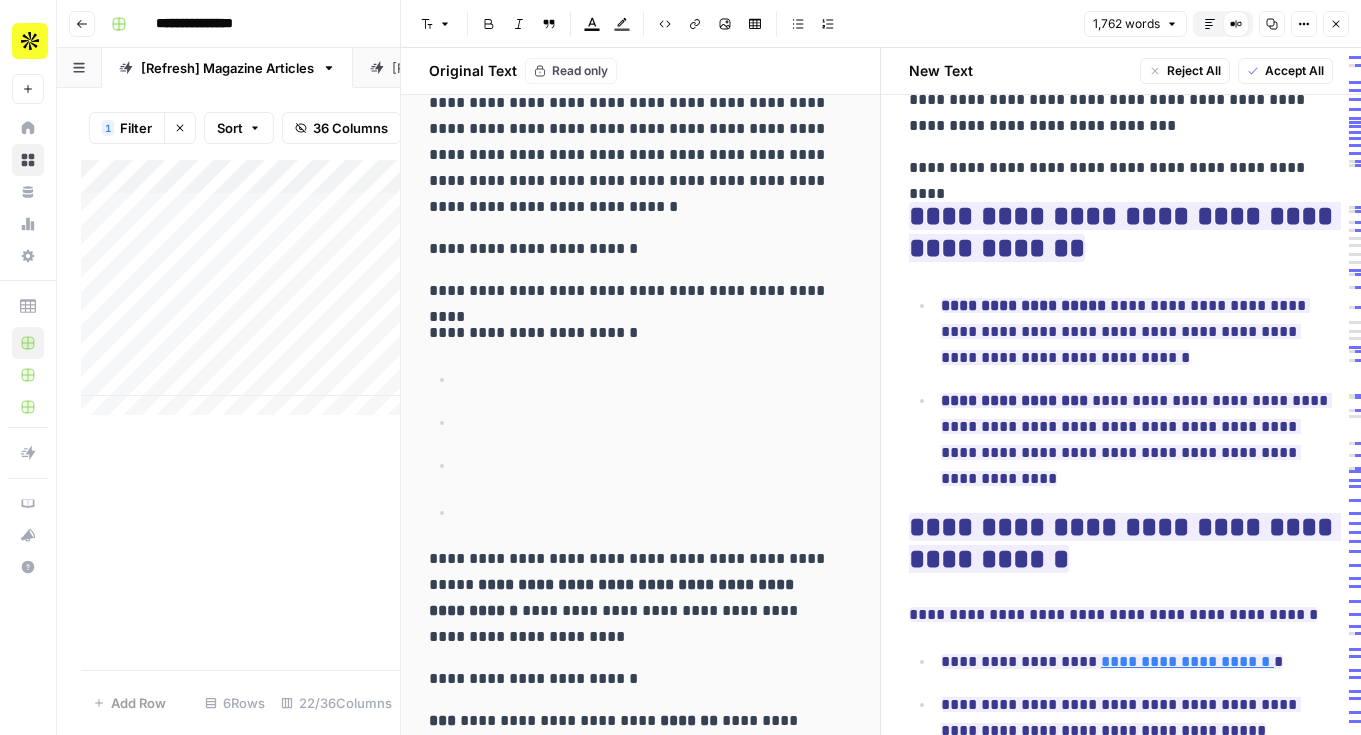scroll, scrollTop: 0, scrollLeft: 0, axis: both 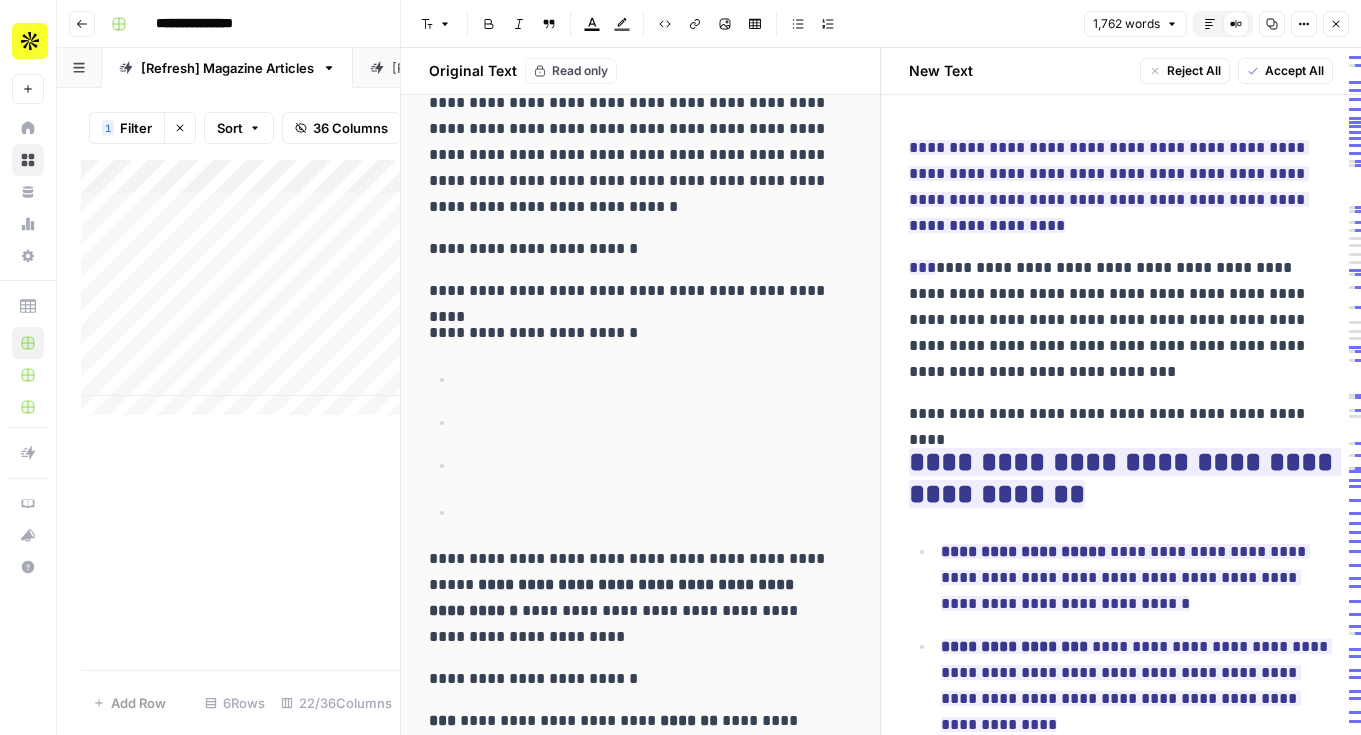 click on "**********" at bounding box center (1113, 414) 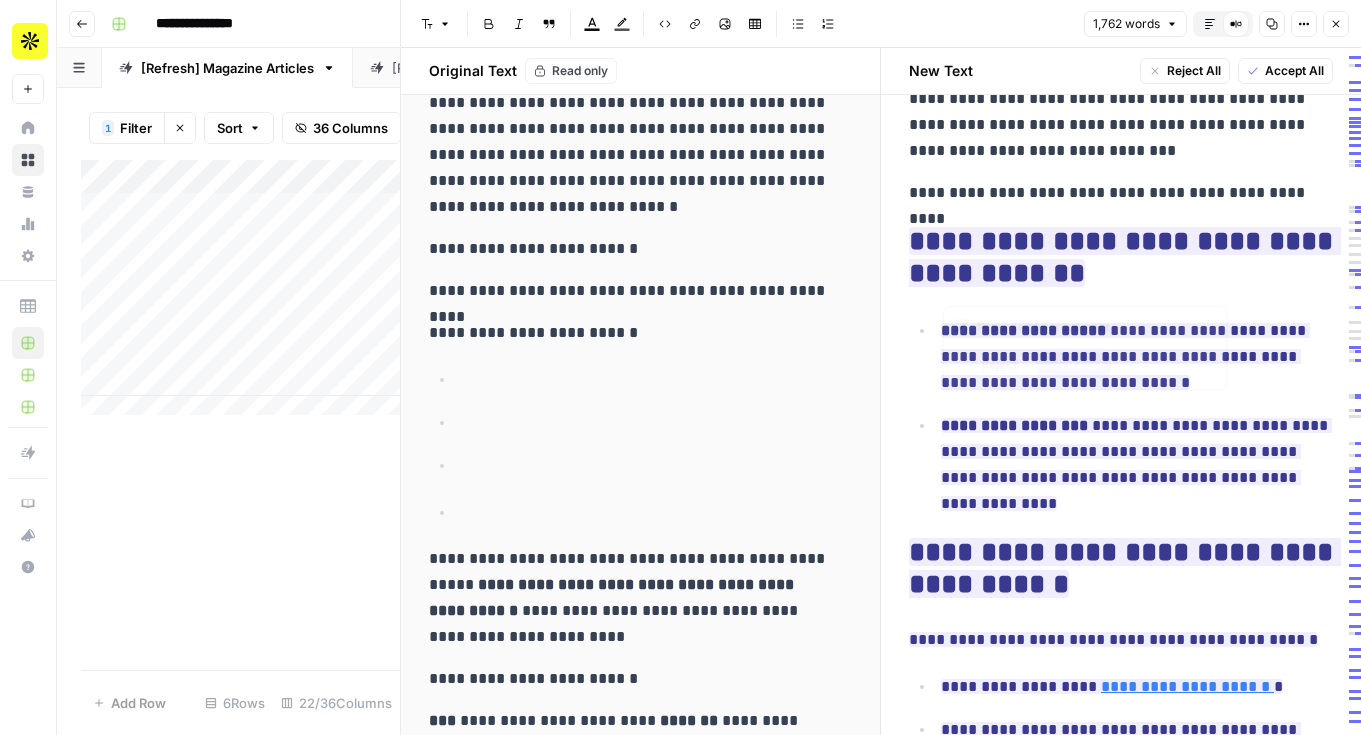 scroll, scrollTop: 113, scrollLeft: 0, axis: vertical 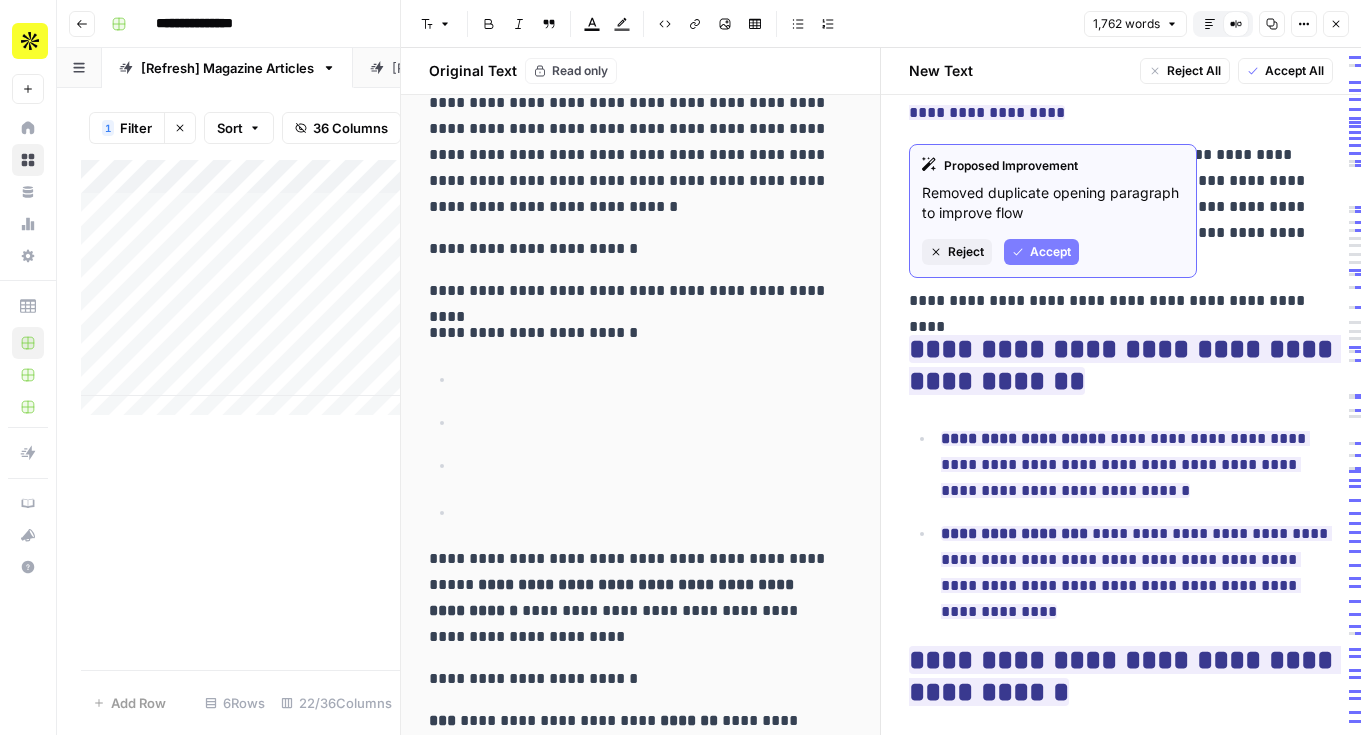 click on "Accept" at bounding box center [1041, 252] 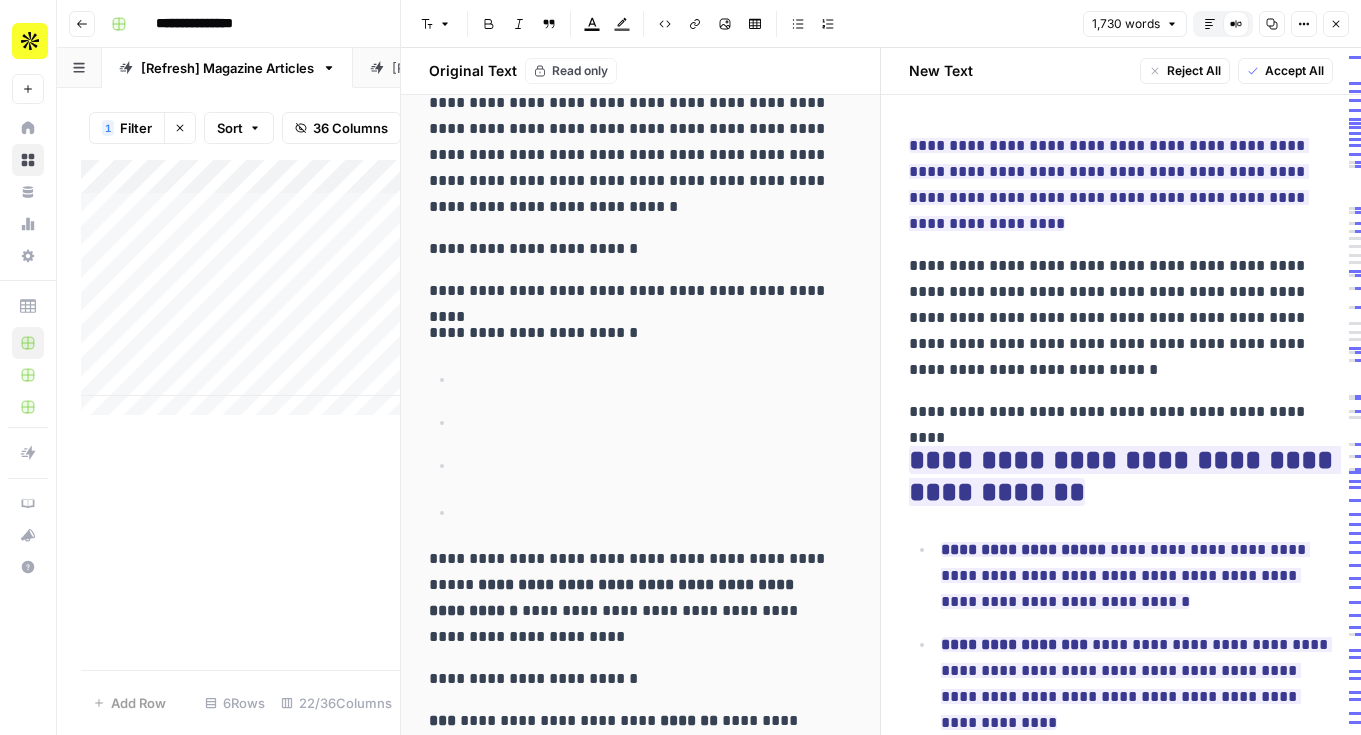 scroll, scrollTop: 0, scrollLeft: 0, axis: both 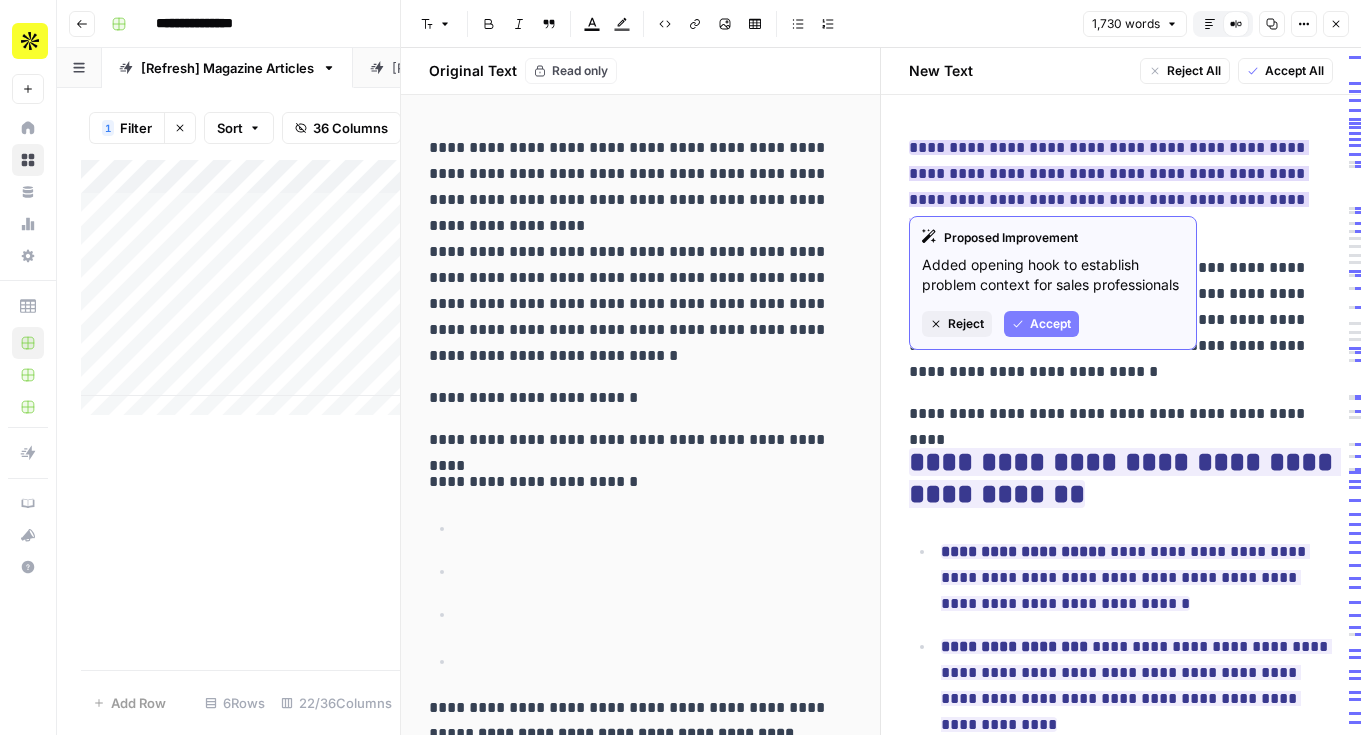 click on "Accept" at bounding box center [1050, 324] 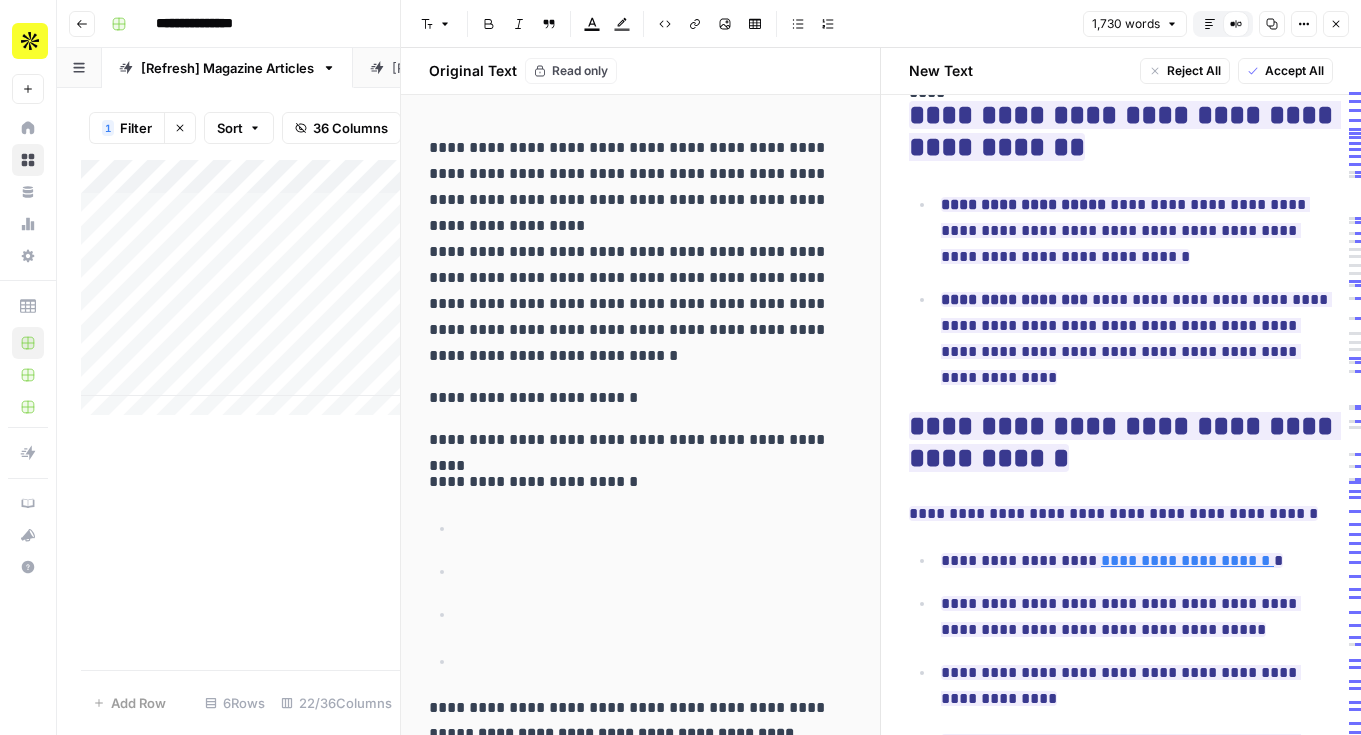 scroll, scrollTop: 136, scrollLeft: 0, axis: vertical 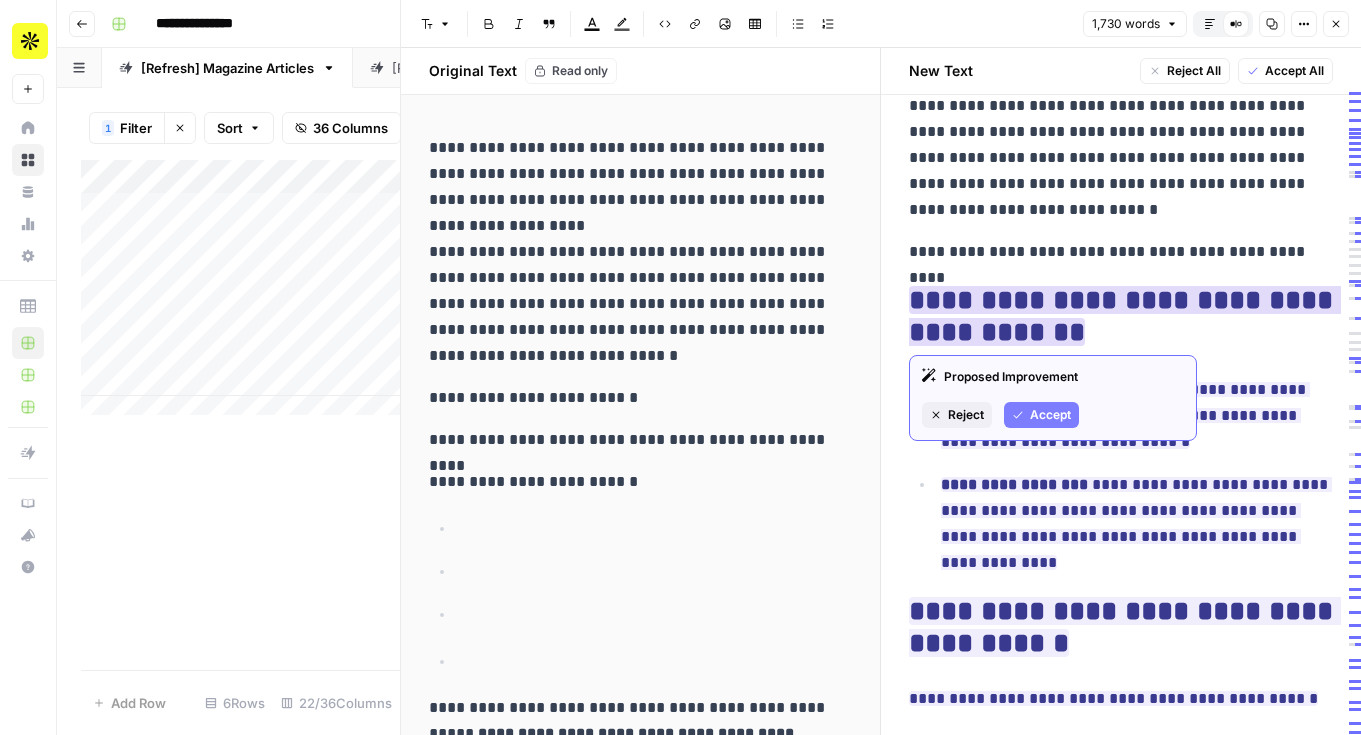 click on "Reject" at bounding box center (966, 415) 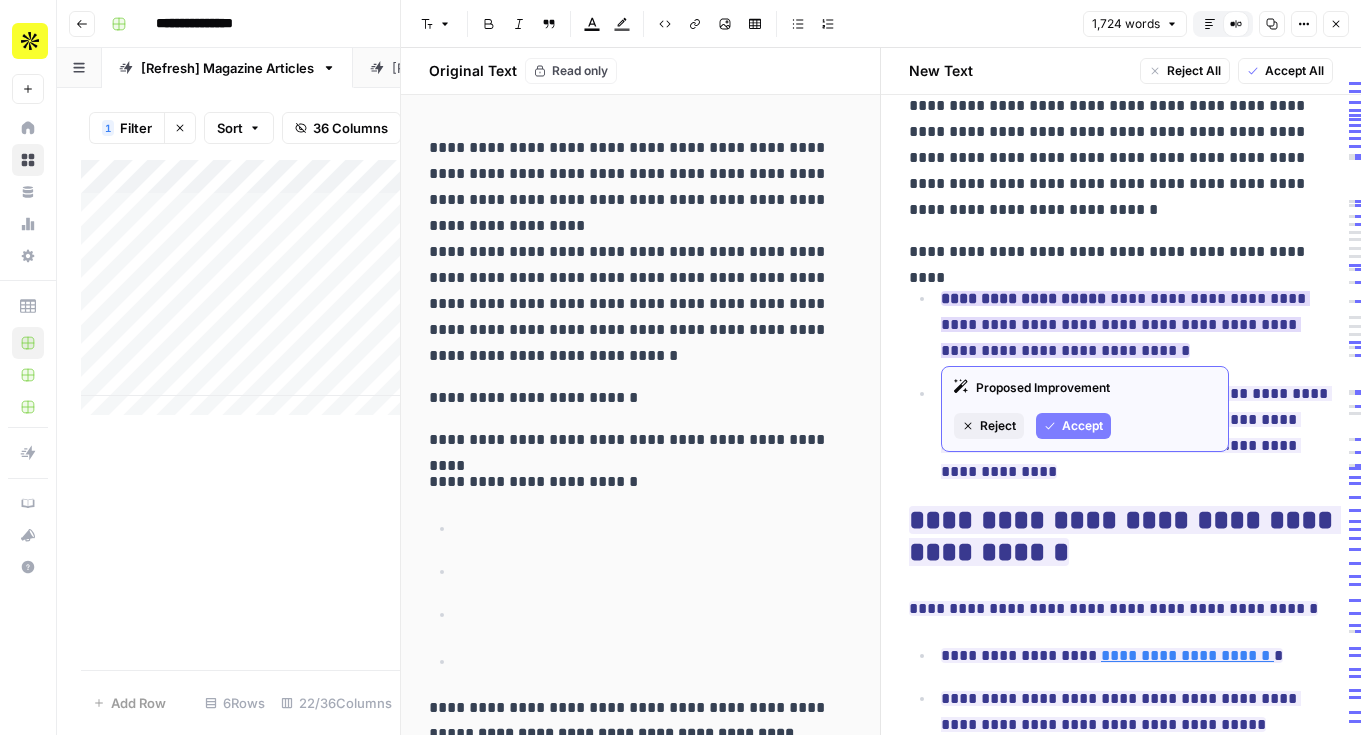click on "Reject" at bounding box center [998, 426] 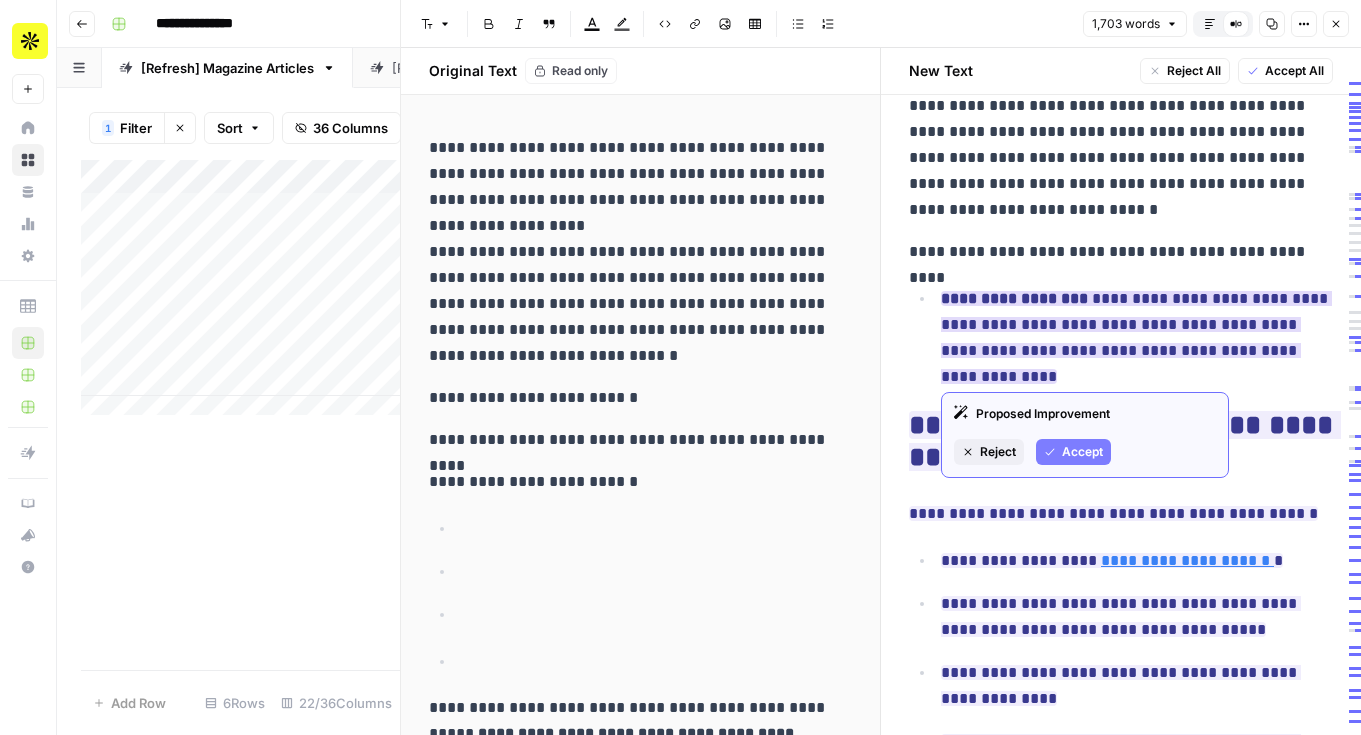 click on "Reject" at bounding box center (998, 452) 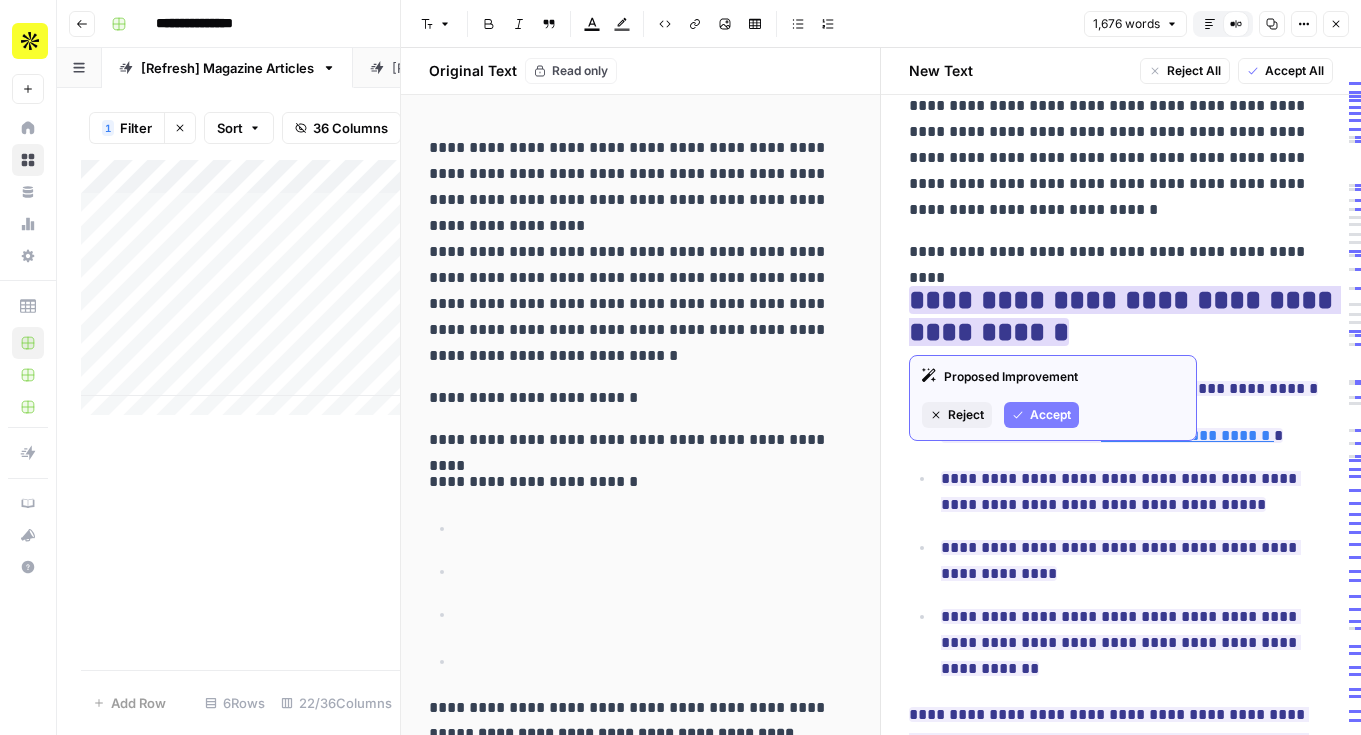 scroll, scrollTop: 0, scrollLeft: 1454, axis: horizontal 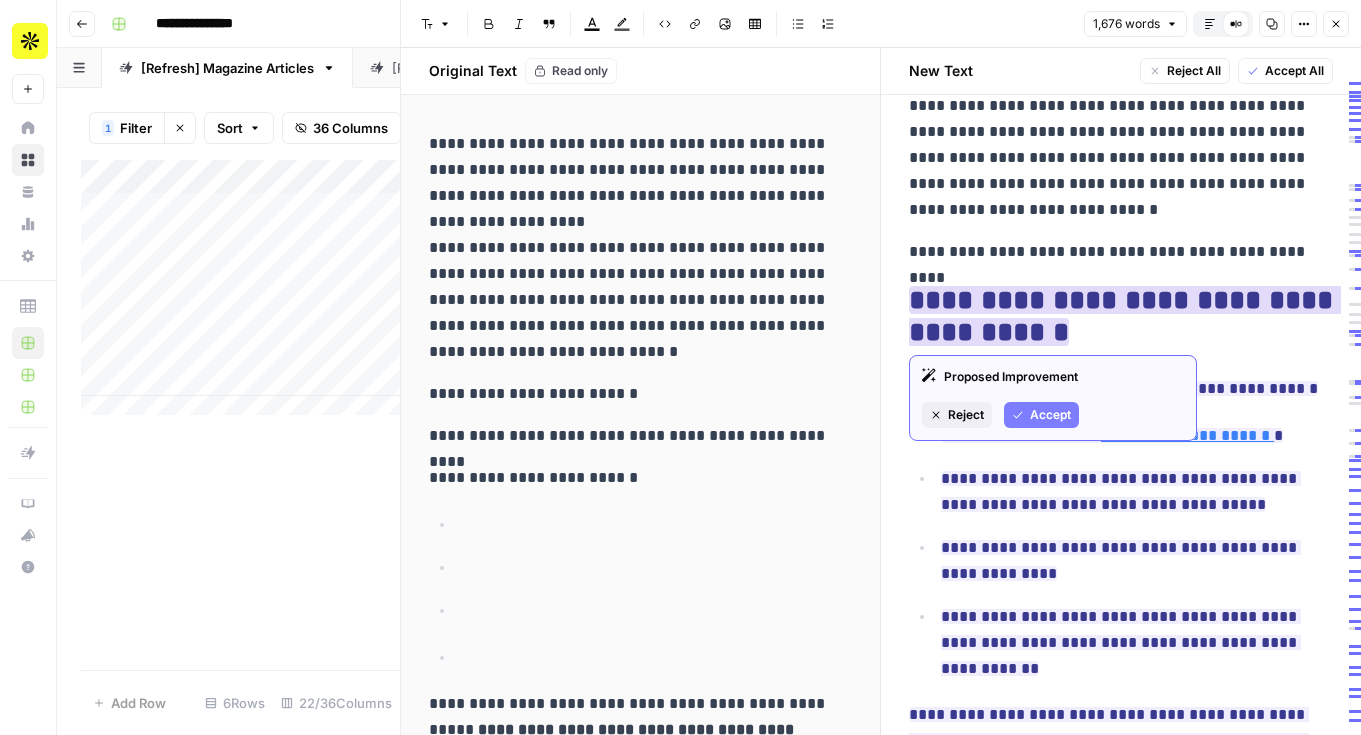 click on "Reject" at bounding box center [966, 415] 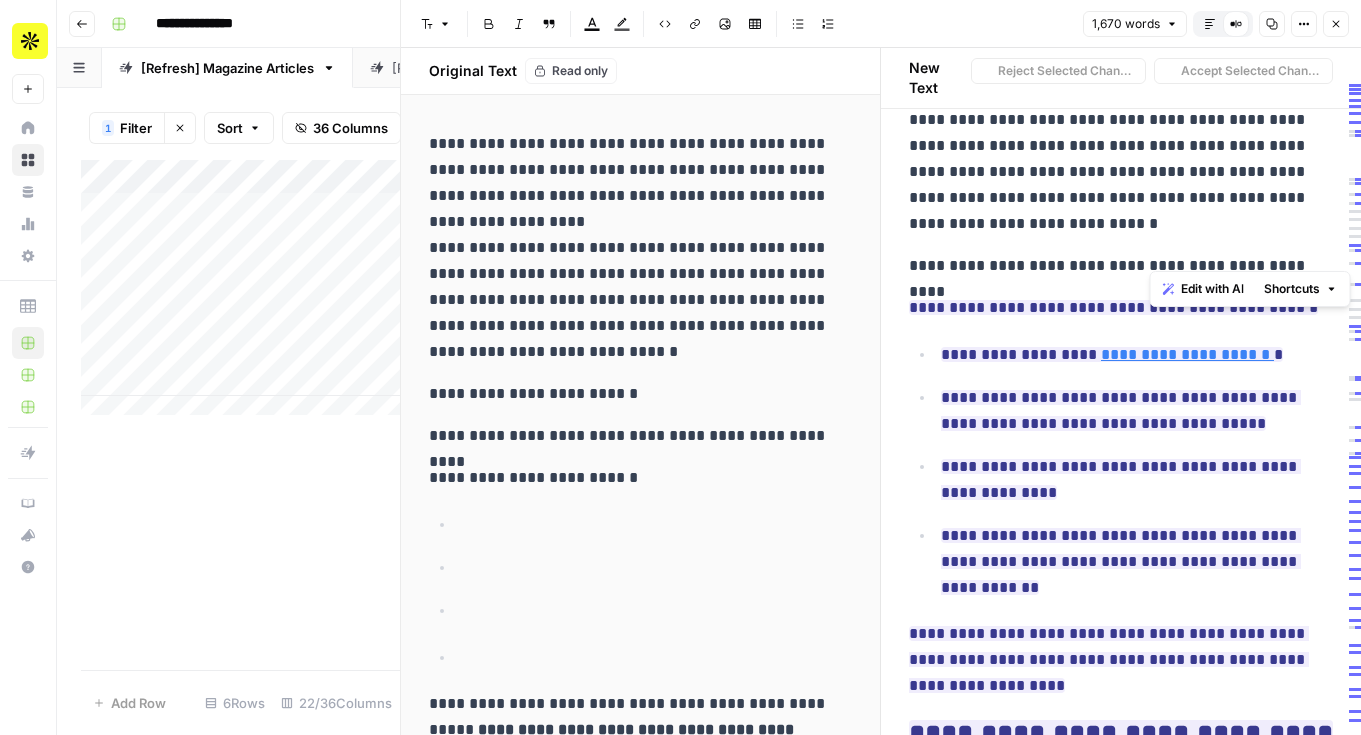 scroll, scrollTop: 150, scrollLeft: 0, axis: vertical 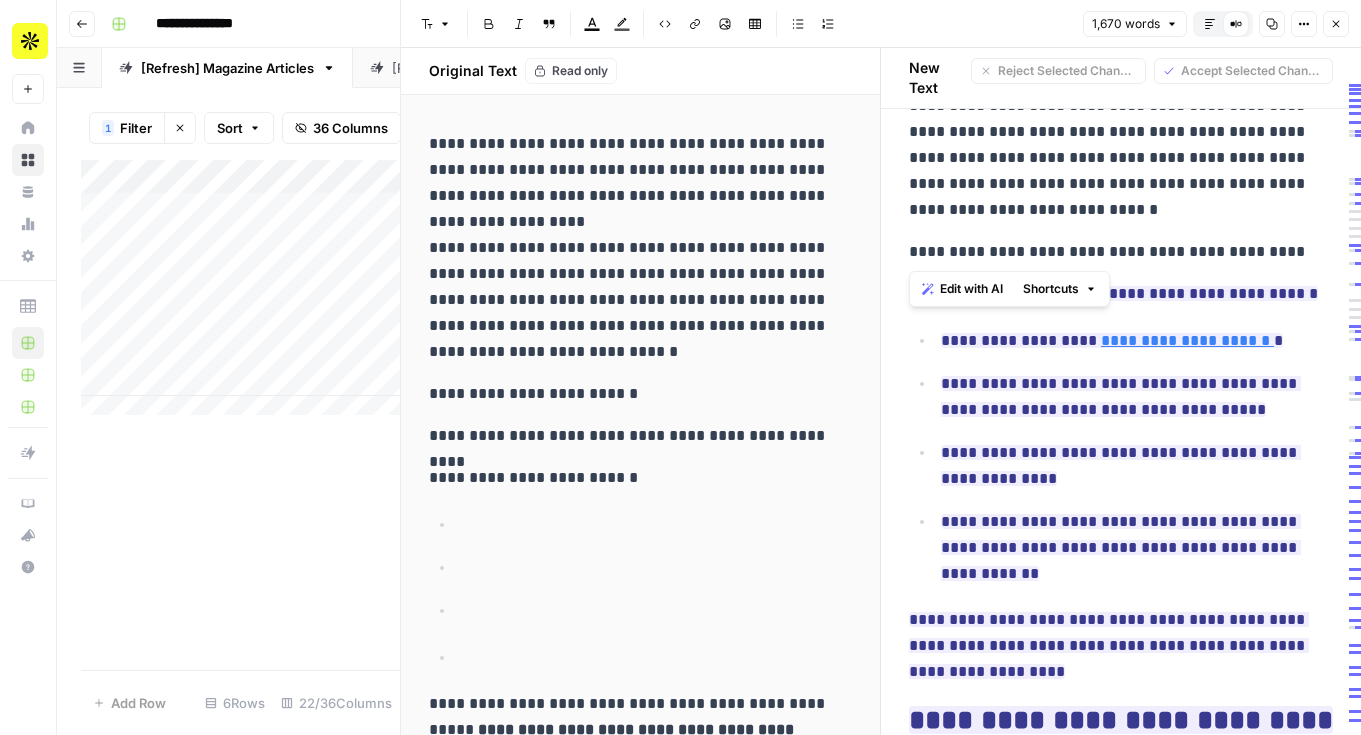 drag, startPoint x: 1294, startPoint y: 253, endPoint x: 905, endPoint y: 254, distance: 389.00128 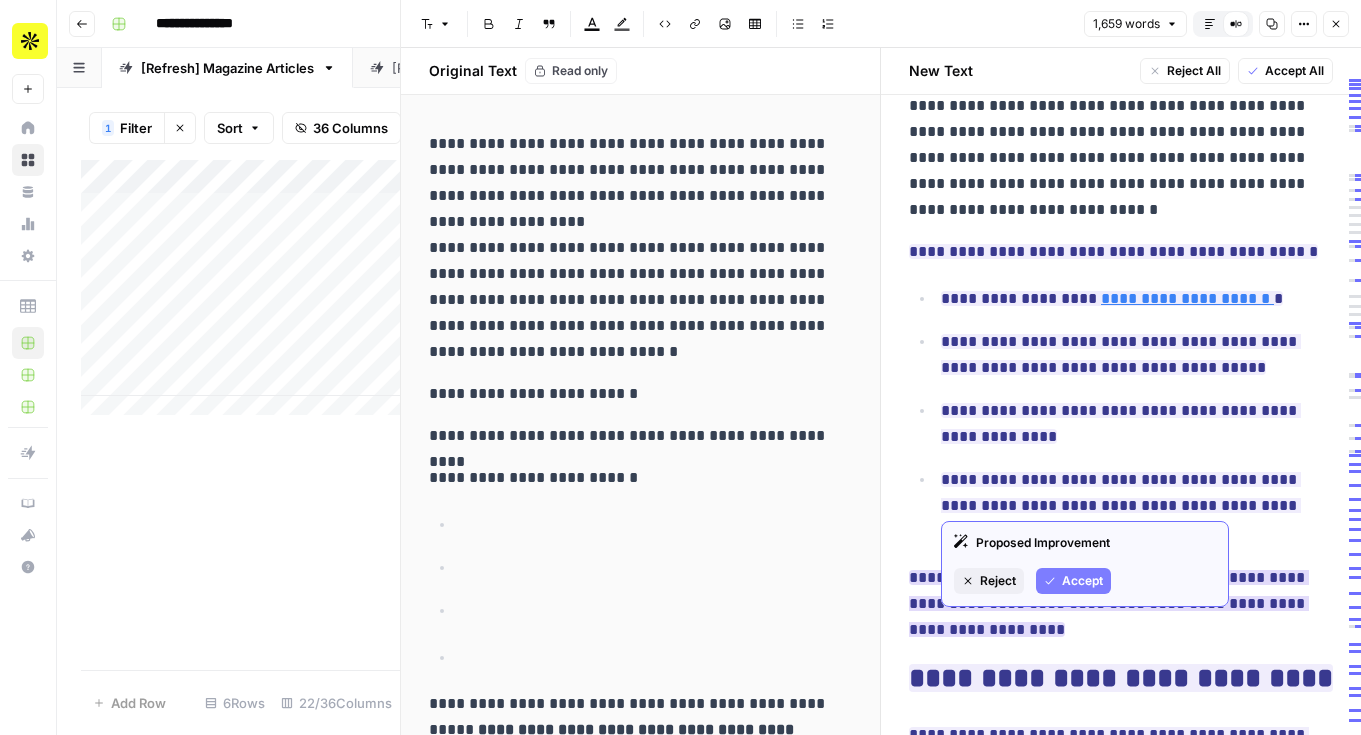 click on "**********" at bounding box center [1109, 603] 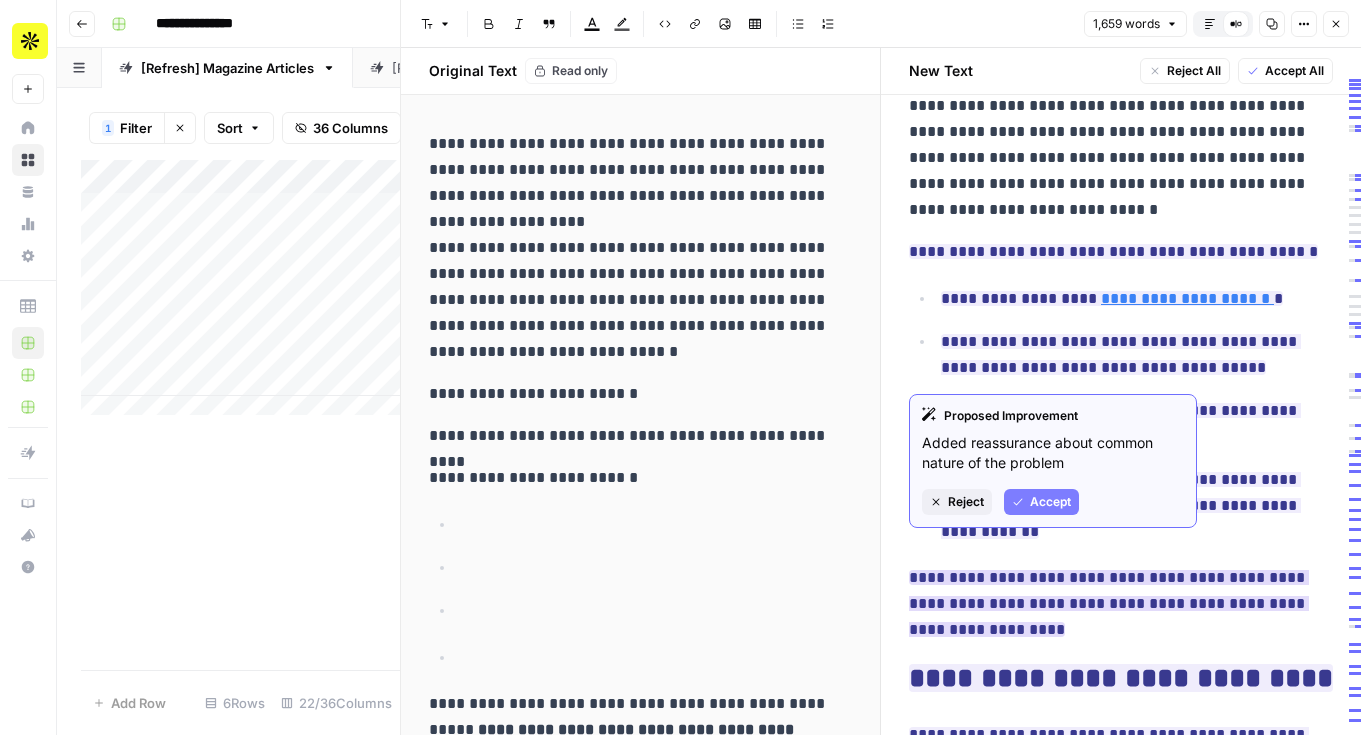 scroll, scrollTop: 150, scrollLeft: 0, axis: vertical 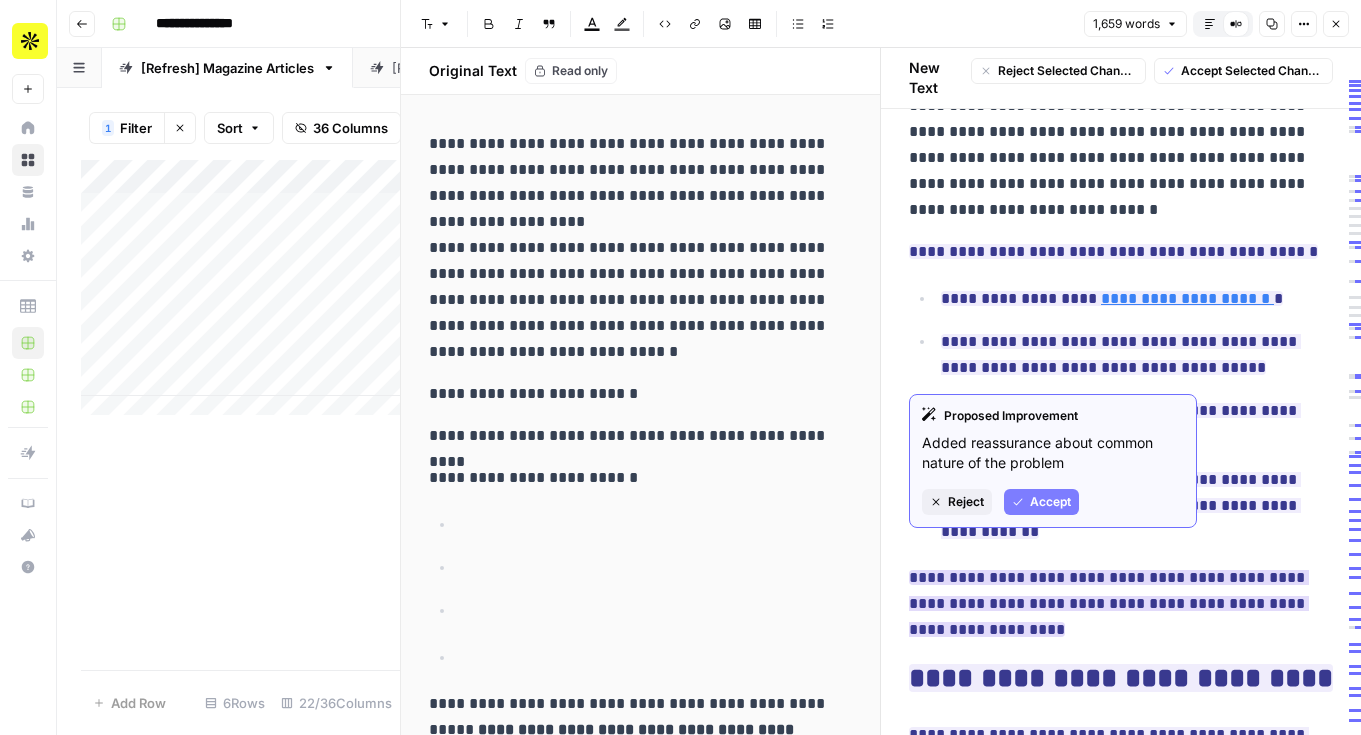 drag, startPoint x: 1219, startPoint y: 550, endPoint x: 1018, endPoint y: 539, distance: 201.30077 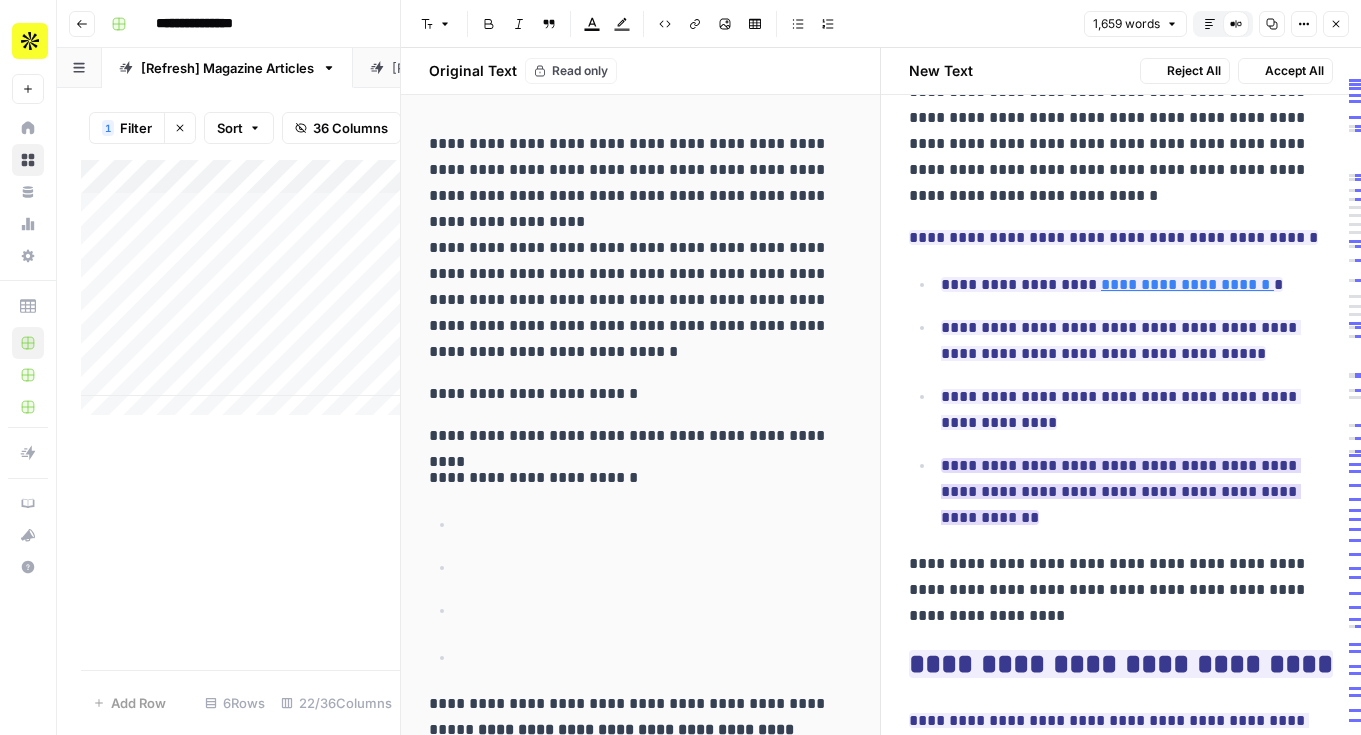 scroll, scrollTop: 136, scrollLeft: 0, axis: vertical 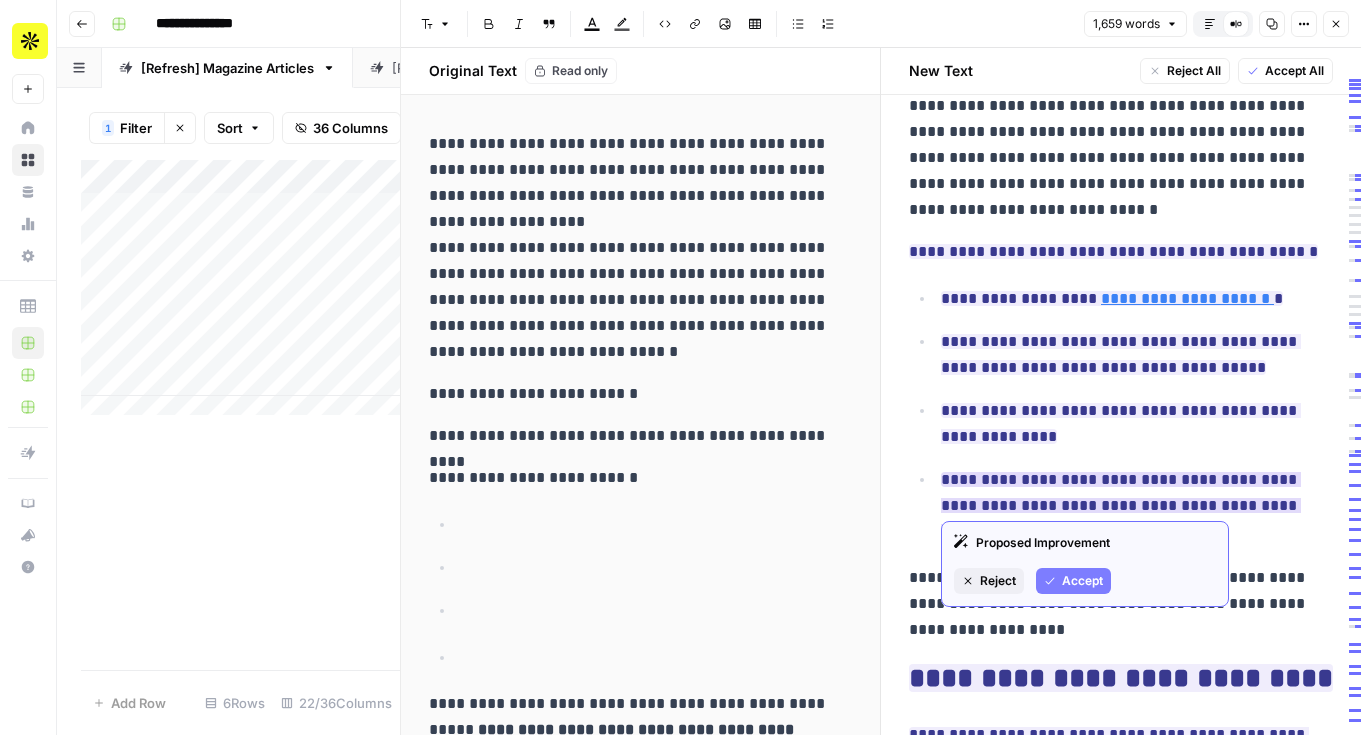click on "**********" at bounding box center (1113, 604) 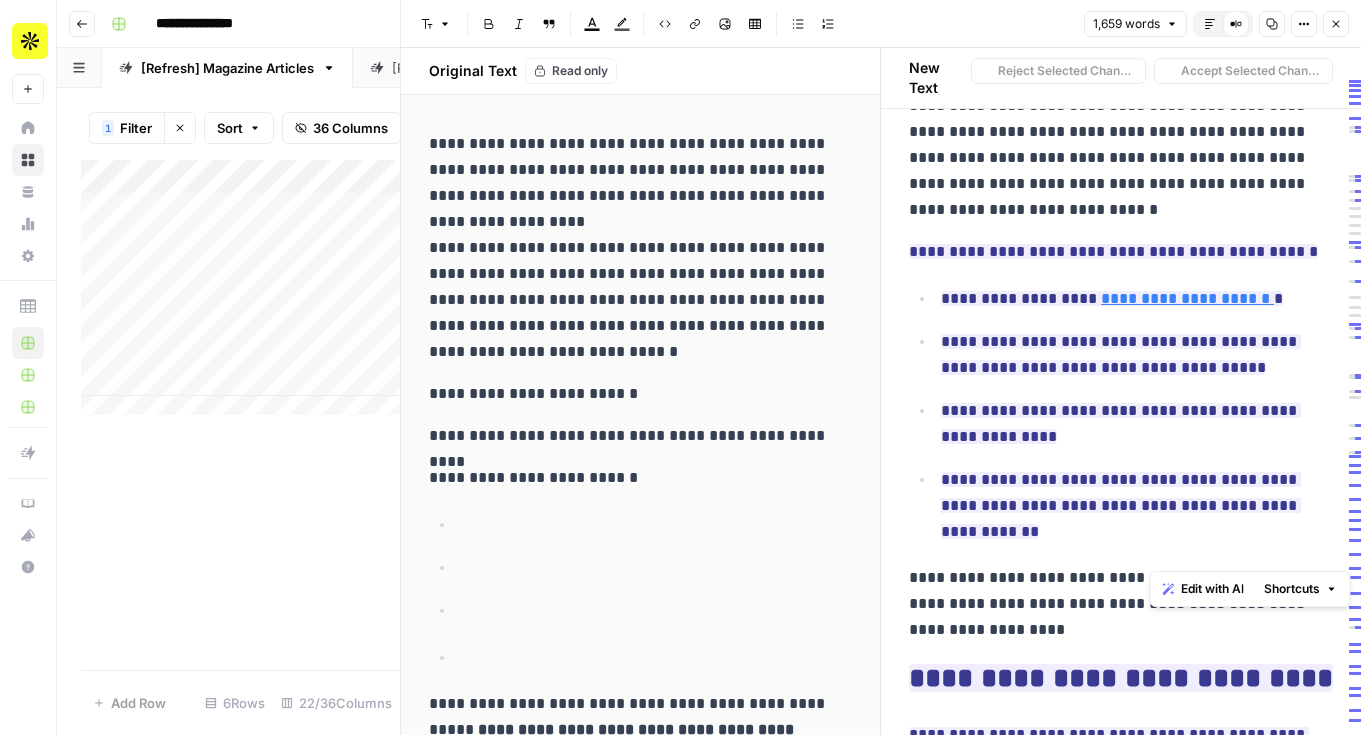 click on "**********" at bounding box center [1113, 604] 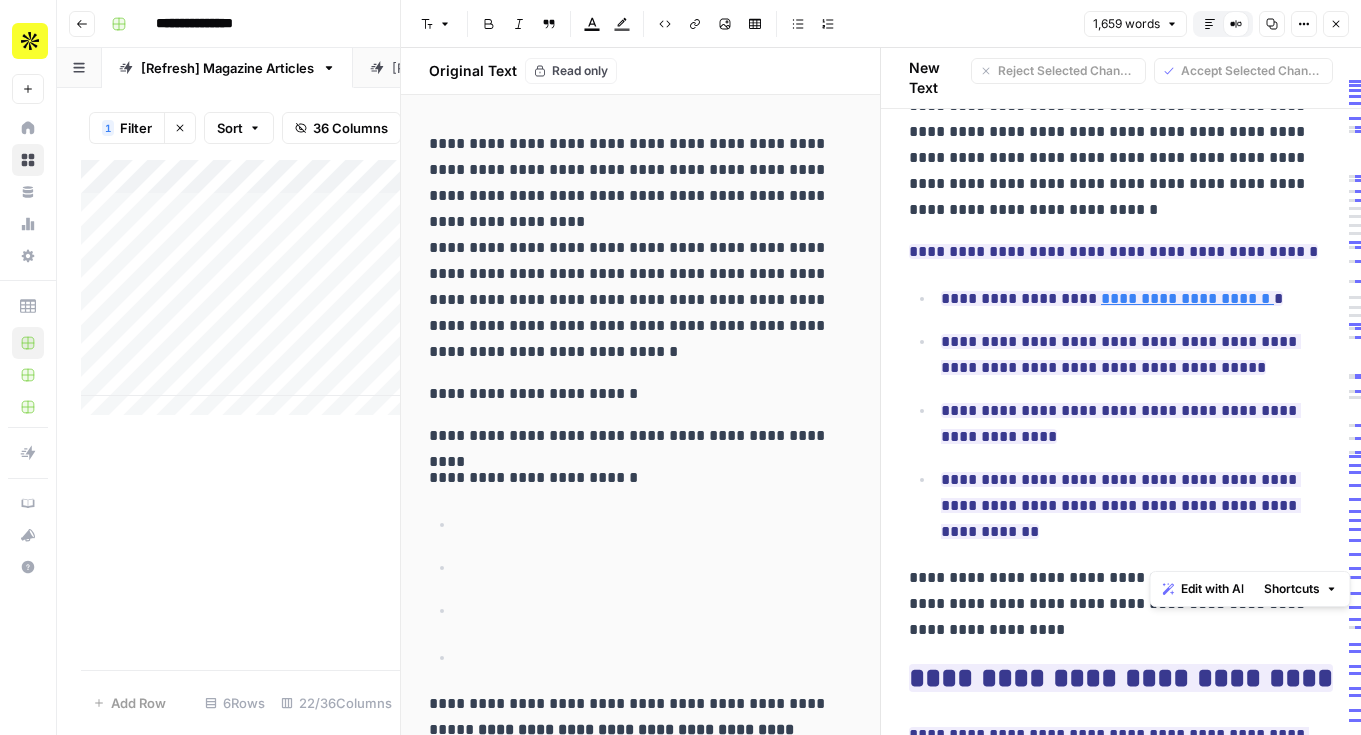 click on "**********" at bounding box center (1113, 604) 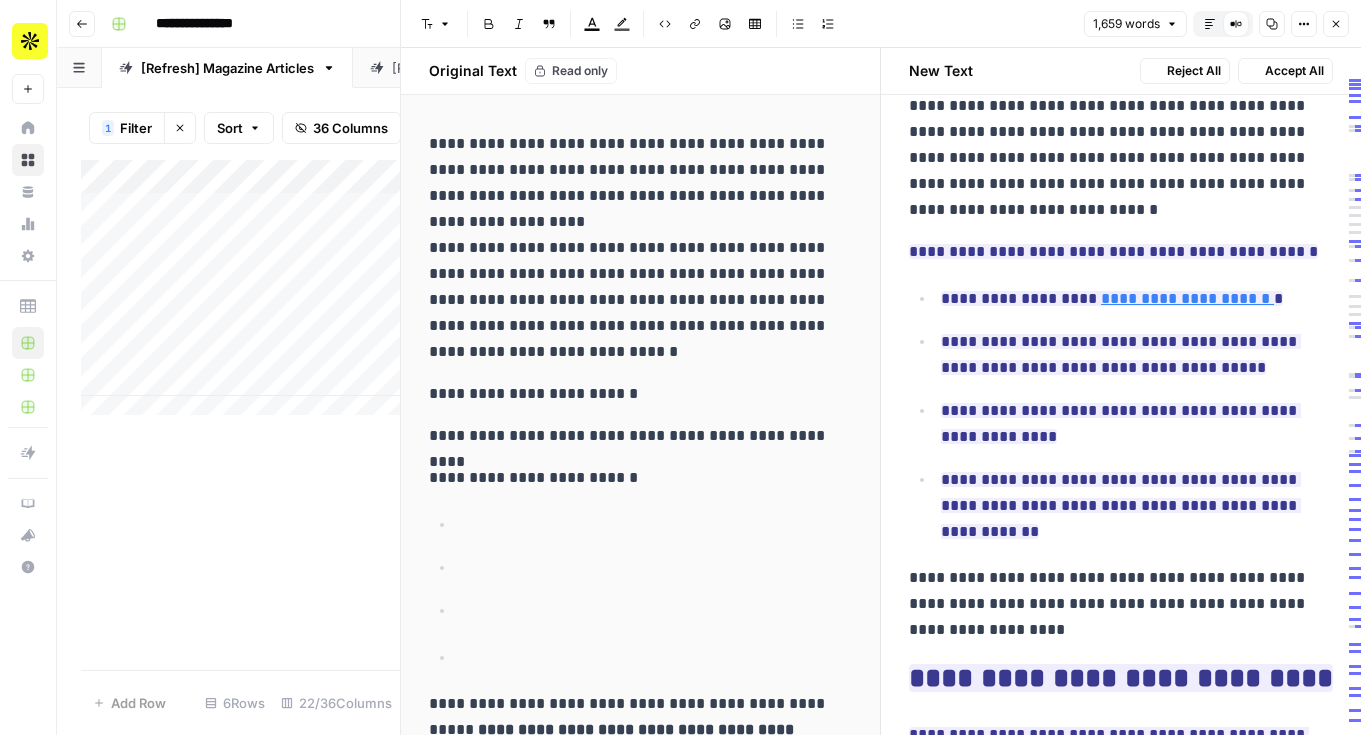 click on "**********" at bounding box center [1113, 604] 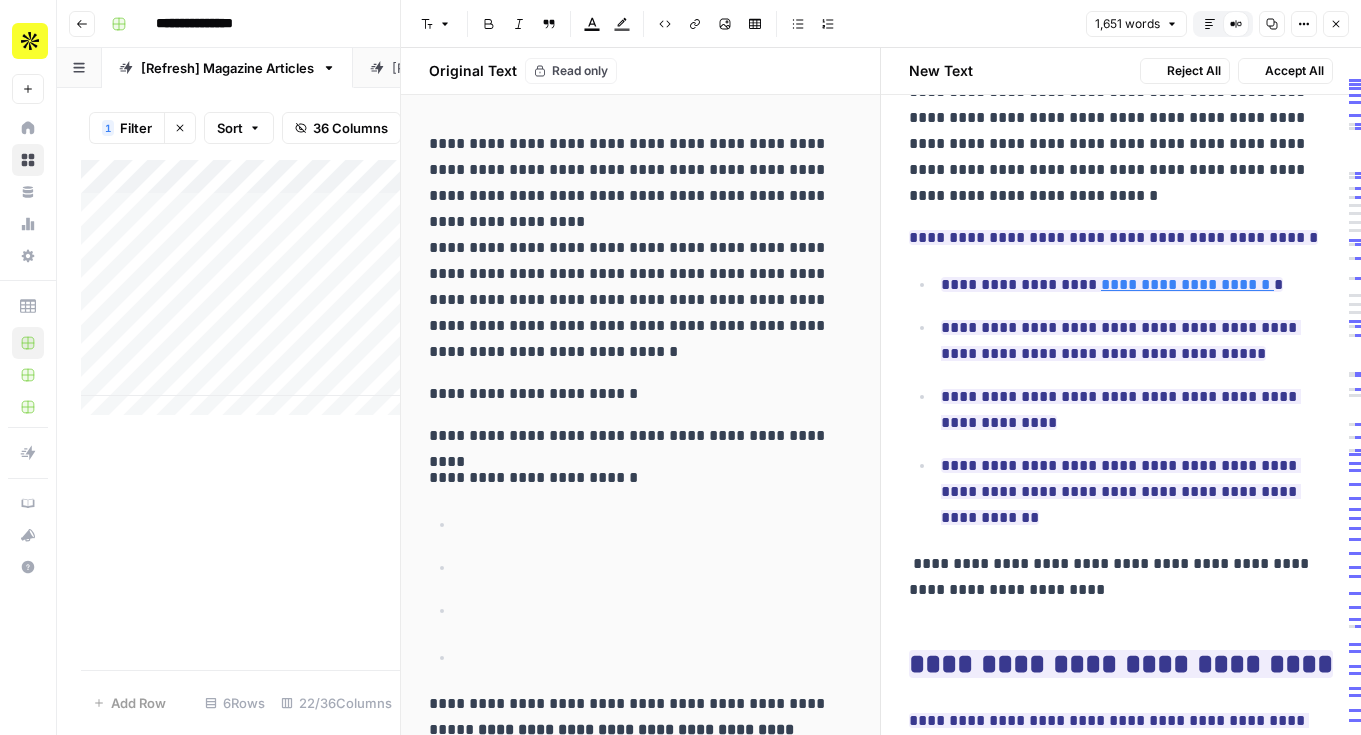 scroll, scrollTop: 136, scrollLeft: 0, axis: vertical 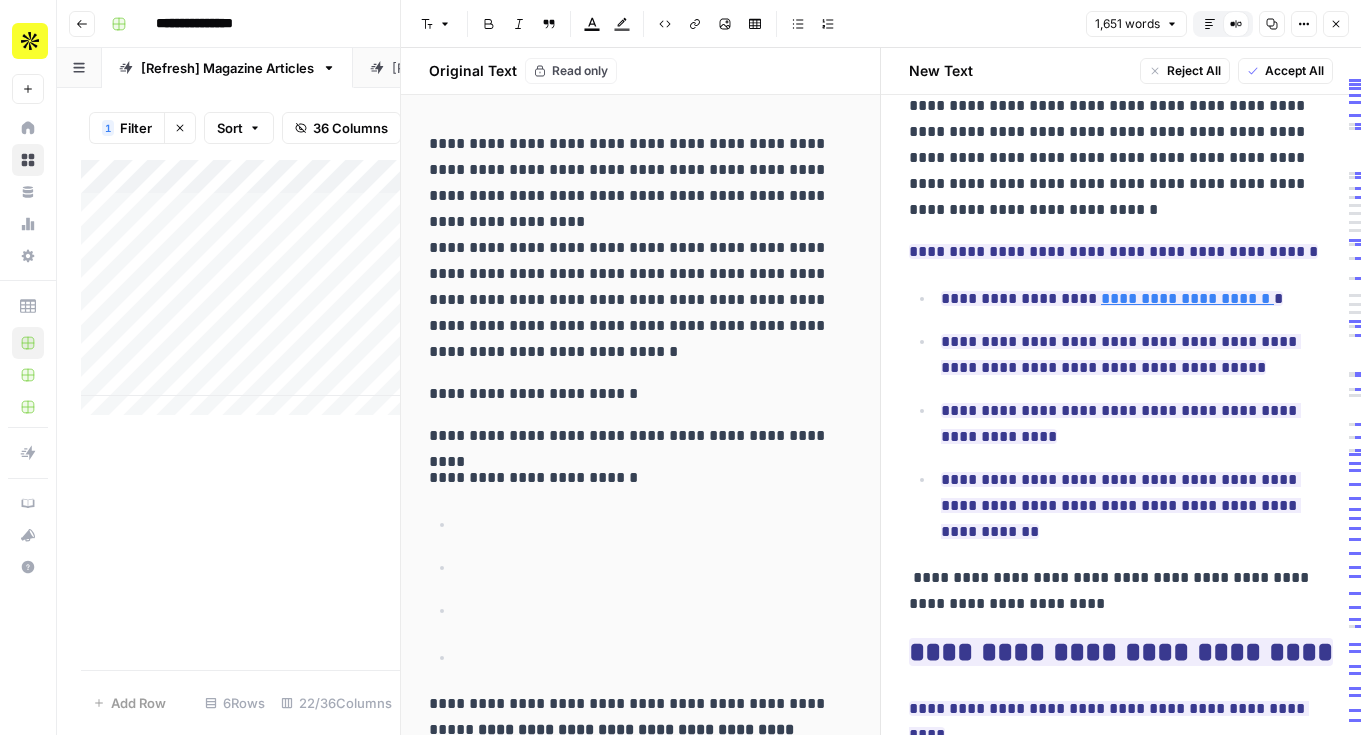 type 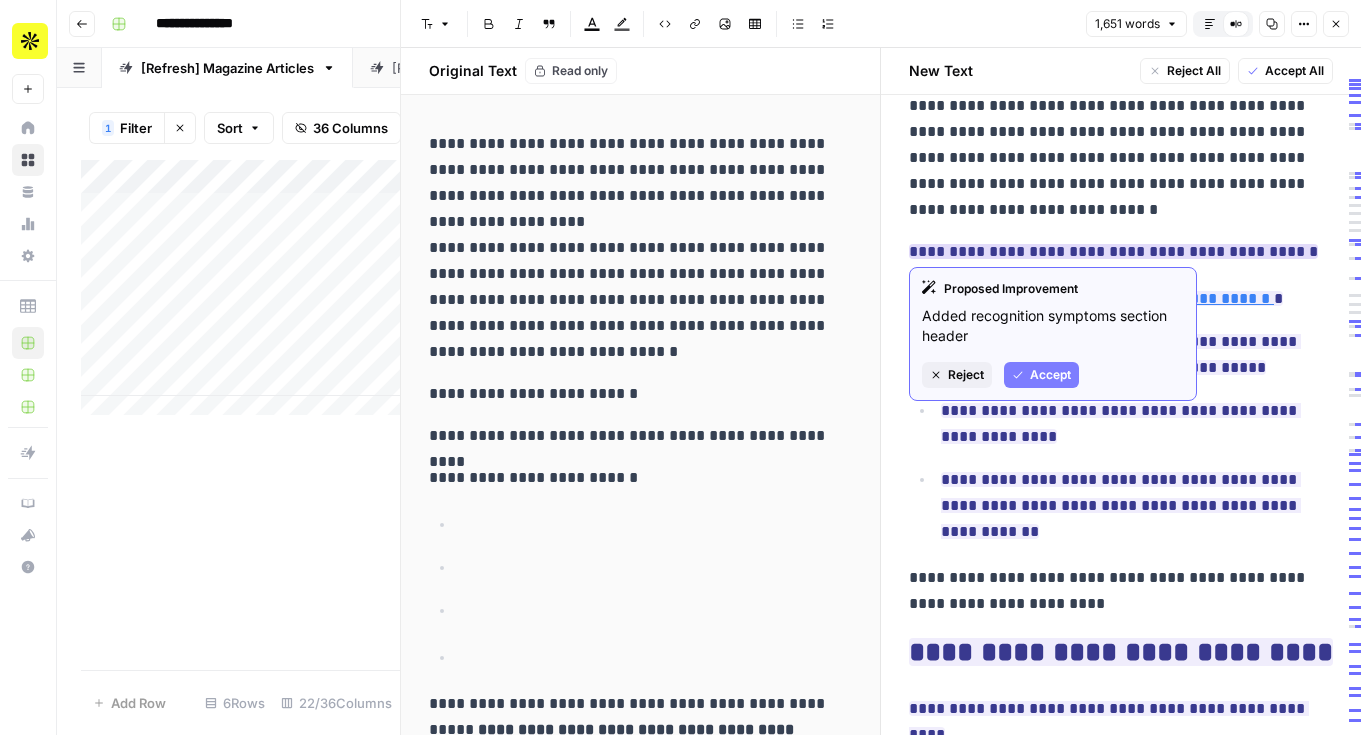 click on "Reject" at bounding box center (966, 375) 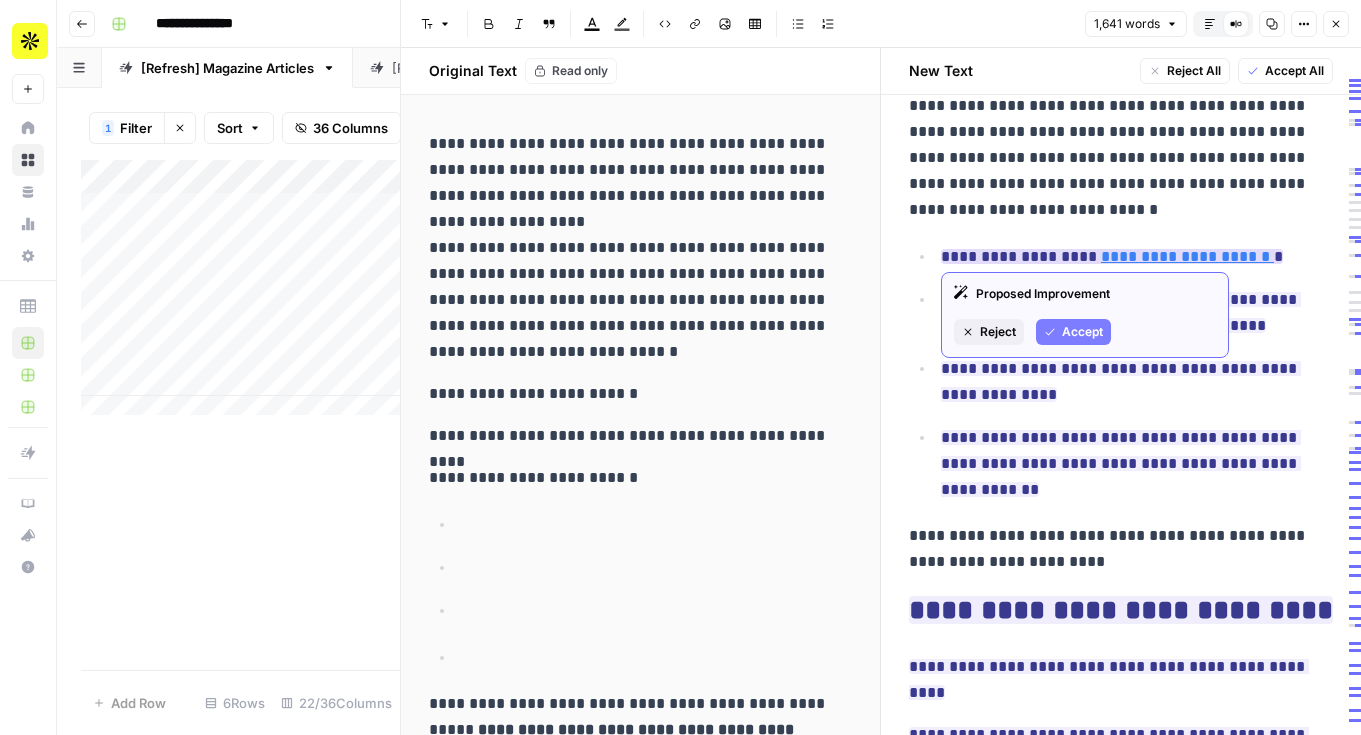 click on "Reject" at bounding box center [989, 332] 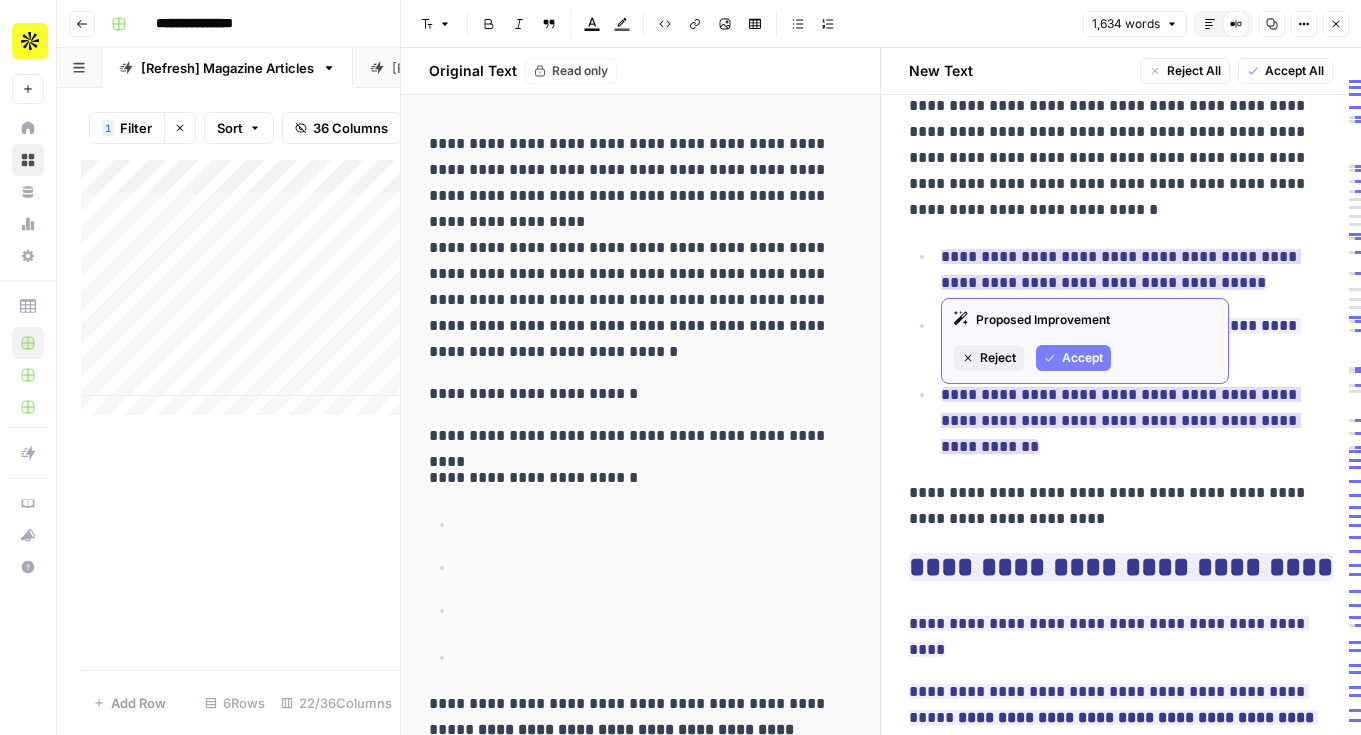 click on "Reject" at bounding box center (998, 358) 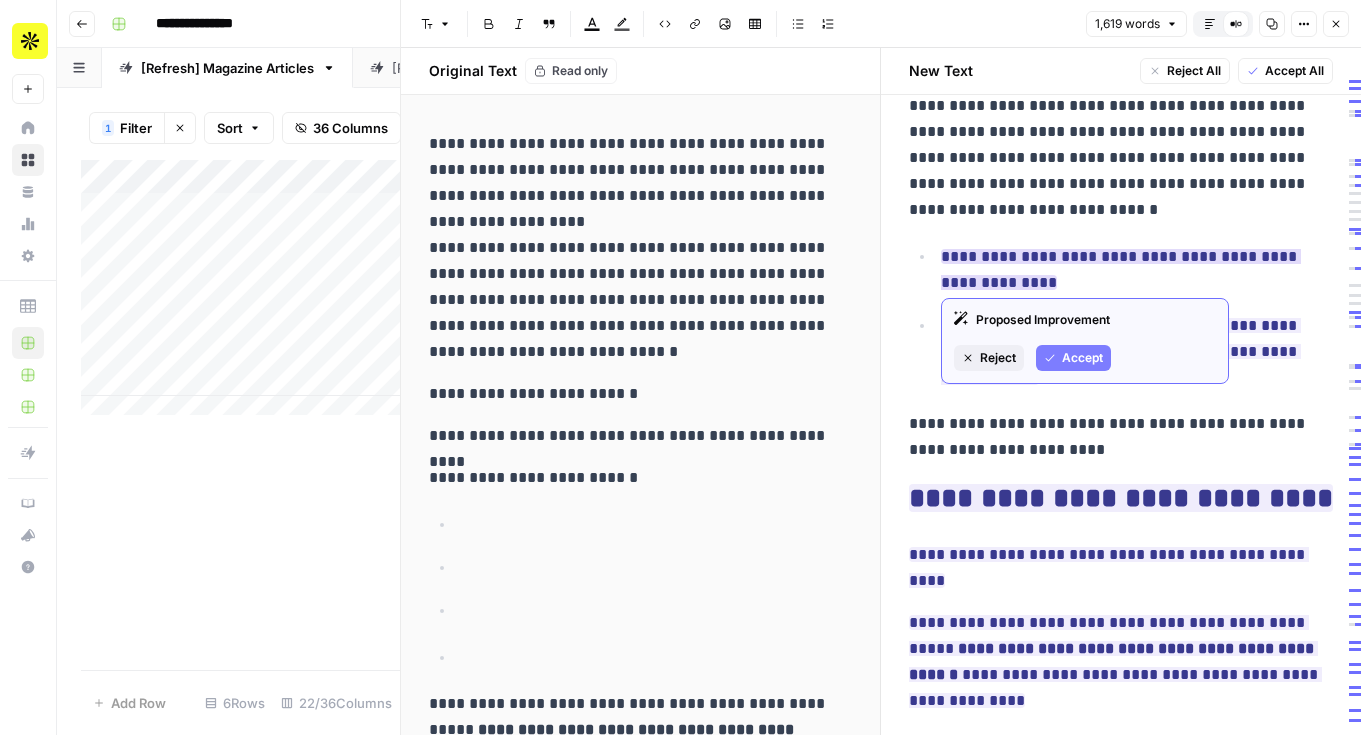 click on "Reject" at bounding box center [989, 358] 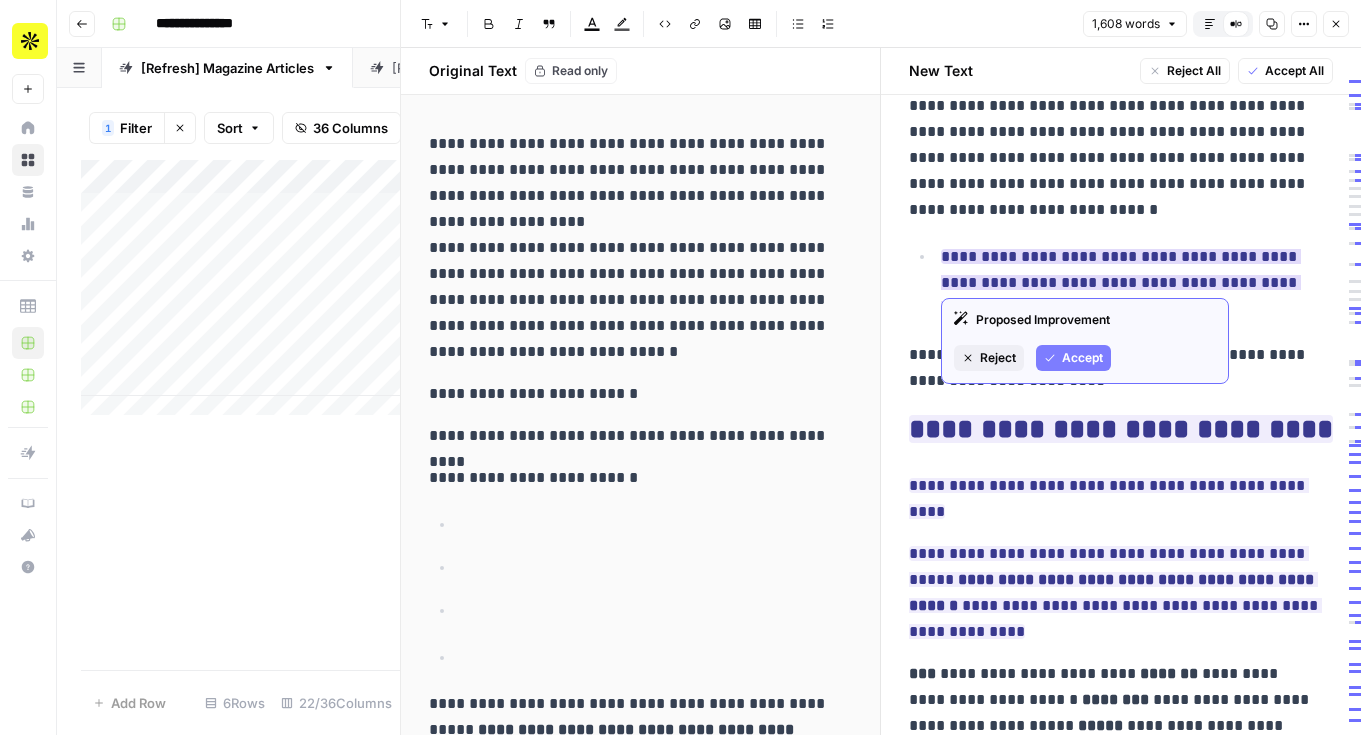 click on "Reject" at bounding box center (998, 358) 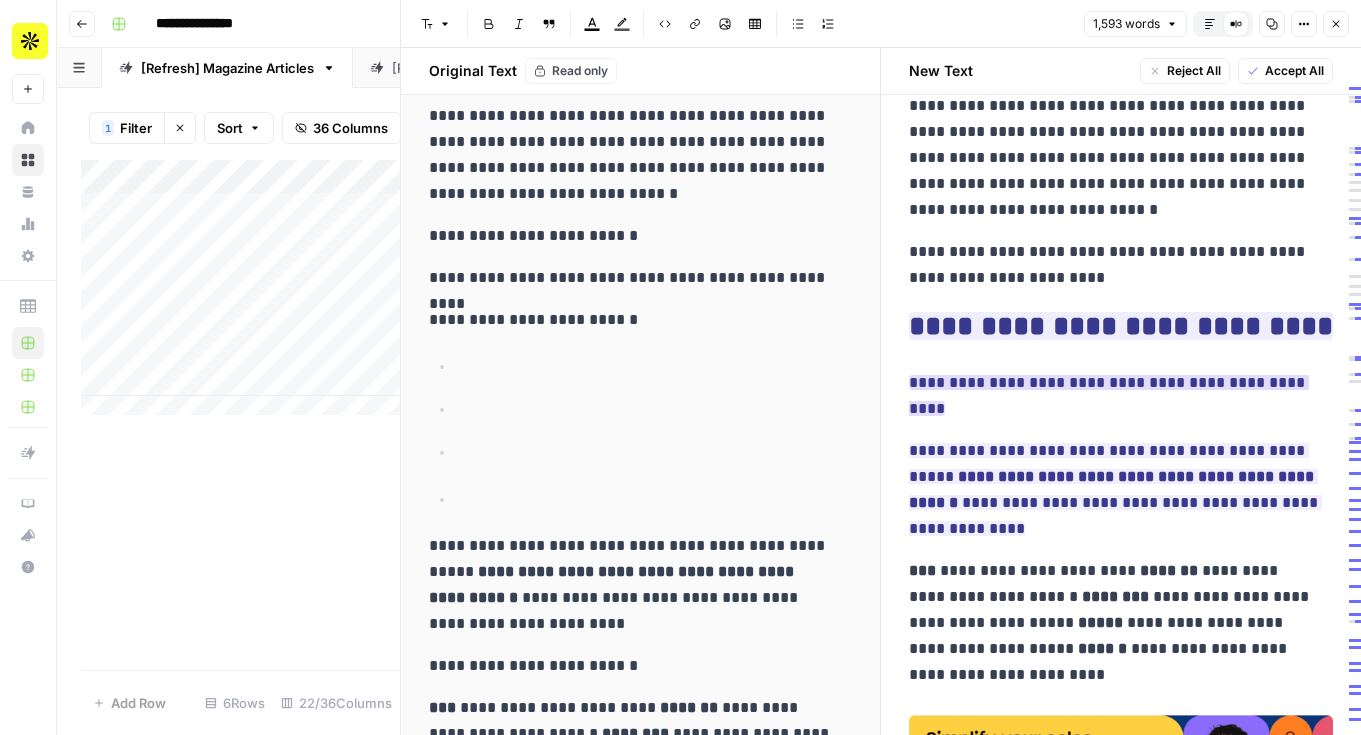 scroll, scrollTop: 163, scrollLeft: 0, axis: vertical 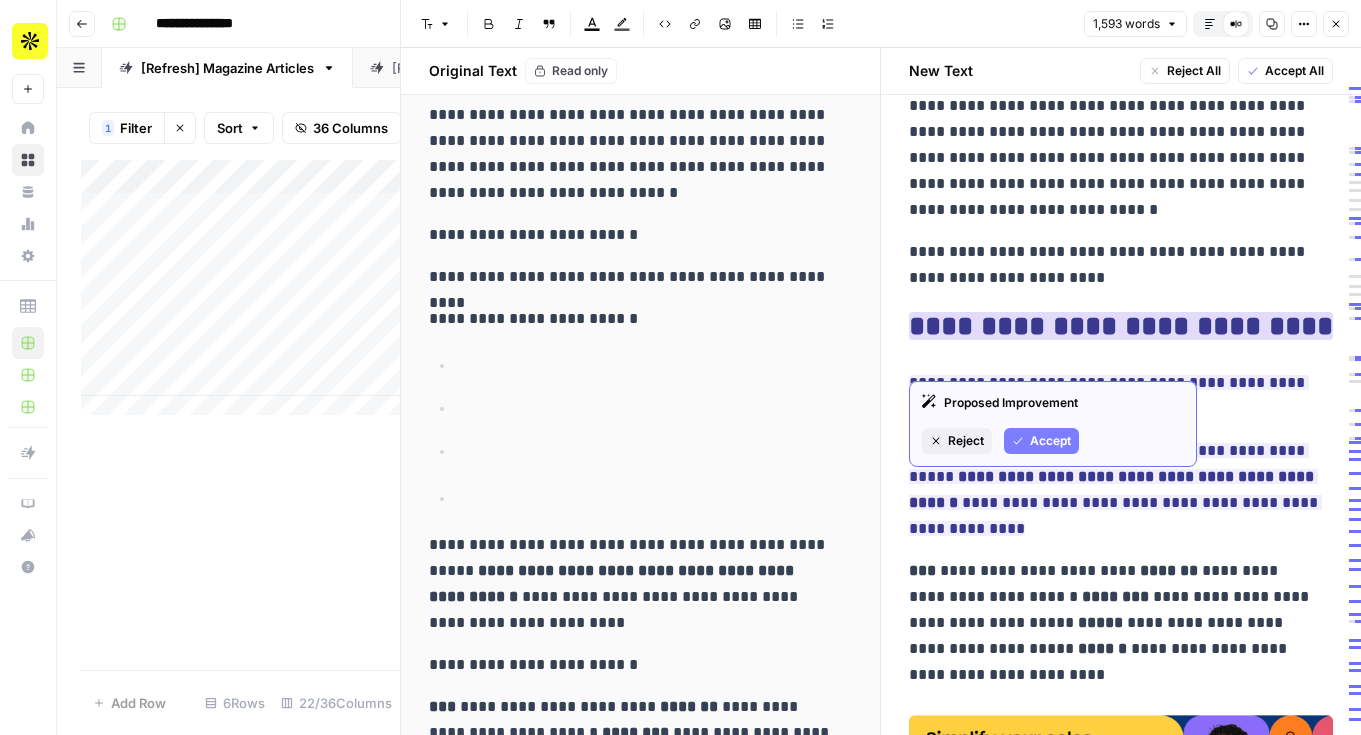 click on "Accept" at bounding box center (1050, 441) 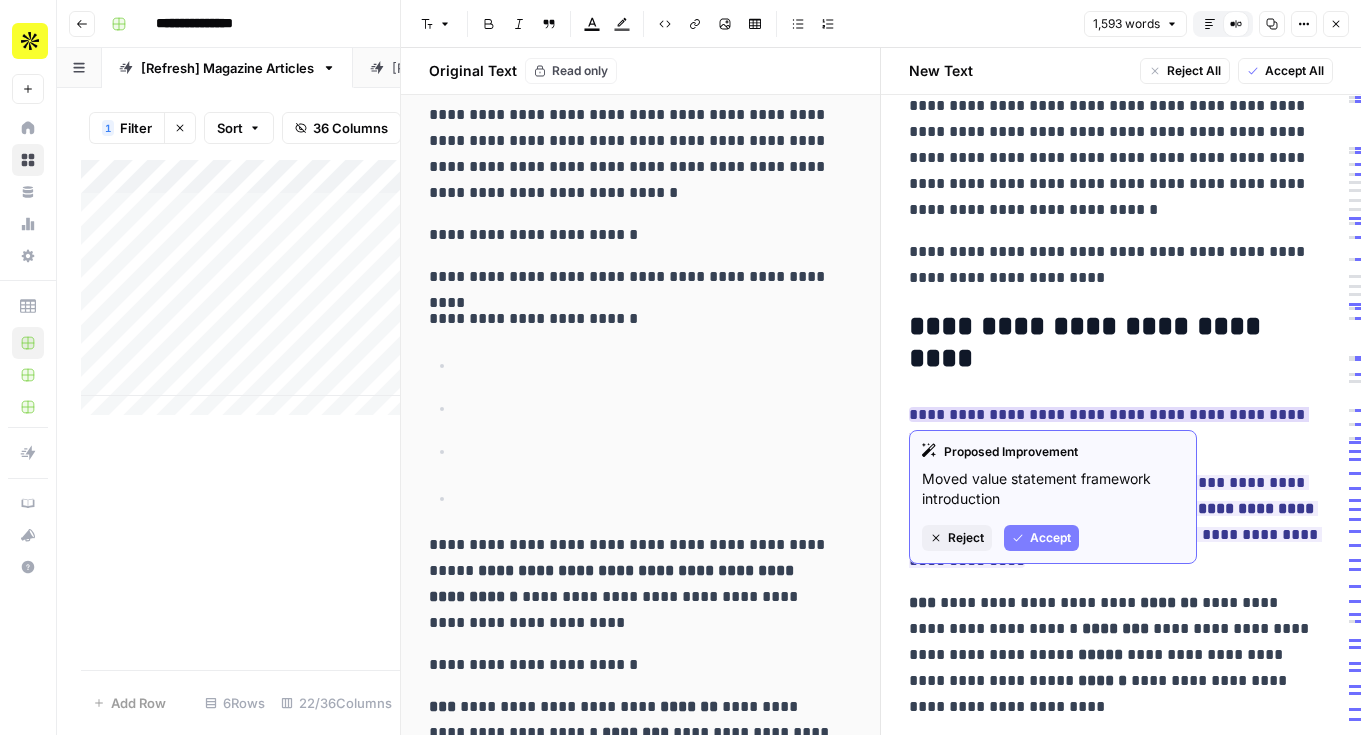 click on "Accept" at bounding box center (1050, 538) 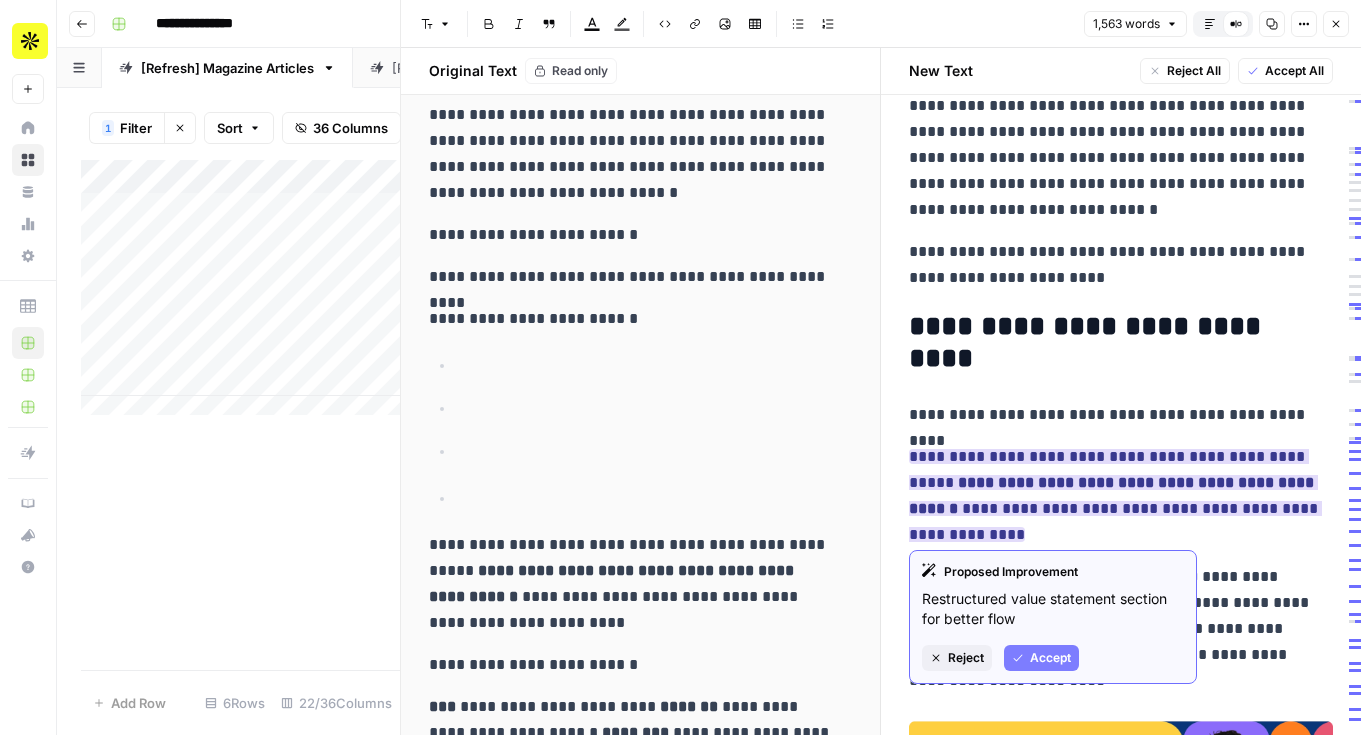 click on "Accept" at bounding box center [1050, 658] 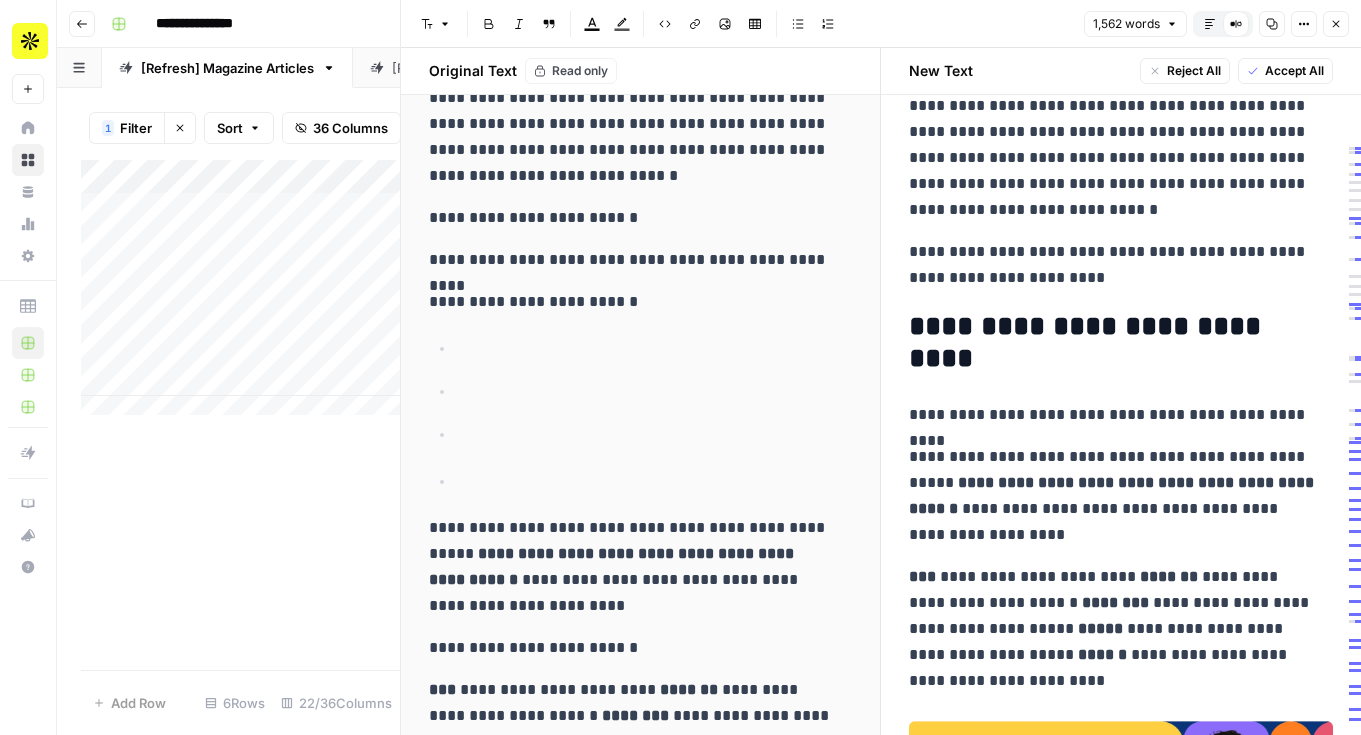 scroll, scrollTop: 351, scrollLeft: 0, axis: vertical 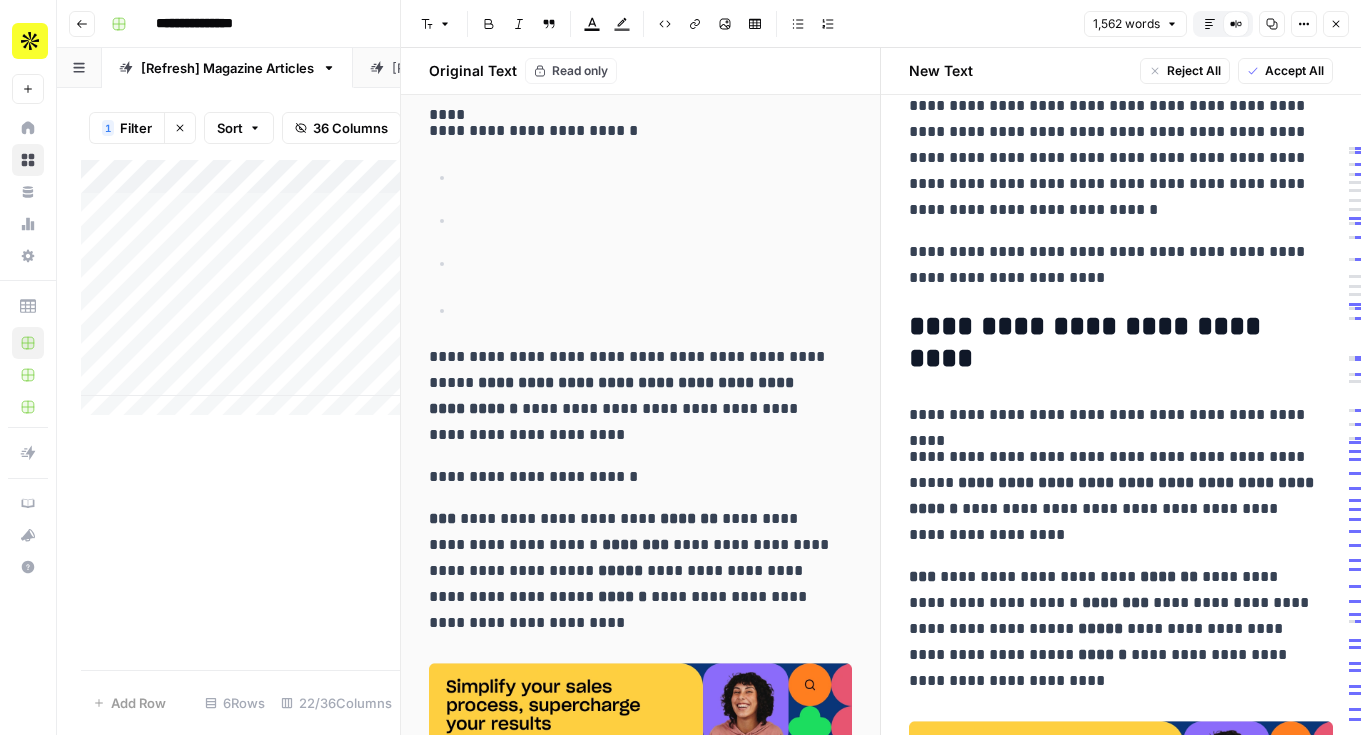 click on "*******" at bounding box center (1171, 576) 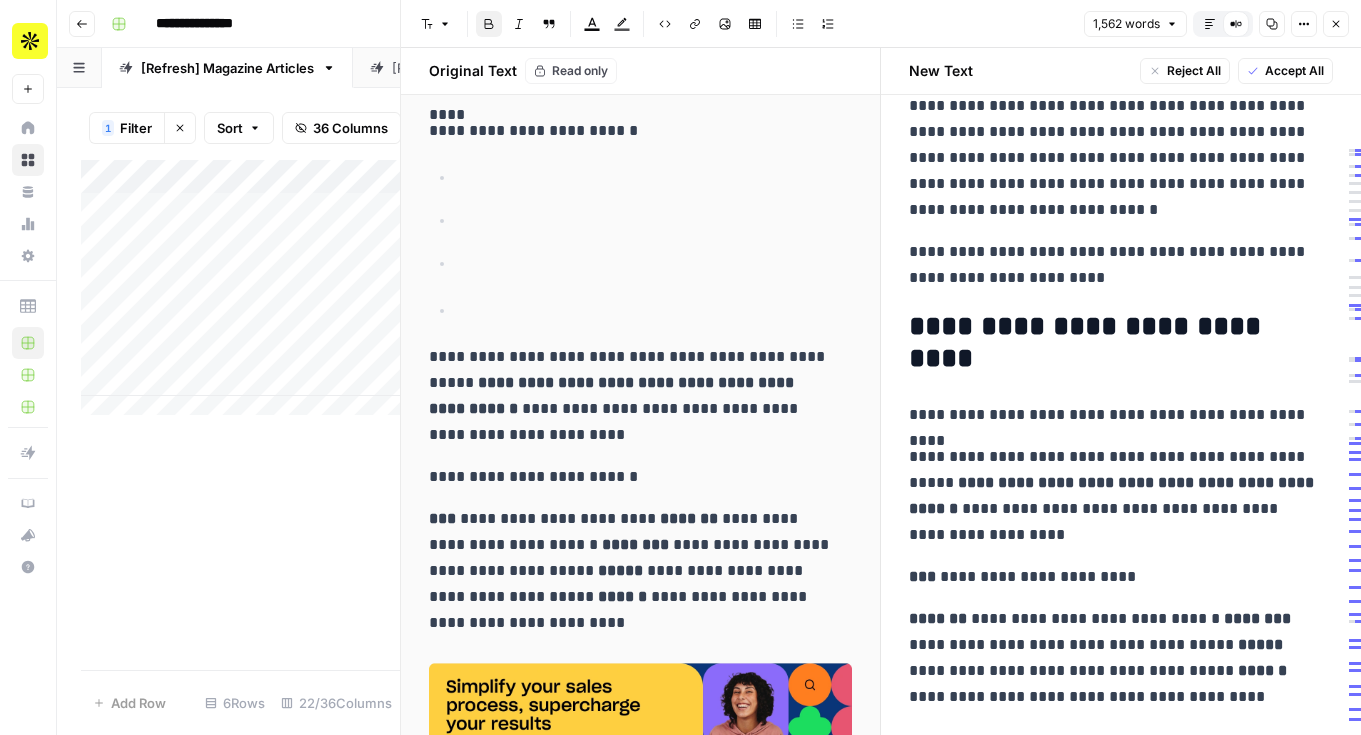 click on "********" at bounding box center (1259, 618) 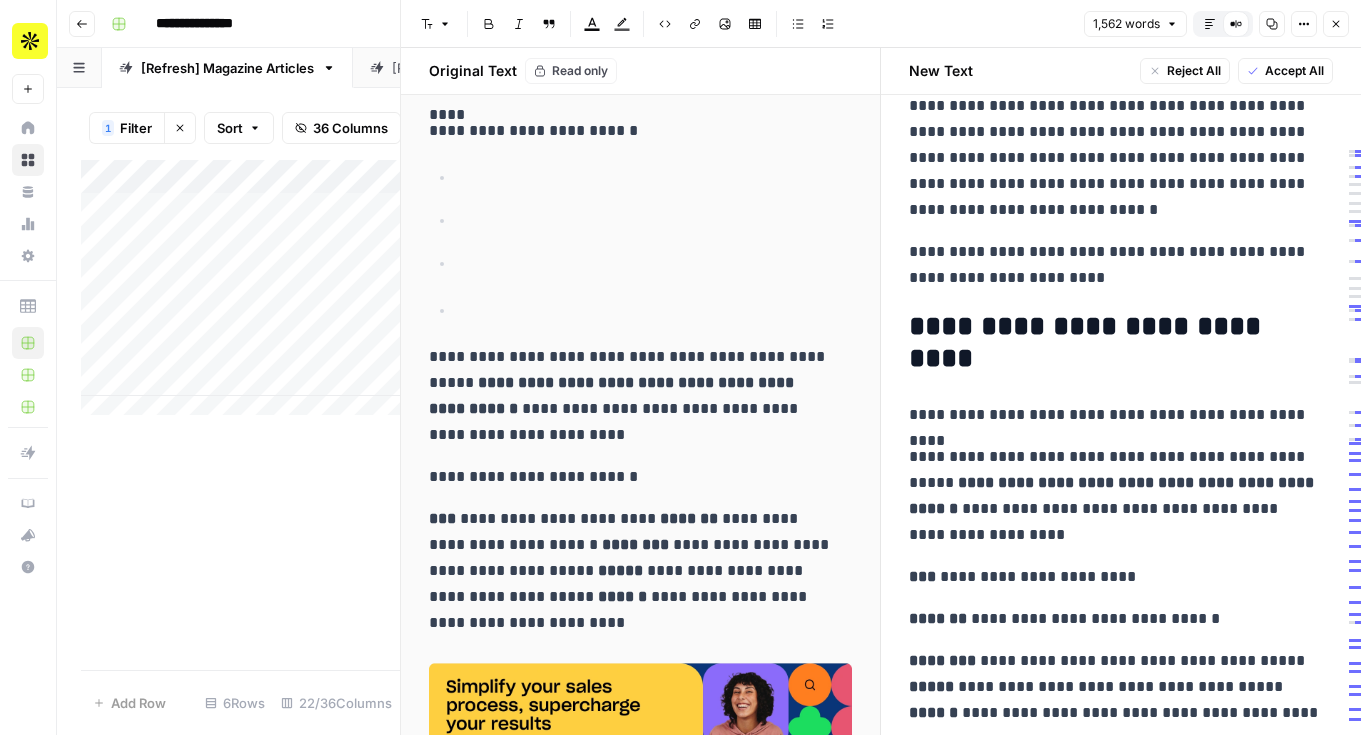 scroll, scrollTop: 150, scrollLeft: 0, axis: vertical 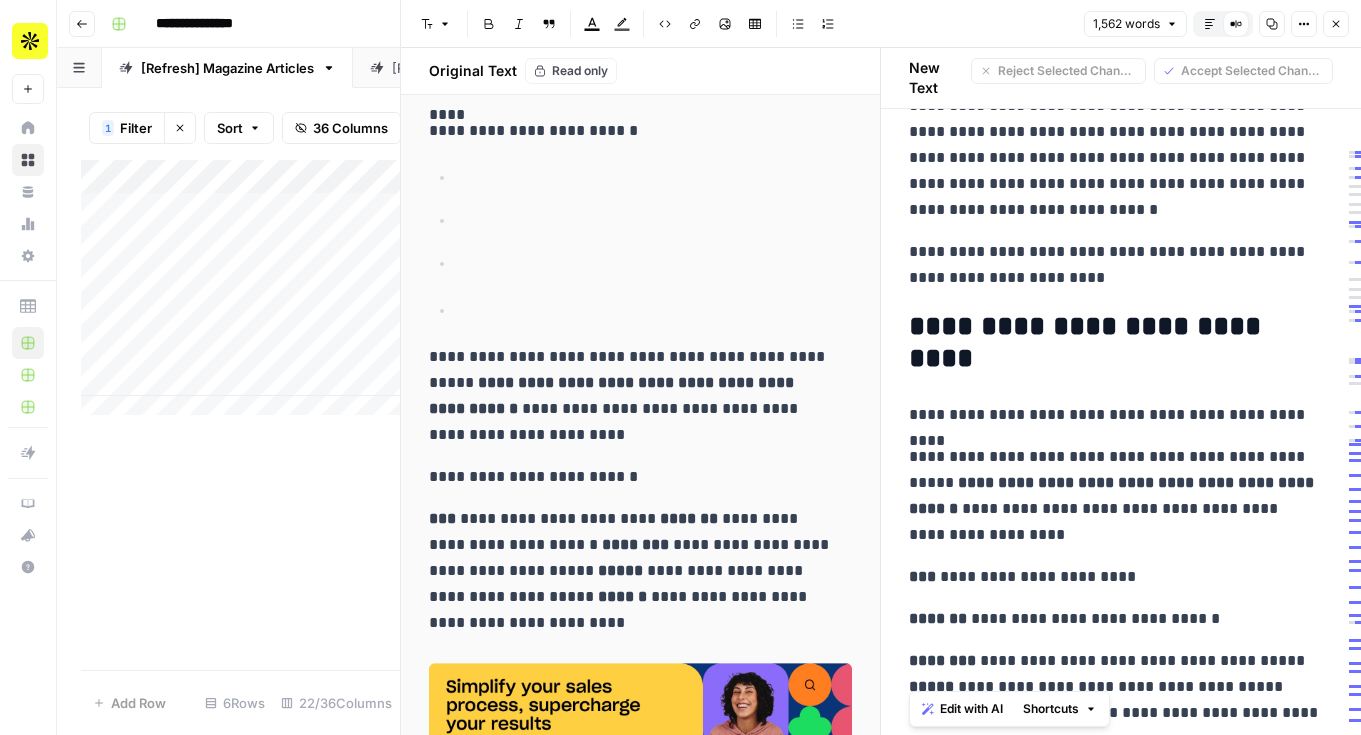 drag, startPoint x: 1287, startPoint y: 711, endPoint x: 892, endPoint y: 521, distance: 438.32065 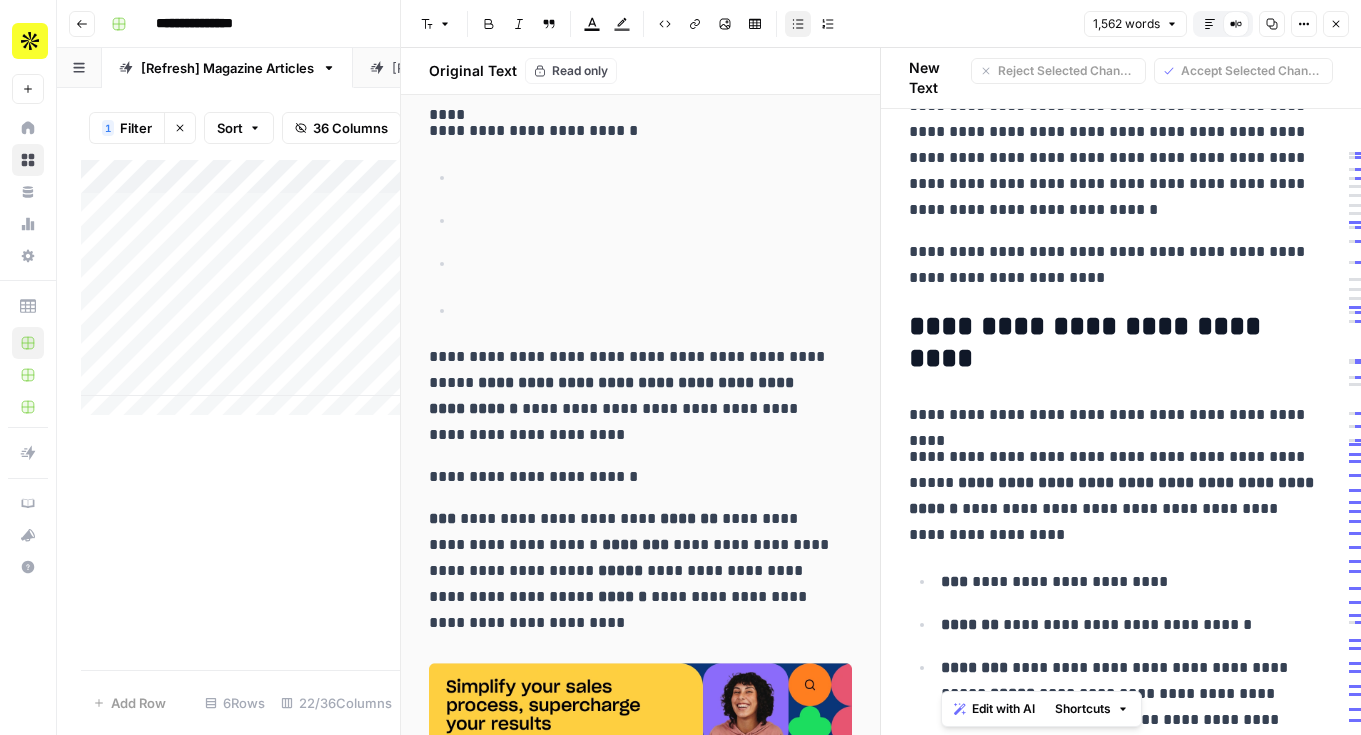 click on "**********" at bounding box center [1121, 650] 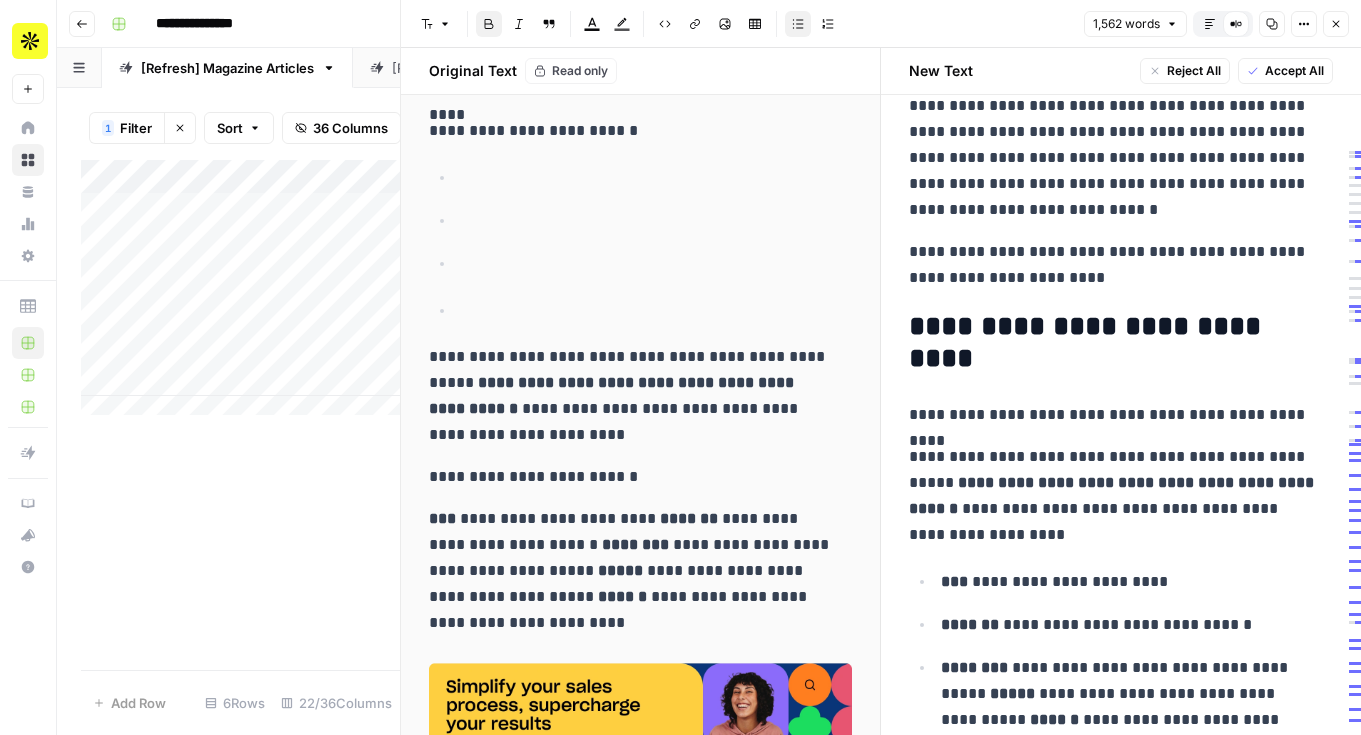scroll, scrollTop: 172, scrollLeft: 0, axis: vertical 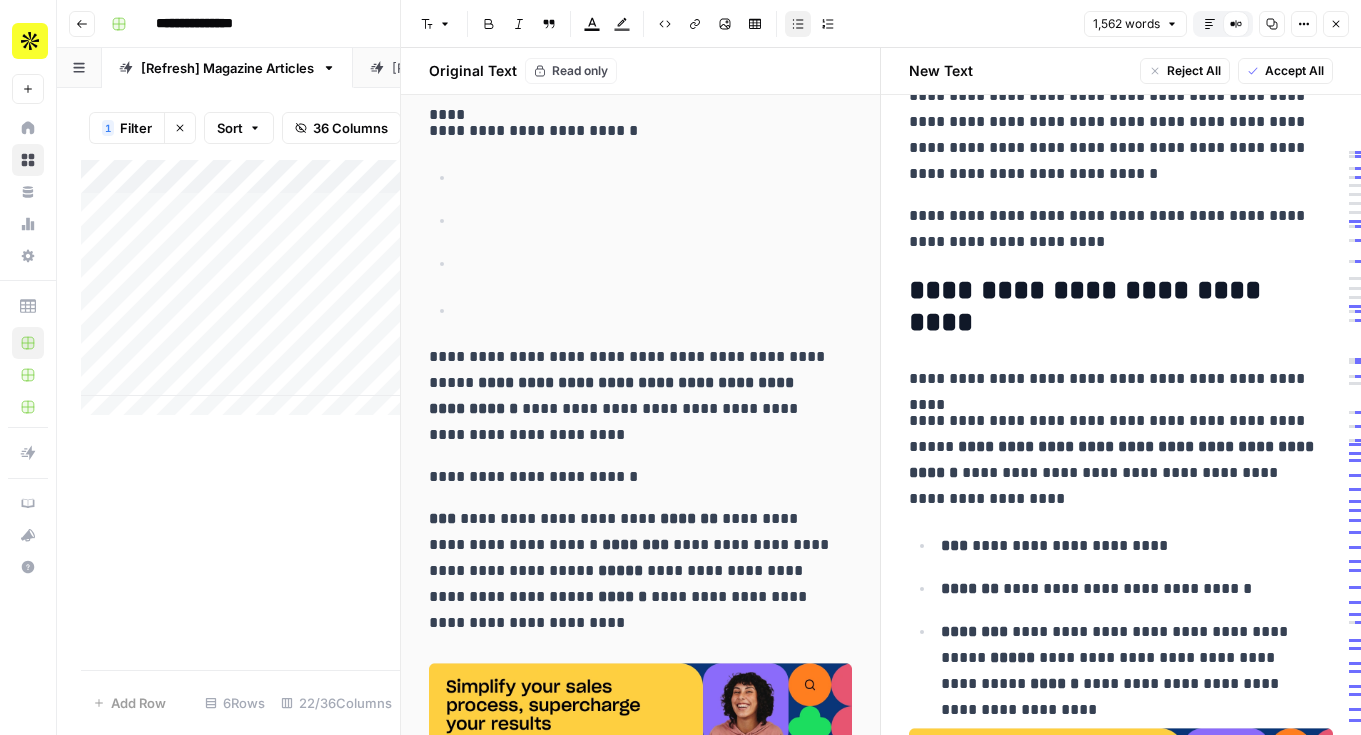 click on "[NAME] [NAME] [NAME] [NAME] [NAME] [NAME]" at bounding box center (1129, 658) 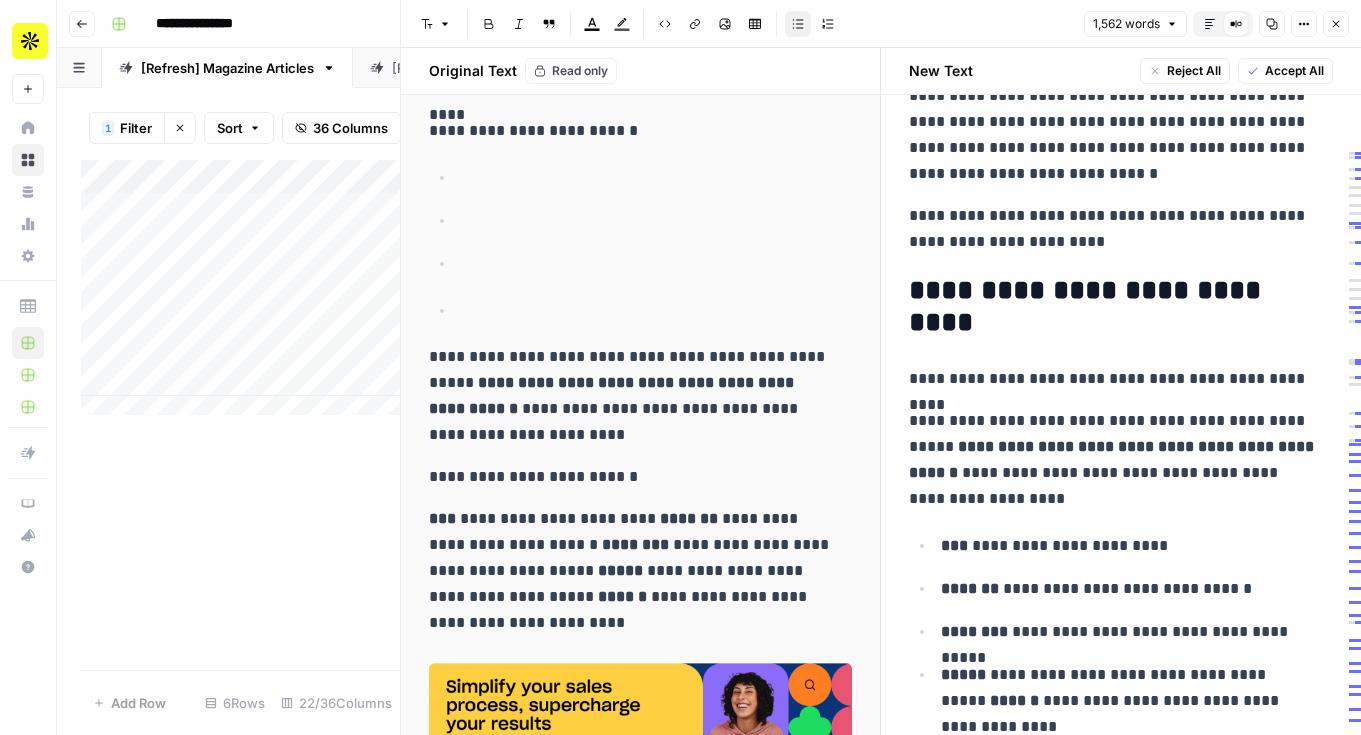 click on "**********" at bounding box center [1129, 688] 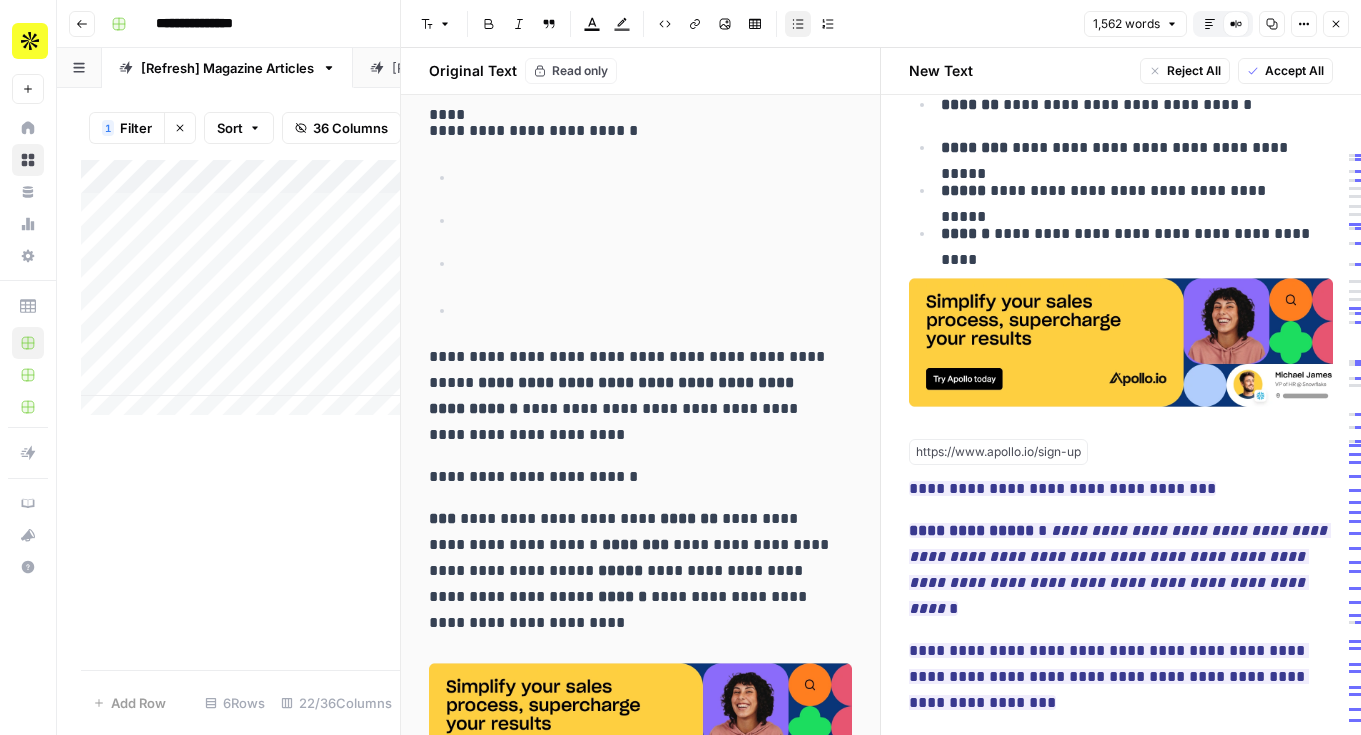scroll, scrollTop: 666, scrollLeft: 0, axis: vertical 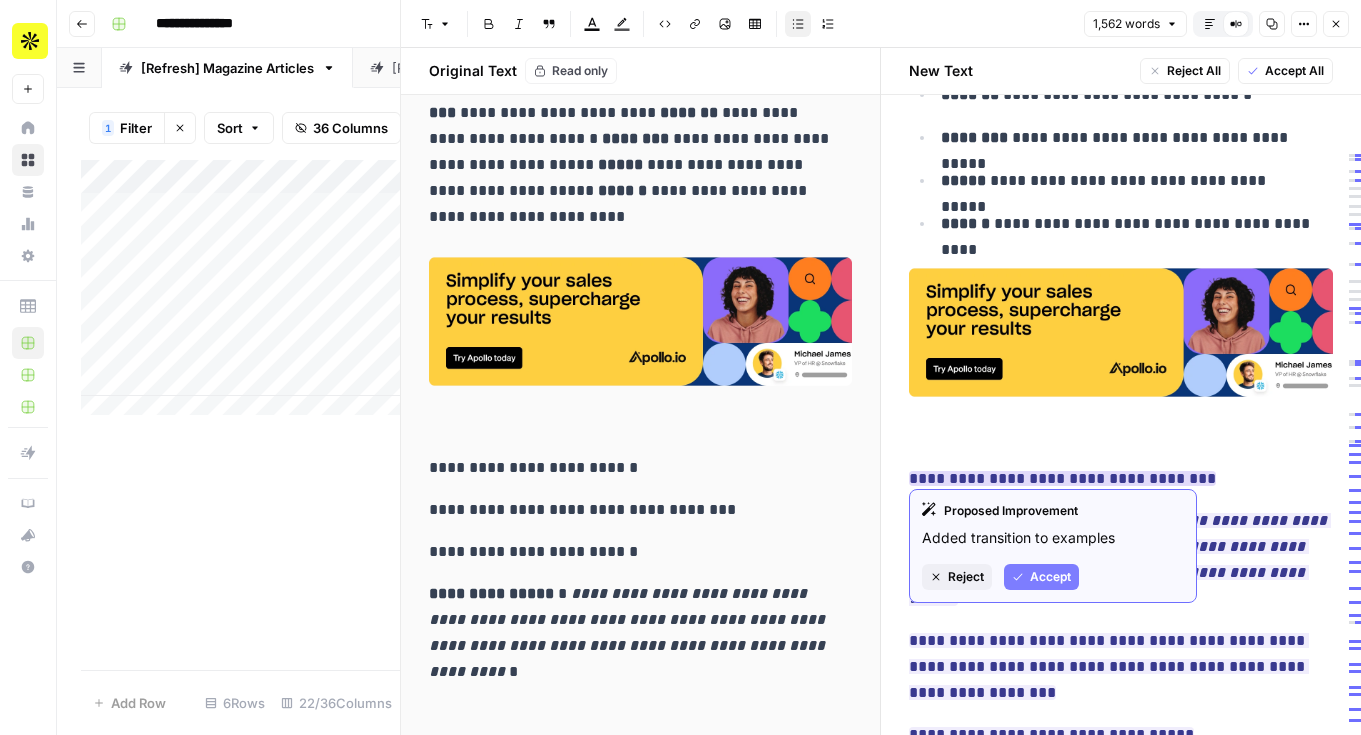 click on "Accept" at bounding box center [1050, 577] 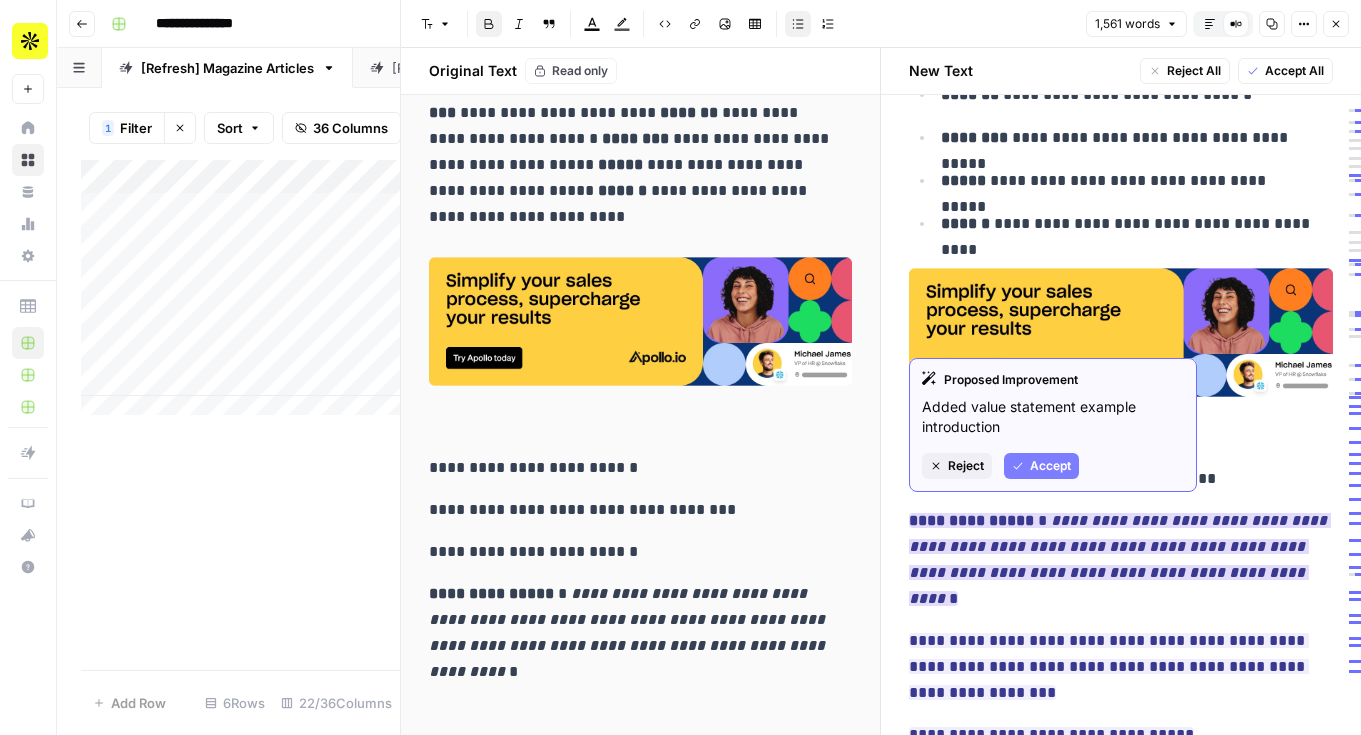 click on "Accept" at bounding box center (1050, 466) 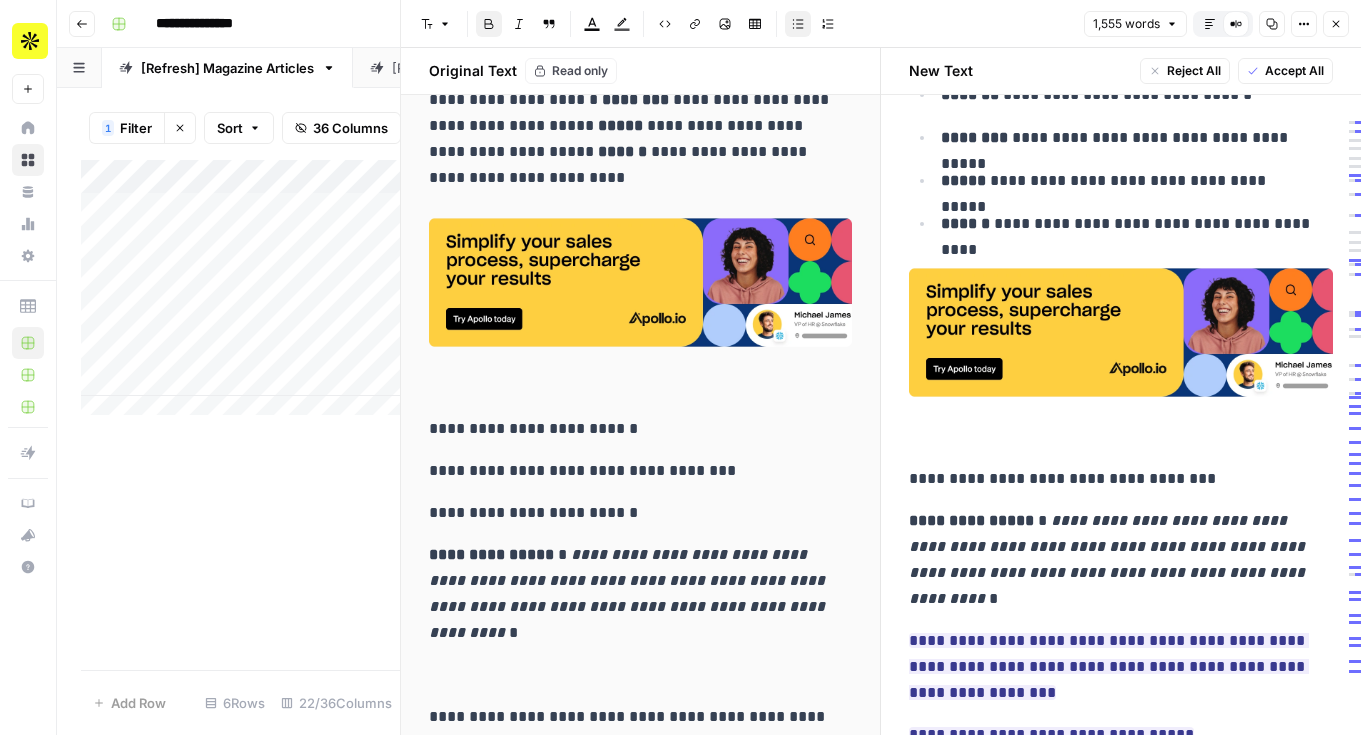 scroll, scrollTop: 900, scrollLeft: 0, axis: vertical 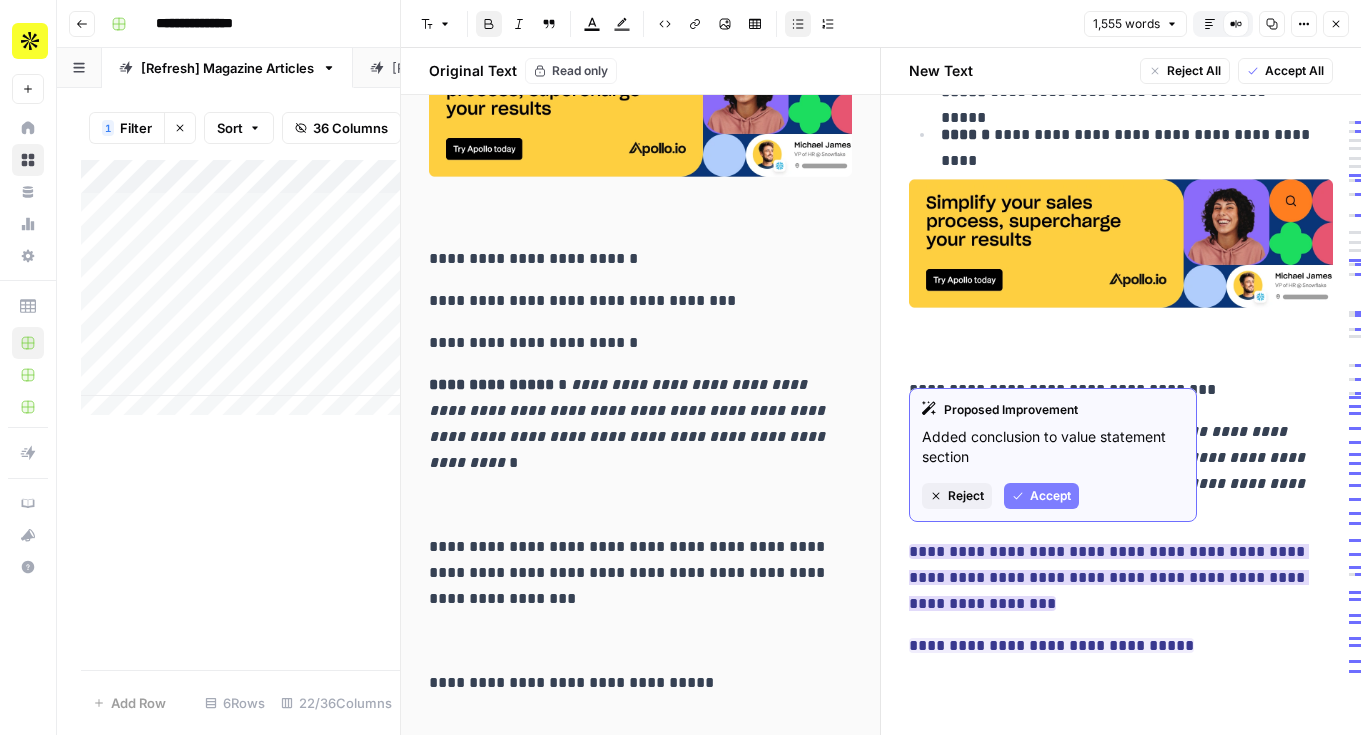 click on "Accept" at bounding box center [1050, 496] 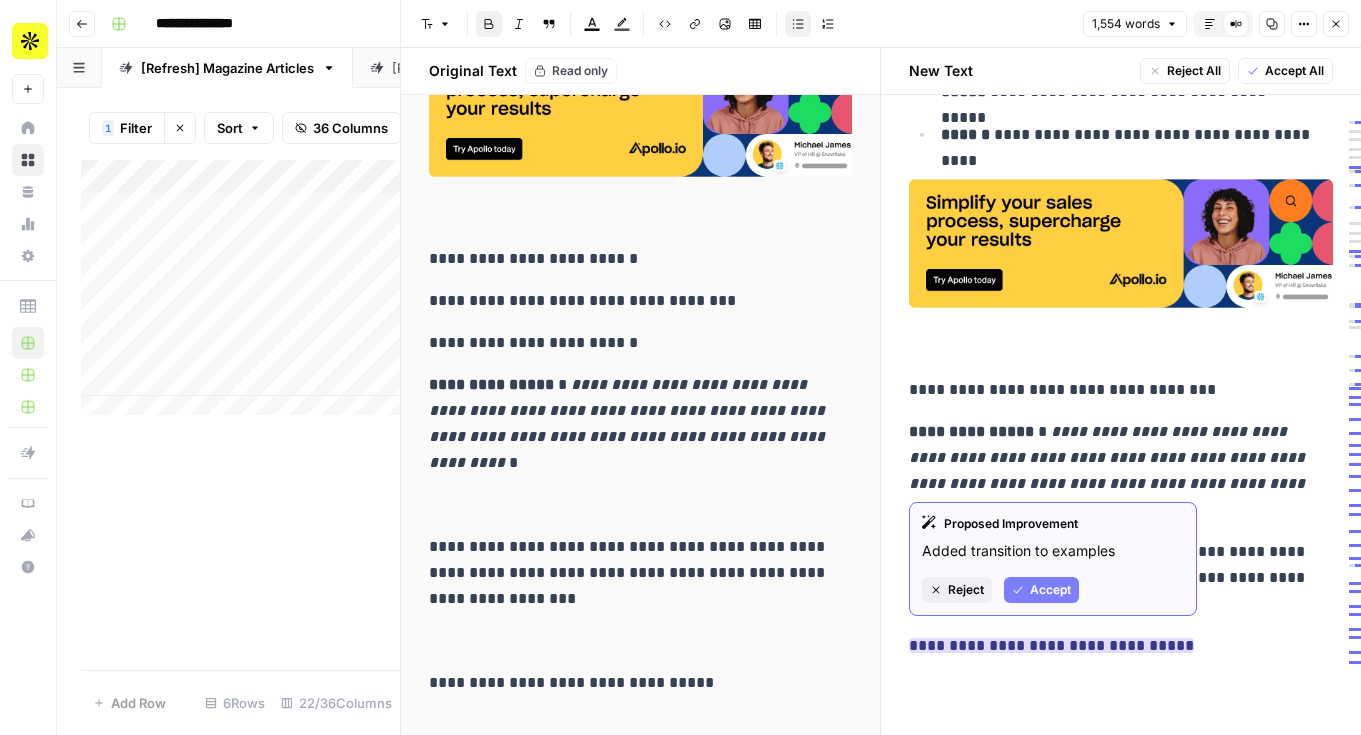 click on "Accept" at bounding box center [1050, 590] 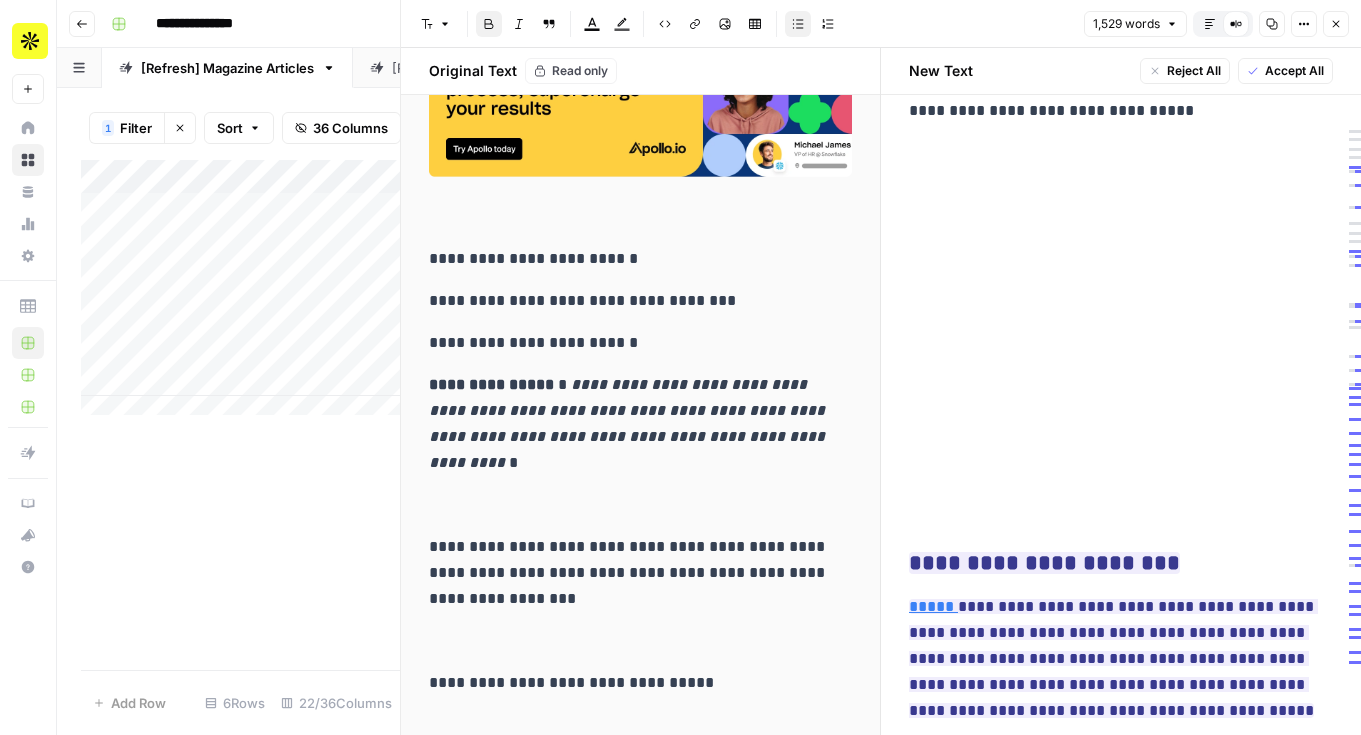 scroll, scrollTop: 1291, scrollLeft: 0, axis: vertical 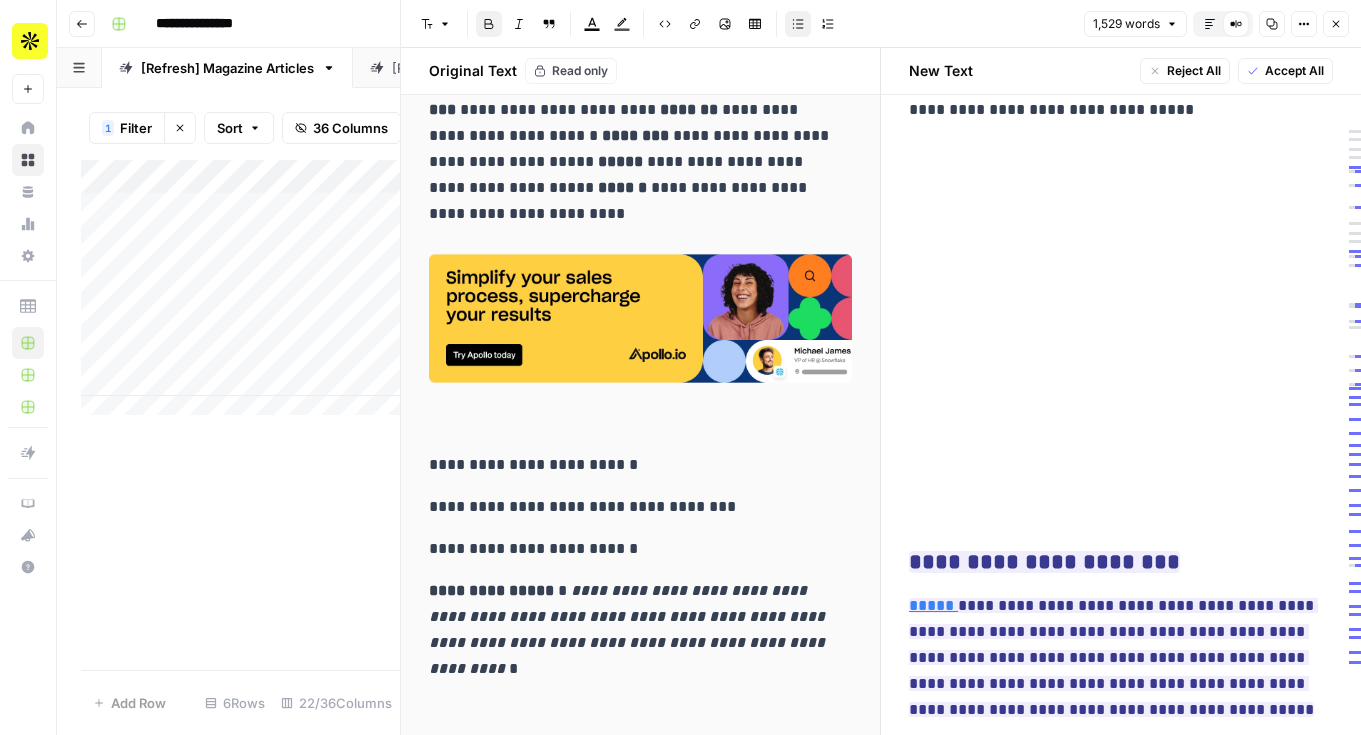 click on "**********" at bounding box center (1121, 378) 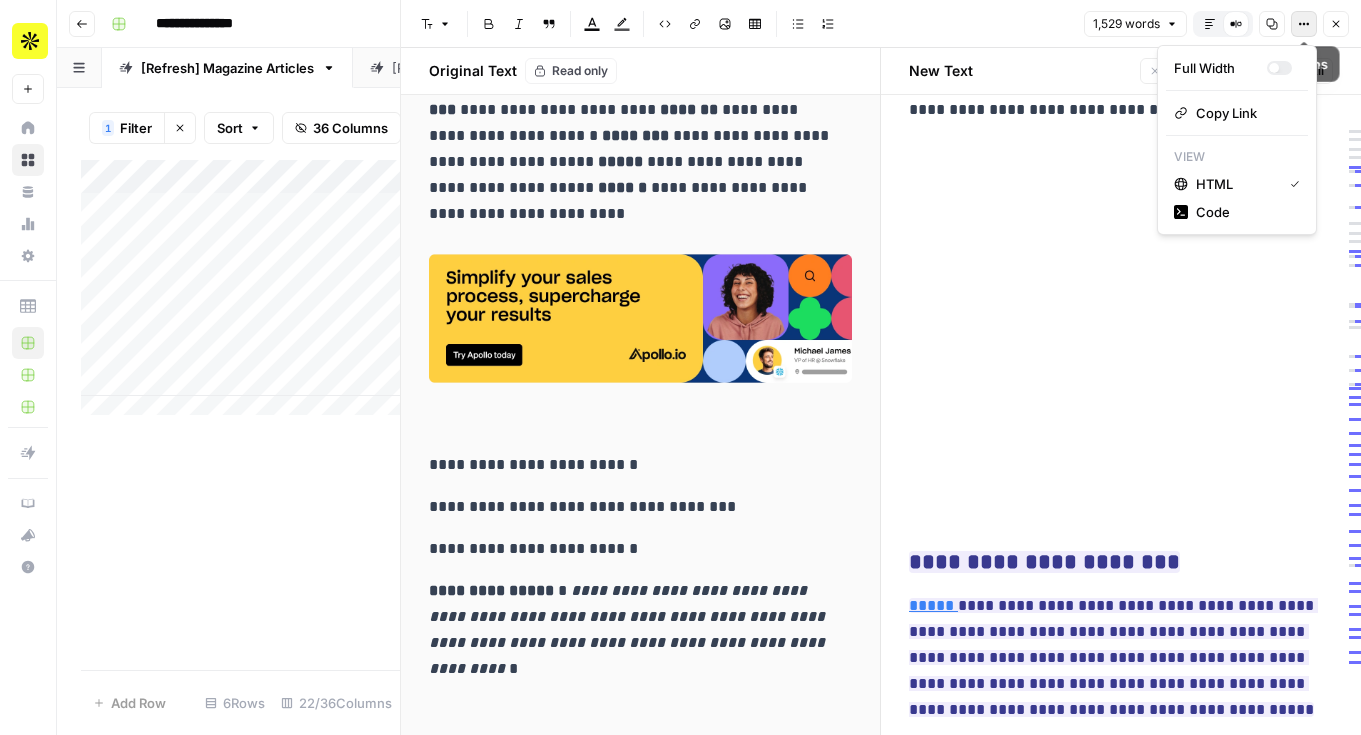 click 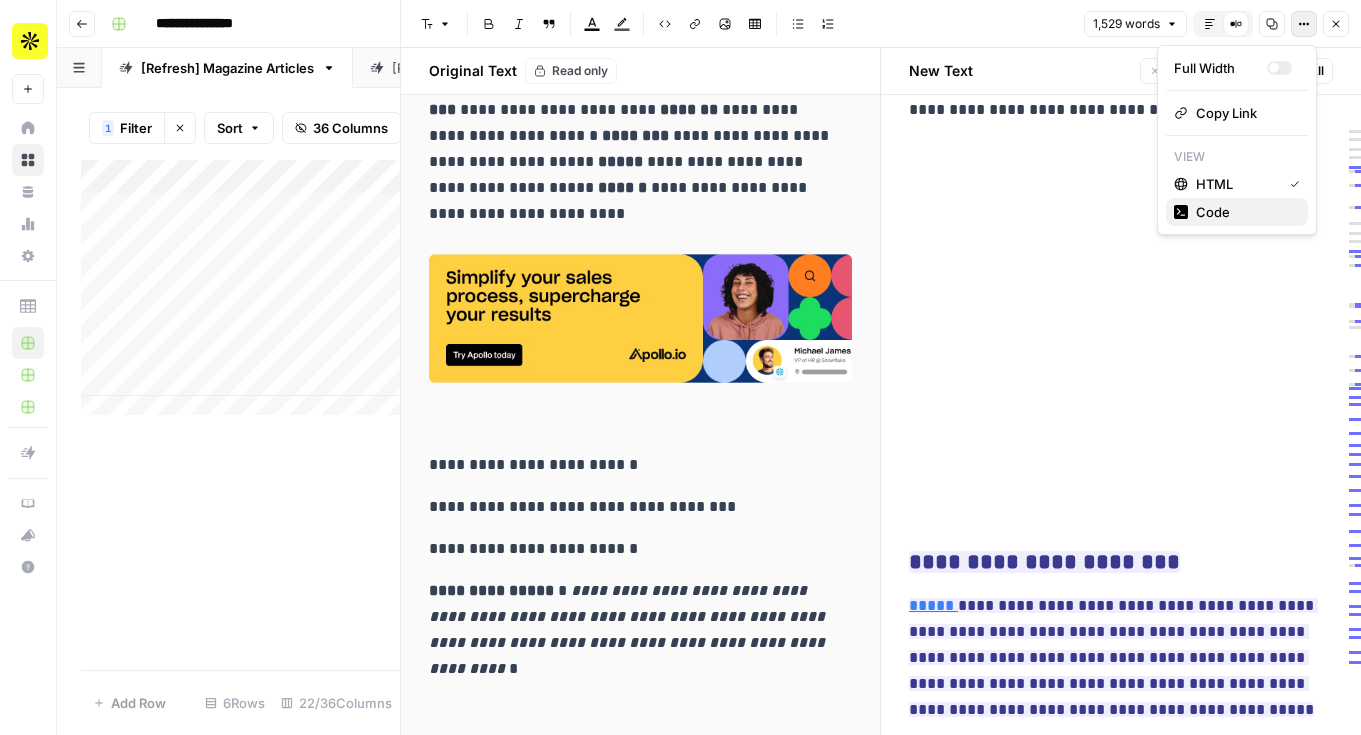 click on "Code" at bounding box center (1244, 212) 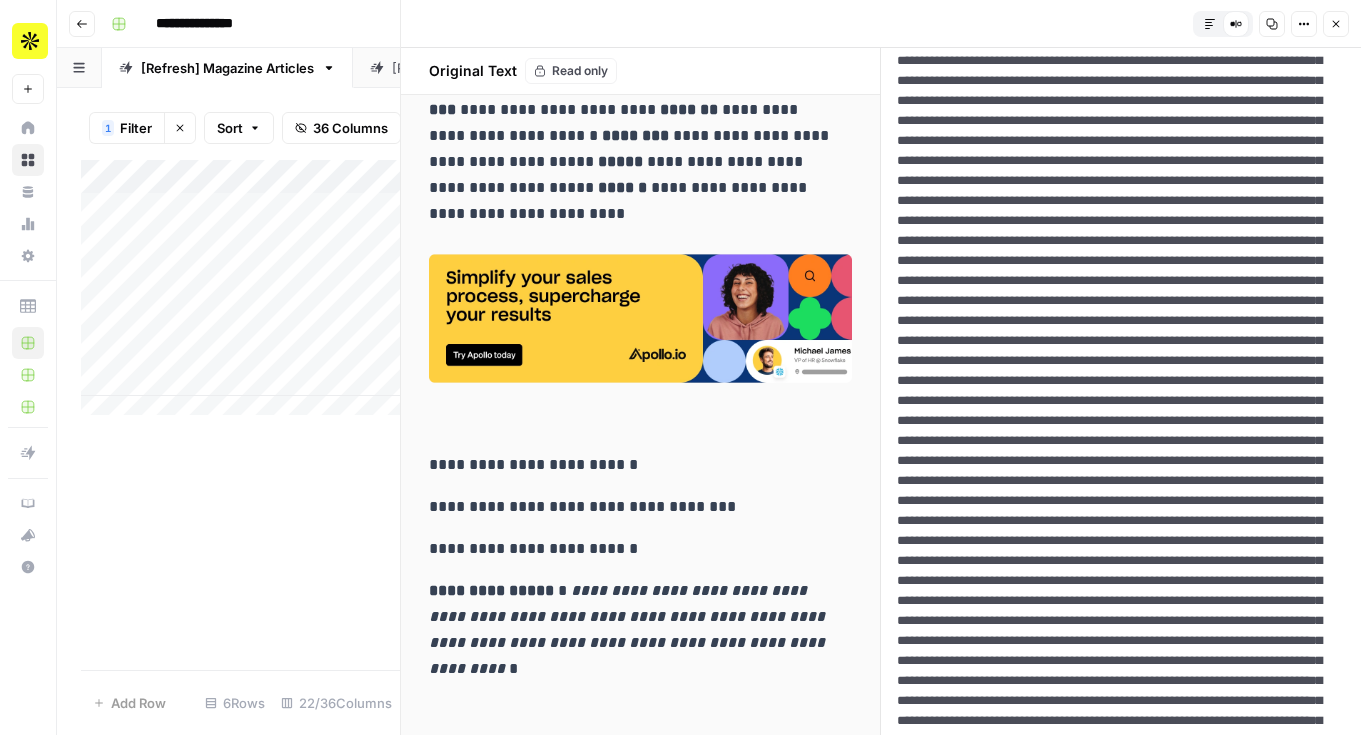 scroll, scrollTop: 521, scrollLeft: 0, axis: vertical 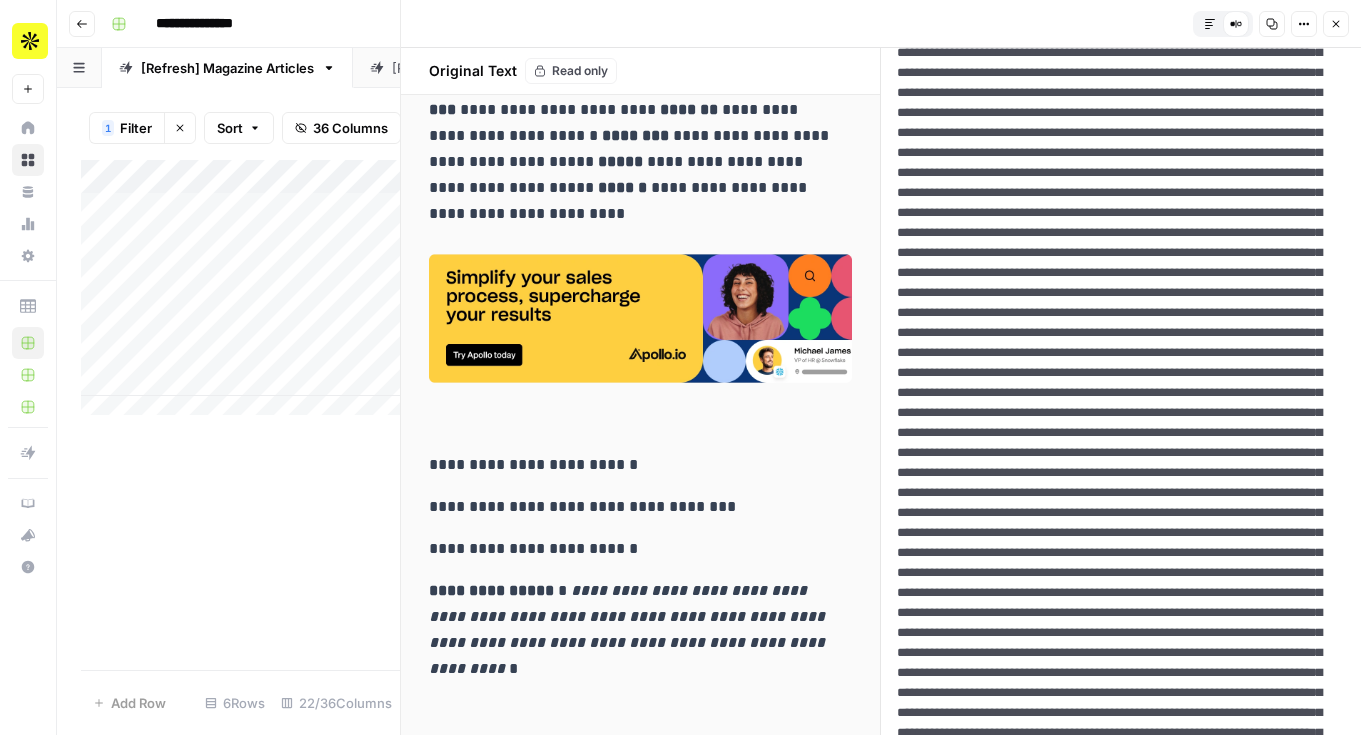 type 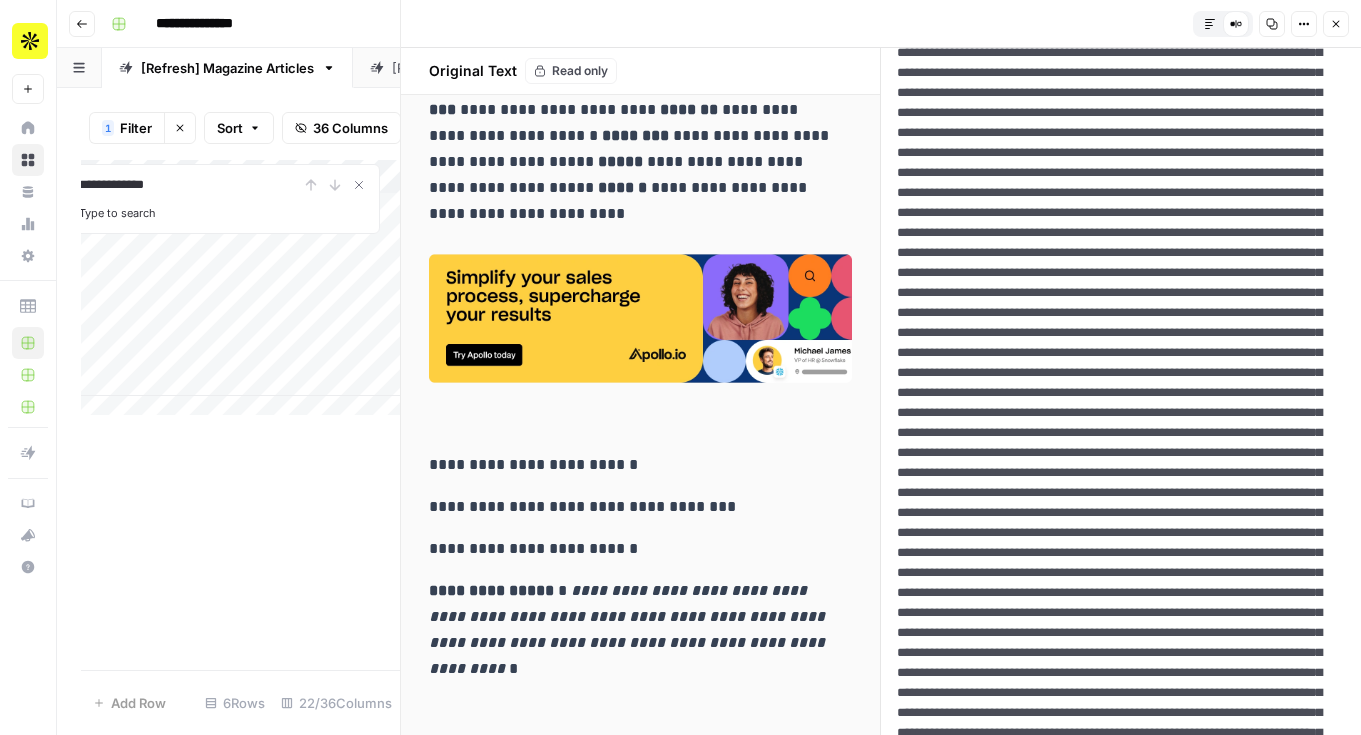 type on "**********" 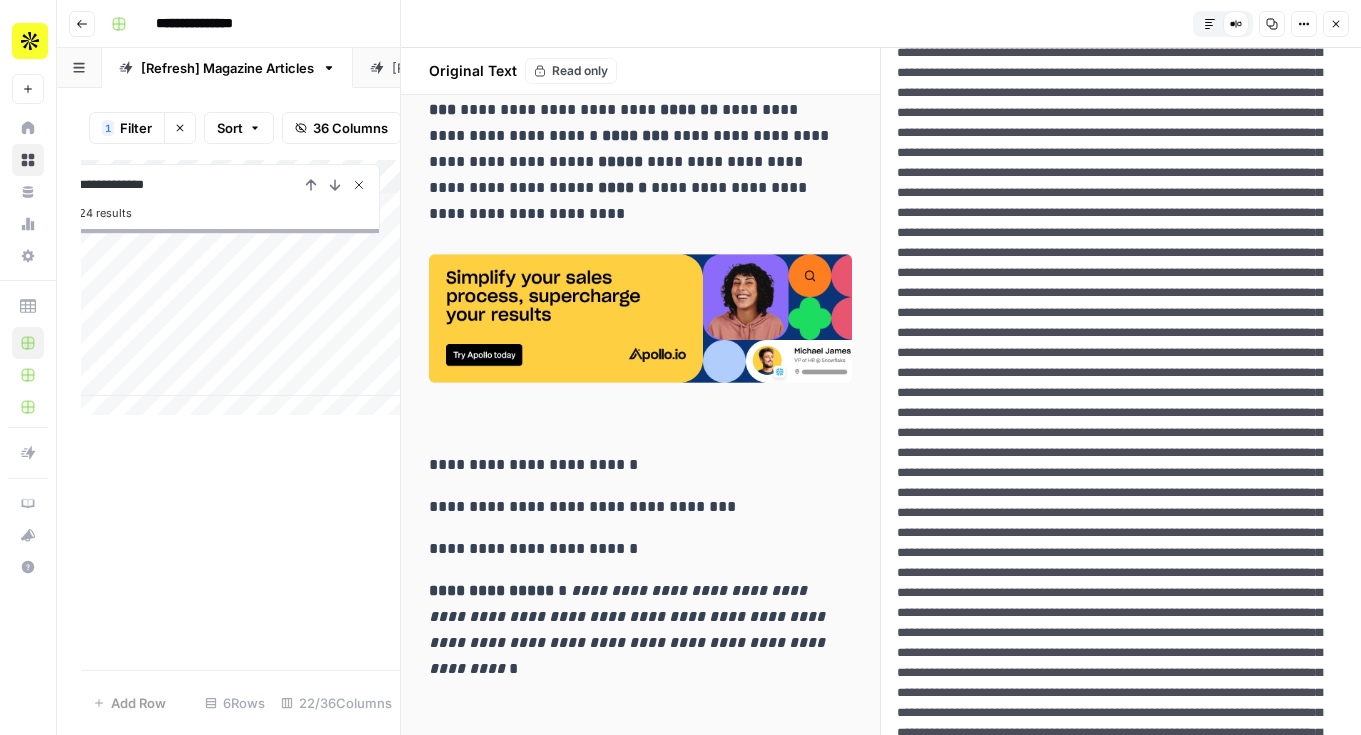 click 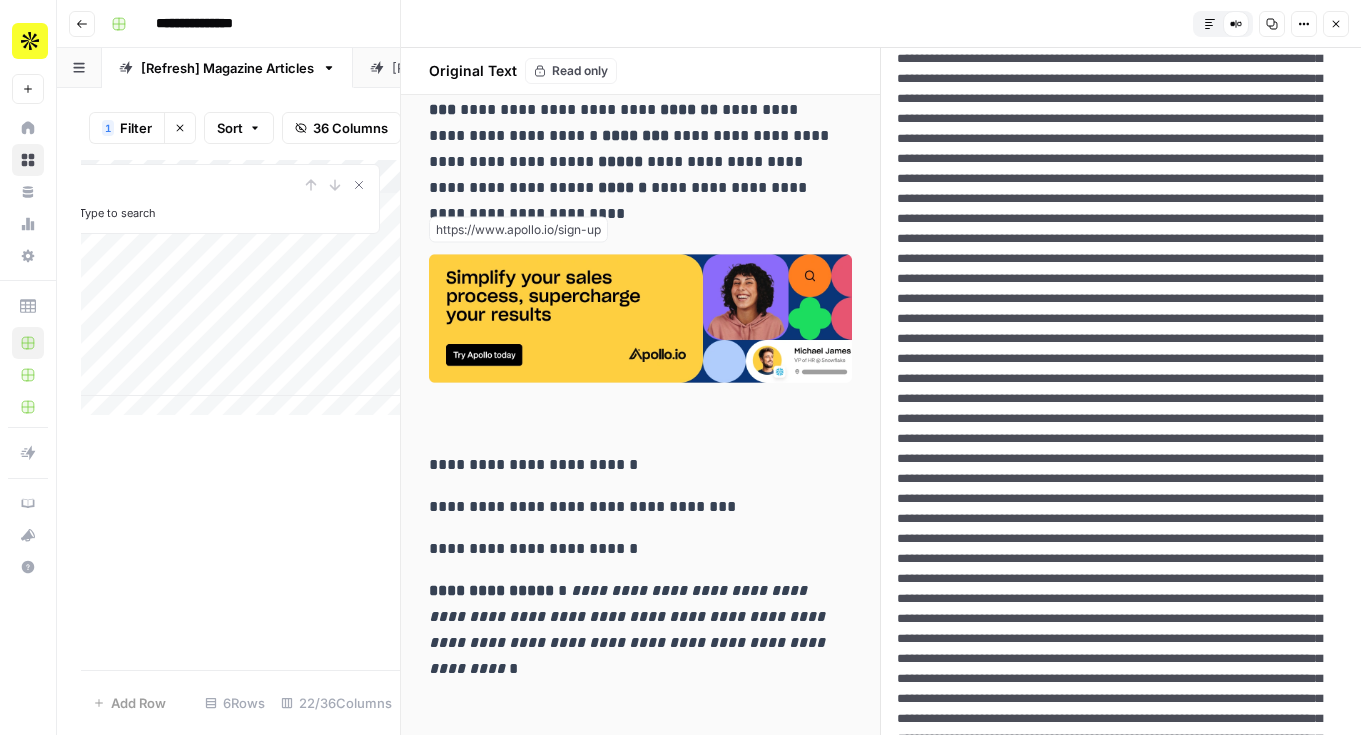 scroll, scrollTop: 490, scrollLeft: 0, axis: vertical 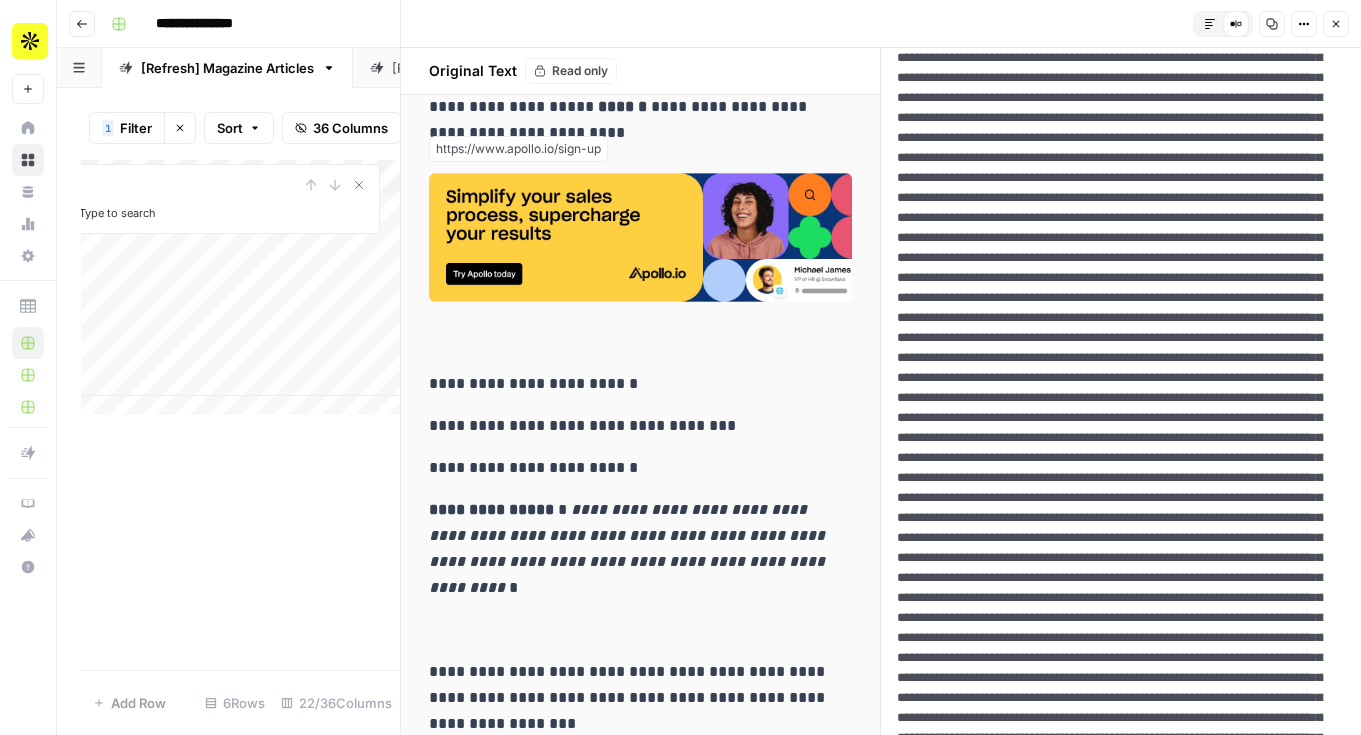 drag, startPoint x: 1295, startPoint y: 199, endPoint x: 930, endPoint y: 196, distance: 365.01233 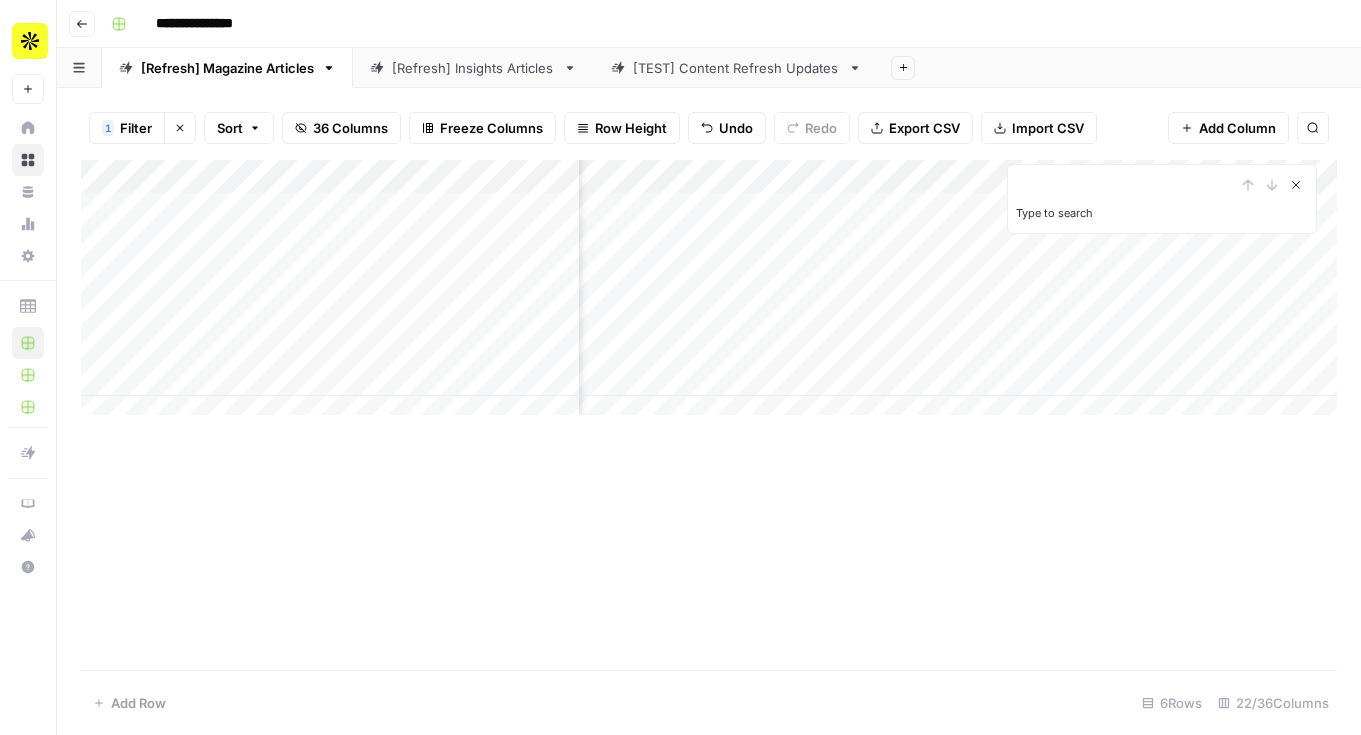 click 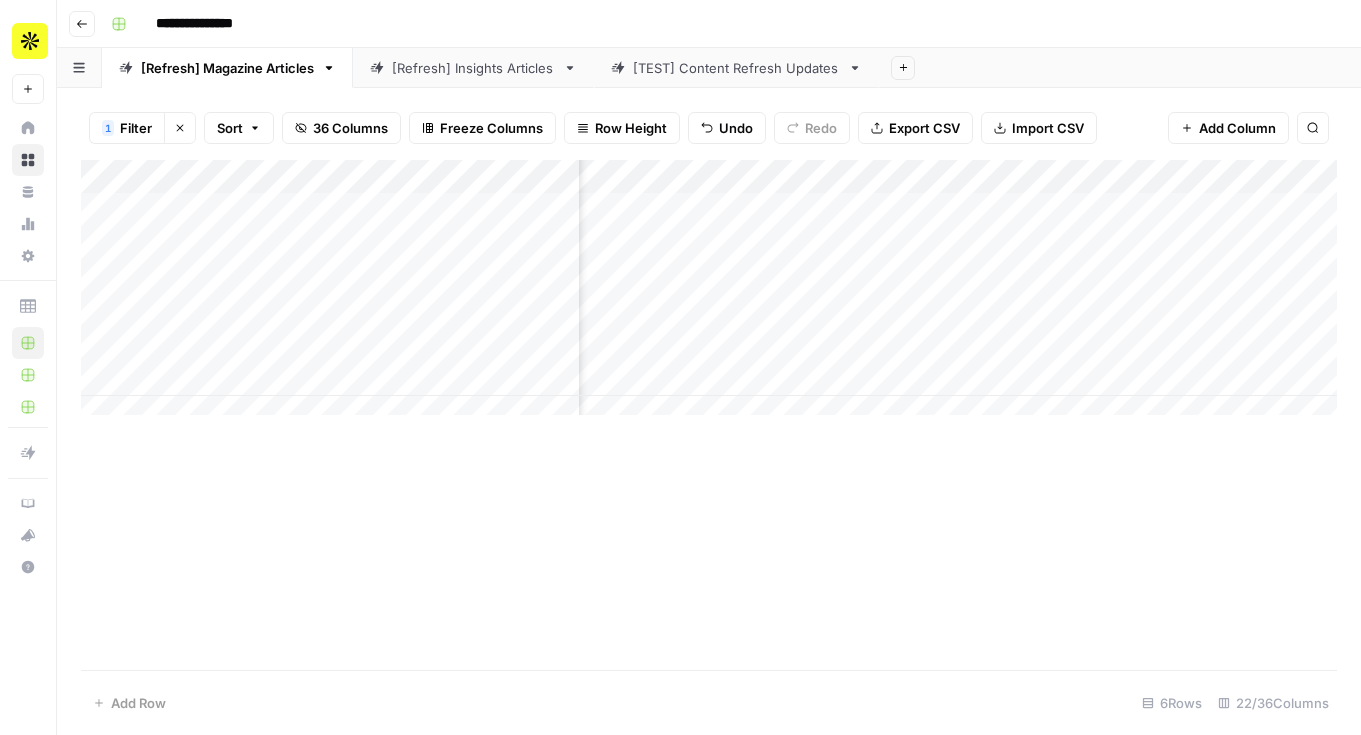 scroll, scrollTop: 0, scrollLeft: 856, axis: horizontal 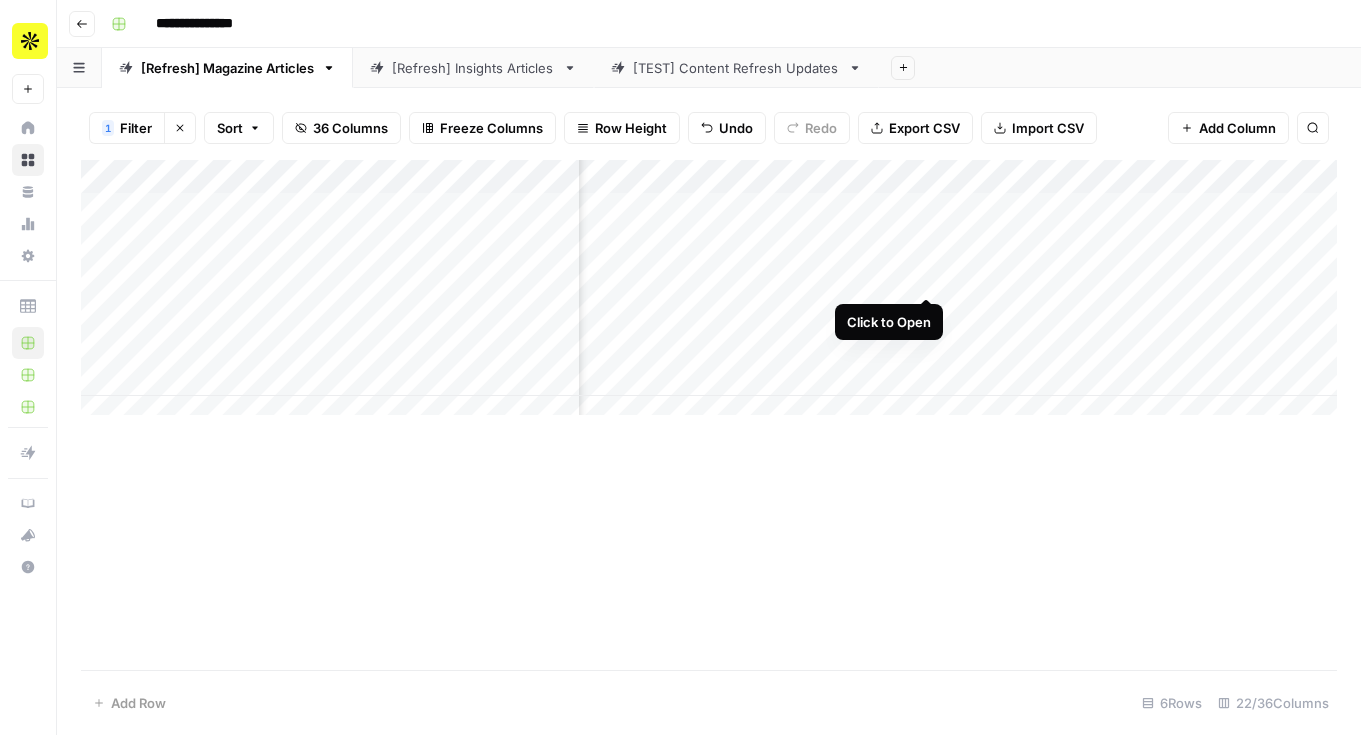 click on "Add Column" at bounding box center [709, 295] 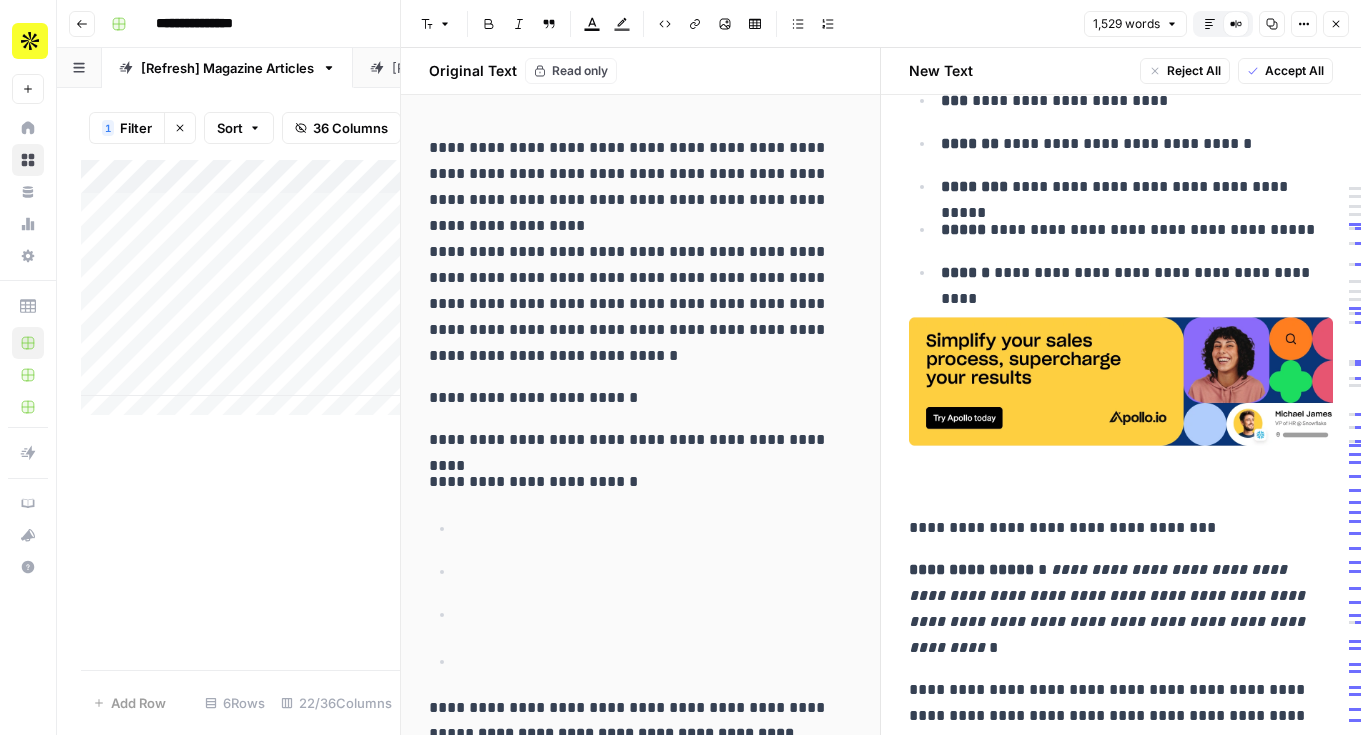 scroll, scrollTop: 711, scrollLeft: 0, axis: vertical 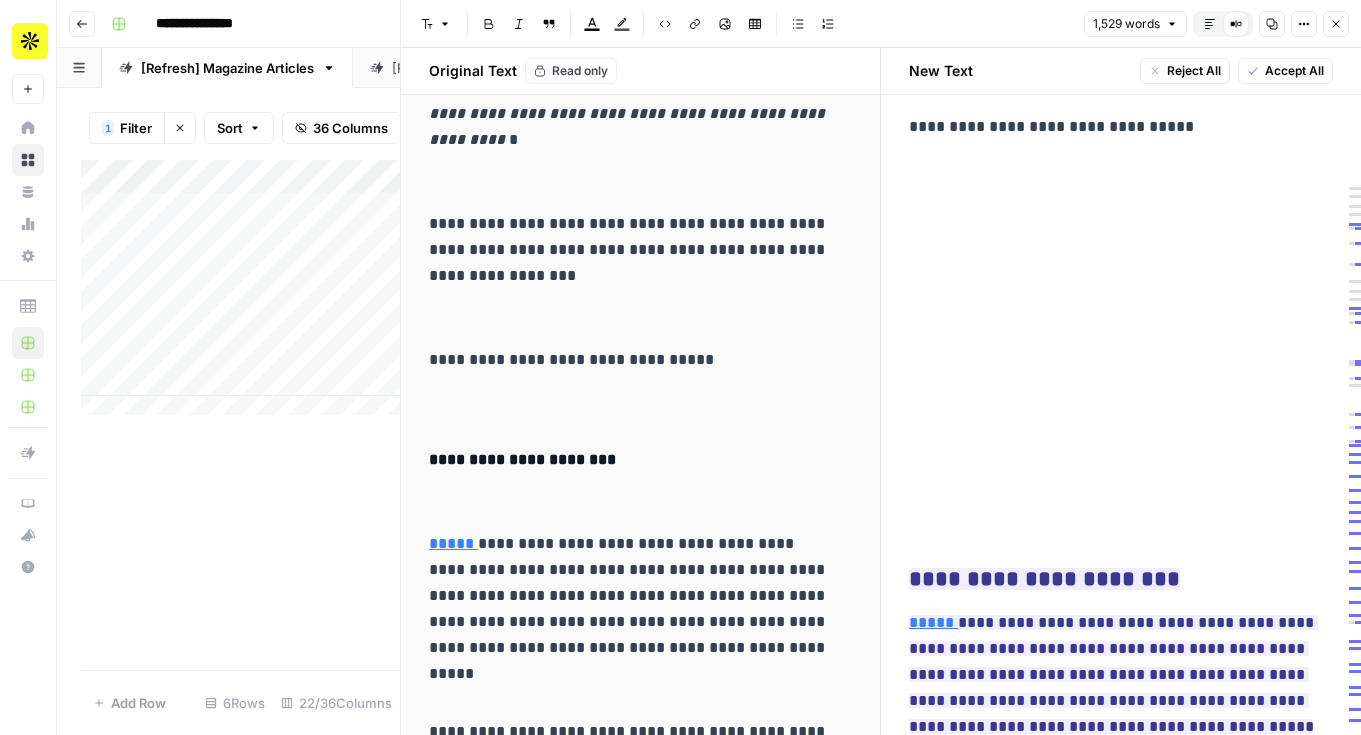 click on "**********" at bounding box center (1121, 479) 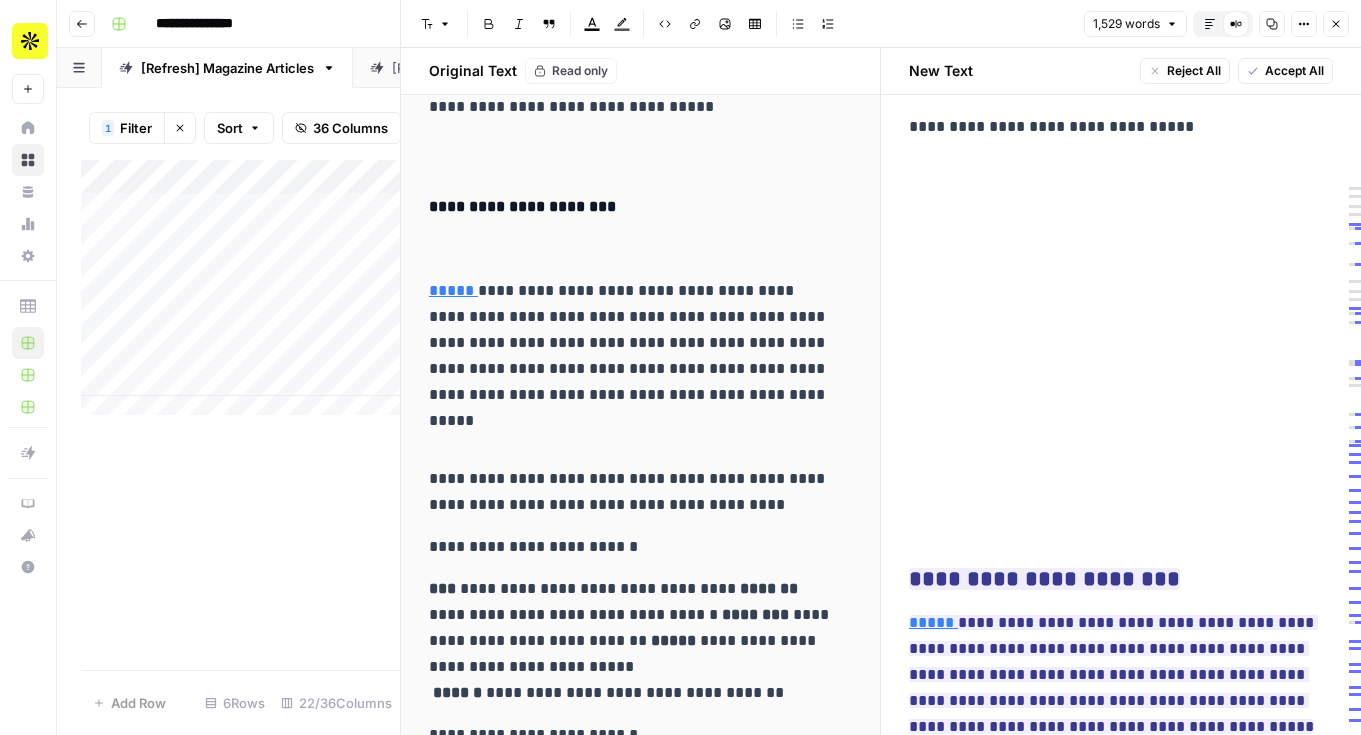 scroll, scrollTop: 1586, scrollLeft: 0, axis: vertical 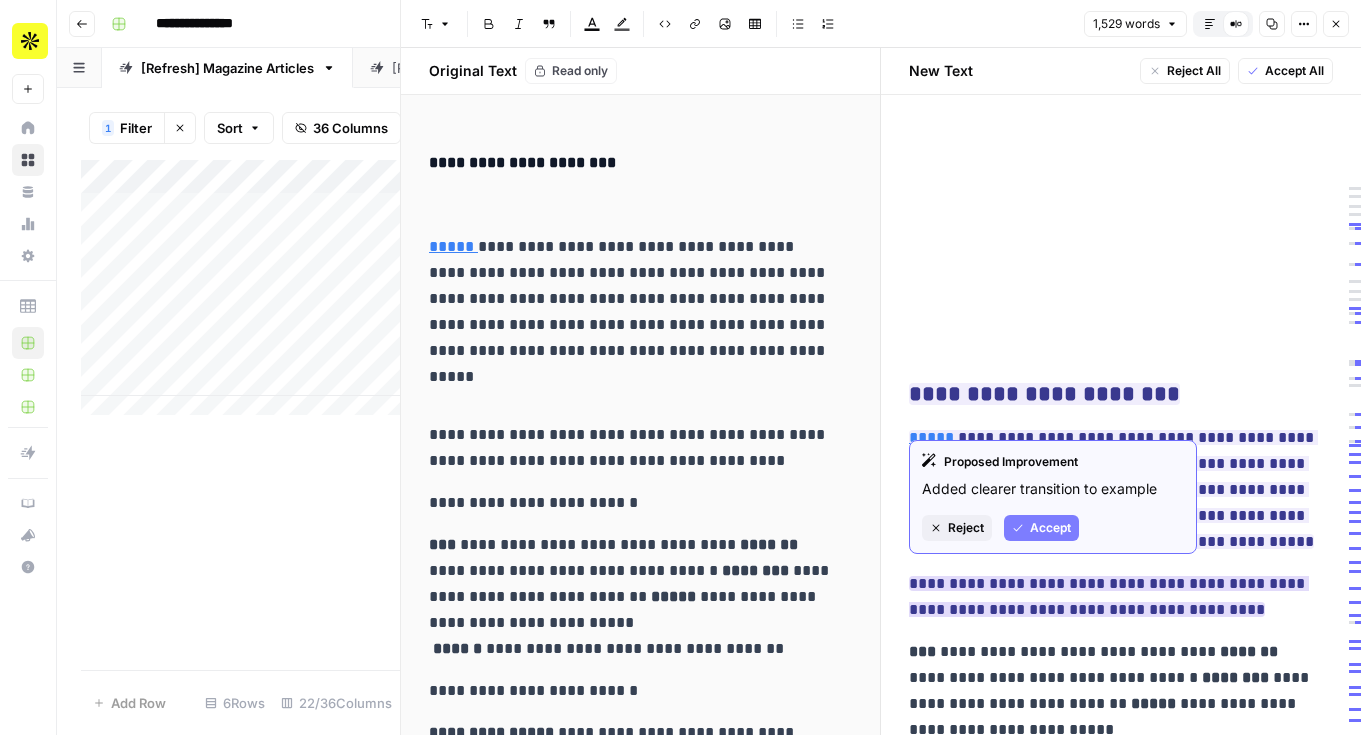 click on "Accept" at bounding box center [1050, 528] 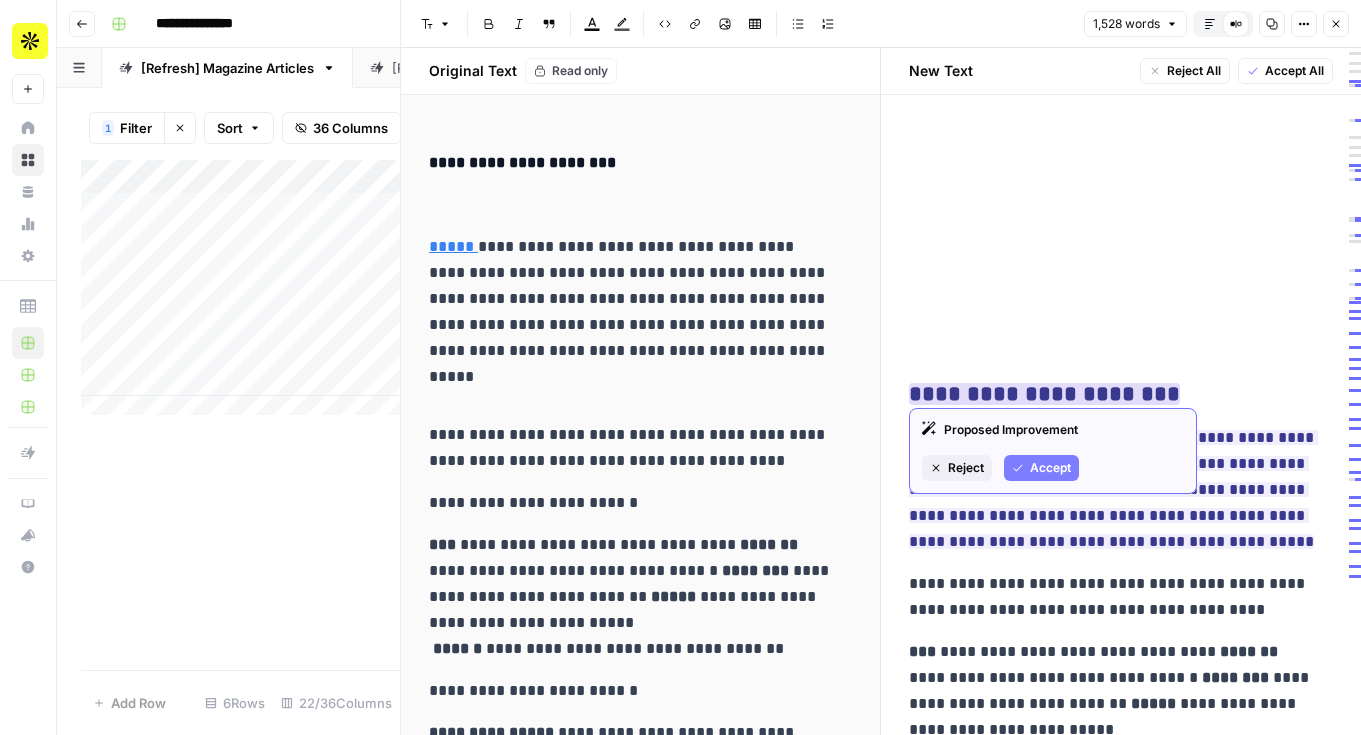click on "Accept" at bounding box center (1050, 468) 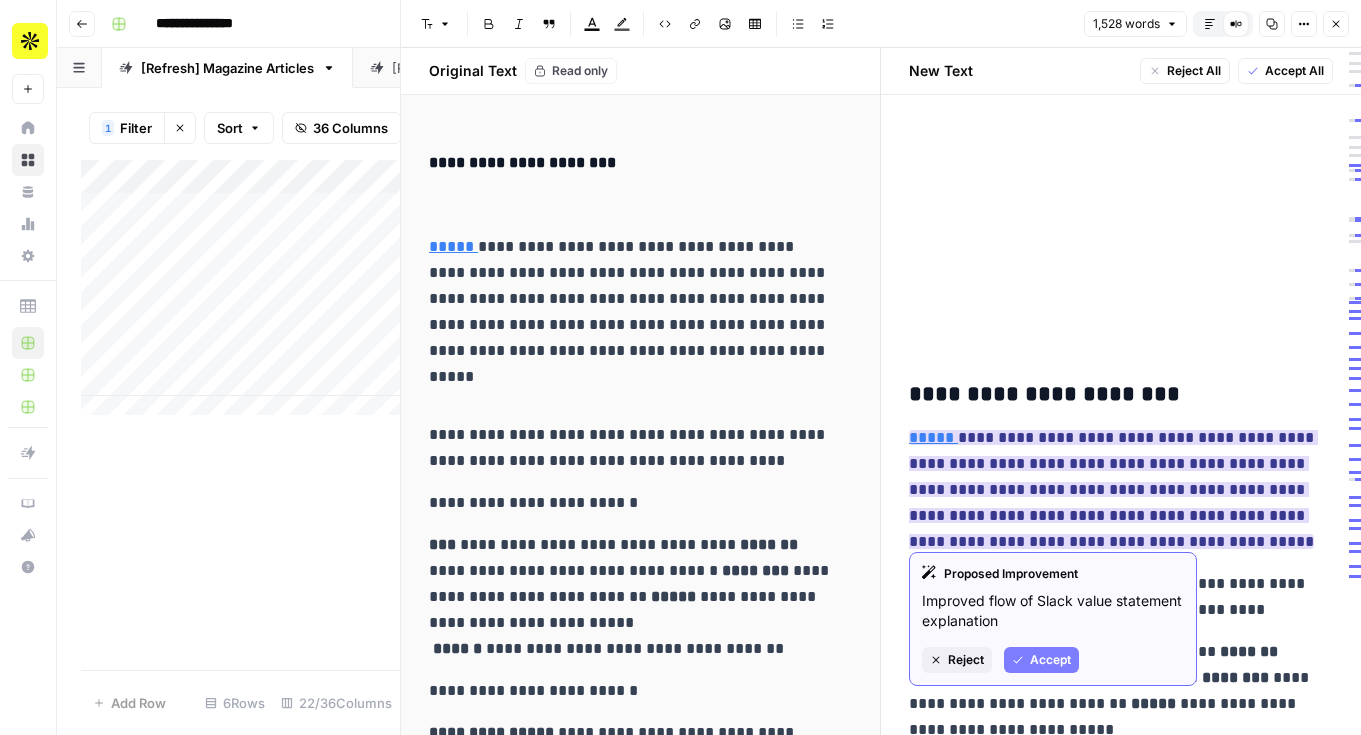 click on "Accept" at bounding box center [1050, 660] 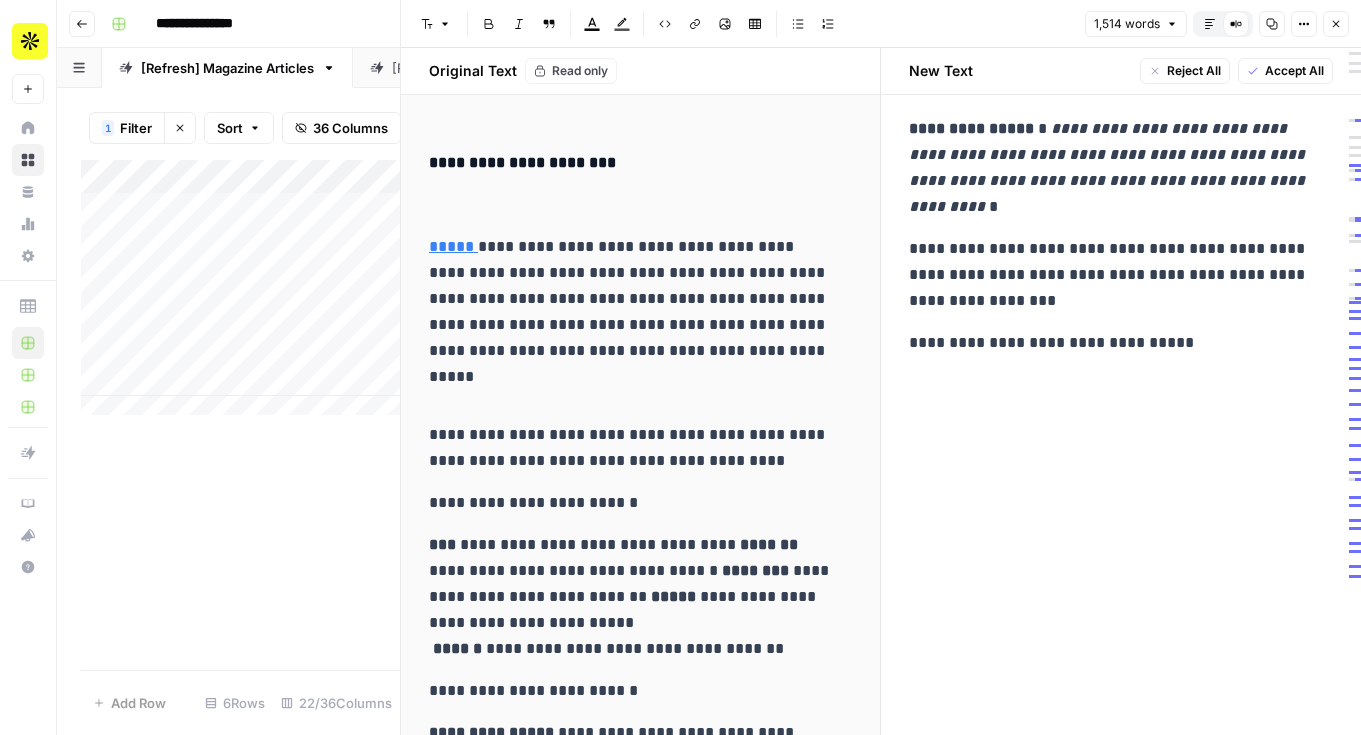 scroll, scrollTop: 1207, scrollLeft: 0, axis: vertical 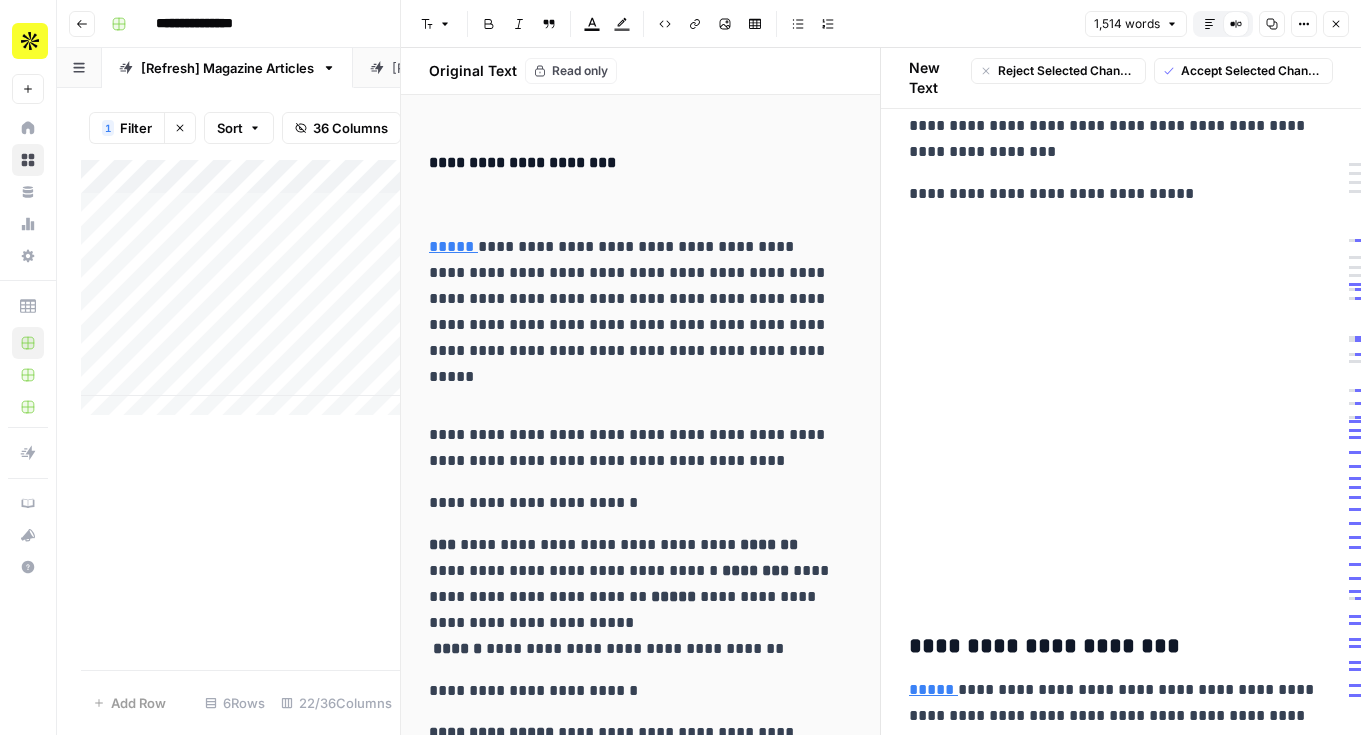 drag, startPoint x: 939, startPoint y: 591, endPoint x: 925, endPoint y: 224, distance: 367.26694 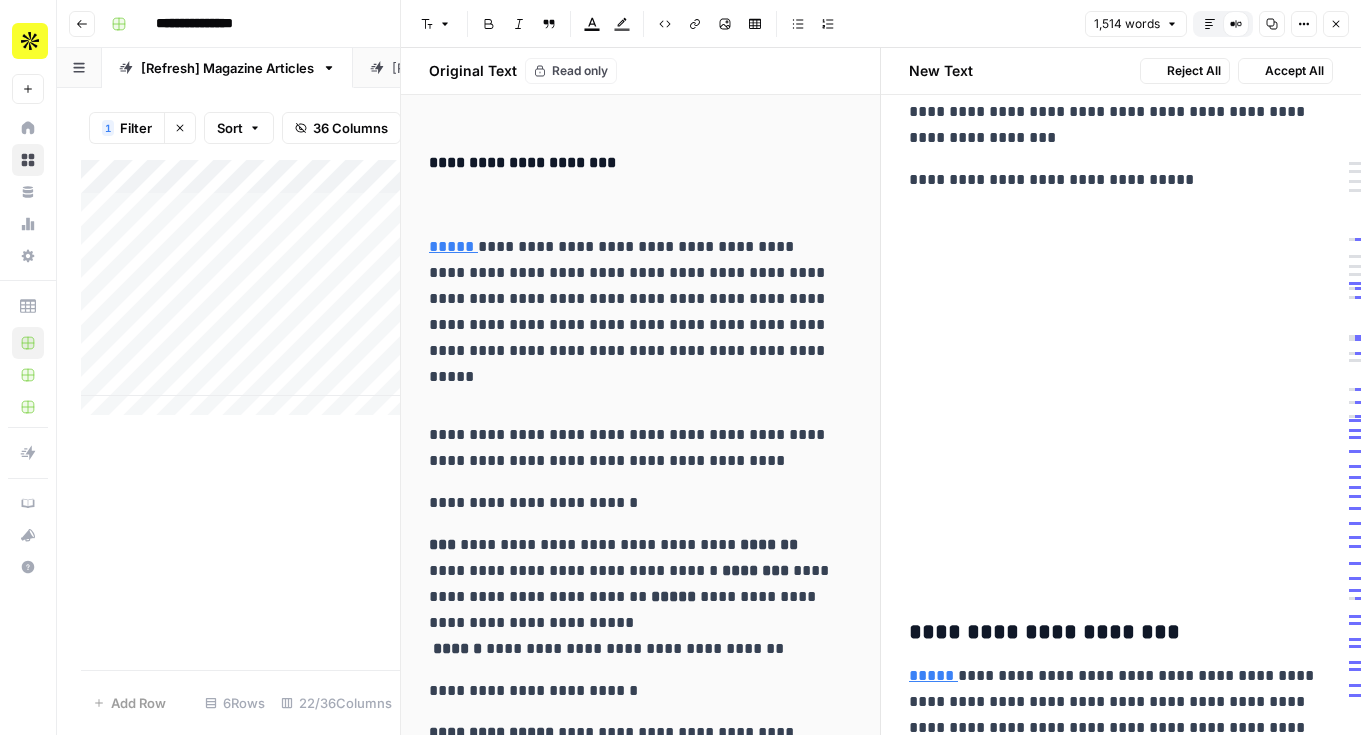 scroll, scrollTop: 1207, scrollLeft: 0, axis: vertical 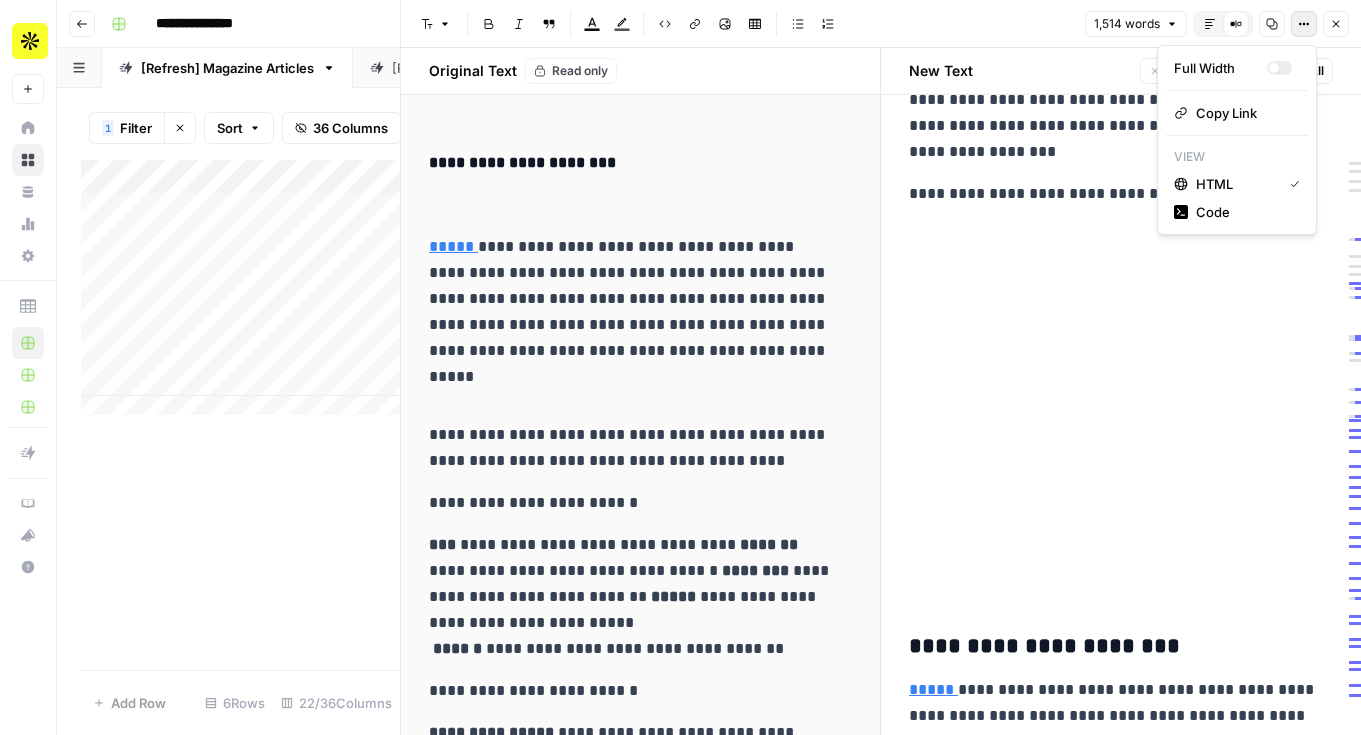click 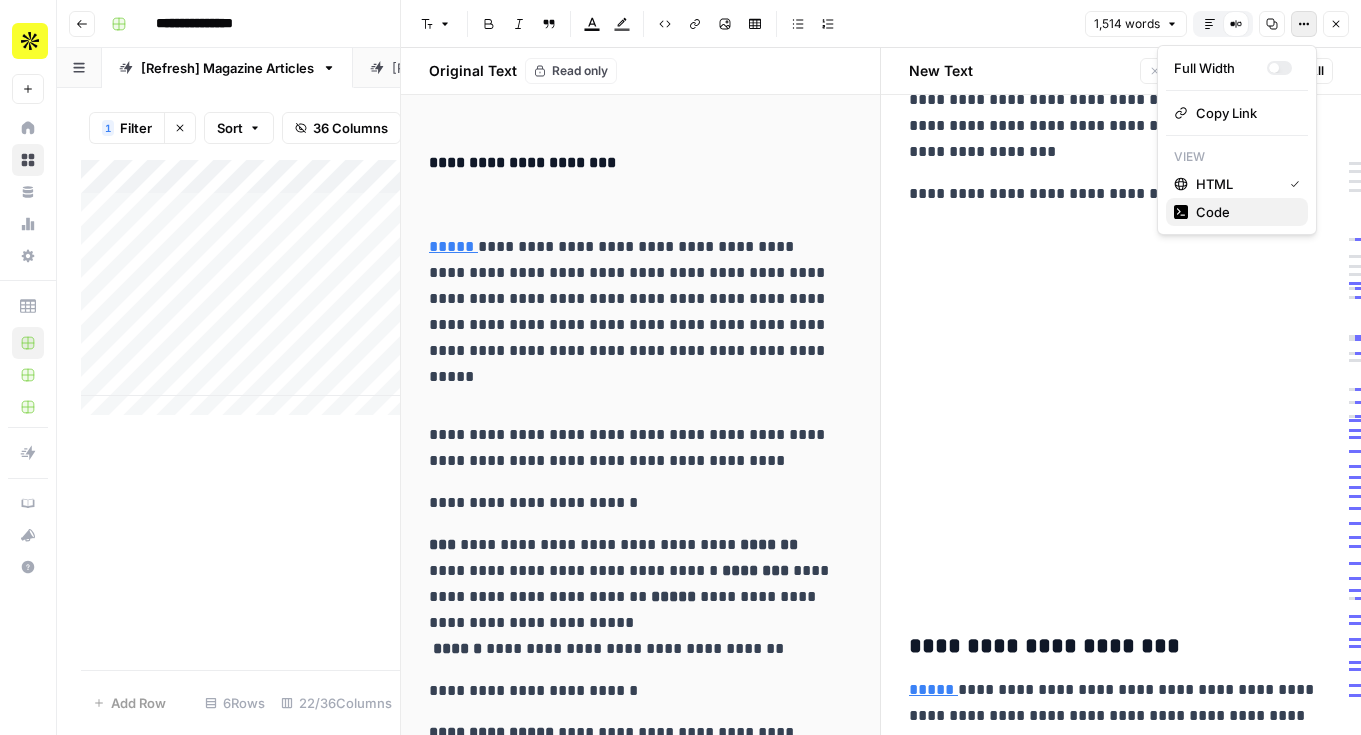 click on "Code" at bounding box center [1244, 212] 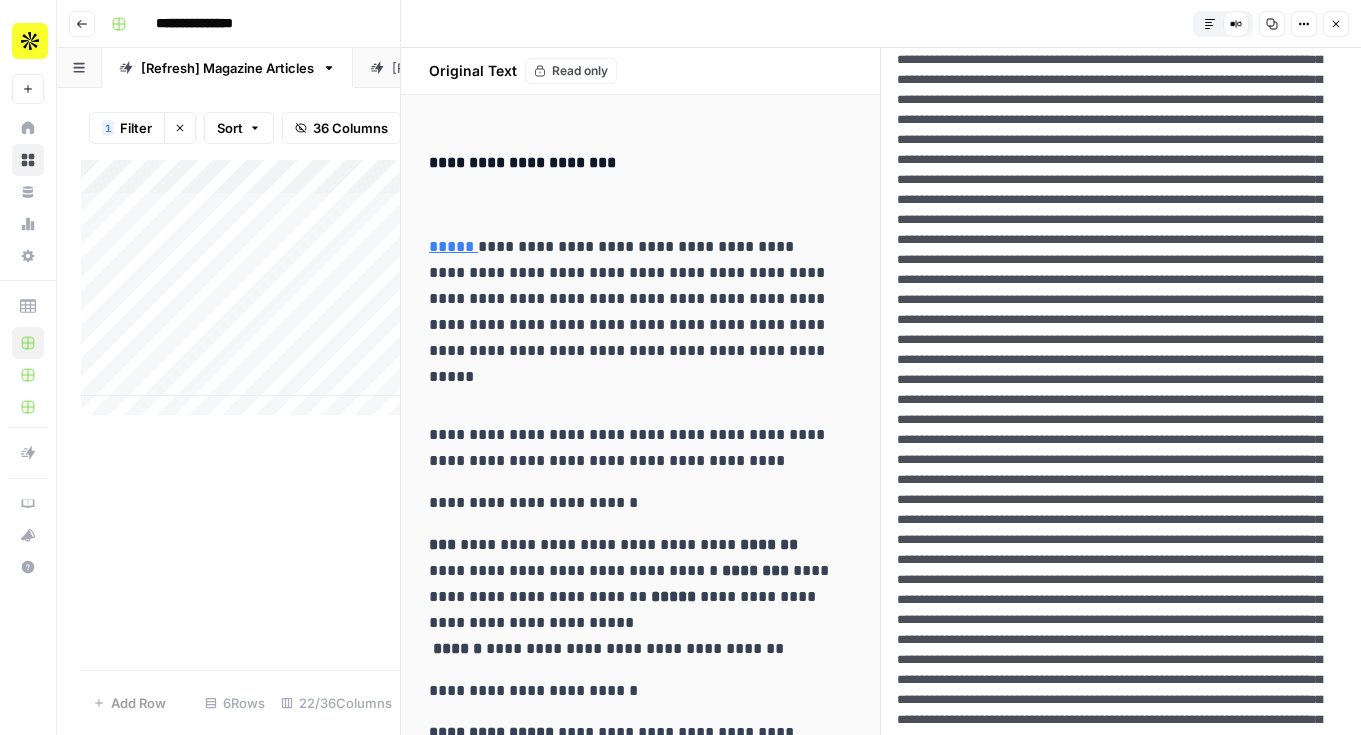 scroll, scrollTop: 647, scrollLeft: 0, axis: vertical 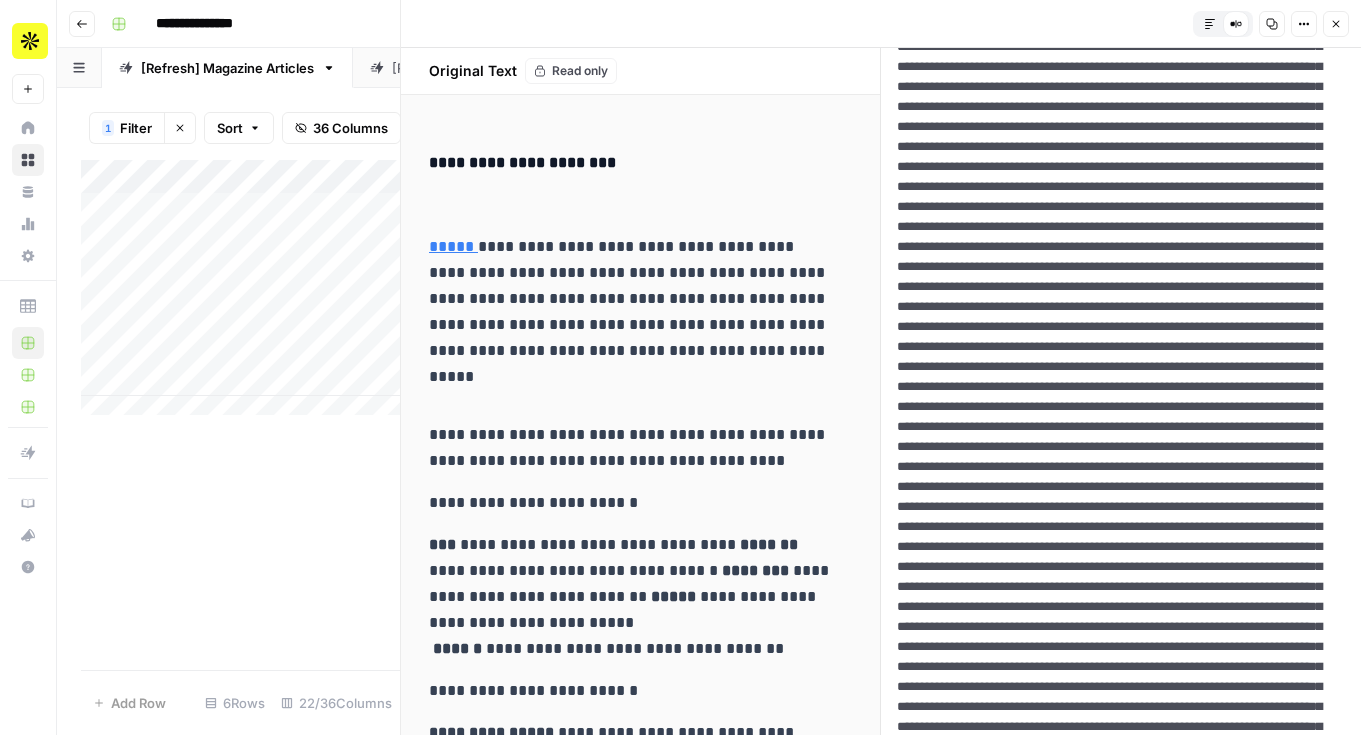 click 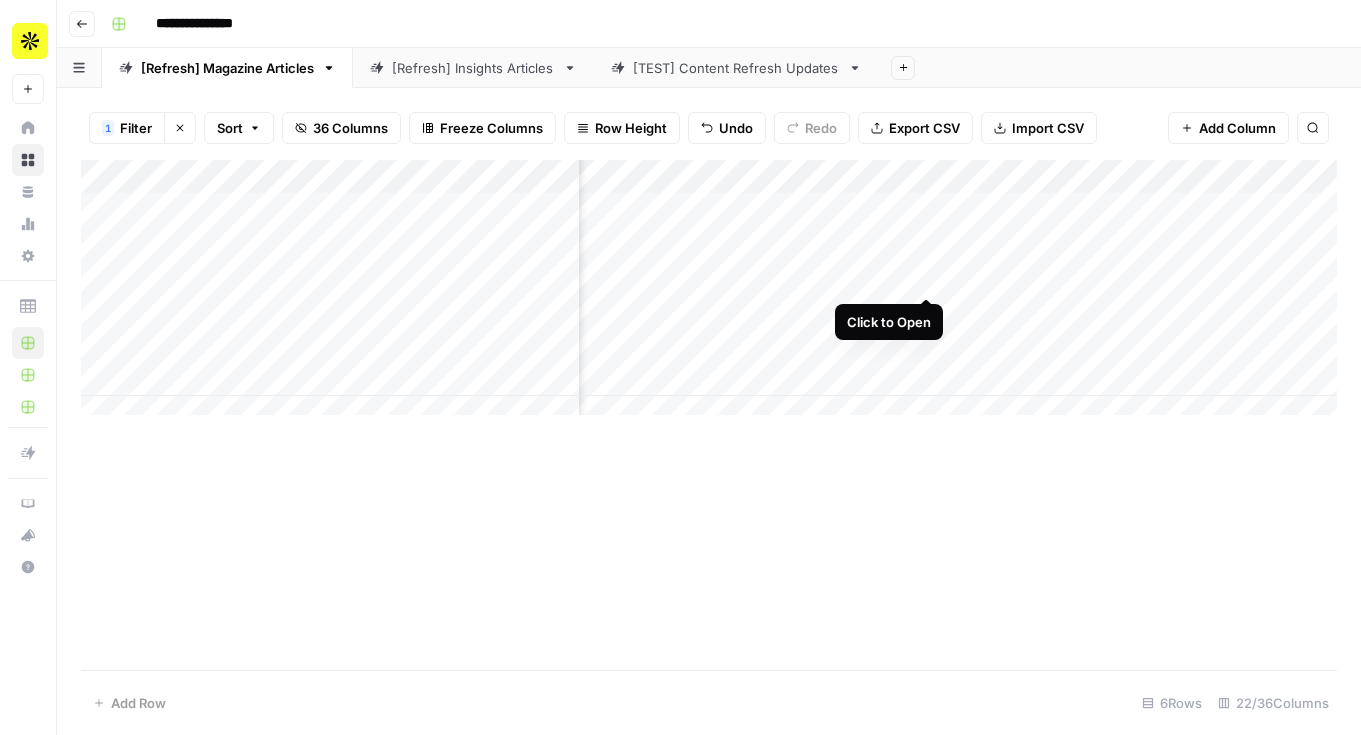 click on "Add Column" at bounding box center (709, 295) 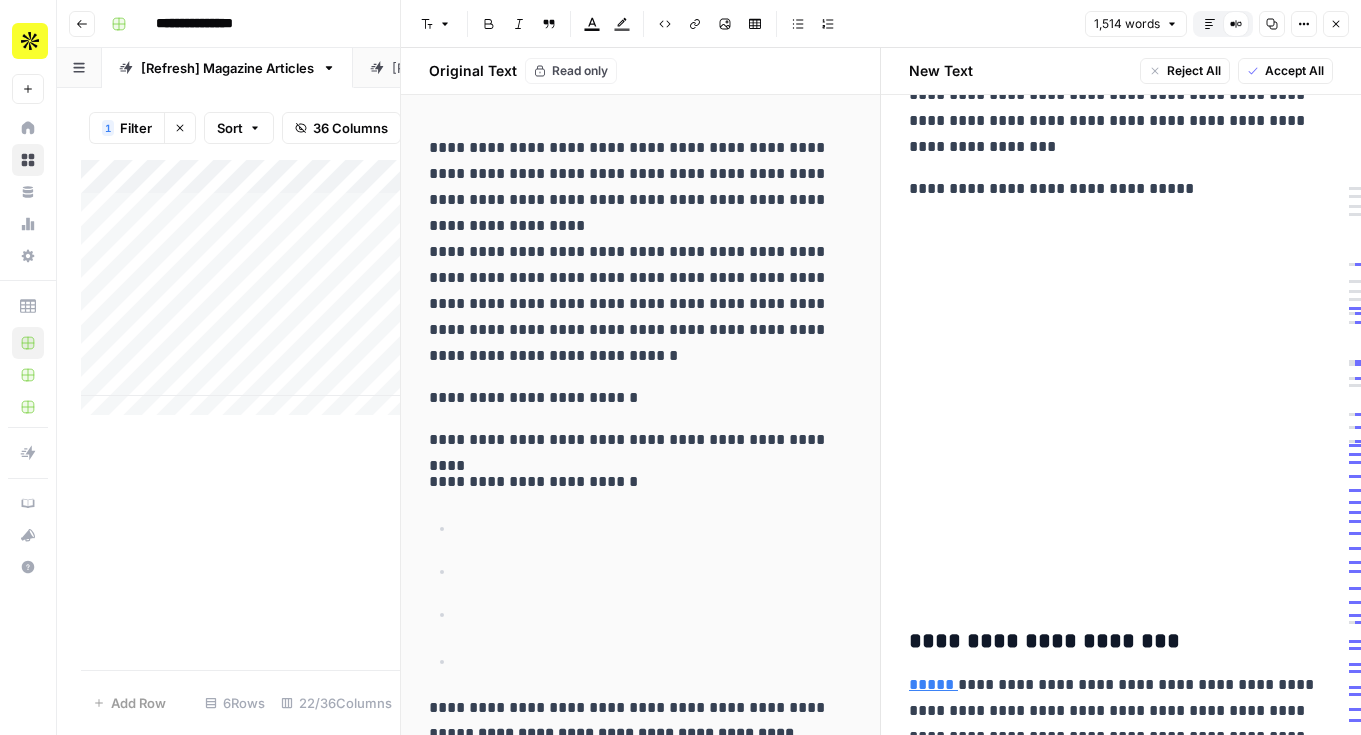 scroll, scrollTop: 1209, scrollLeft: 0, axis: vertical 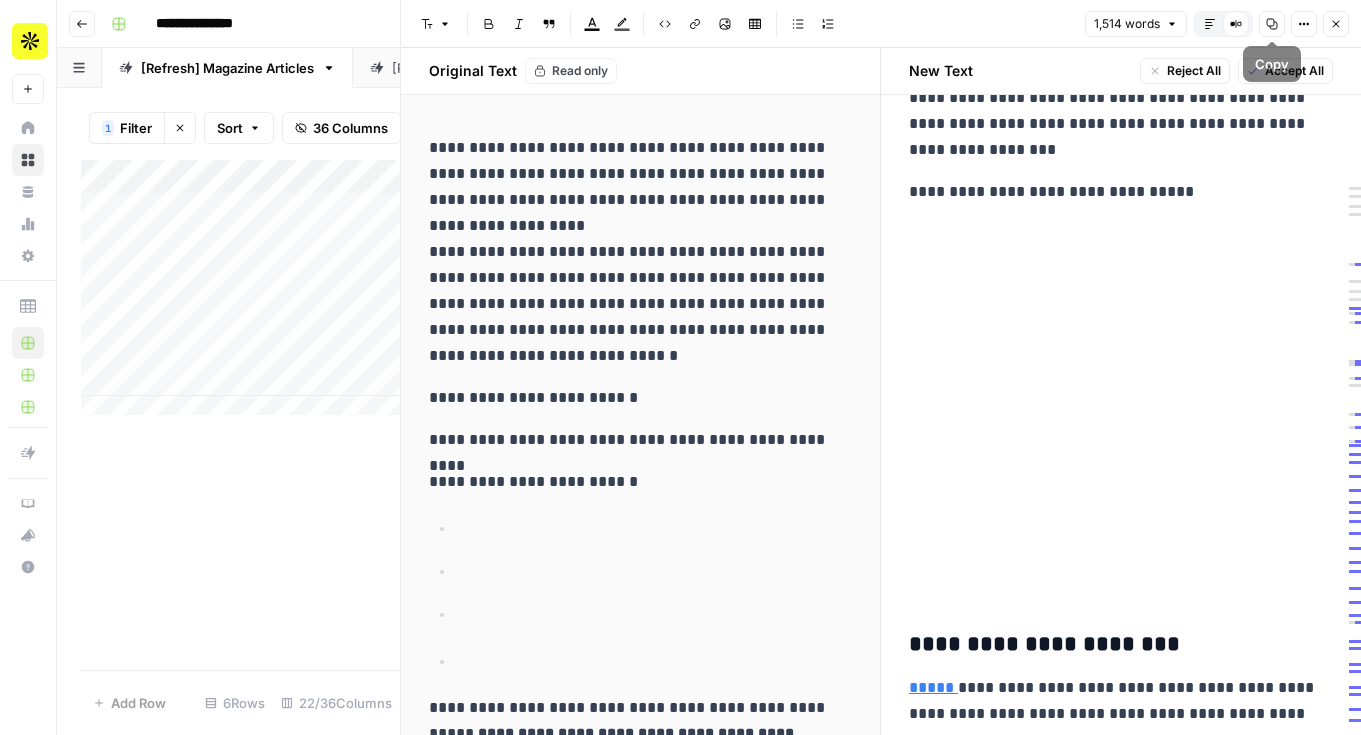 click 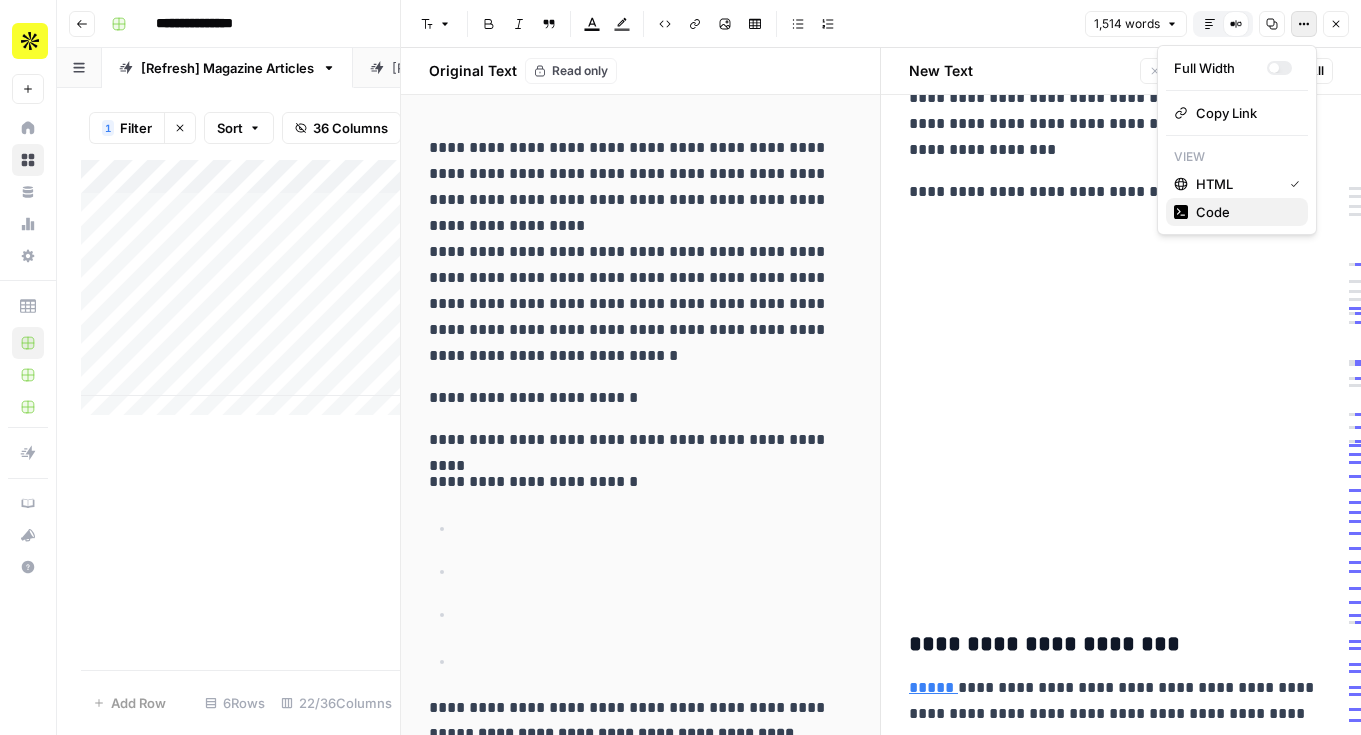 click on "Code" at bounding box center [1244, 212] 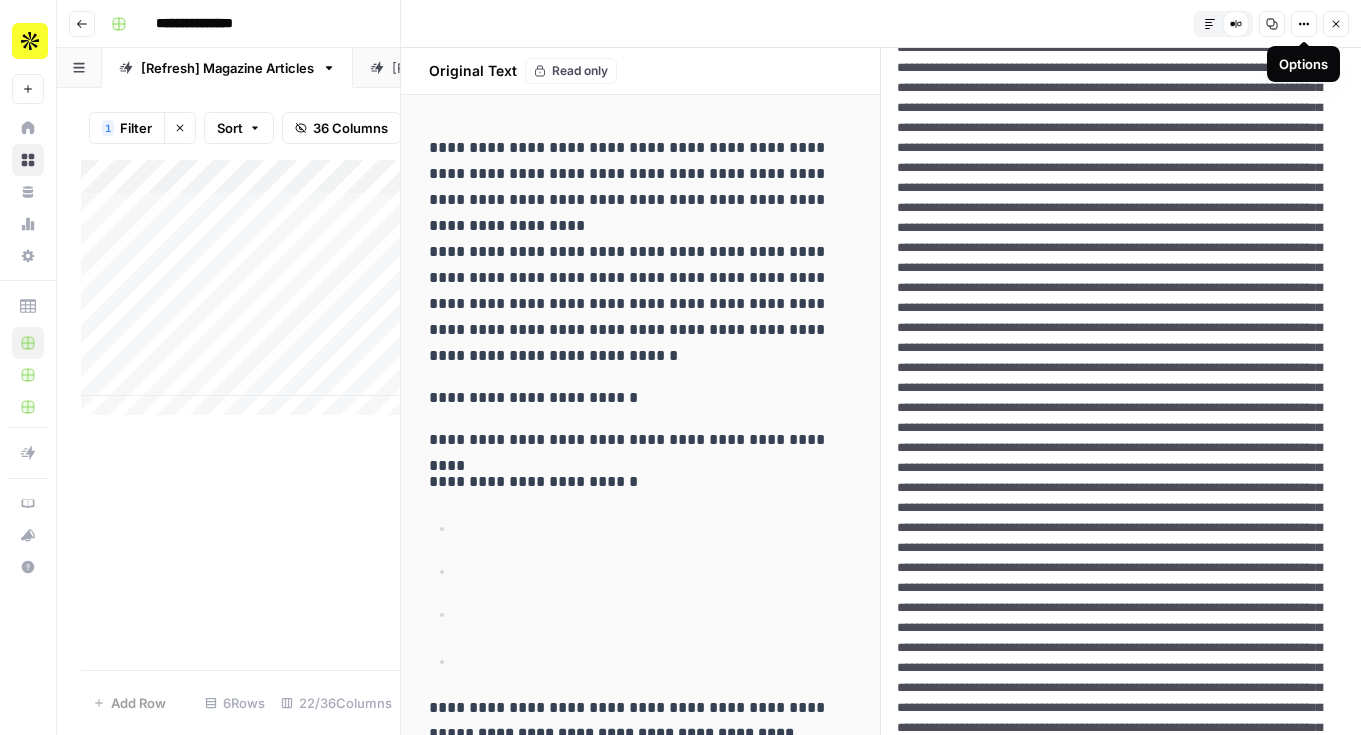 scroll, scrollTop: 907, scrollLeft: 0, axis: vertical 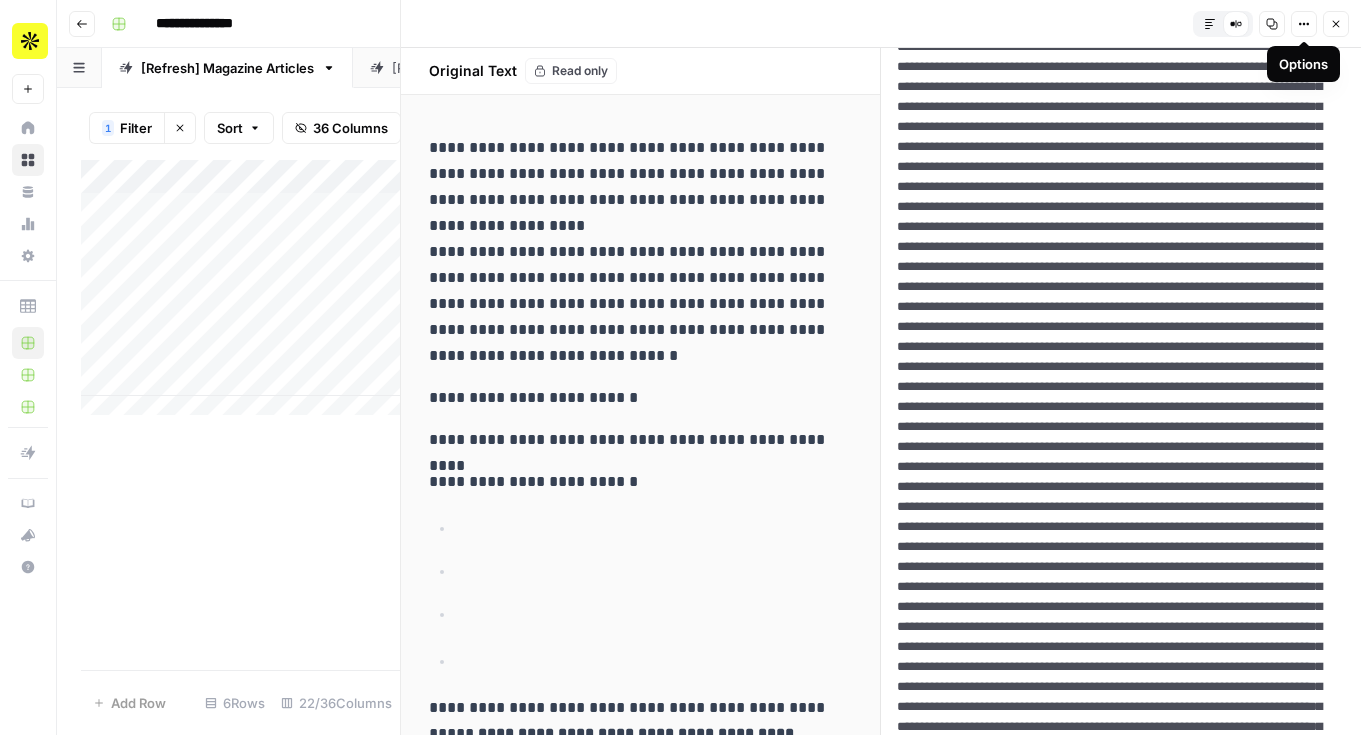 click 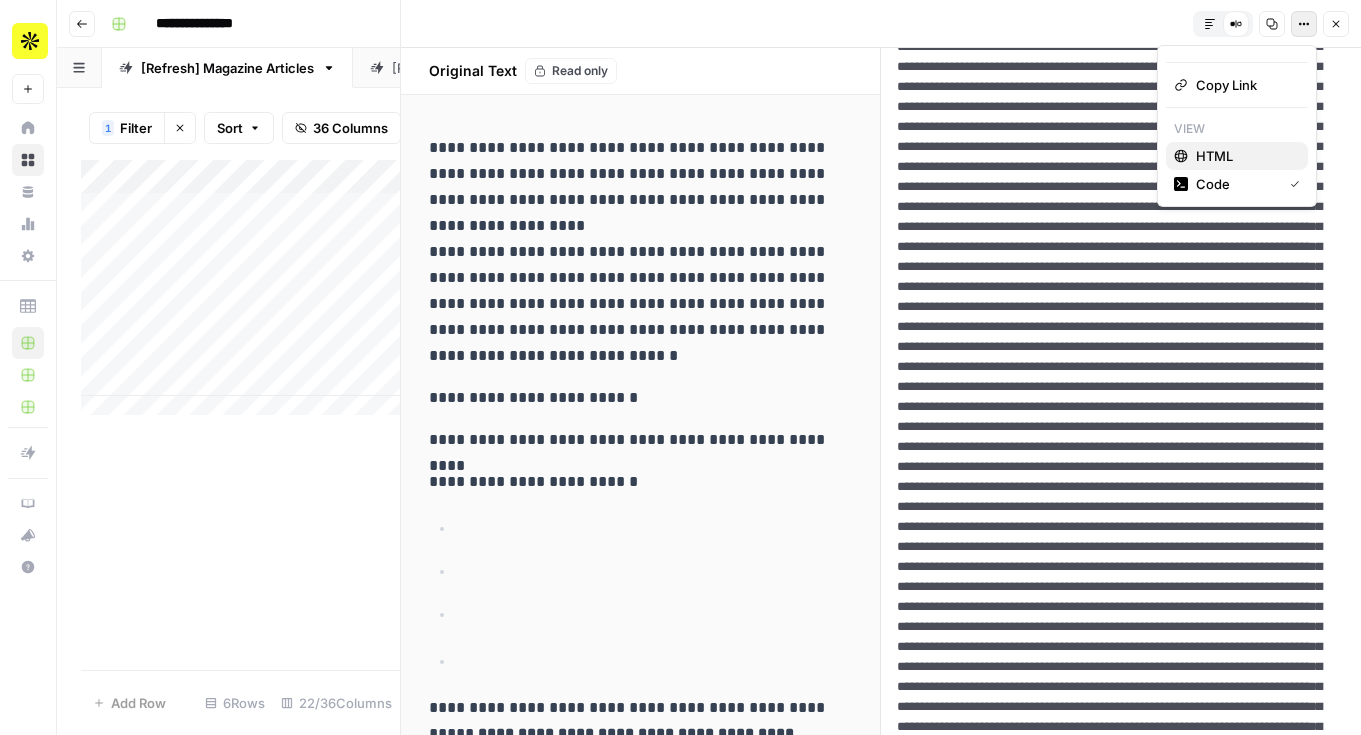 click on "HTML" at bounding box center (1244, 156) 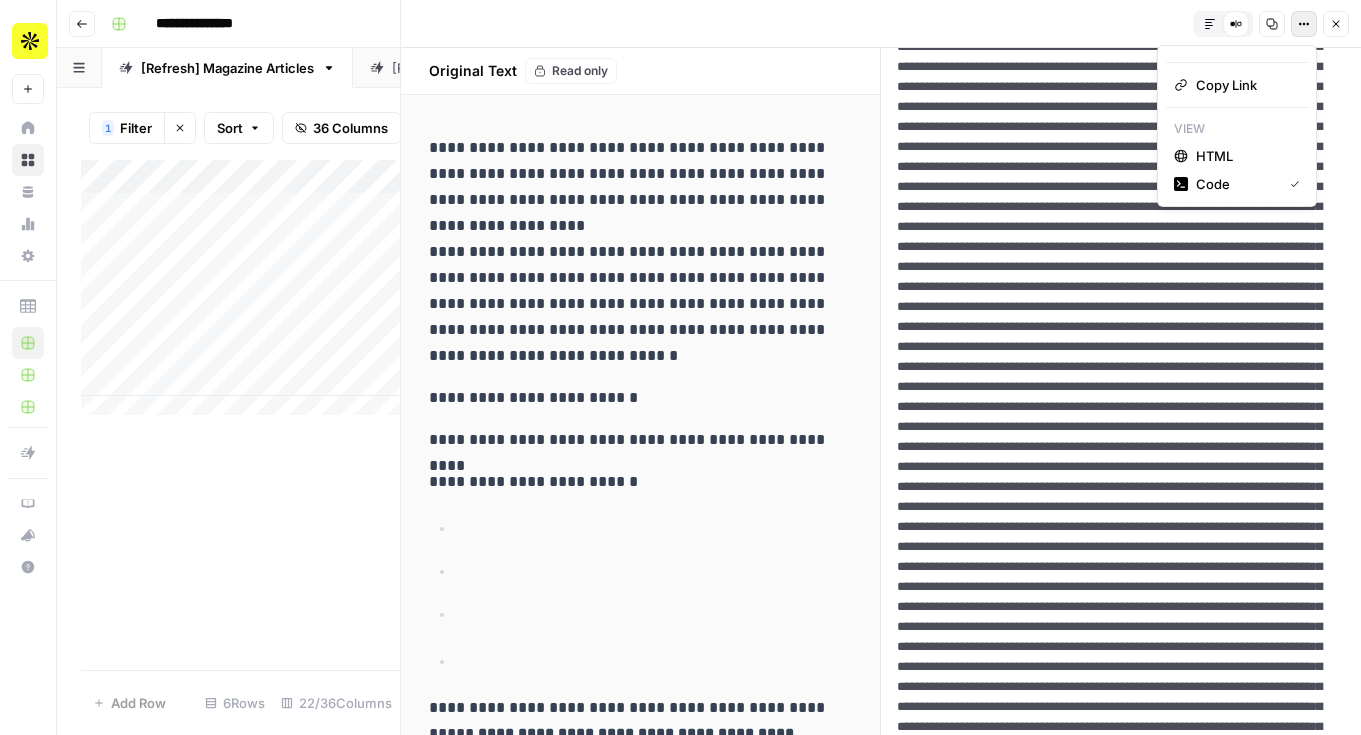 scroll, scrollTop: 0, scrollLeft: 0, axis: both 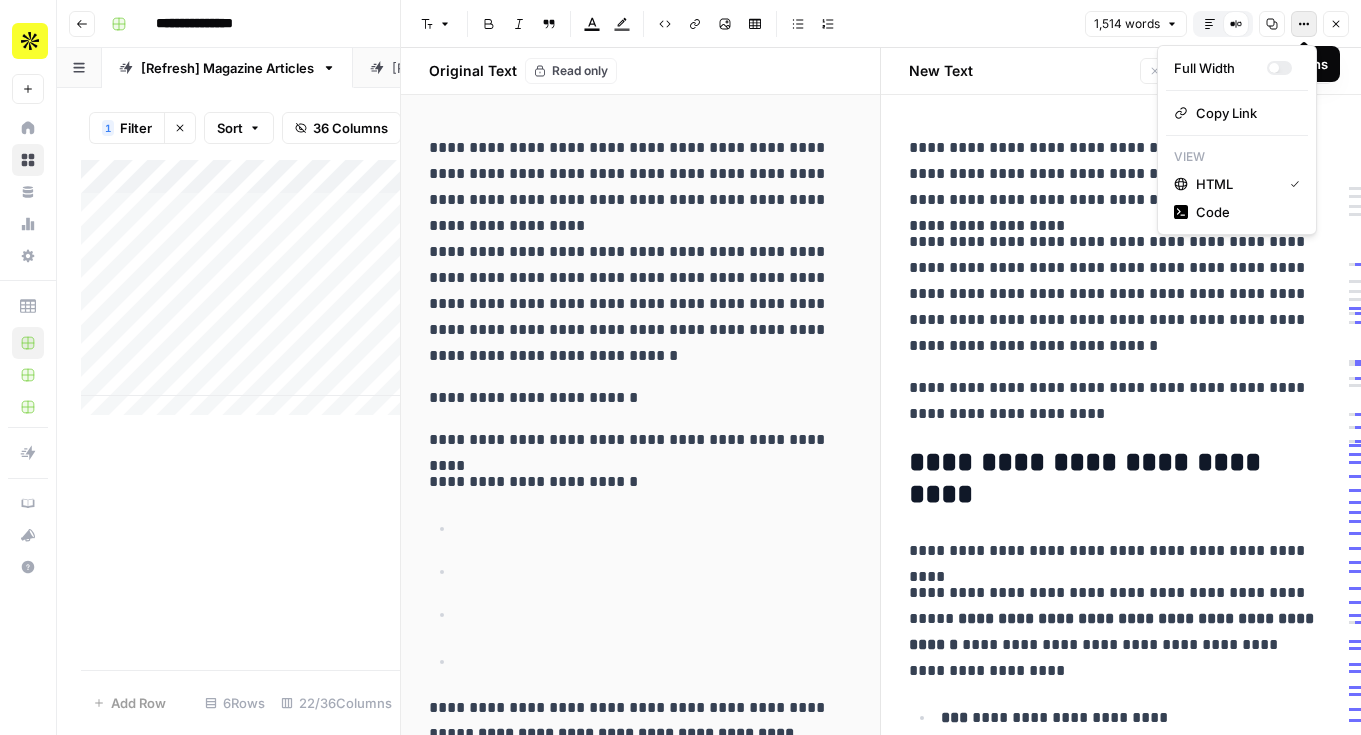 click 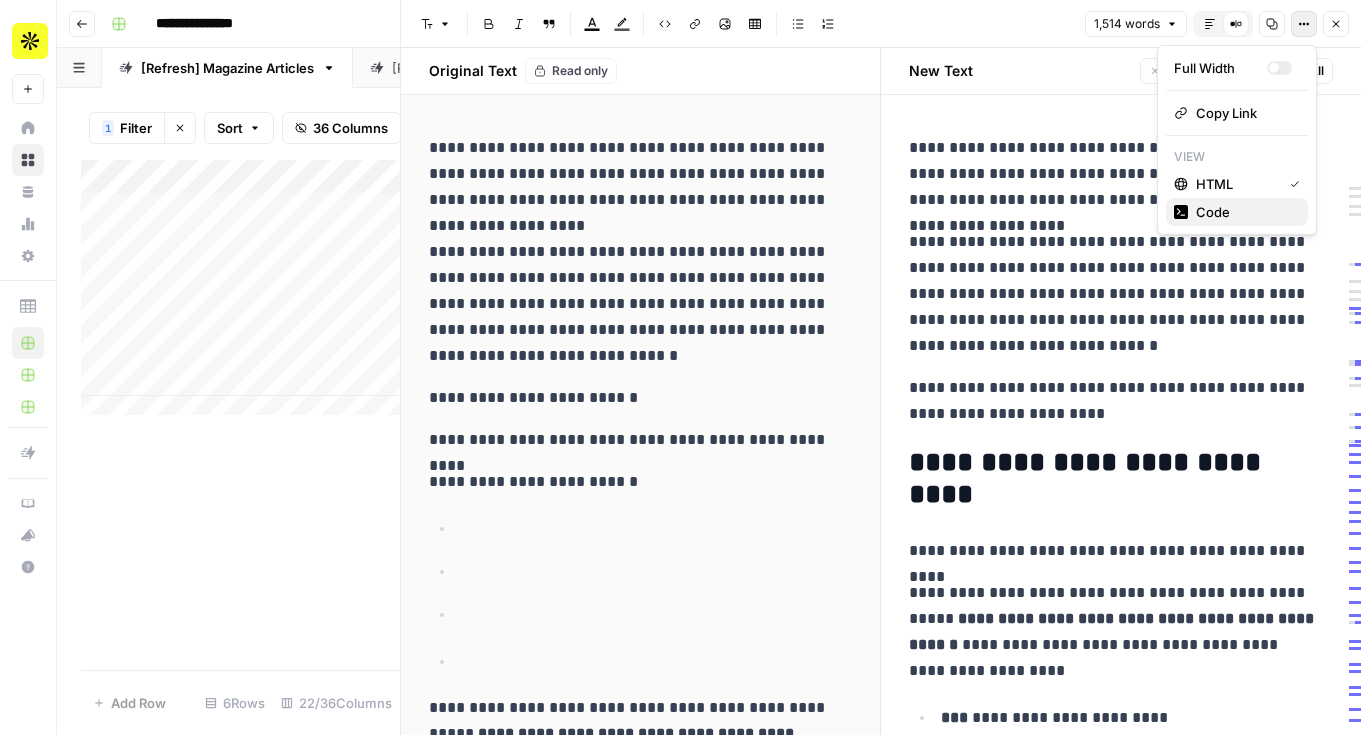 click on "Code" at bounding box center (1244, 212) 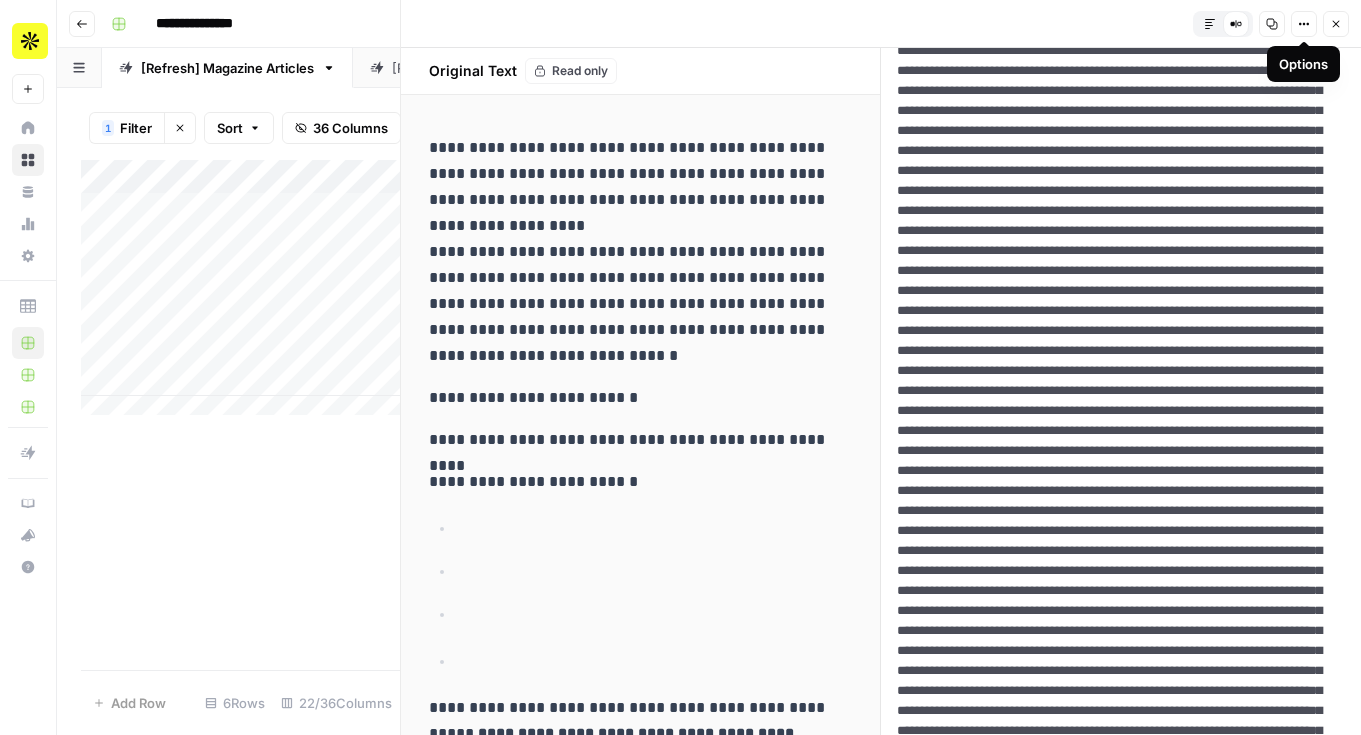 scroll, scrollTop: 316, scrollLeft: 0, axis: vertical 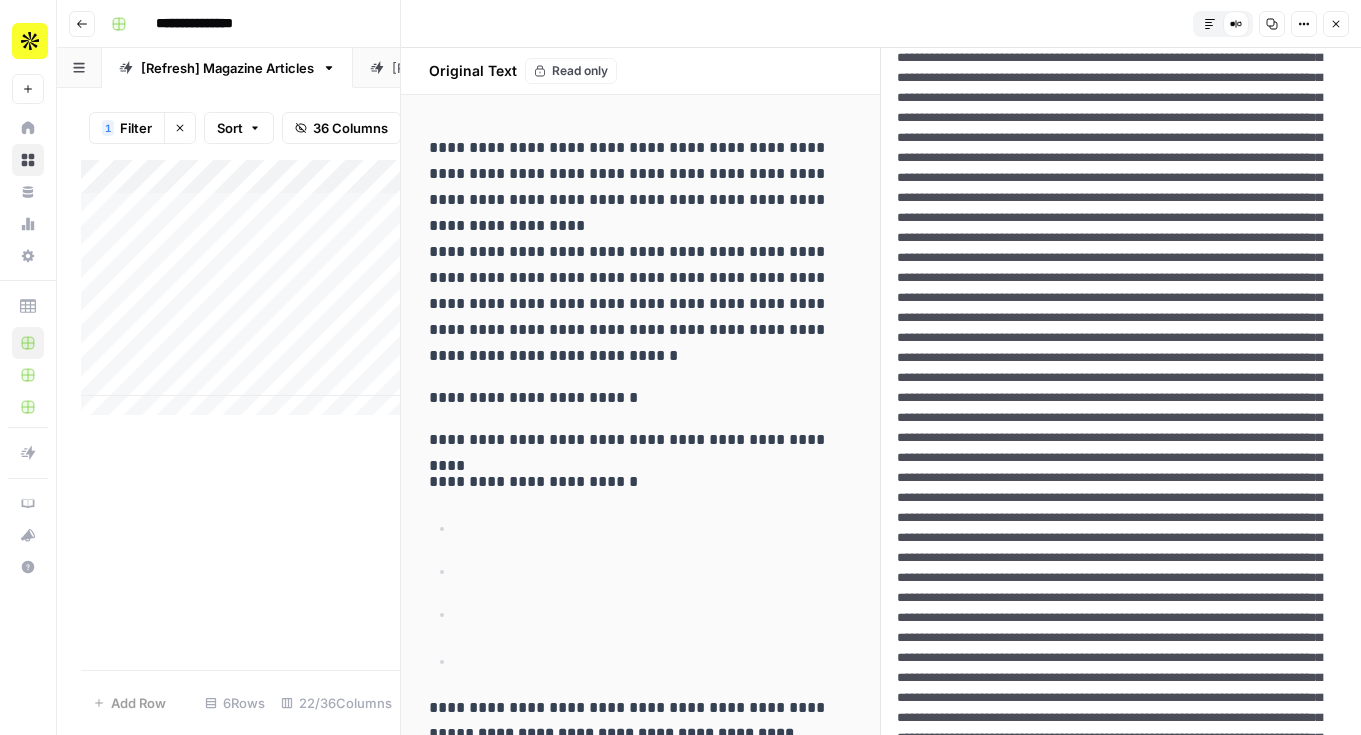 drag, startPoint x: 1226, startPoint y: 480, endPoint x: 1277, endPoint y: 581, distance: 113.14592 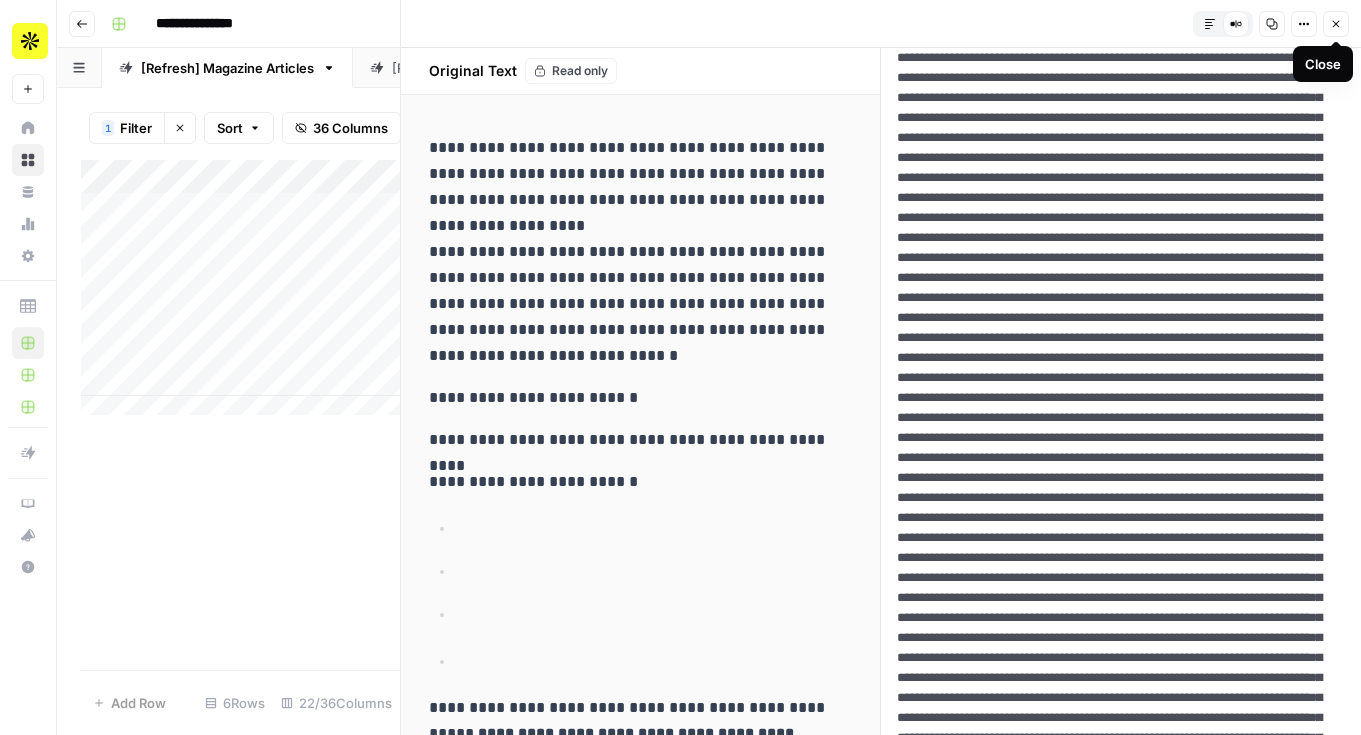 click on "Close" at bounding box center (1336, 24) 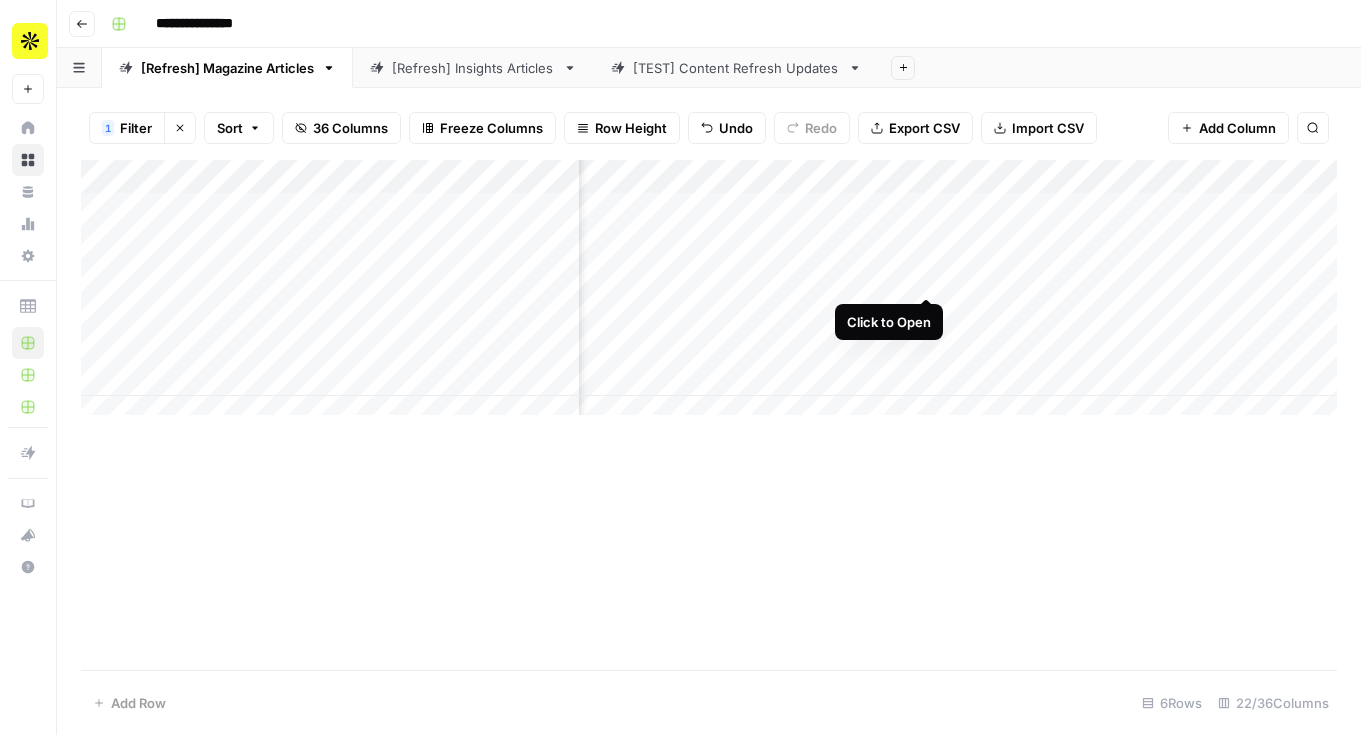 click on "Add Column" at bounding box center (709, 295) 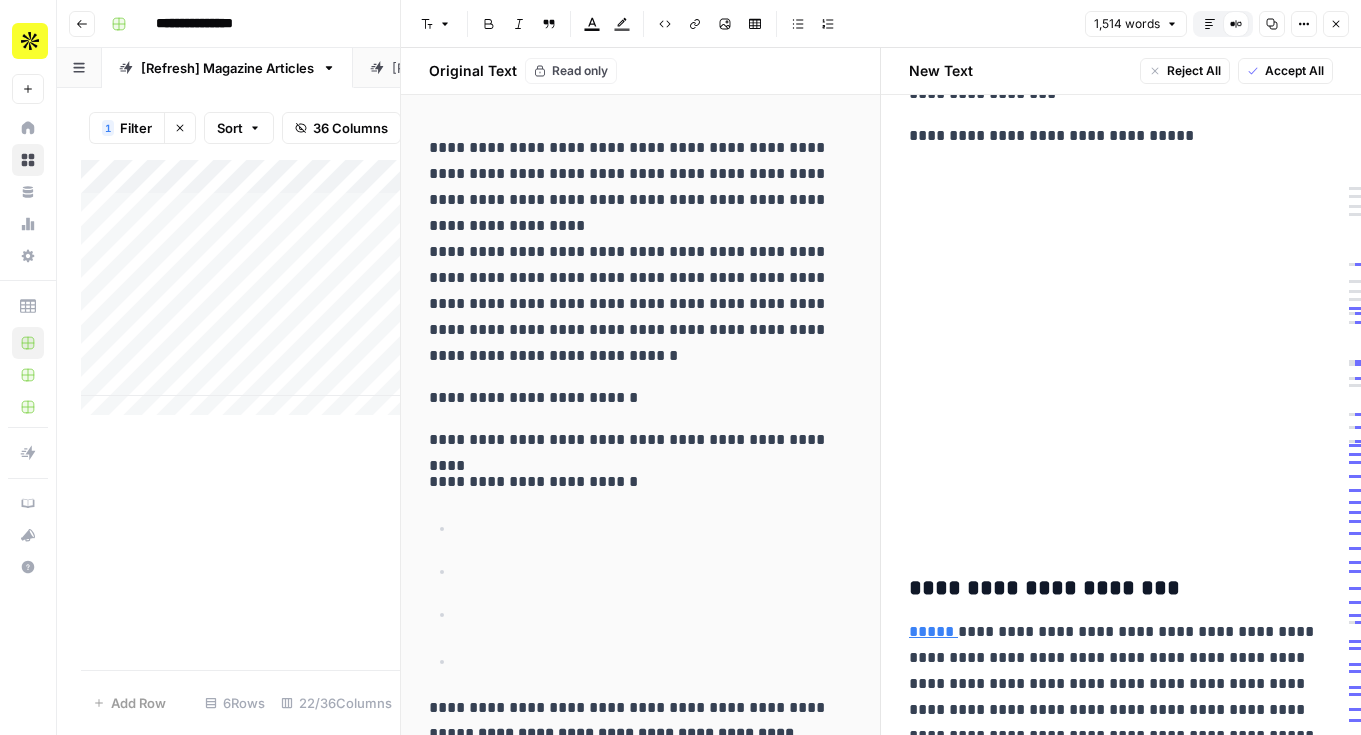 scroll, scrollTop: 1537, scrollLeft: 0, axis: vertical 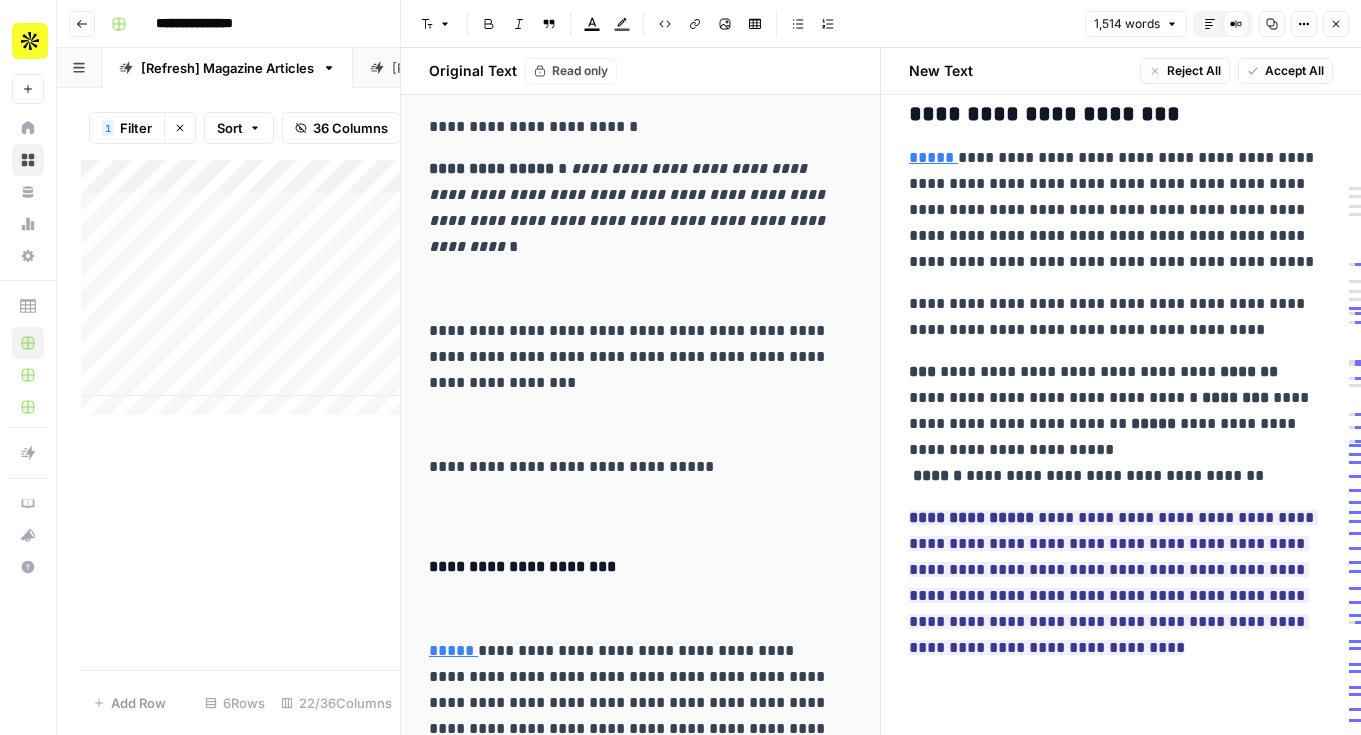 click on "*****" at bounding box center (933, 157) 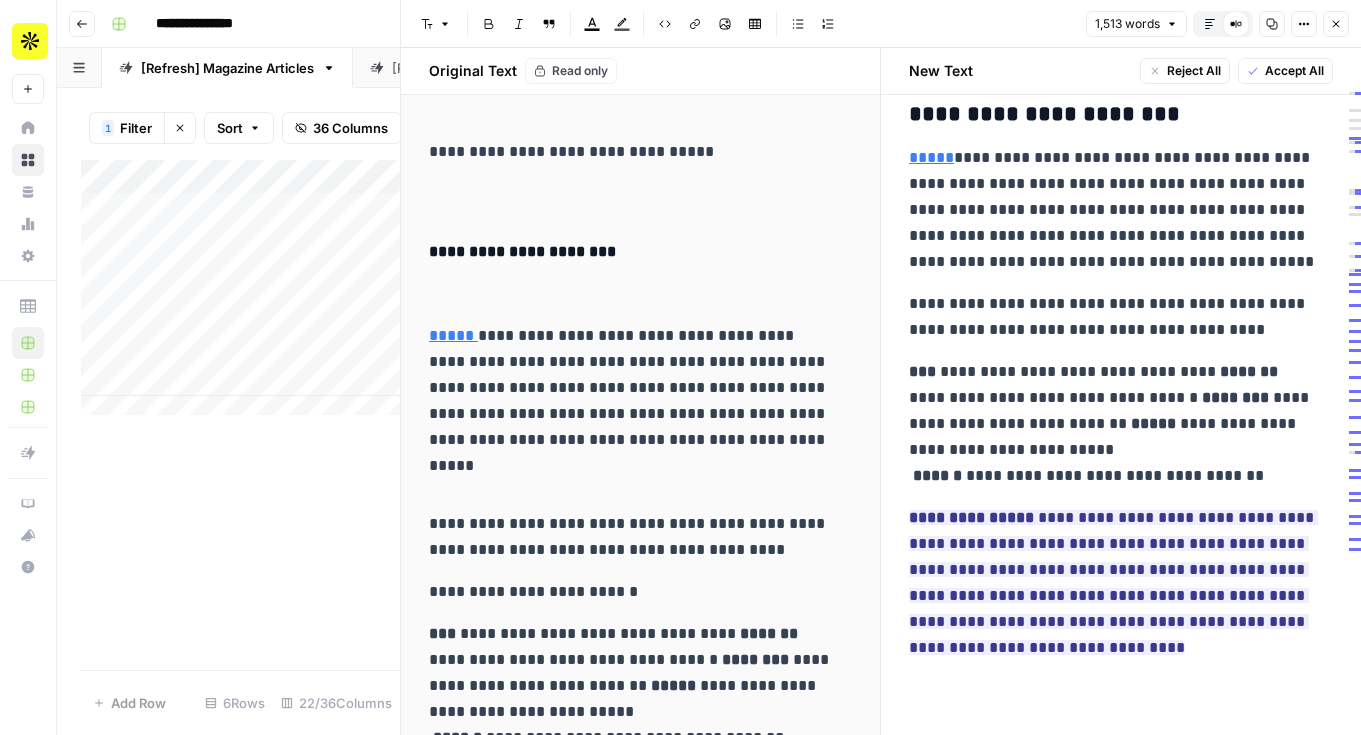 scroll, scrollTop: 1758, scrollLeft: 0, axis: vertical 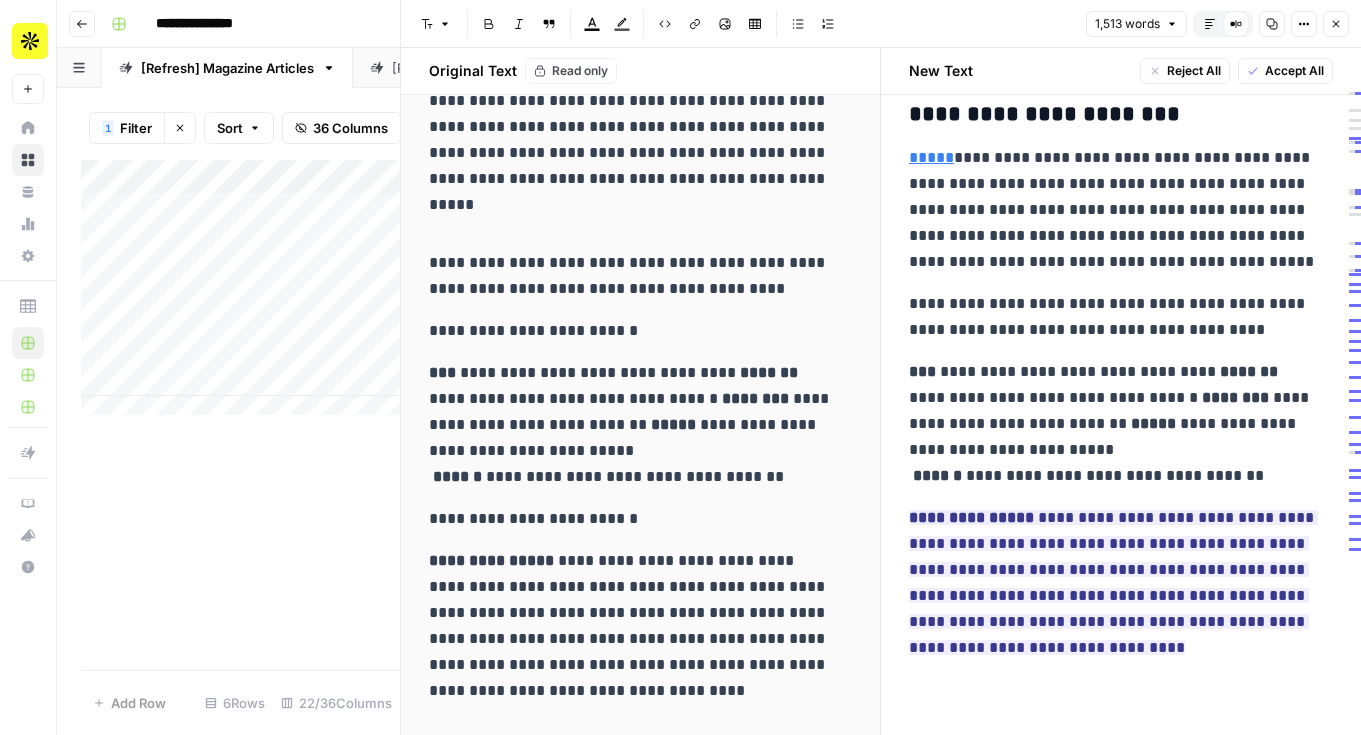 click on "Options" at bounding box center [1304, 24] 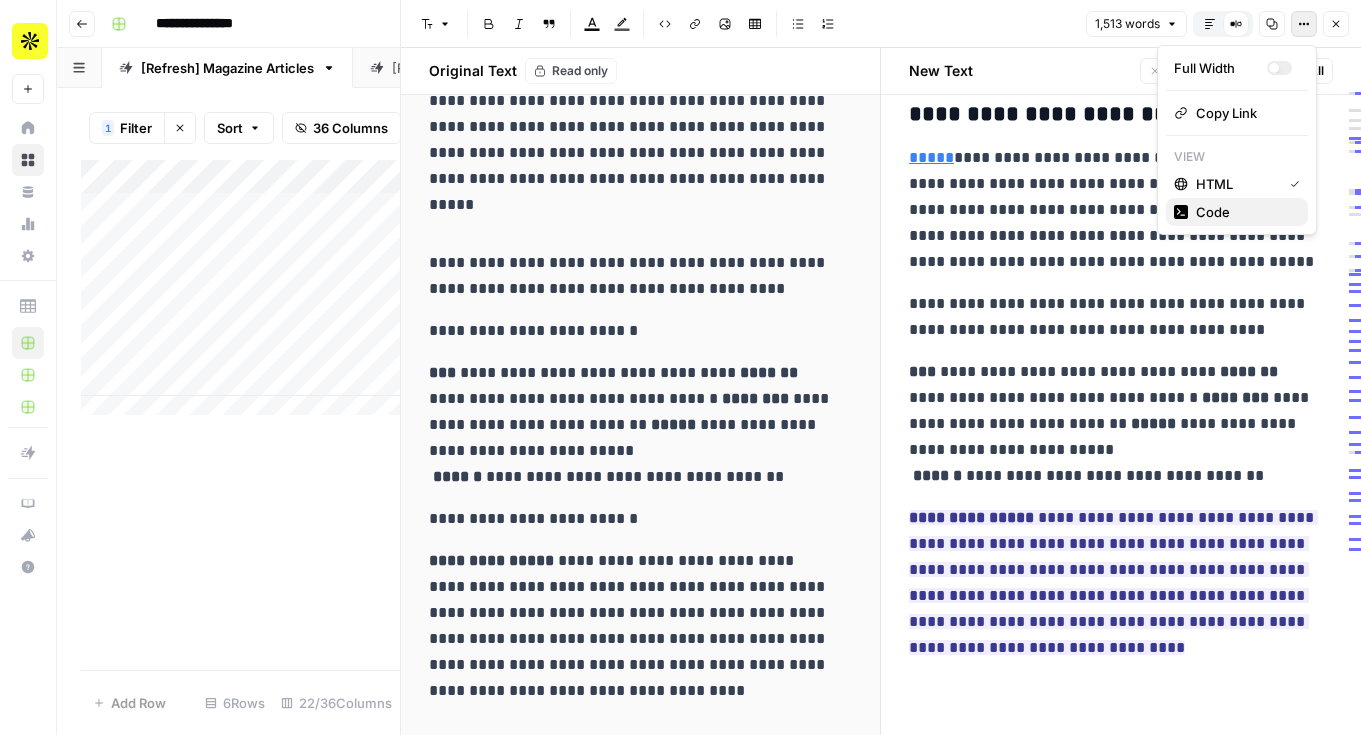 click on "Code" at bounding box center (1244, 212) 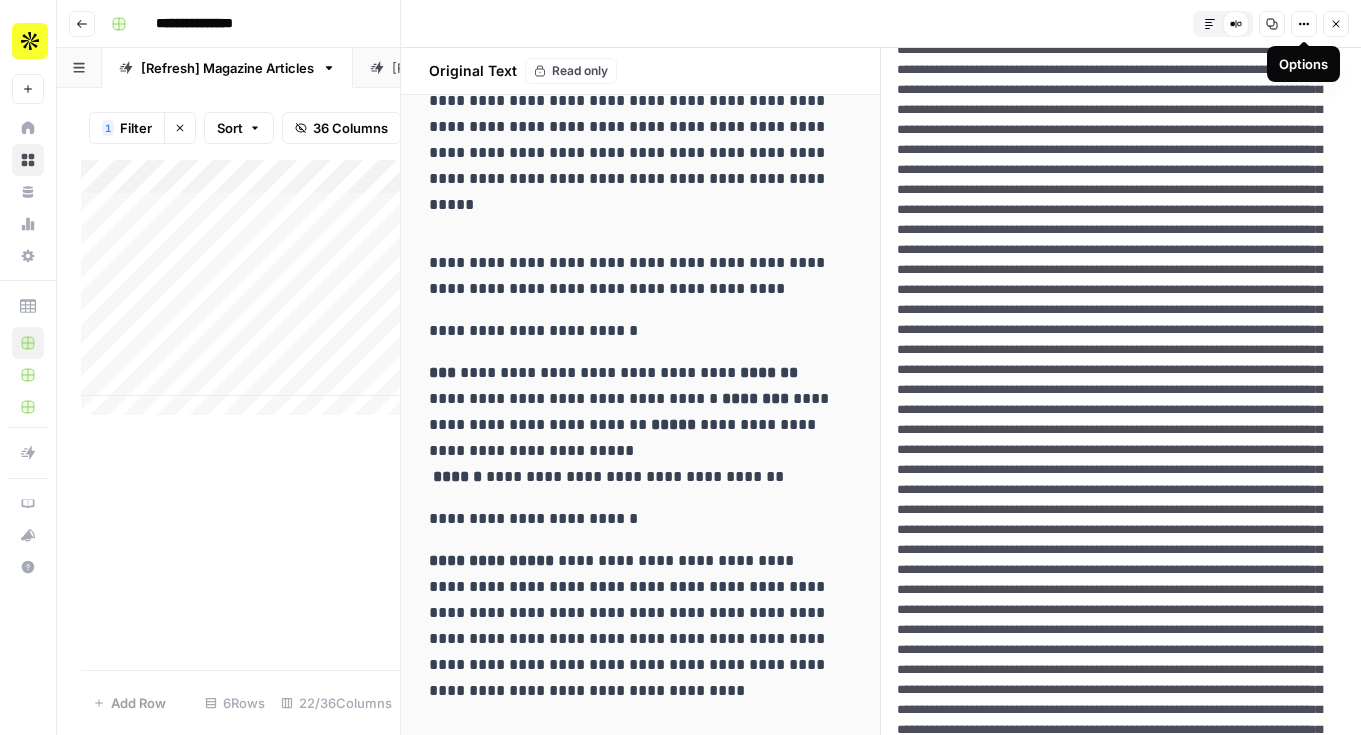 scroll, scrollTop: 615, scrollLeft: 0, axis: vertical 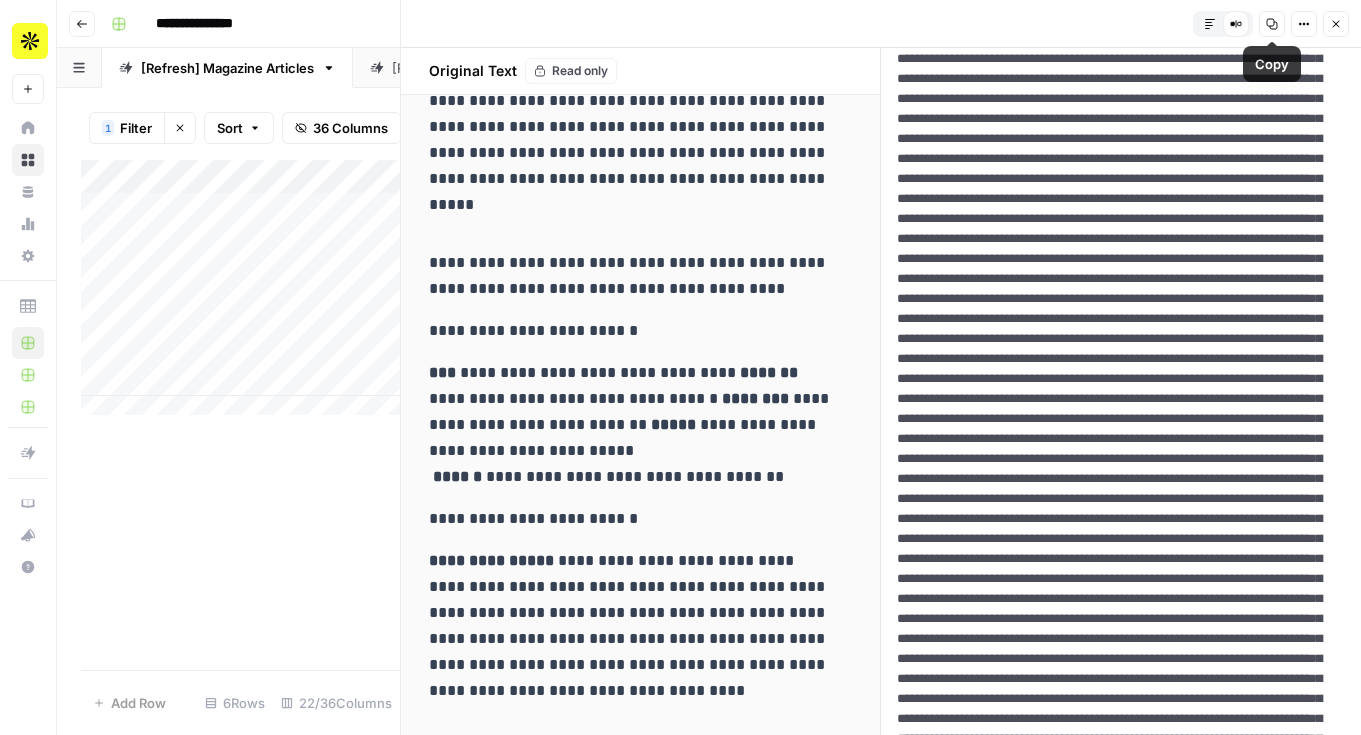 click 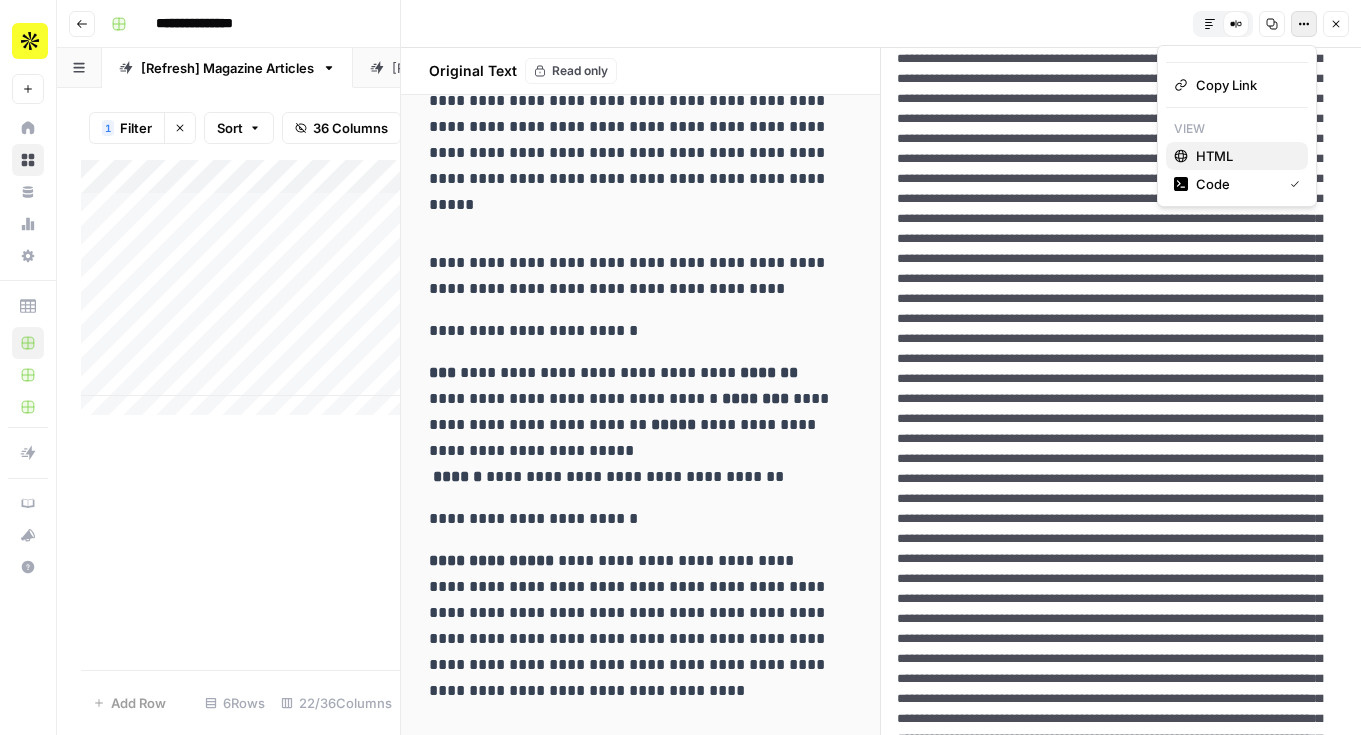 click on "HTML" at bounding box center [1244, 156] 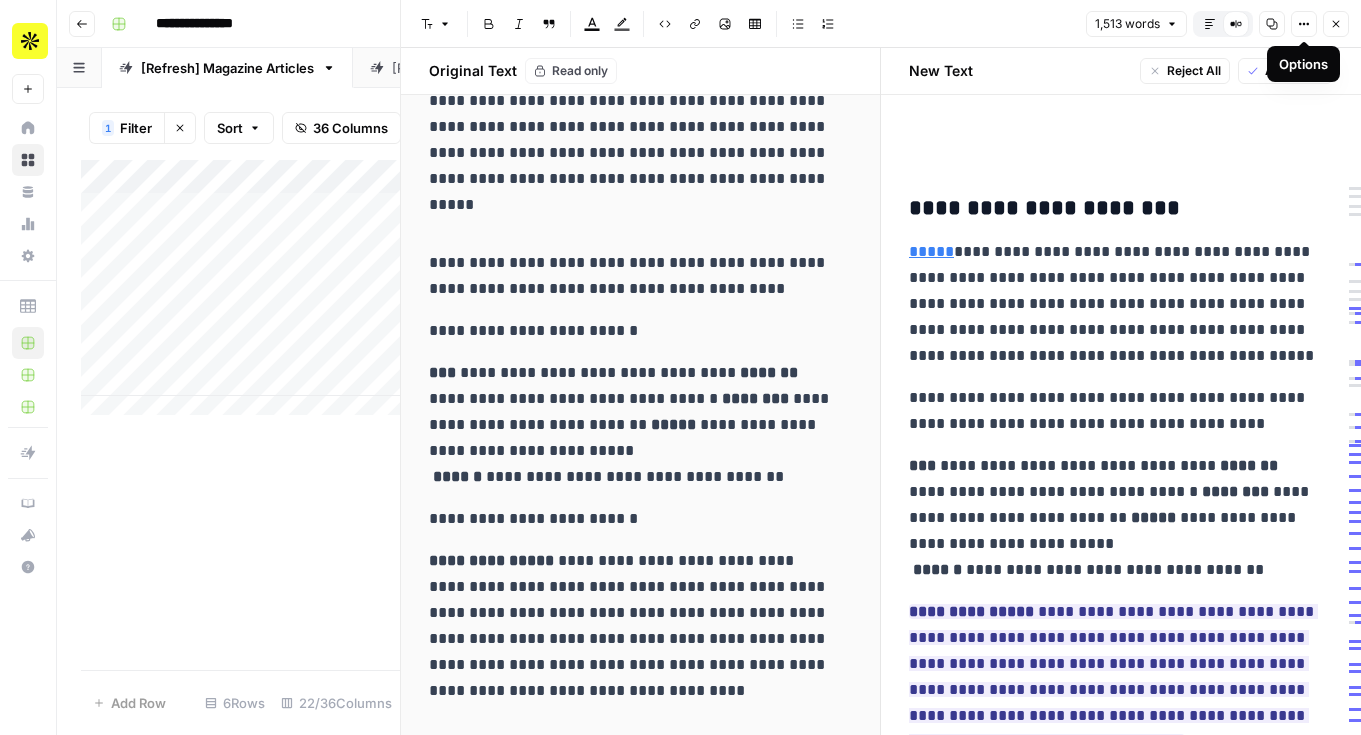 scroll, scrollTop: 1670, scrollLeft: 0, axis: vertical 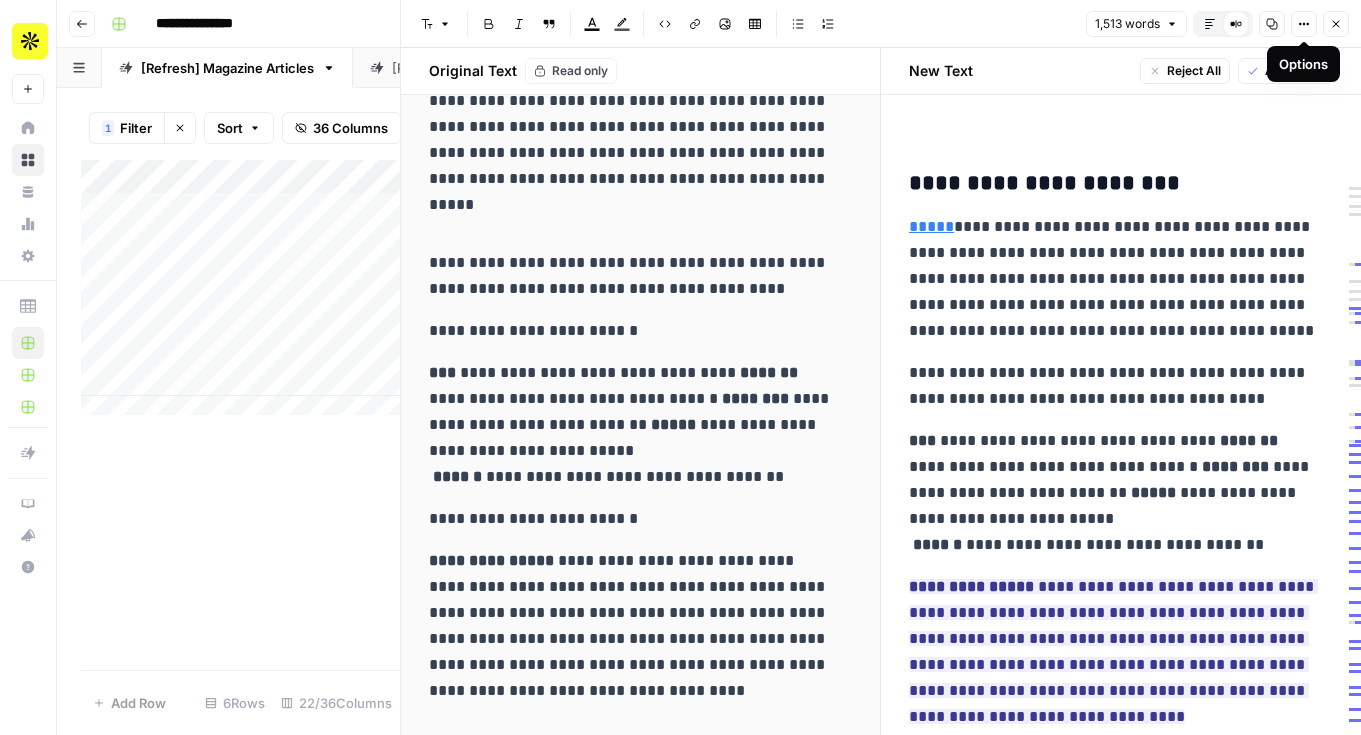 click on "**********" at bounding box center [1121, 1957] 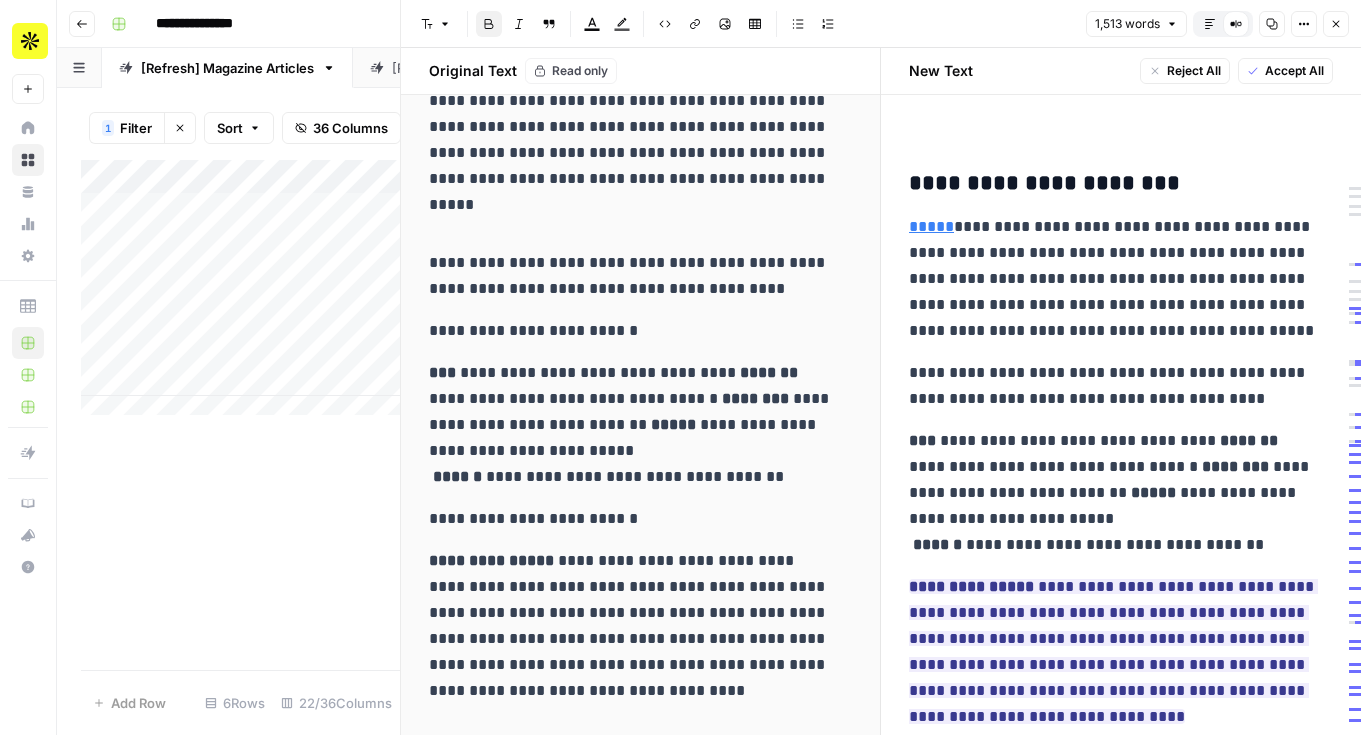 click on "Bulleted list" at bounding box center (798, 24) 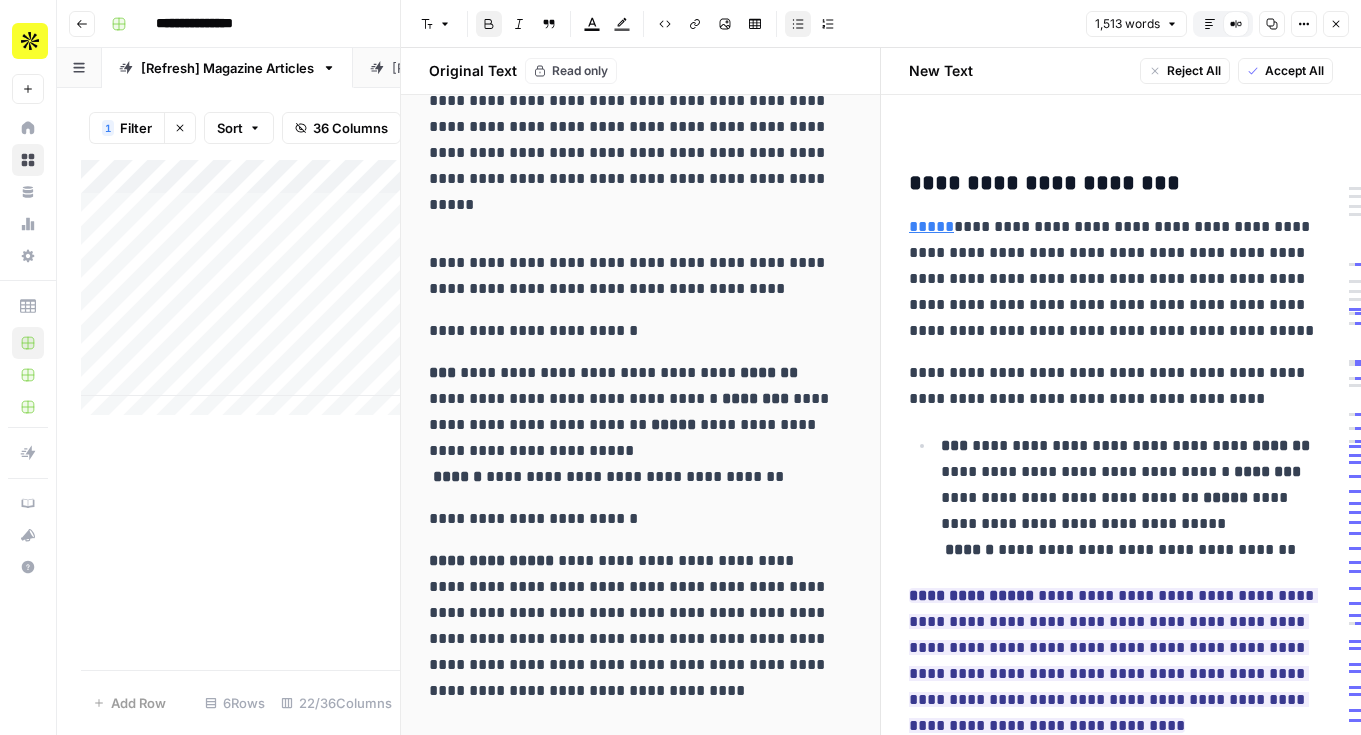 click on "*******" at bounding box center [1283, 445] 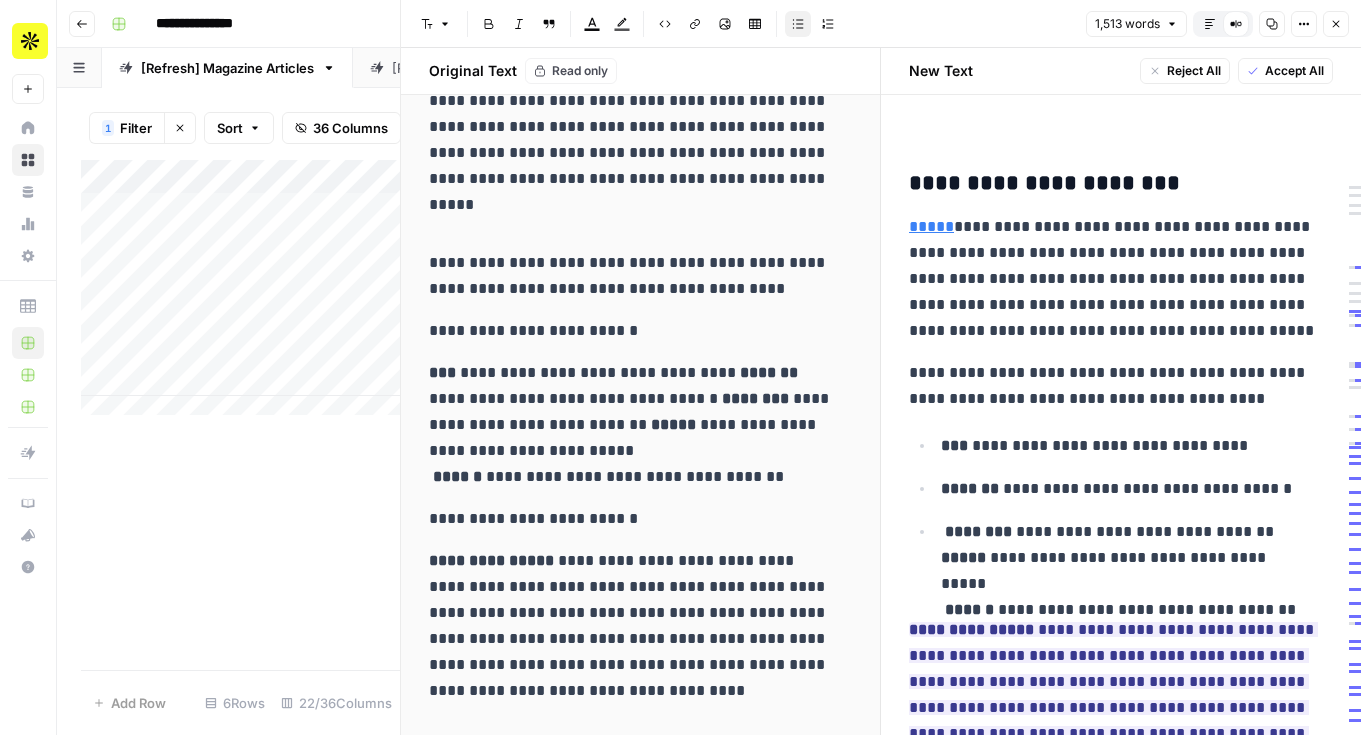 click on "*****" at bounding box center [965, 557] 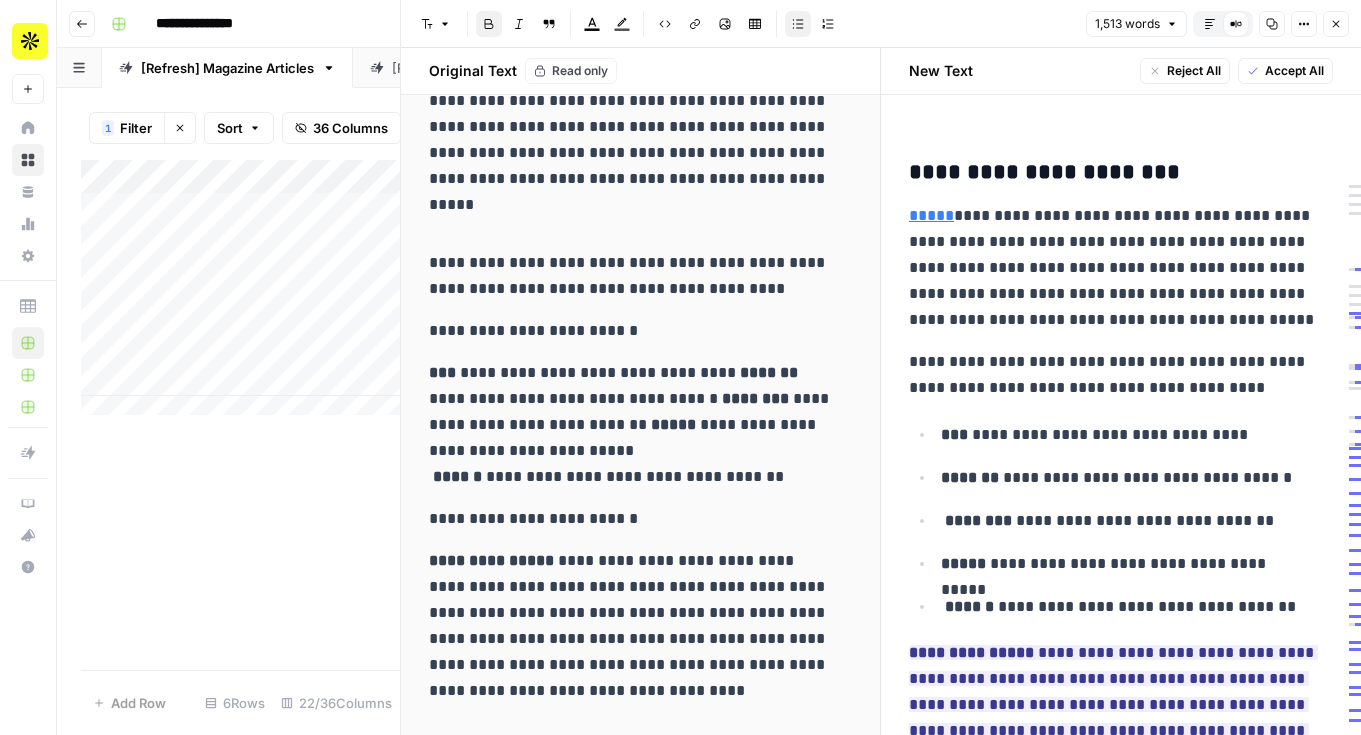 scroll, scrollTop: 1919, scrollLeft: 0, axis: vertical 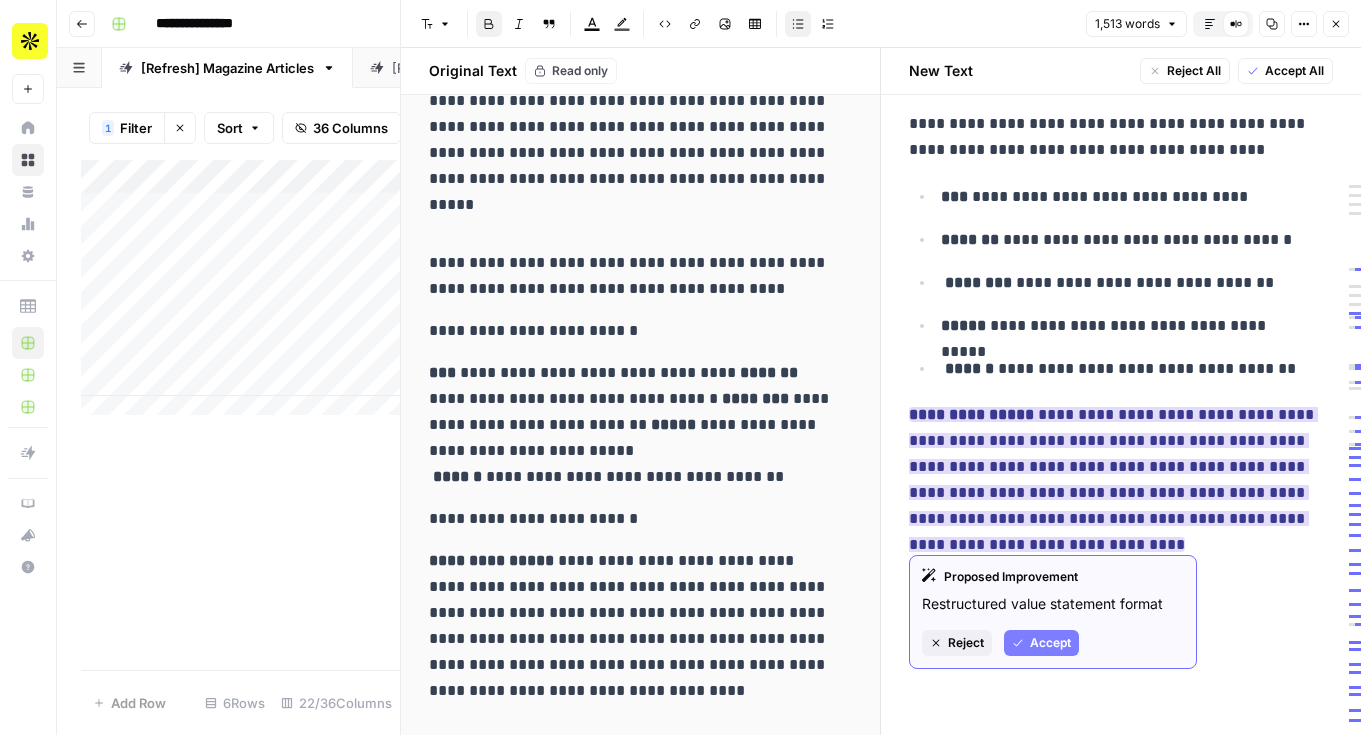 click on "Accept" at bounding box center (1050, 643) 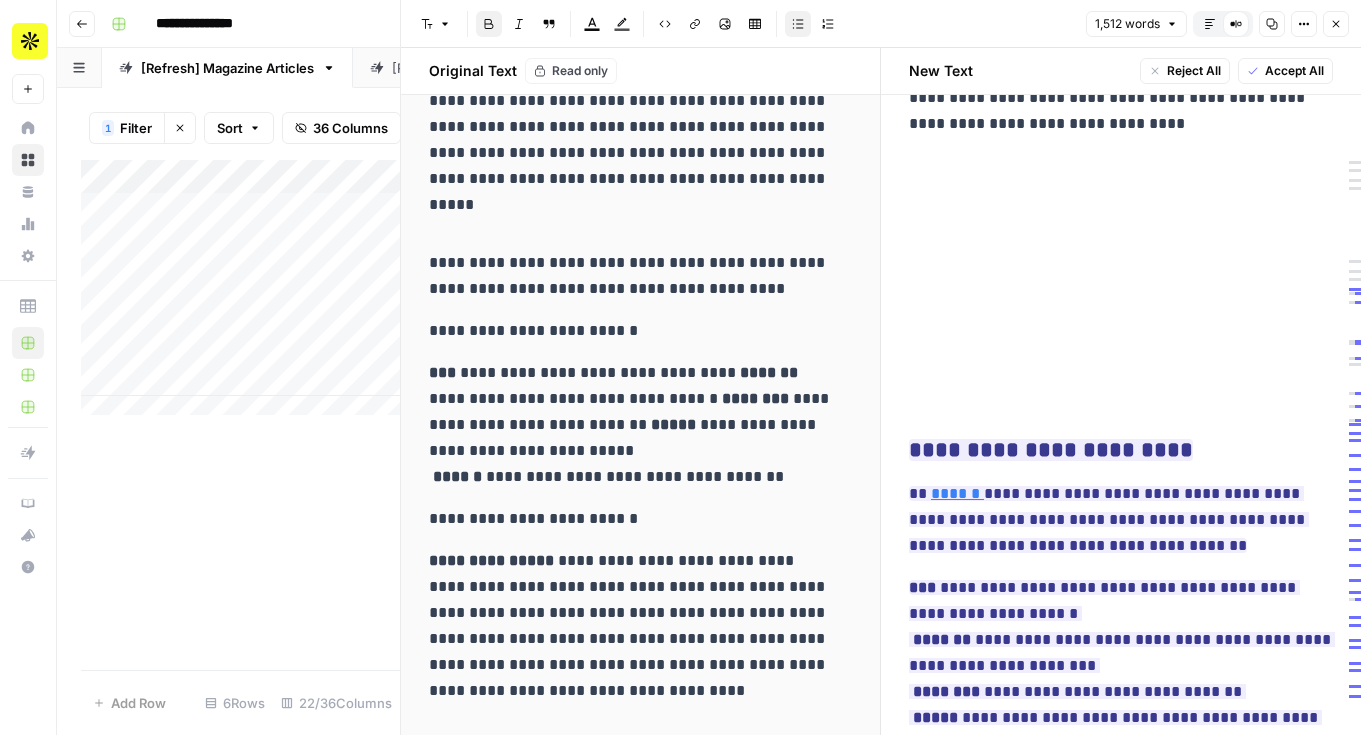 scroll, scrollTop: 2370, scrollLeft: 0, axis: vertical 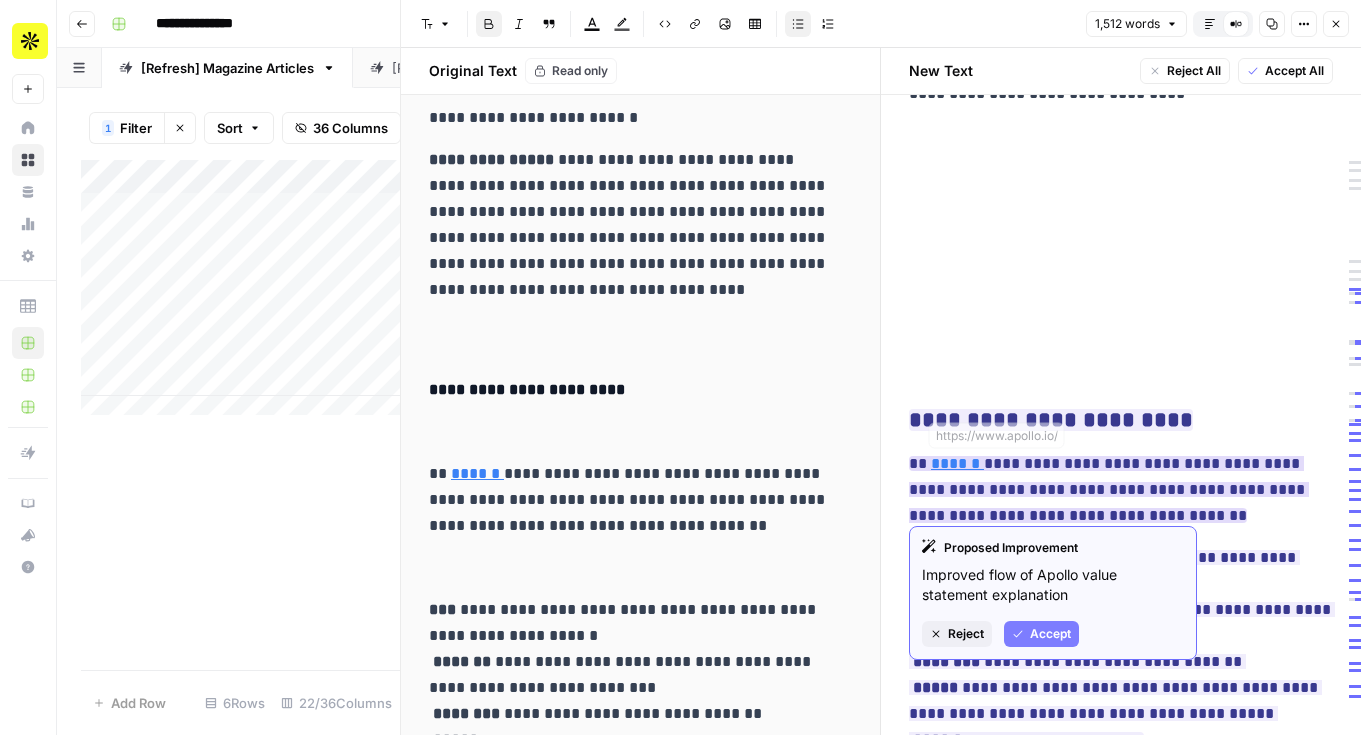 click on "**********" at bounding box center [1109, 489] 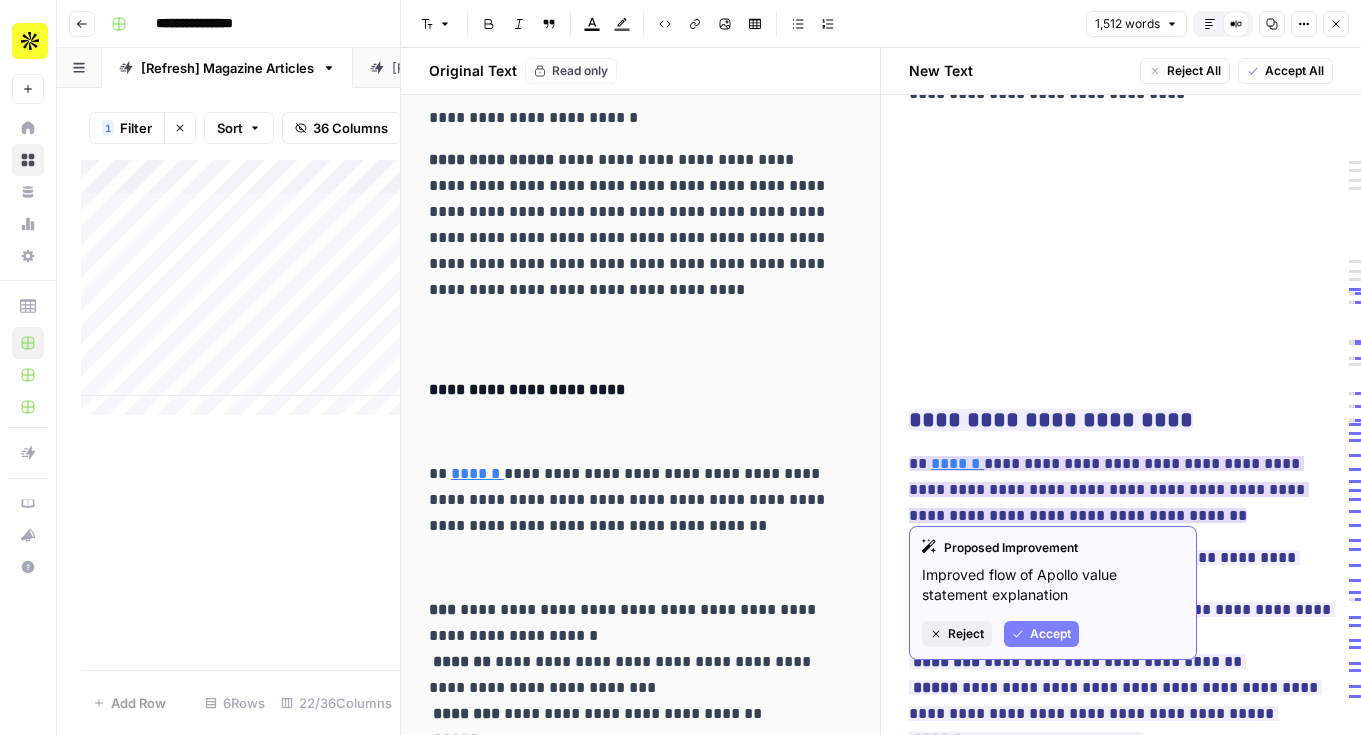 type 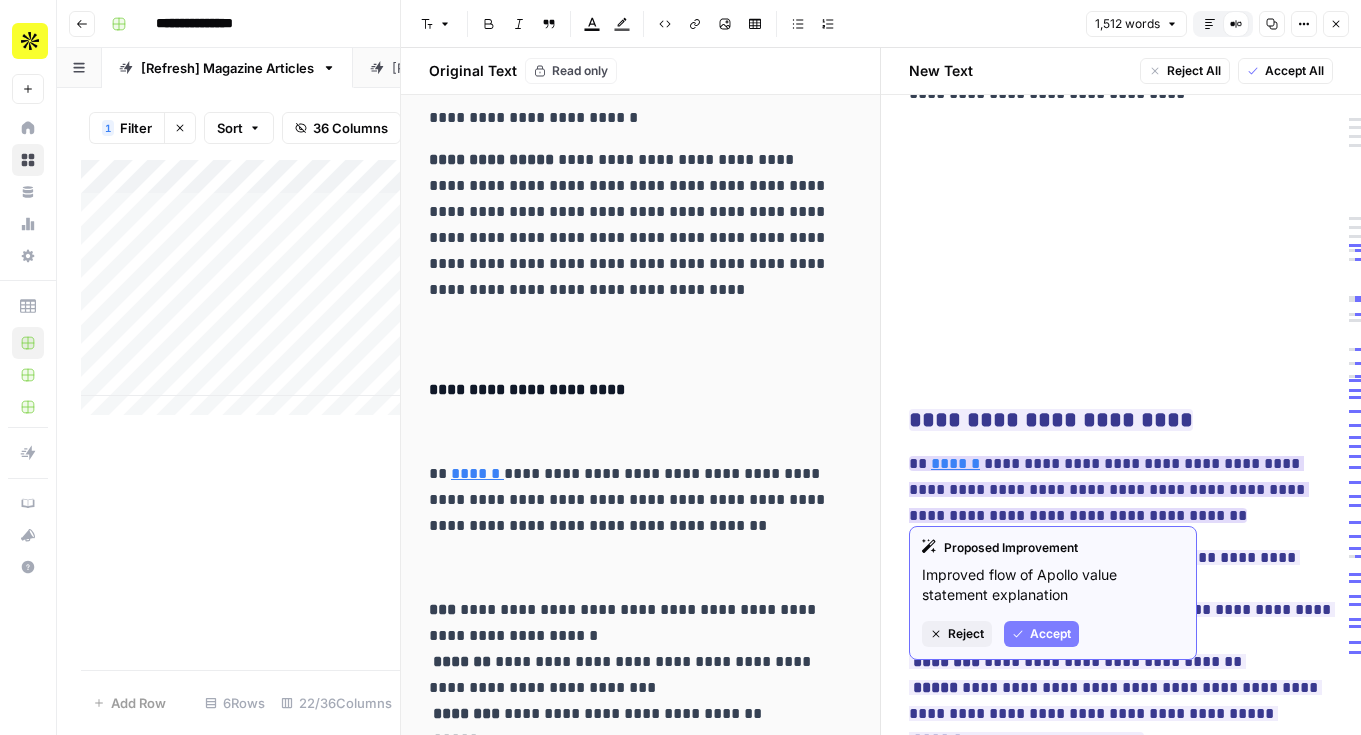 click on "**********" at bounding box center (1109, 489) 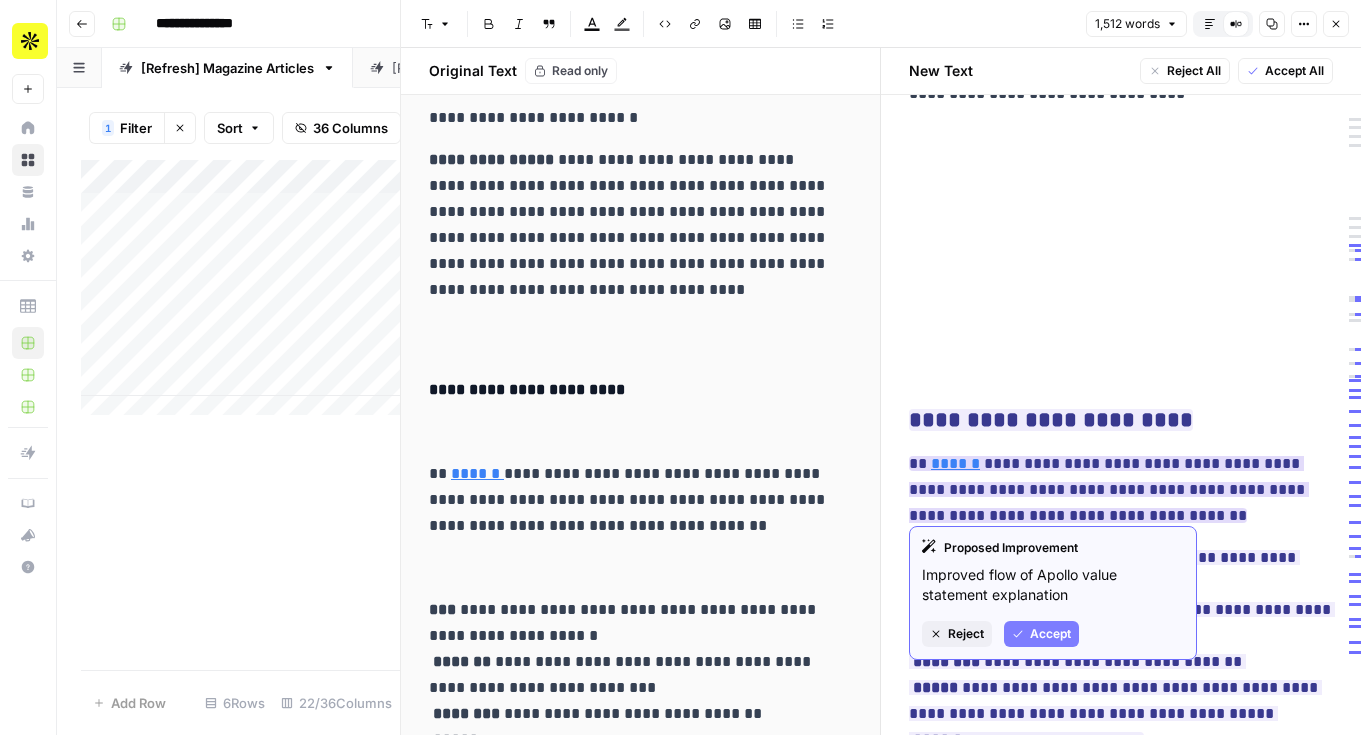 click on "**********" at bounding box center (1109, 489) 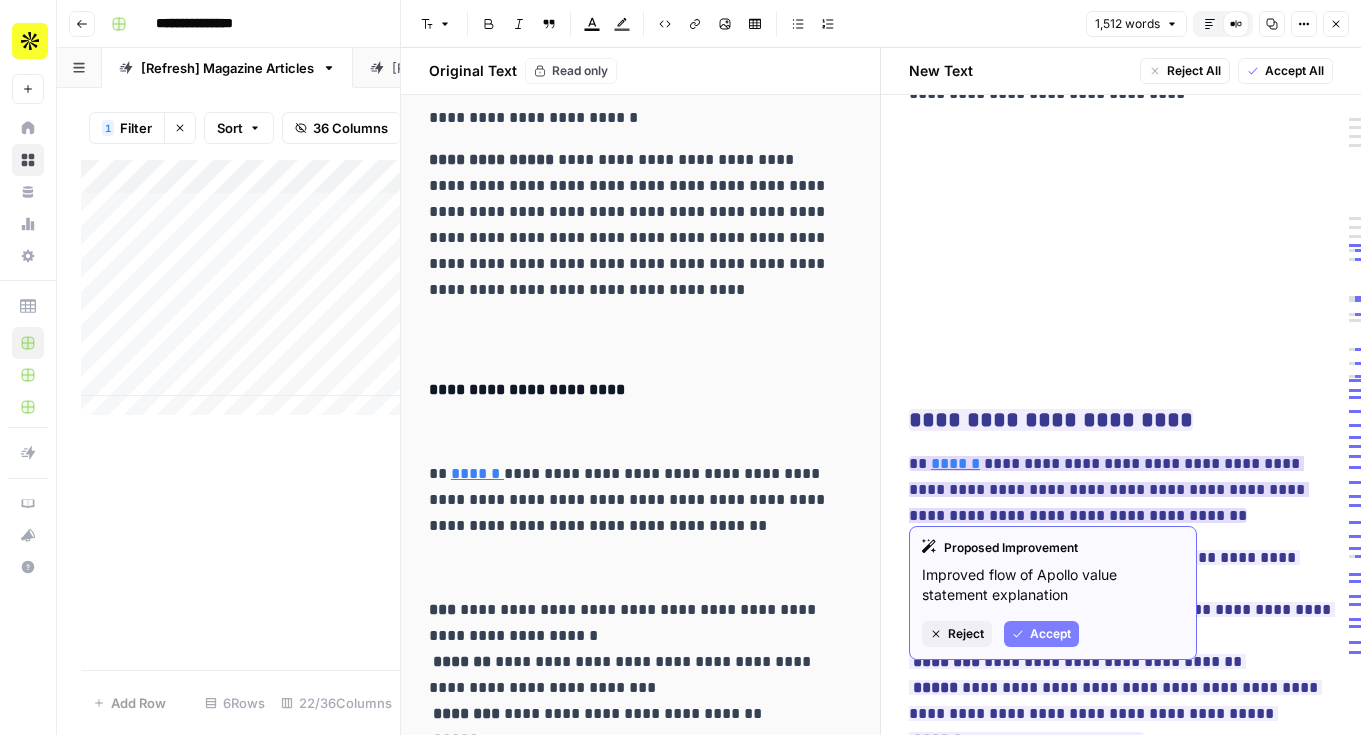 click on "**********" at bounding box center [1109, 489] 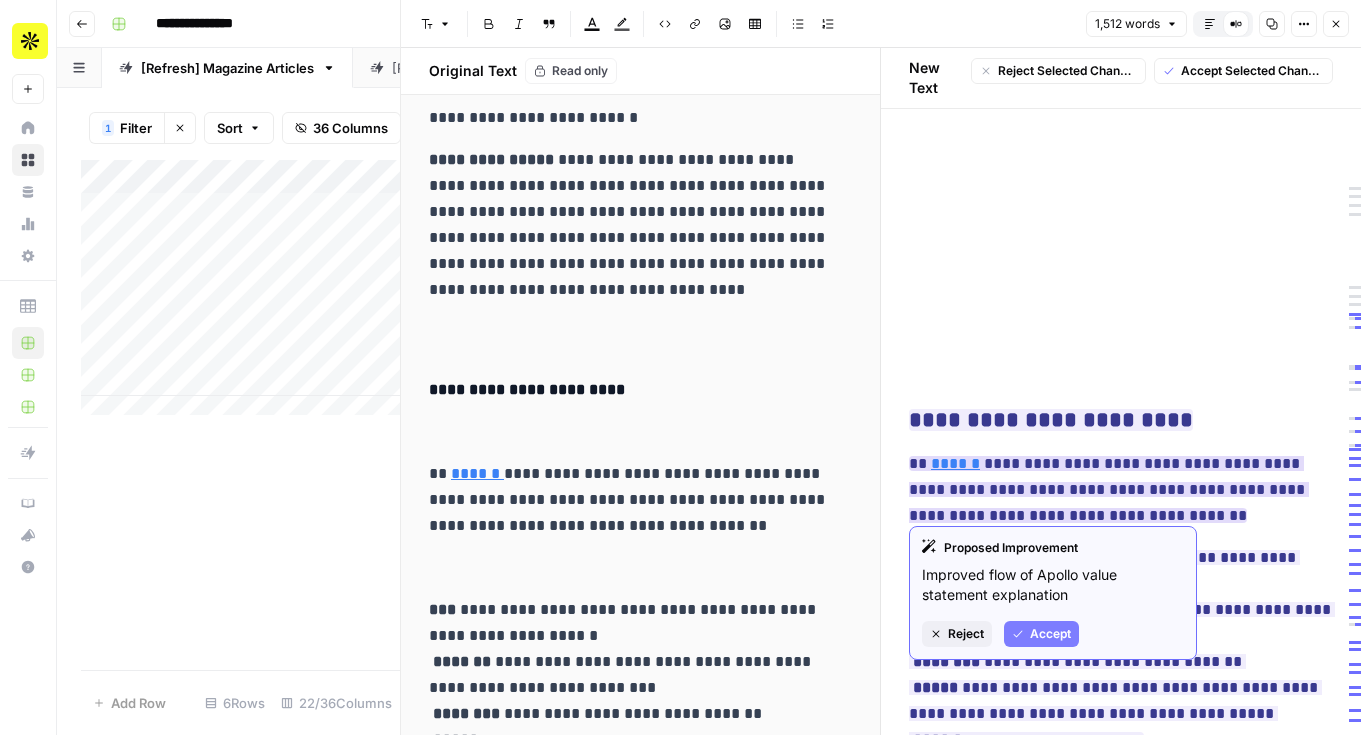 click on "Accept" at bounding box center (1050, 634) 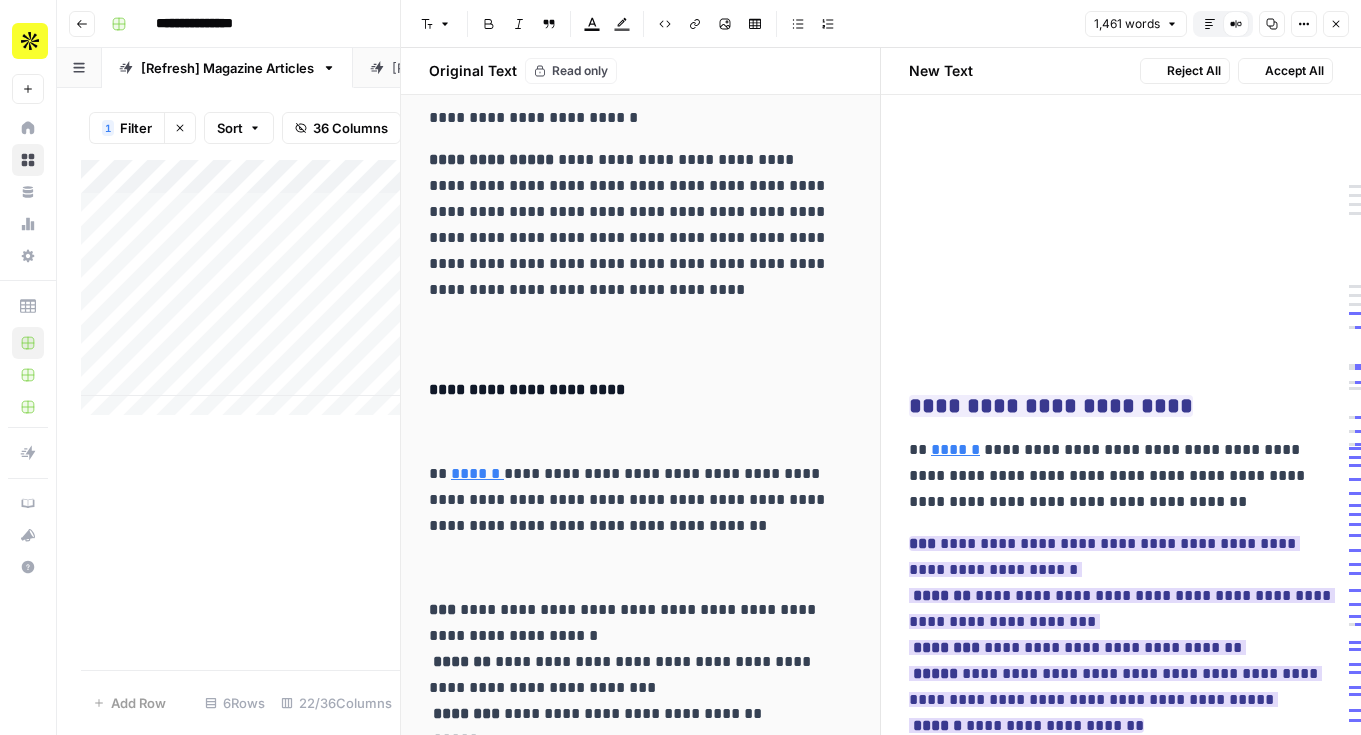 scroll, scrollTop: 2370, scrollLeft: 0, axis: vertical 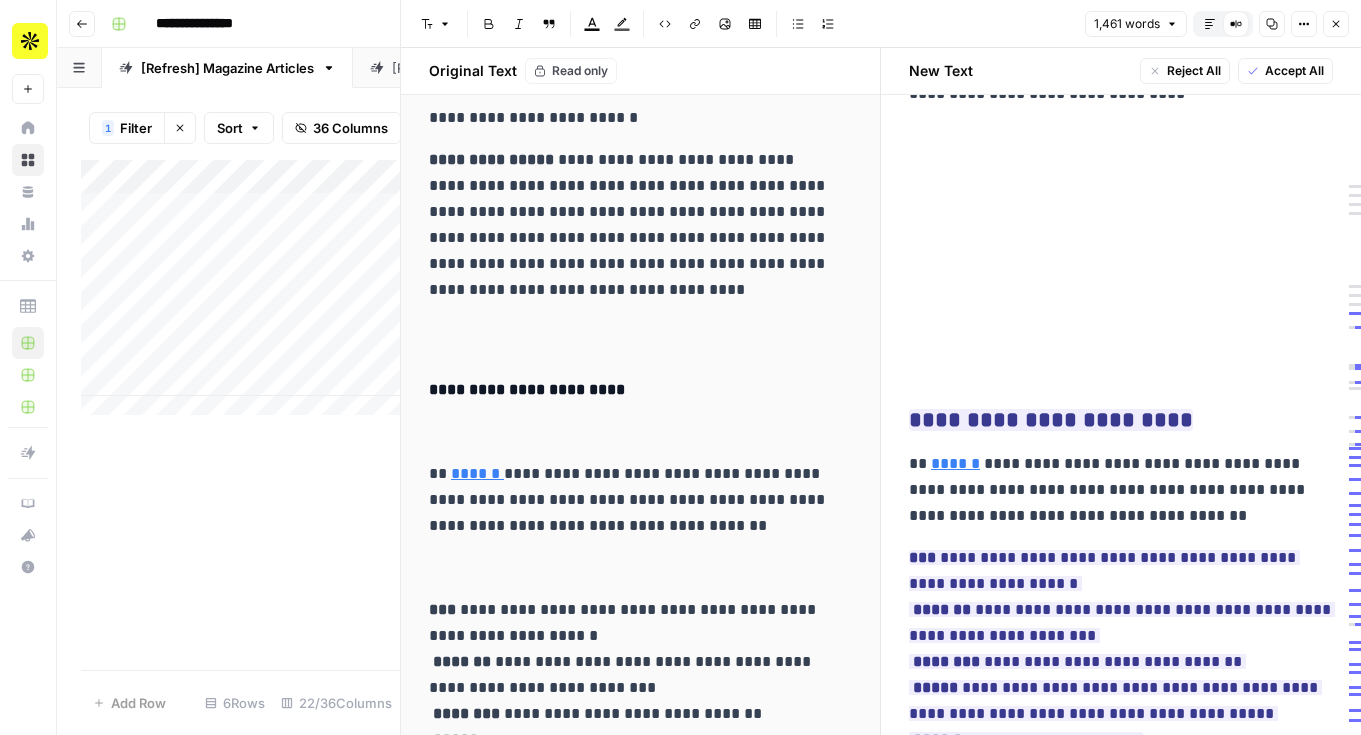 click on "**********" at bounding box center [1113, 490] 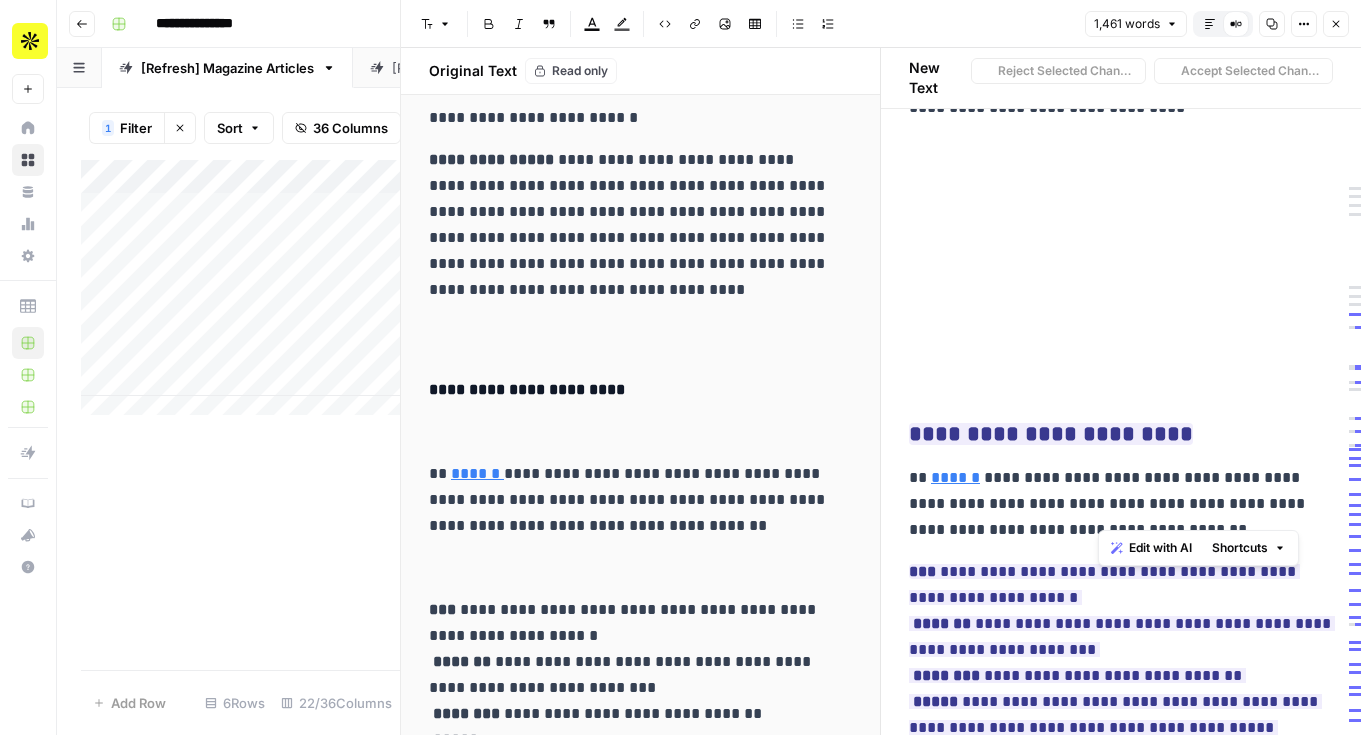 click on "**********" at bounding box center [1113, 504] 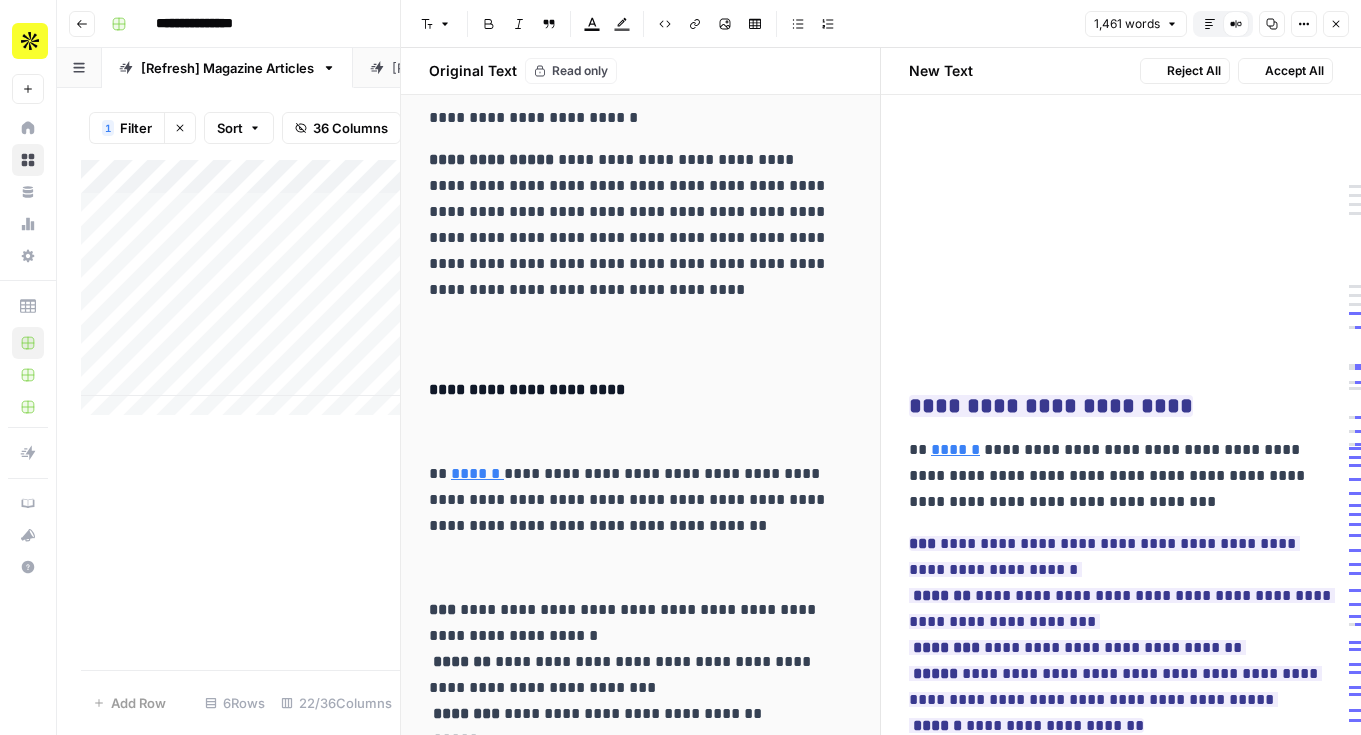 scroll, scrollTop: 2370, scrollLeft: 0, axis: vertical 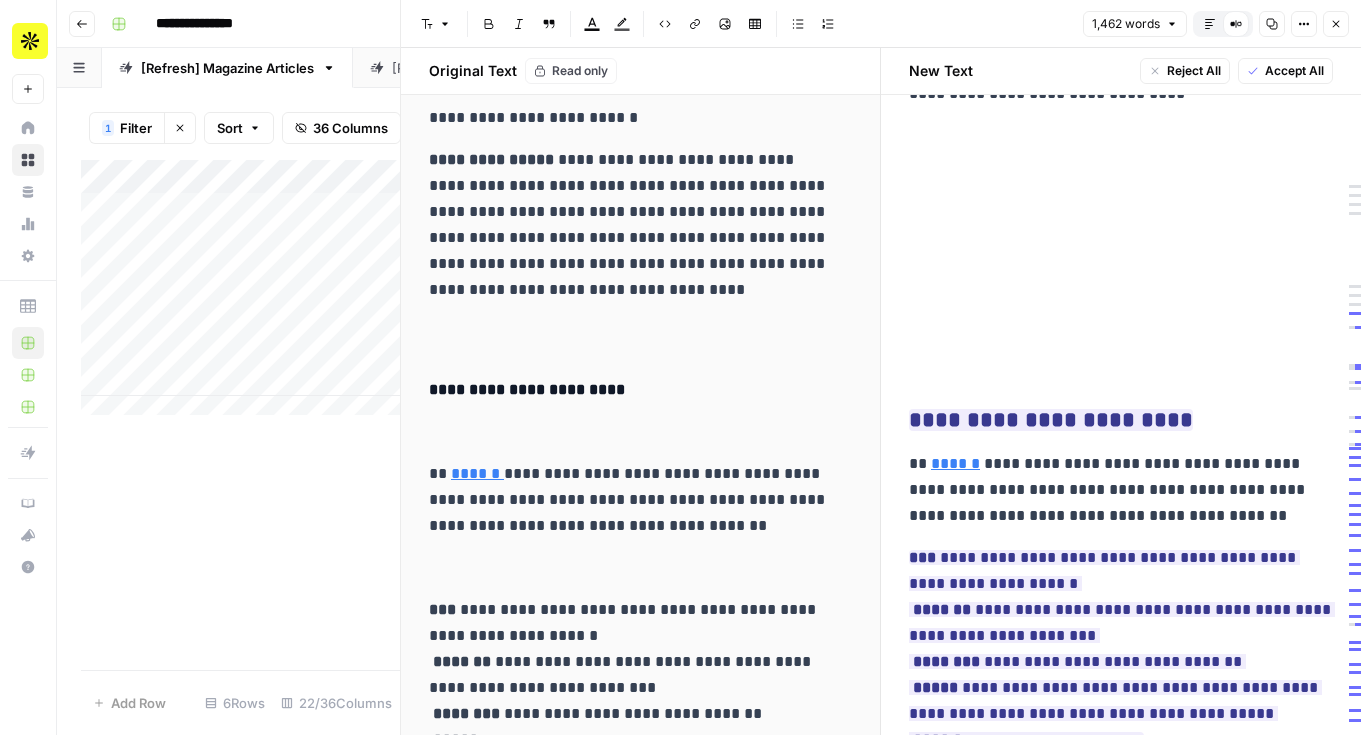 click on "**********" at bounding box center [1113, 490] 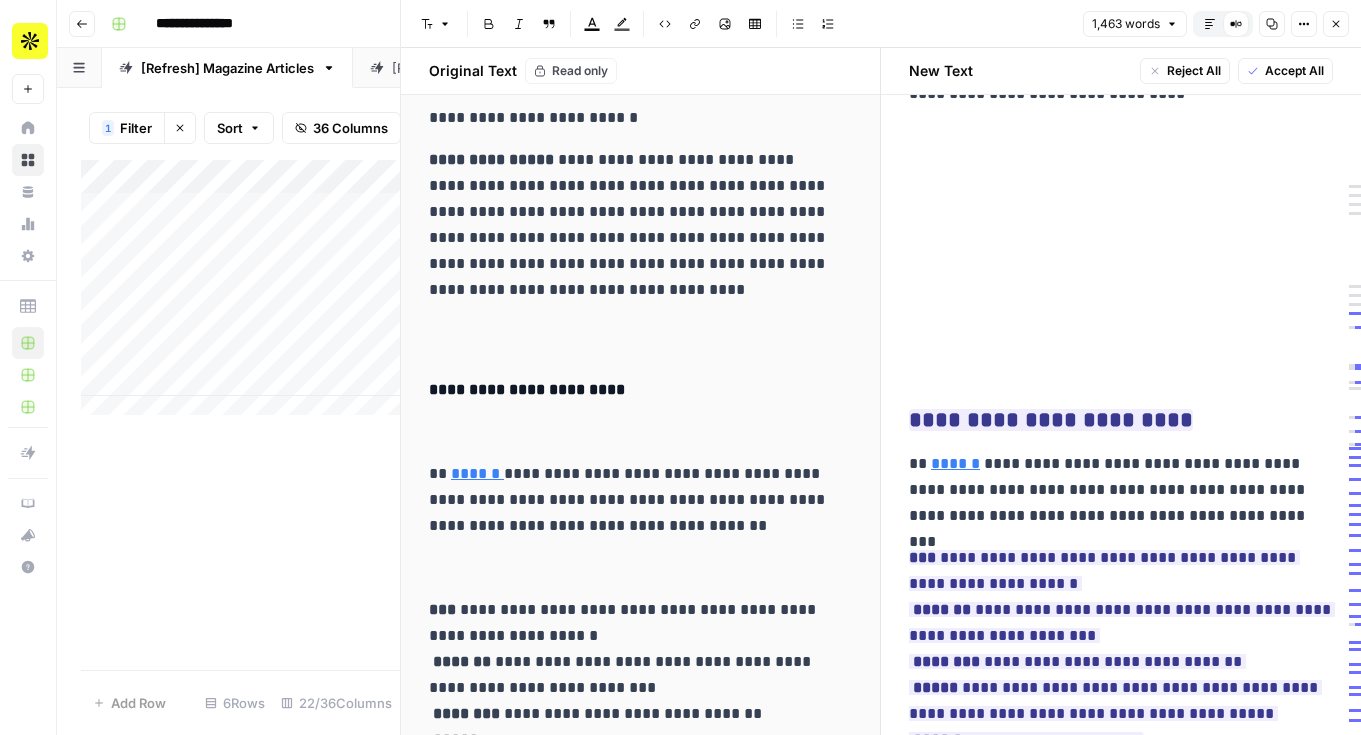 click on "**********" at bounding box center (1113, 490) 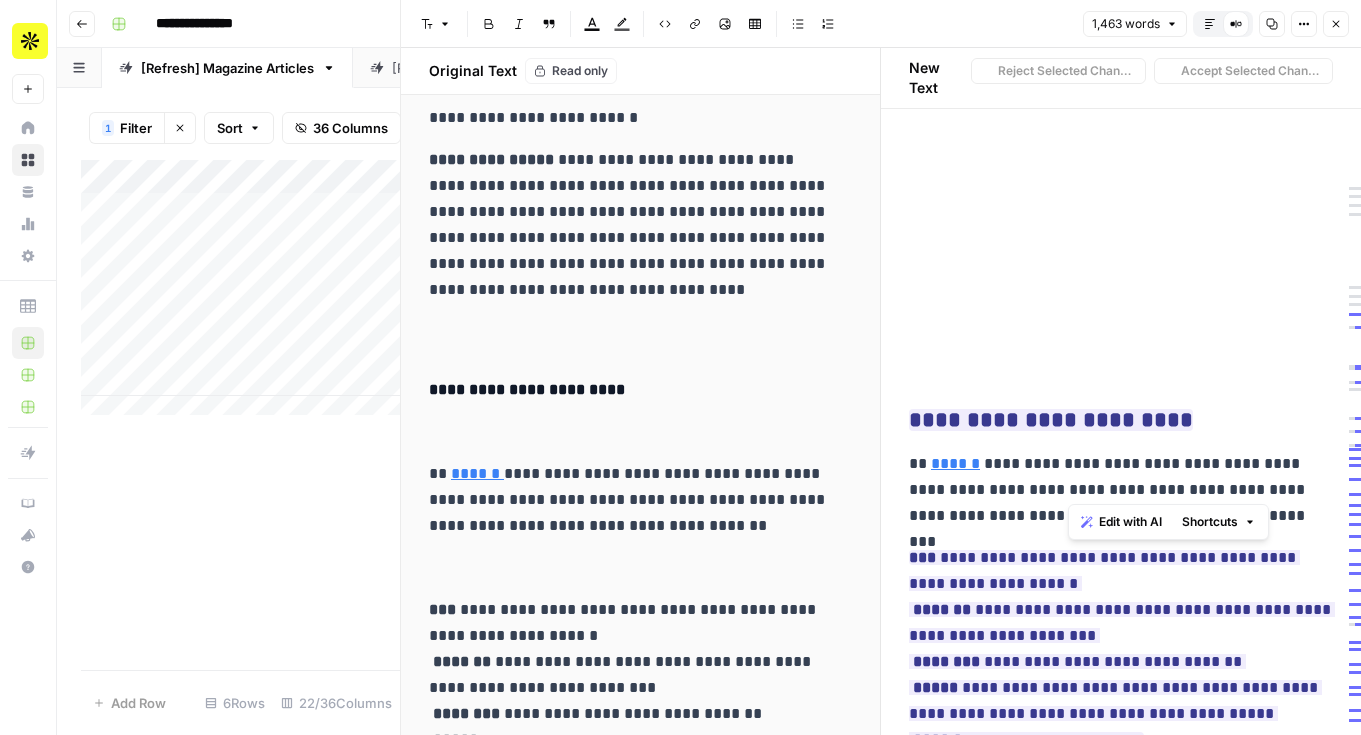scroll, scrollTop: 2370, scrollLeft: 0, axis: vertical 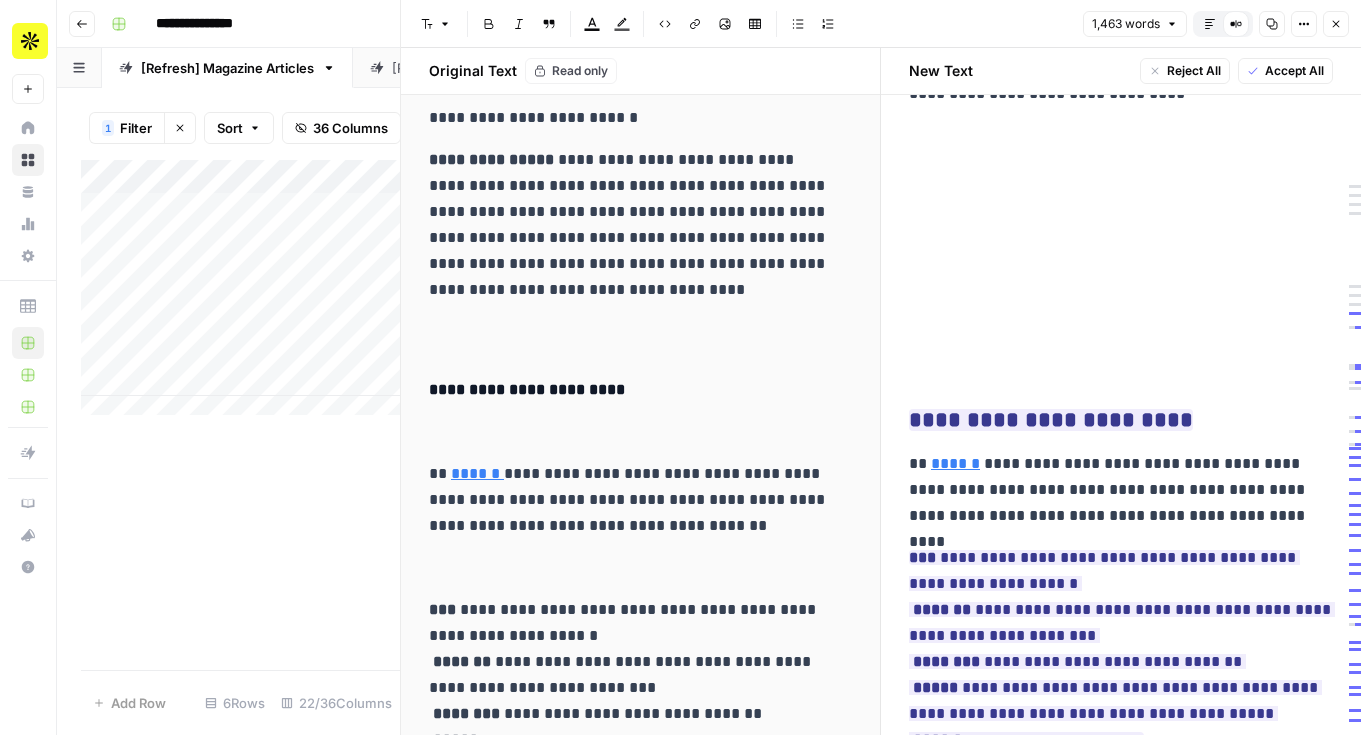 click on "**********" at bounding box center (1113, 490) 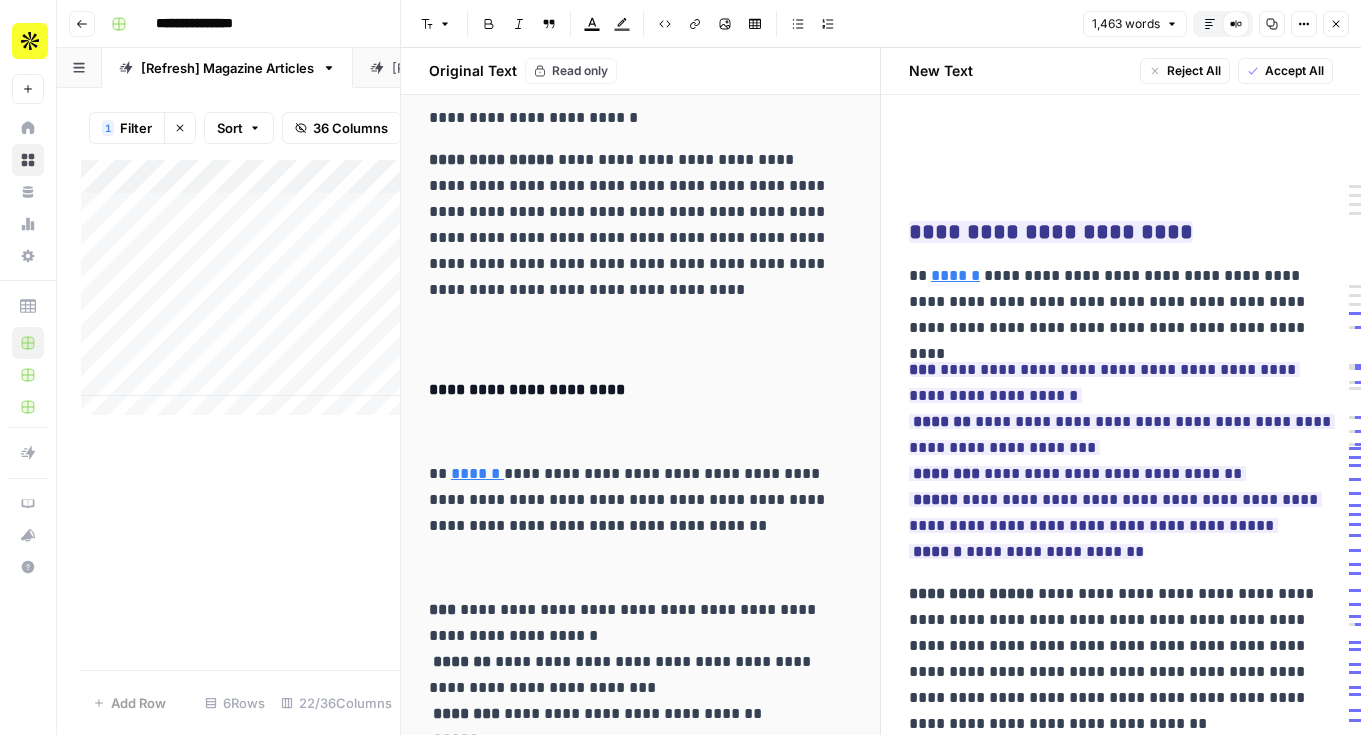 scroll, scrollTop: 2679, scrollLeft: 0, axis: vertical 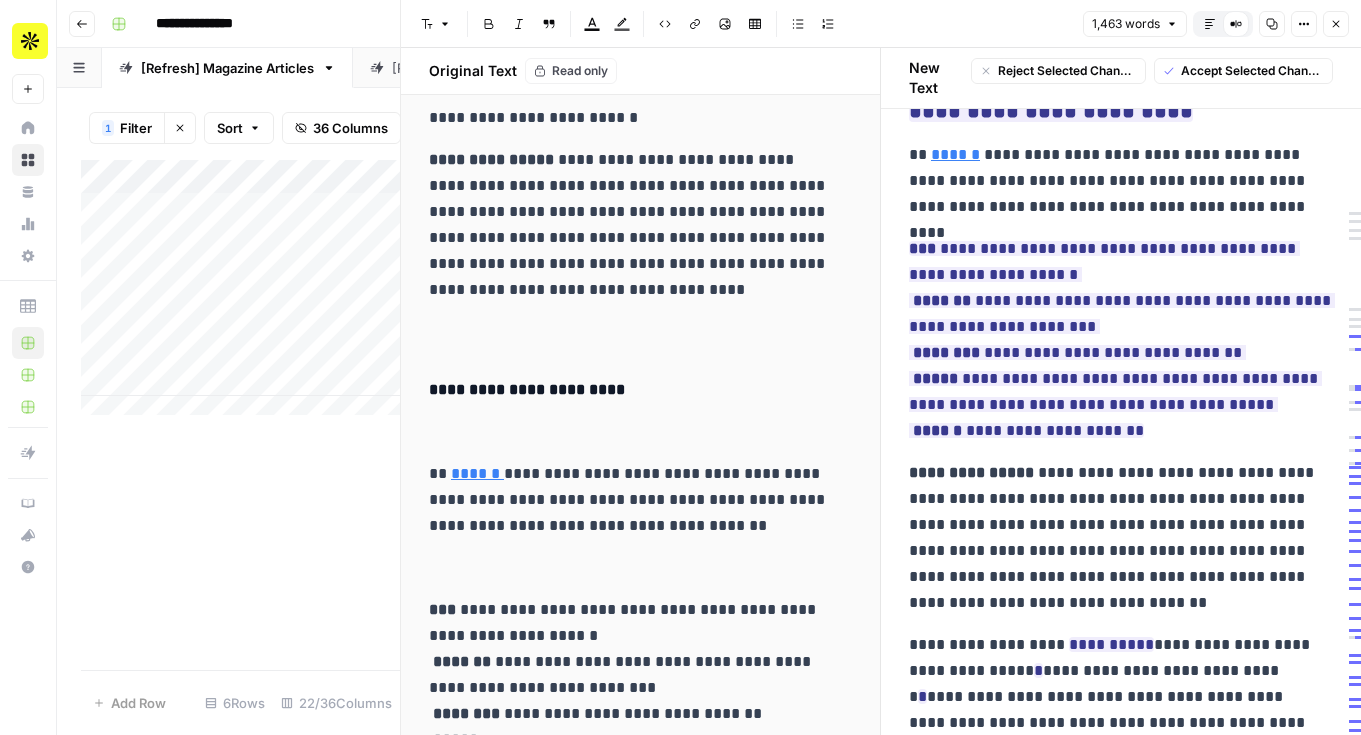 drag, startPoint x: 1033, startPoint y: 397, endPoint x: 909, endPoint y: 246, distance: 195.38936 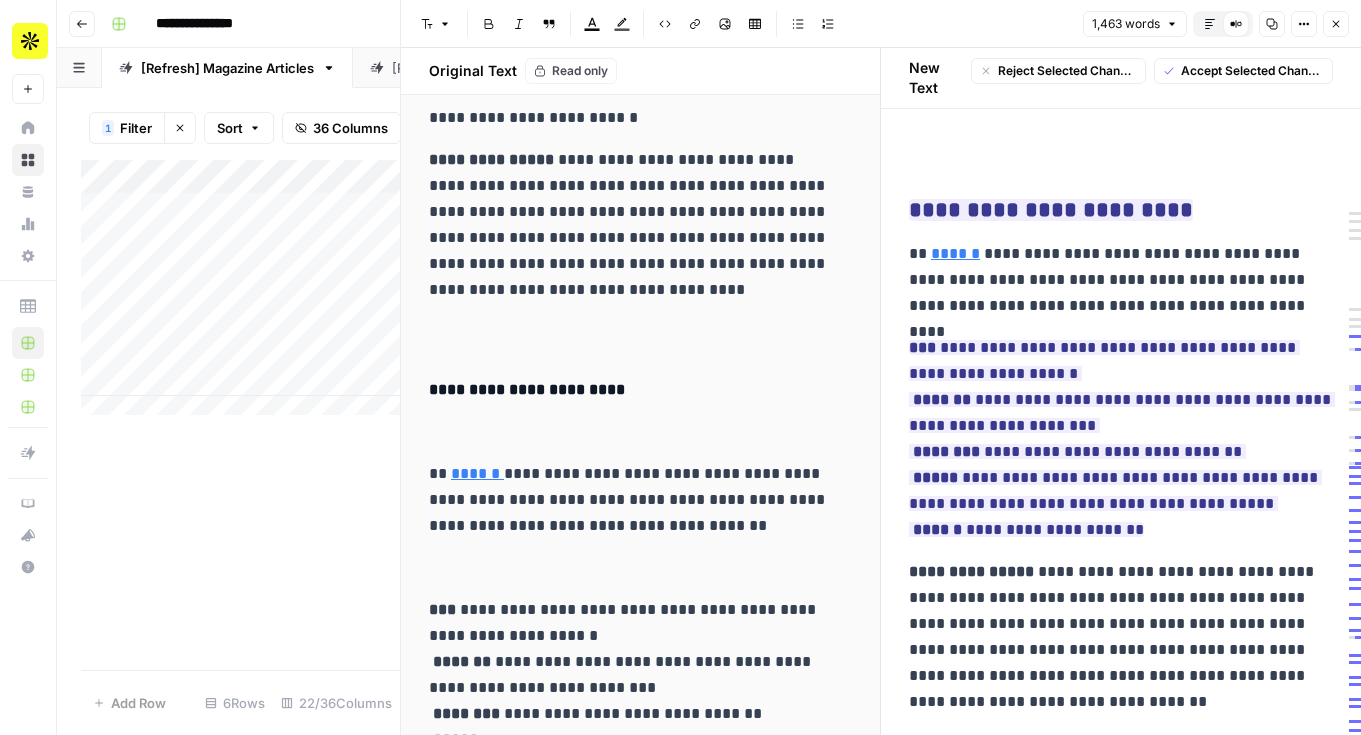click on "Bulleted list" at bounding box center [798, 24] 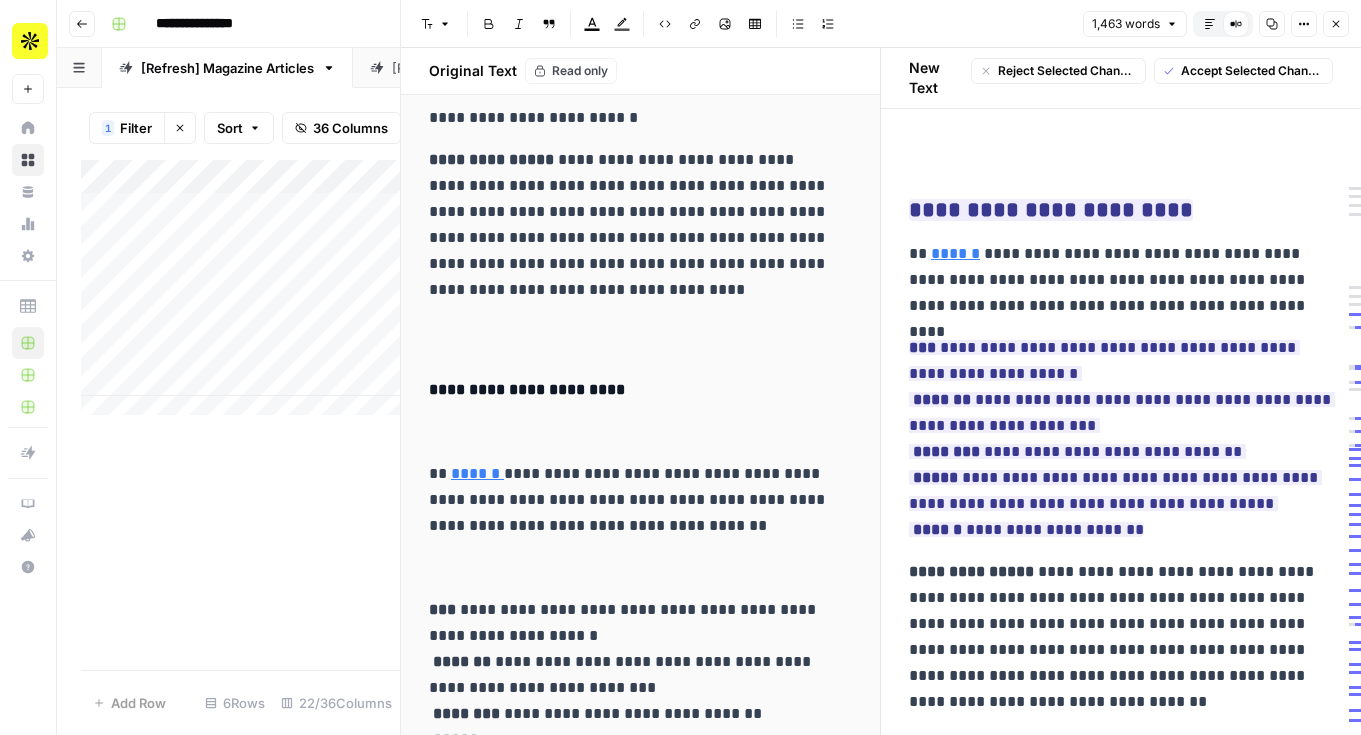 click on "**********" at bounding box center [1121, 1086] 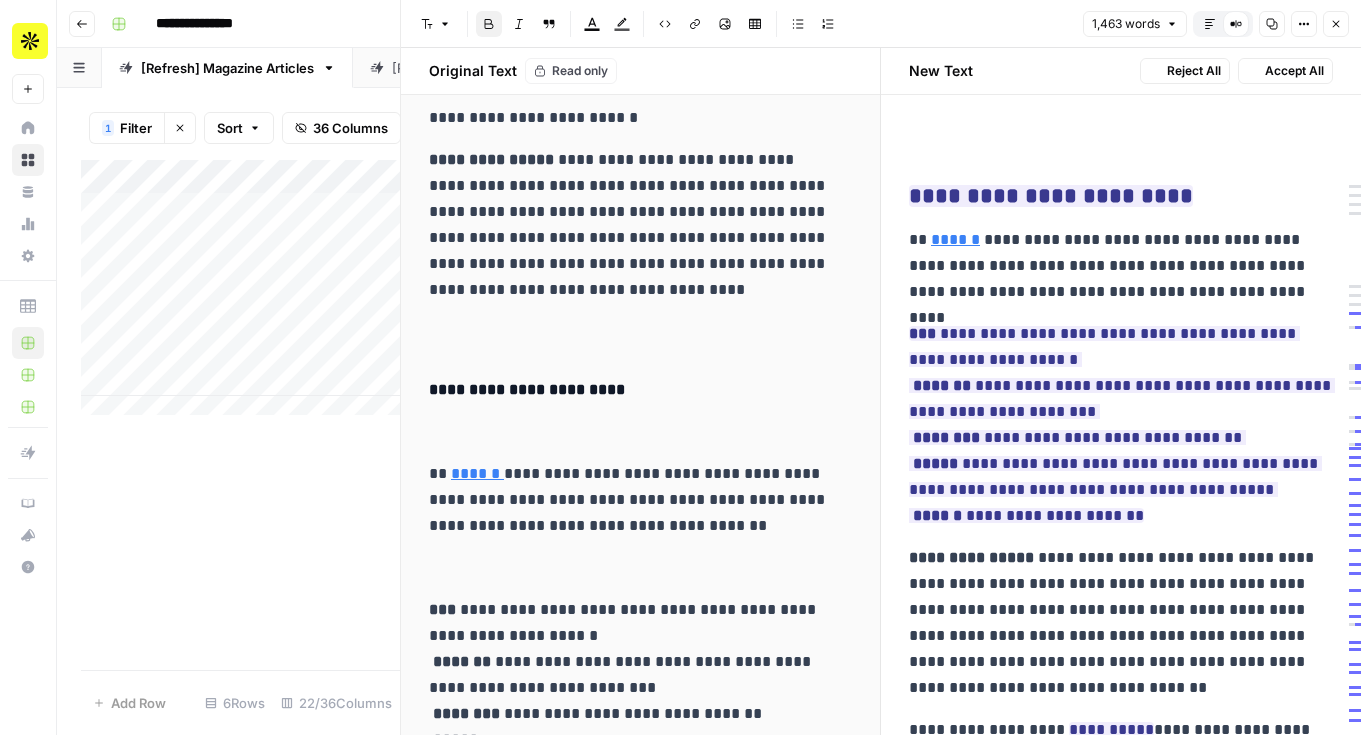 scroll, scrollTop: 2580, scrollLeft: 0, axis: vertical 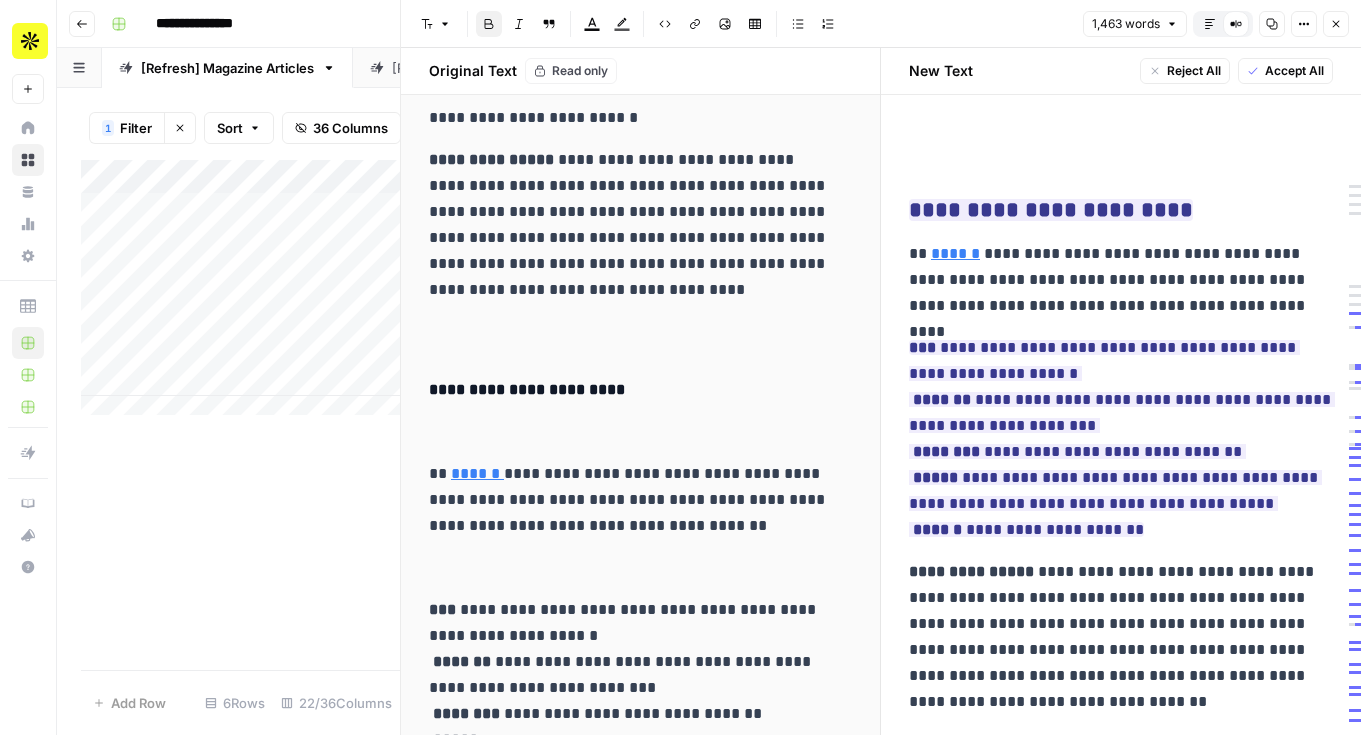click 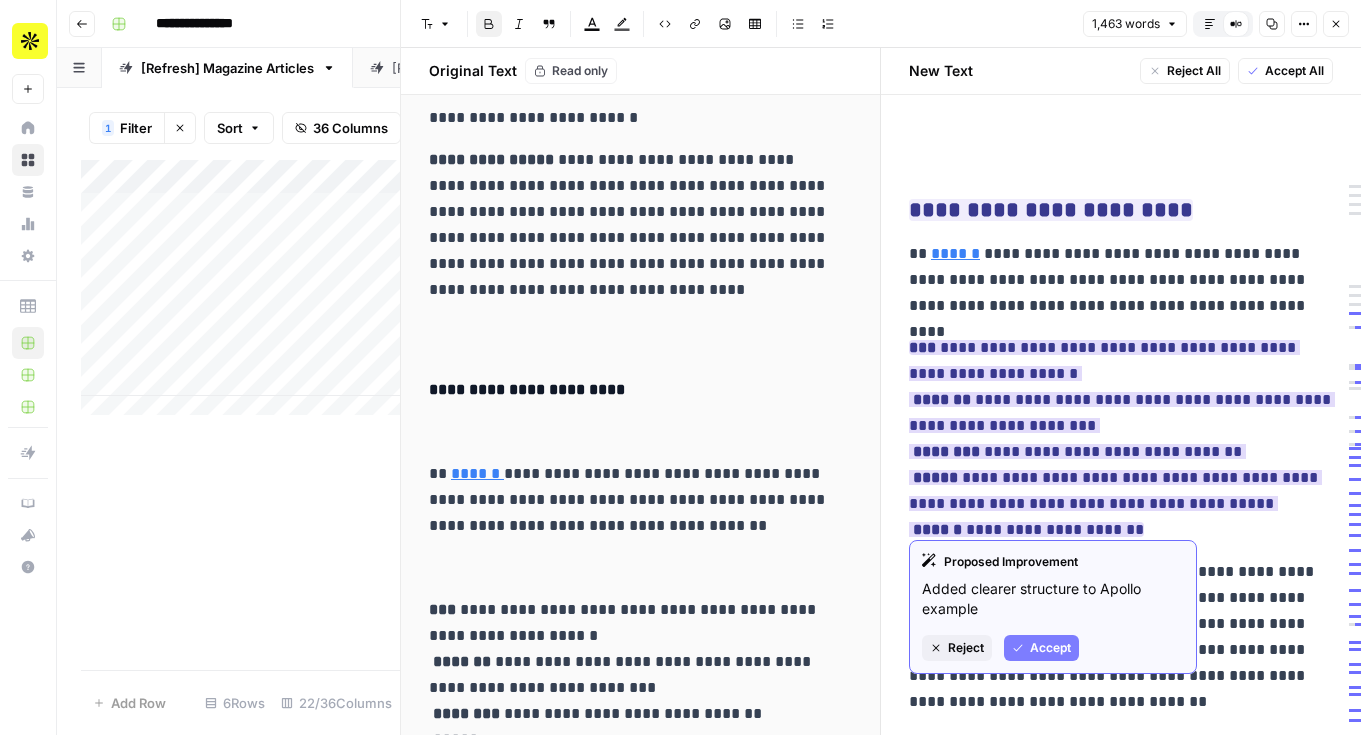 click on "Accept" at bounding box center (1050, 648) 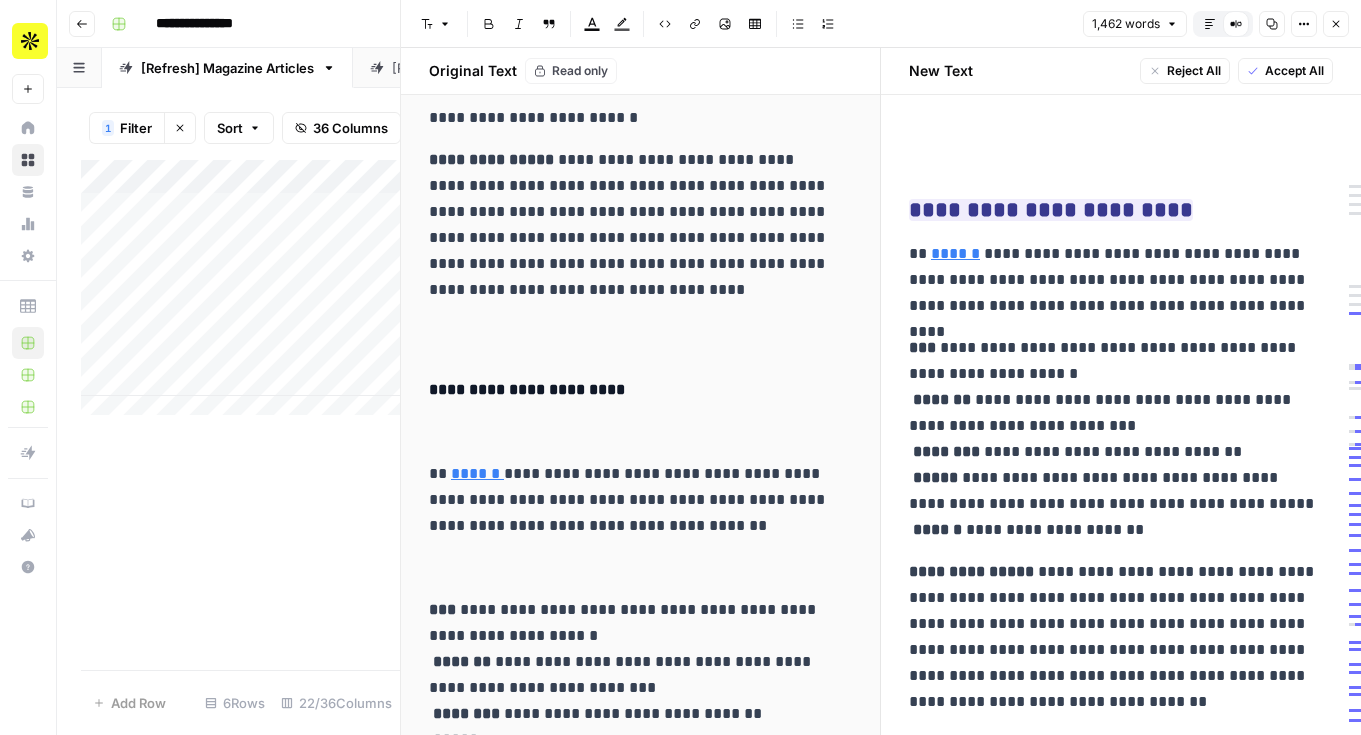 click on "***" at bounding box center (924, 347) 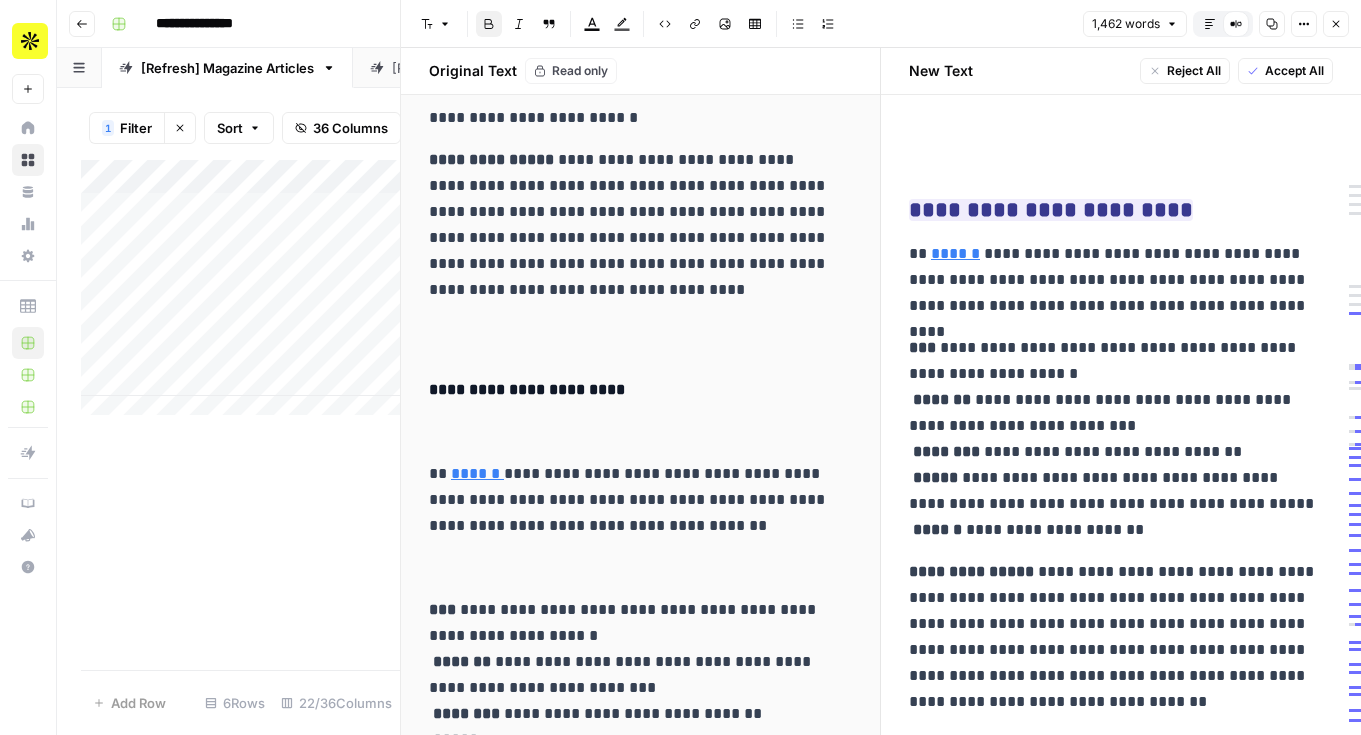 click on "Bulleted list" at bounding box center [798, 24] 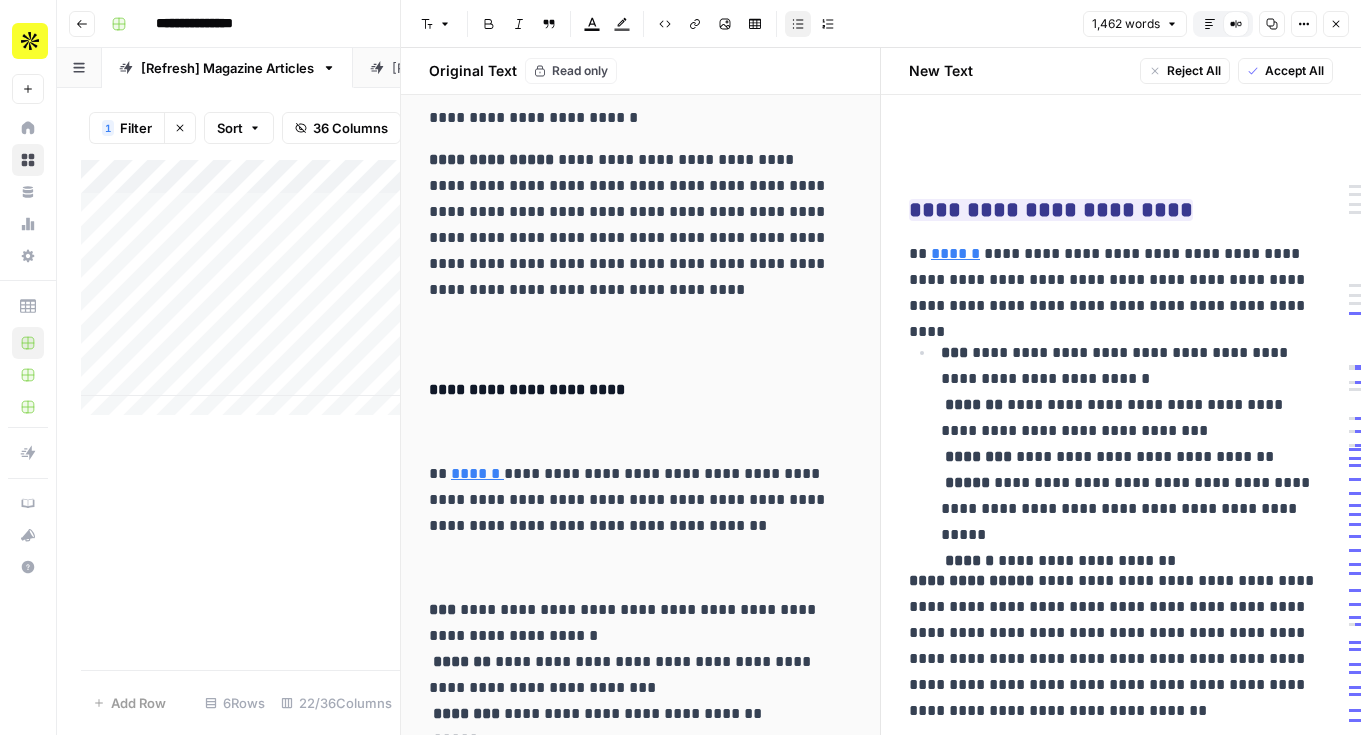 click on "**********" at bounding box center [1129, 444] 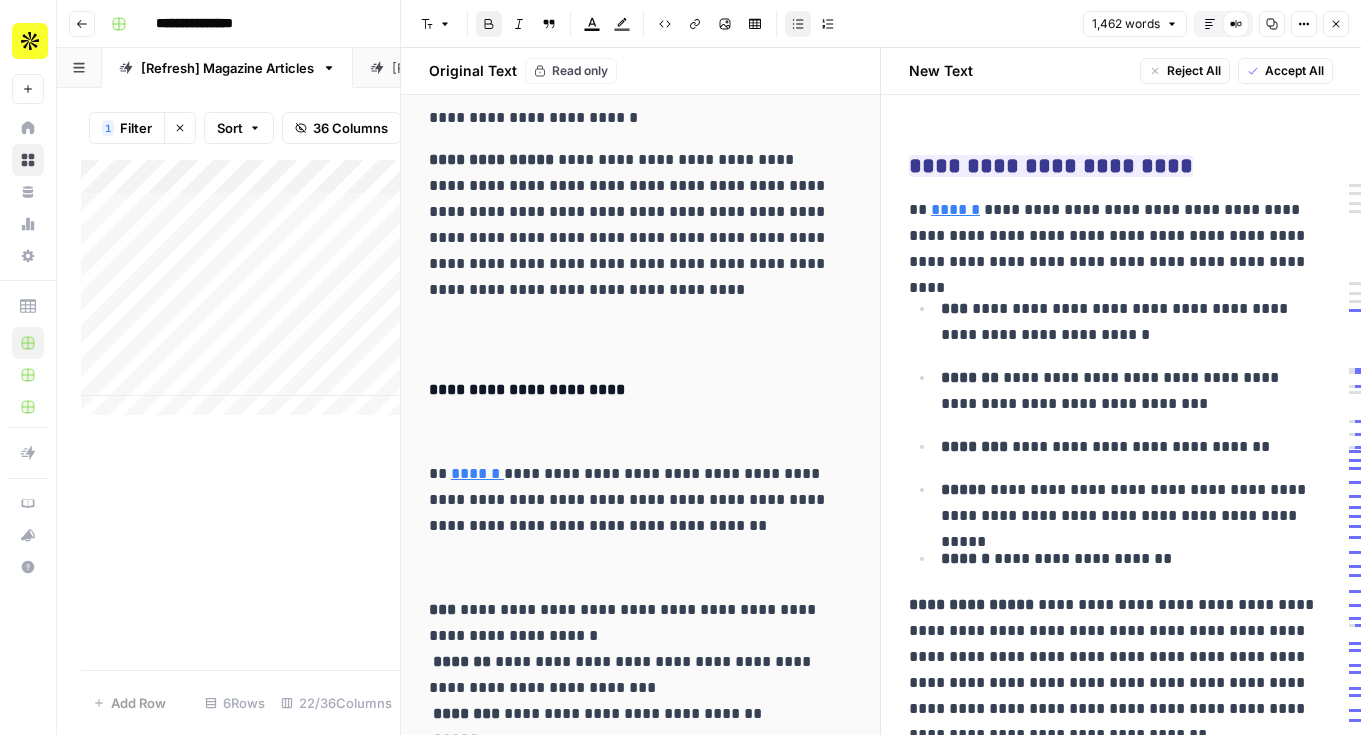 scroll, scrollTop: 2706, scrollLeft: 0, axis: vertical 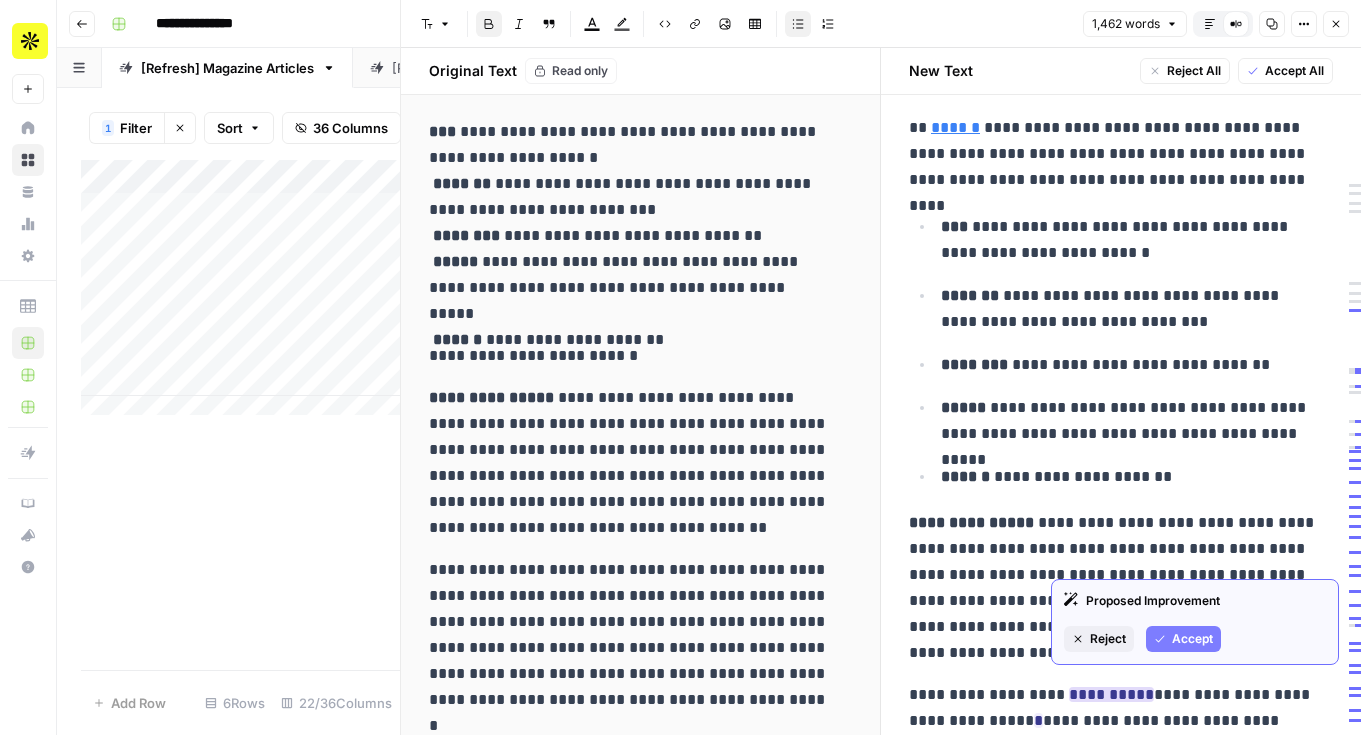 click on "Proposed Improvement Reject Accept" at bounding box center [1195, 622] 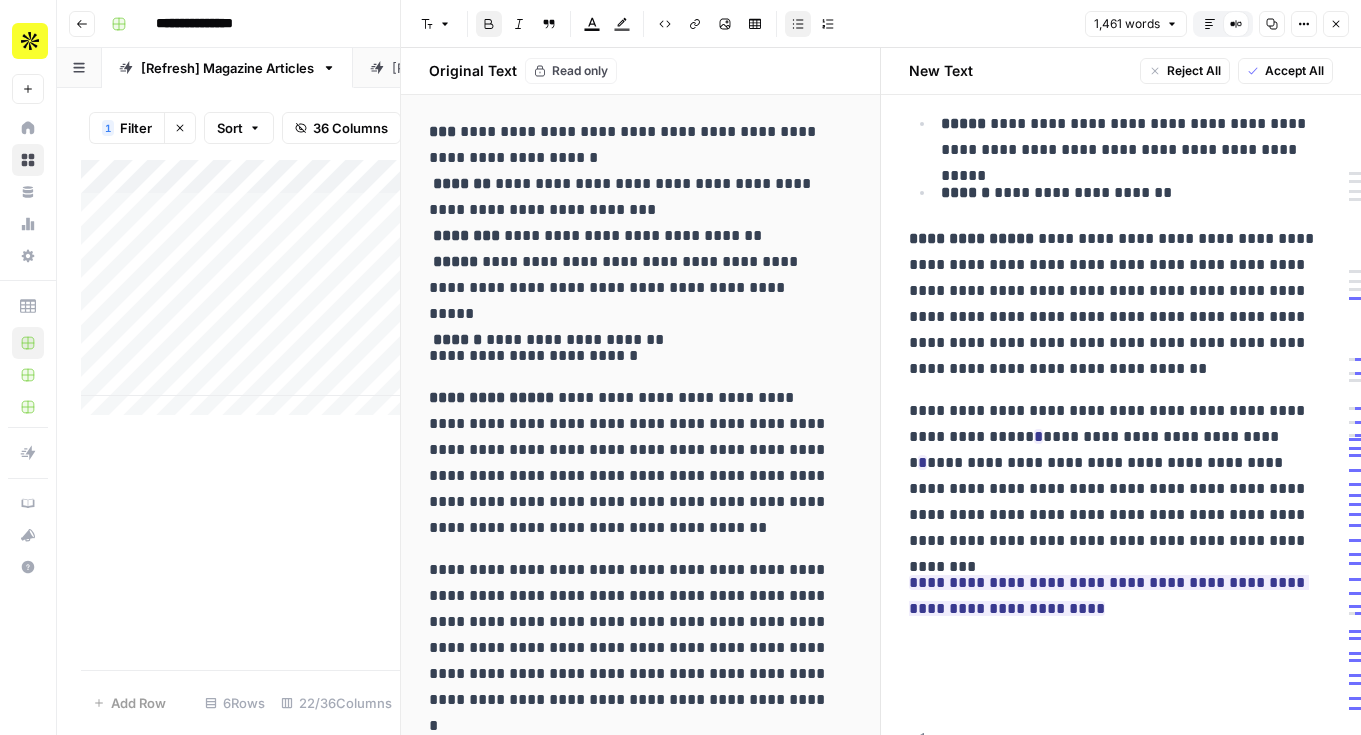 scroll, scrollTop: 3050, scrollLeft: 0, axis: vertical 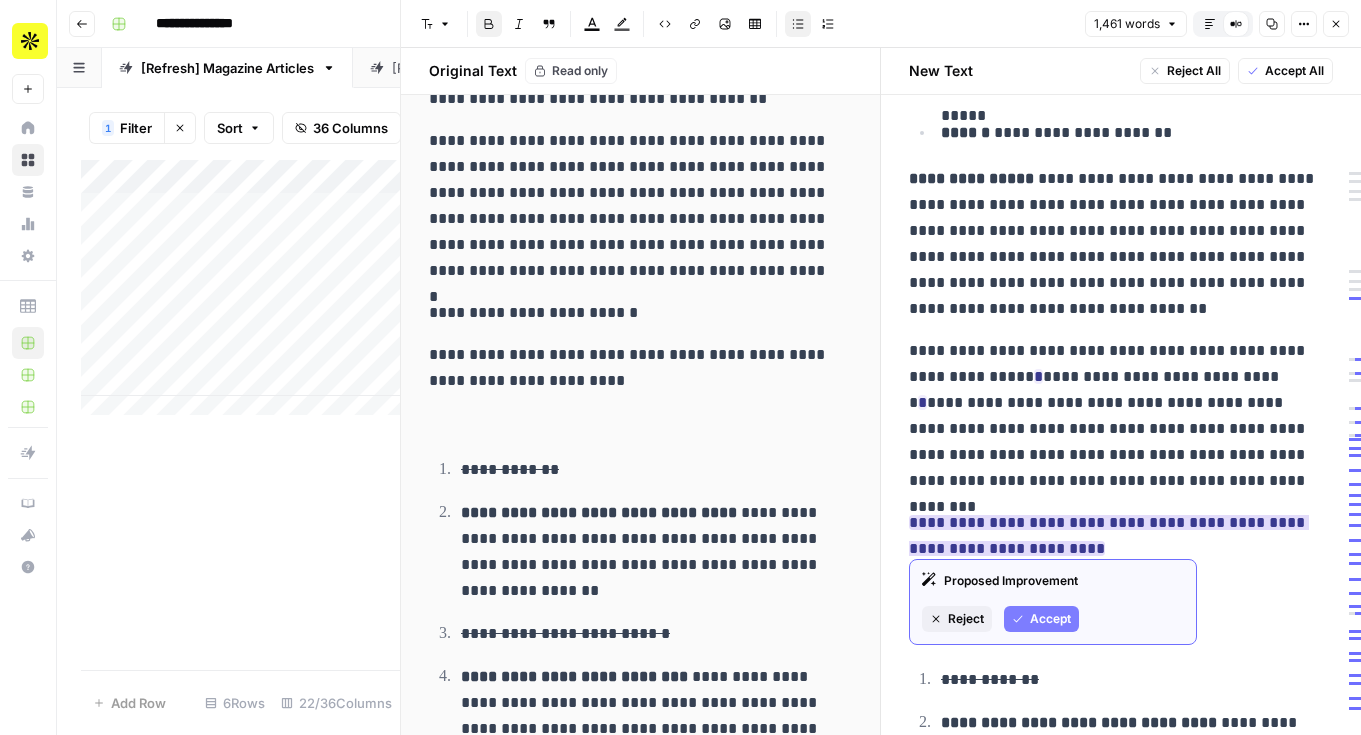 click on "Accept" at bounding box center [1050, 619] 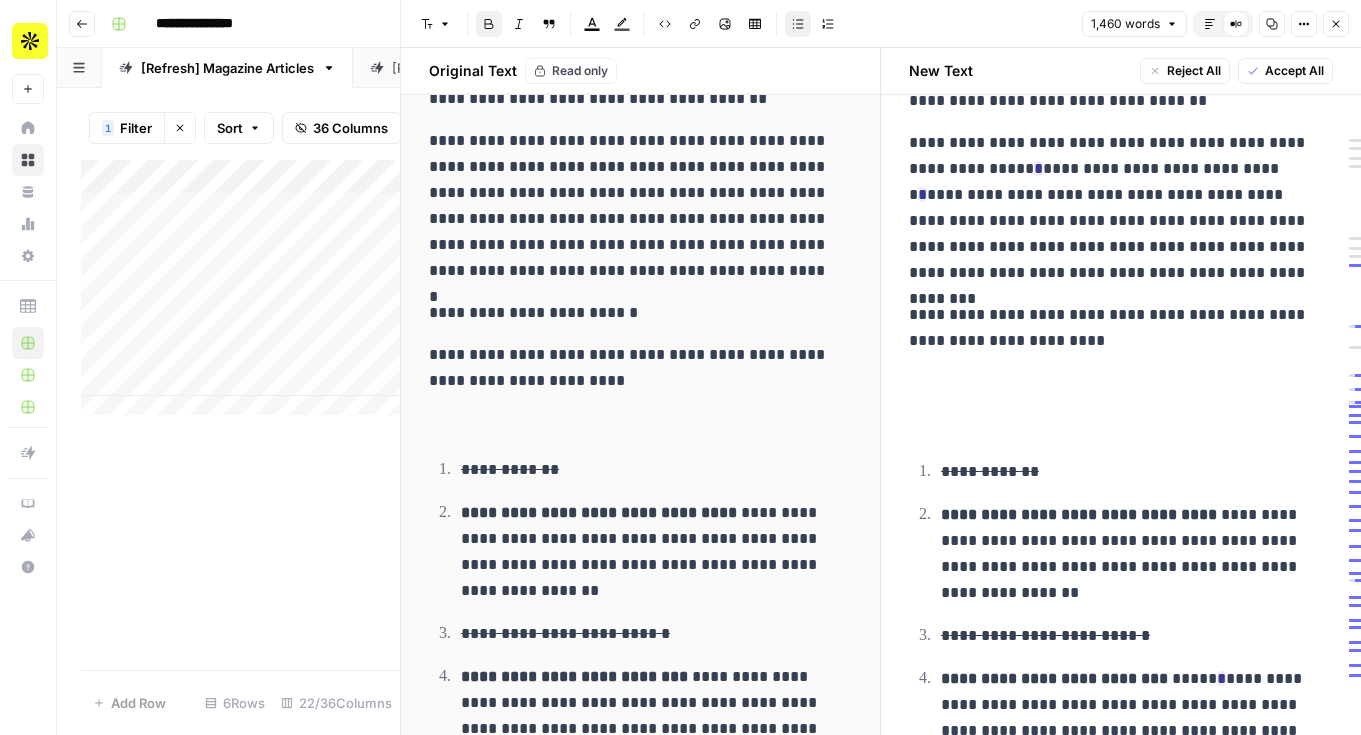 scroll, scrollTop: 3345, scrollLeft: 0, axis: vertical 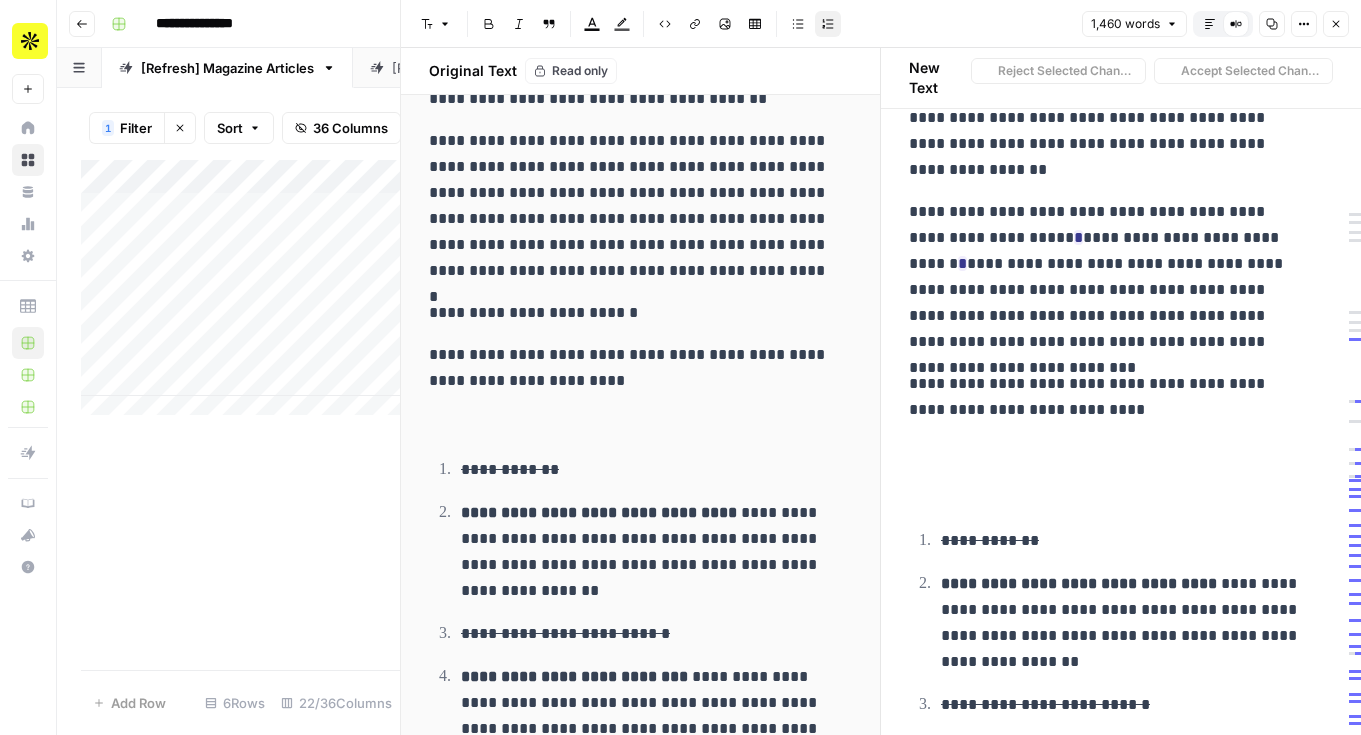 drag, startPoint x: 1050, startPoint y: 384, endPoint x: 905, endPoint y: 386, distance: 145.0138 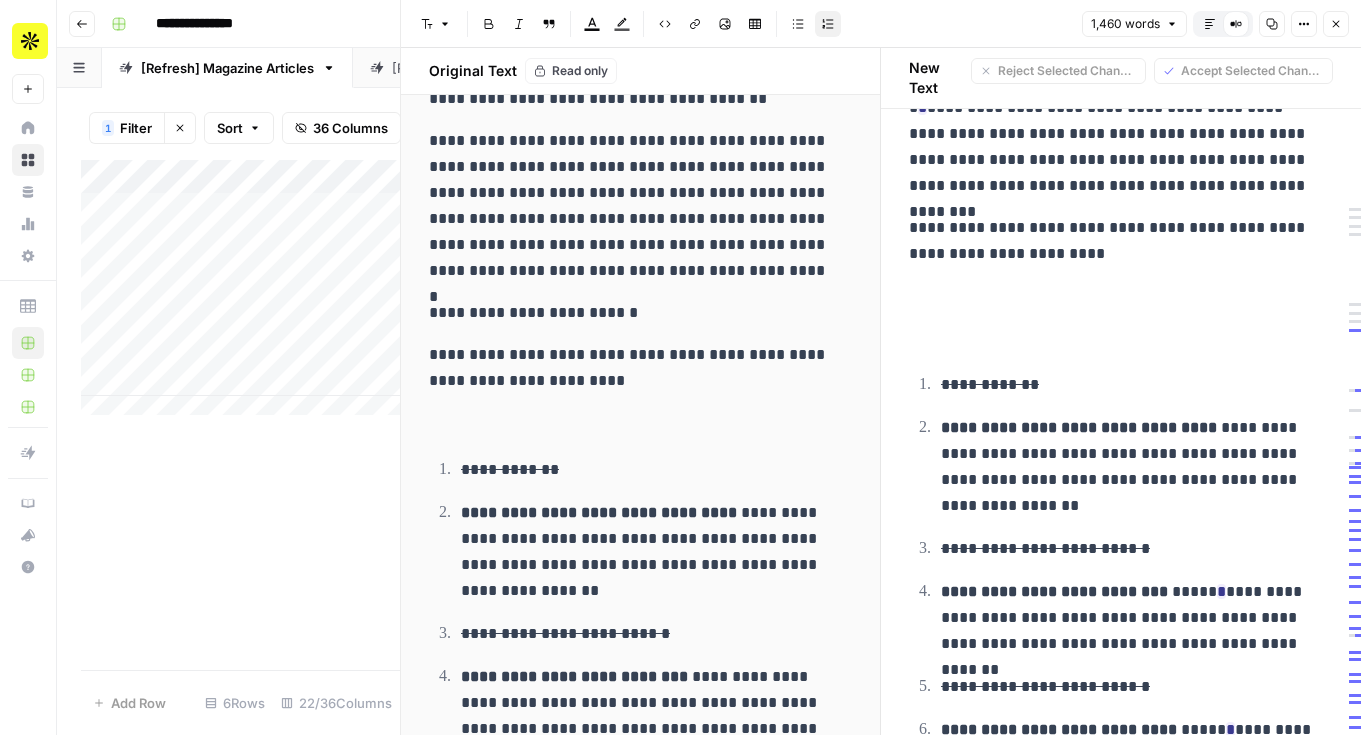 click on "**********" at bounding box center (1121, 604) 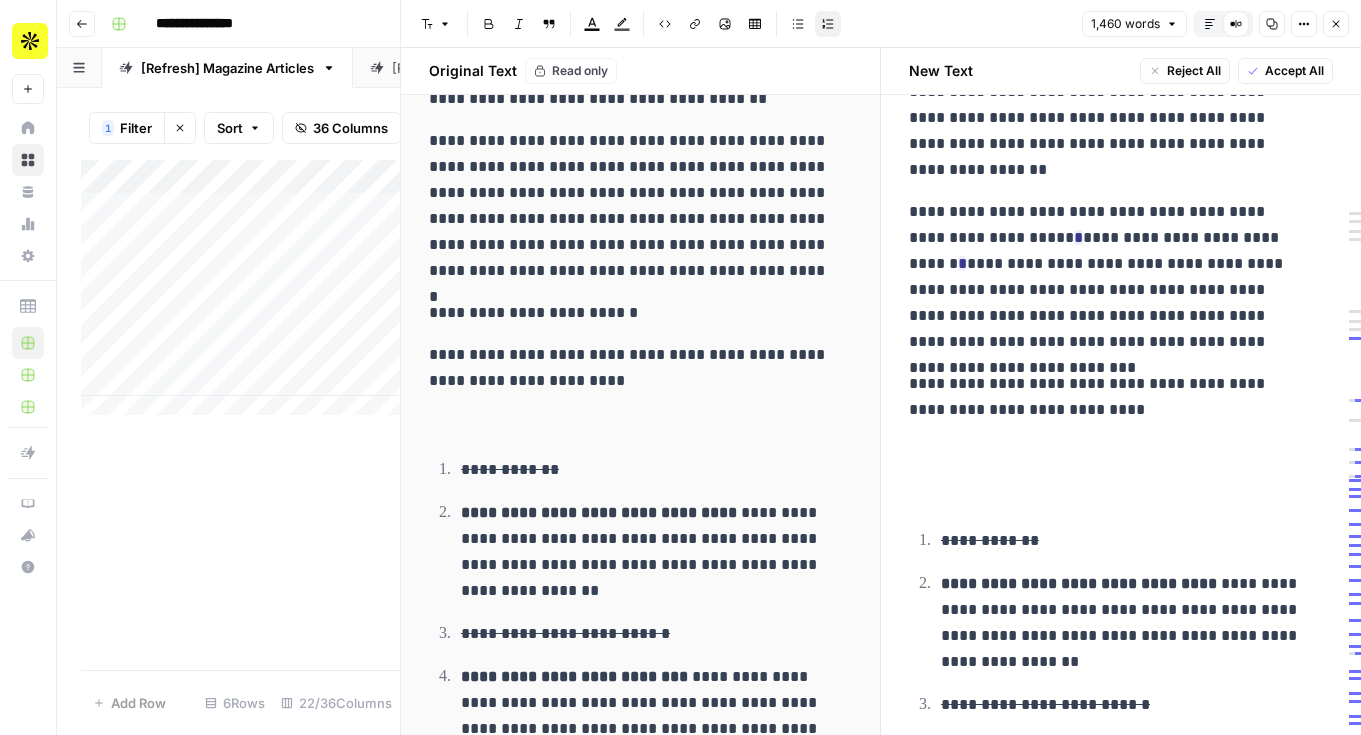 click on "**********" at bounding box center [1121, 760] 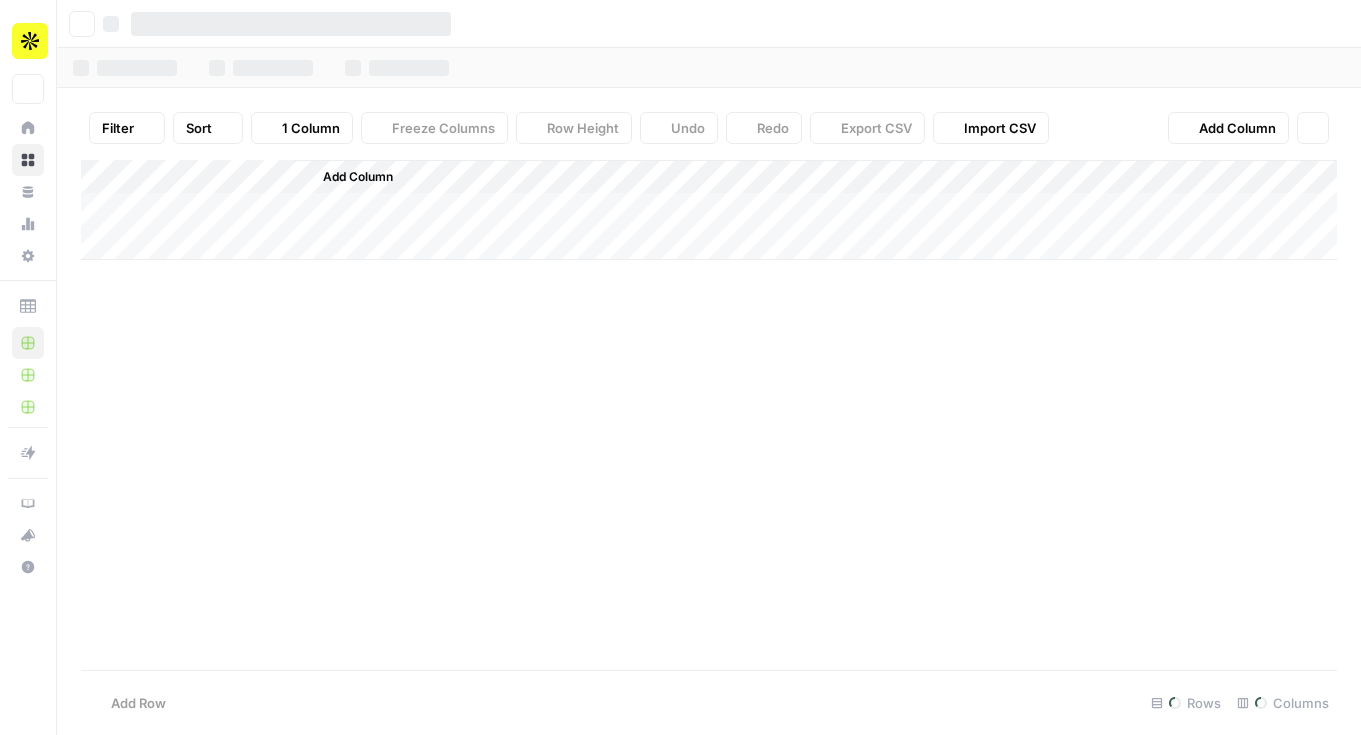scroll, scrollTop: 0, scrollLeft: 0, axis: both 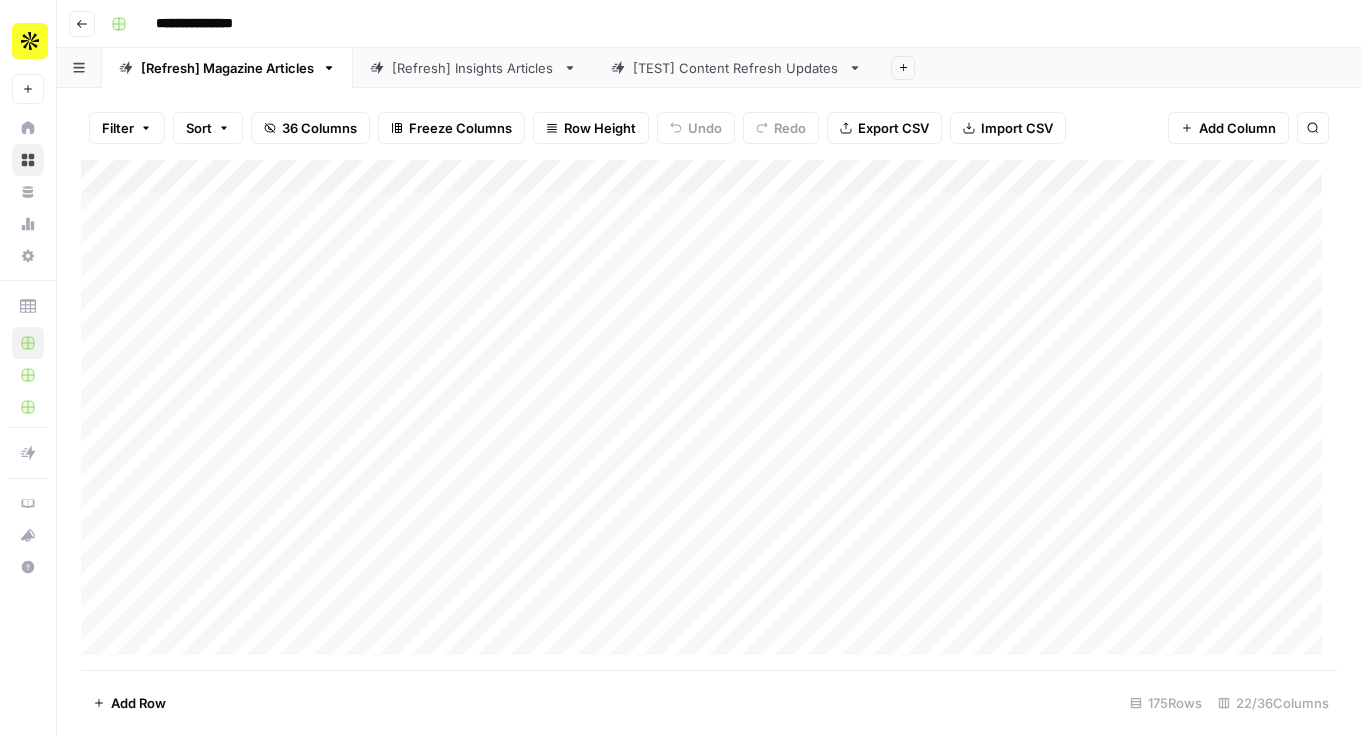 click on "Go back" at bounding box center (82, 24) 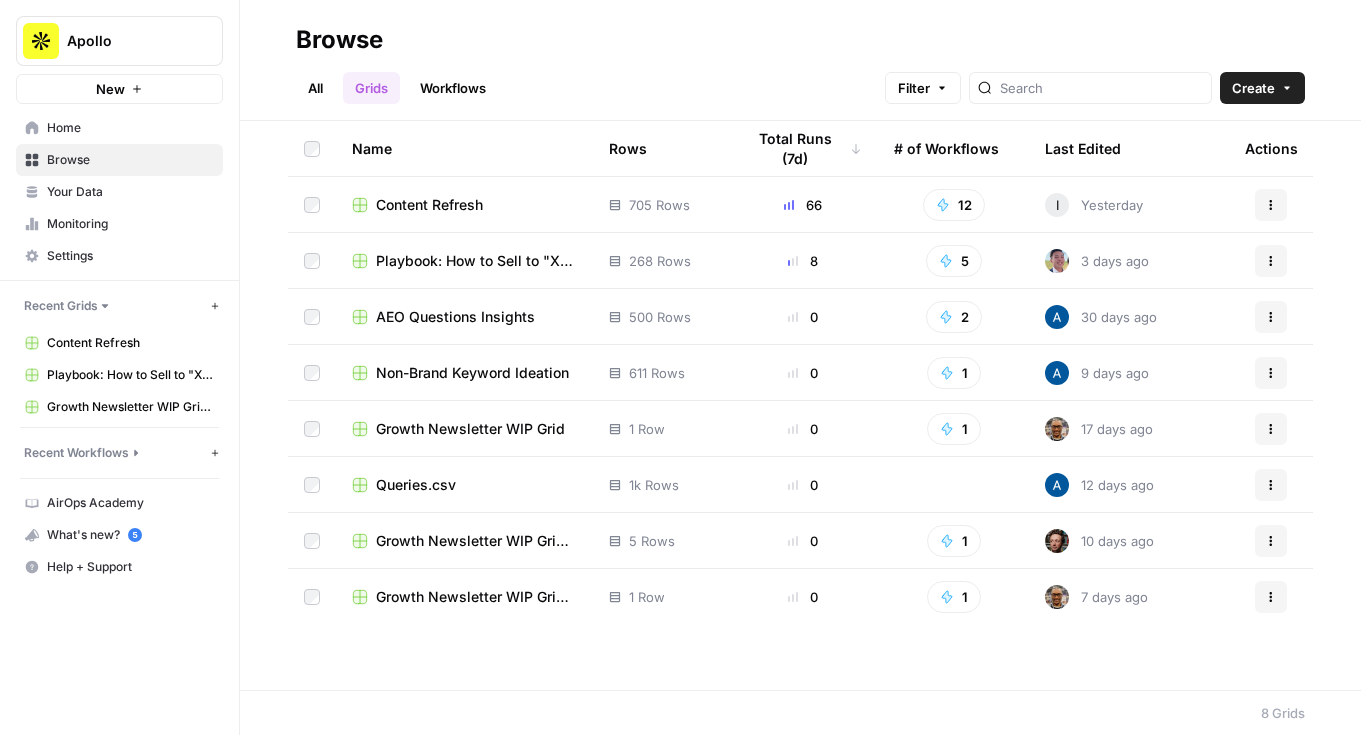 click on "All" at bounding box center (315, 88) 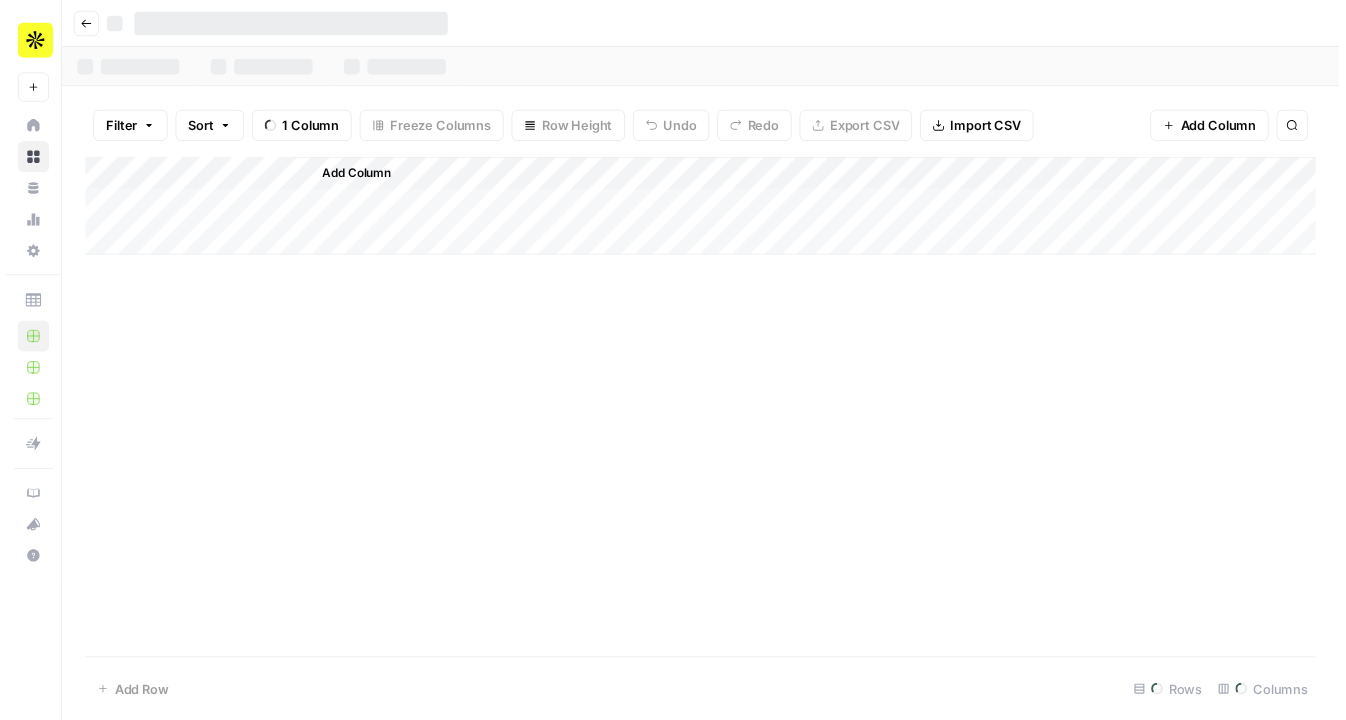 scroll, scrollTop: 0, scrollLeft: 0, axis: both 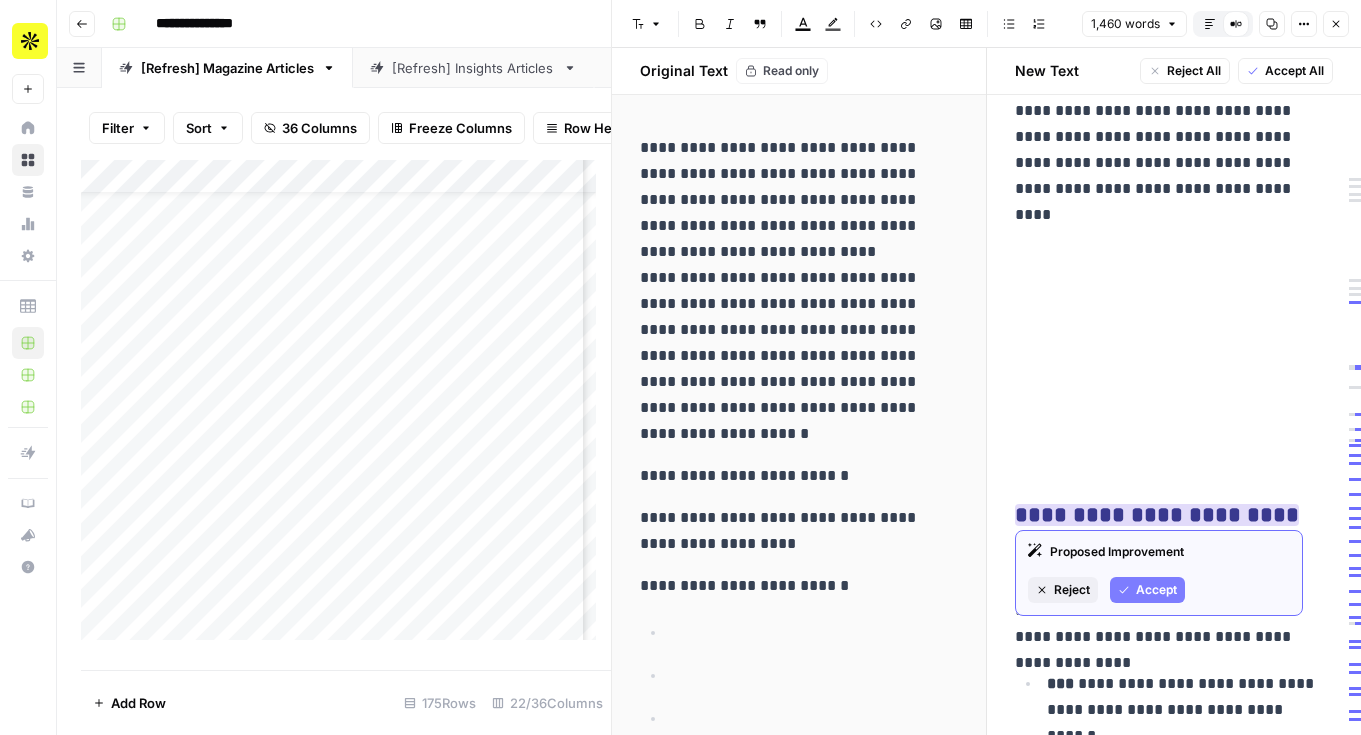 click on "Accept" at bounding box center (1147, 590) 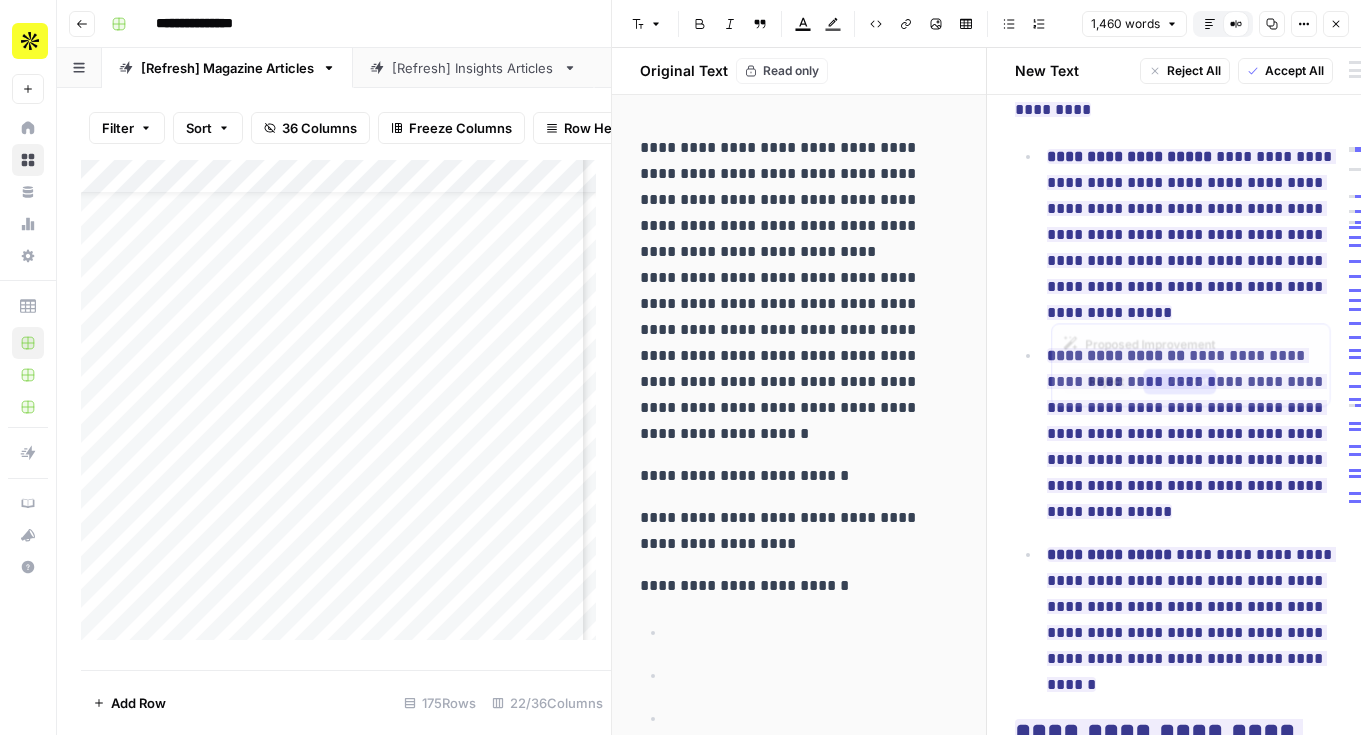 scroll, scrollTop: 5215, scrollLeft: 0, axis: vertical 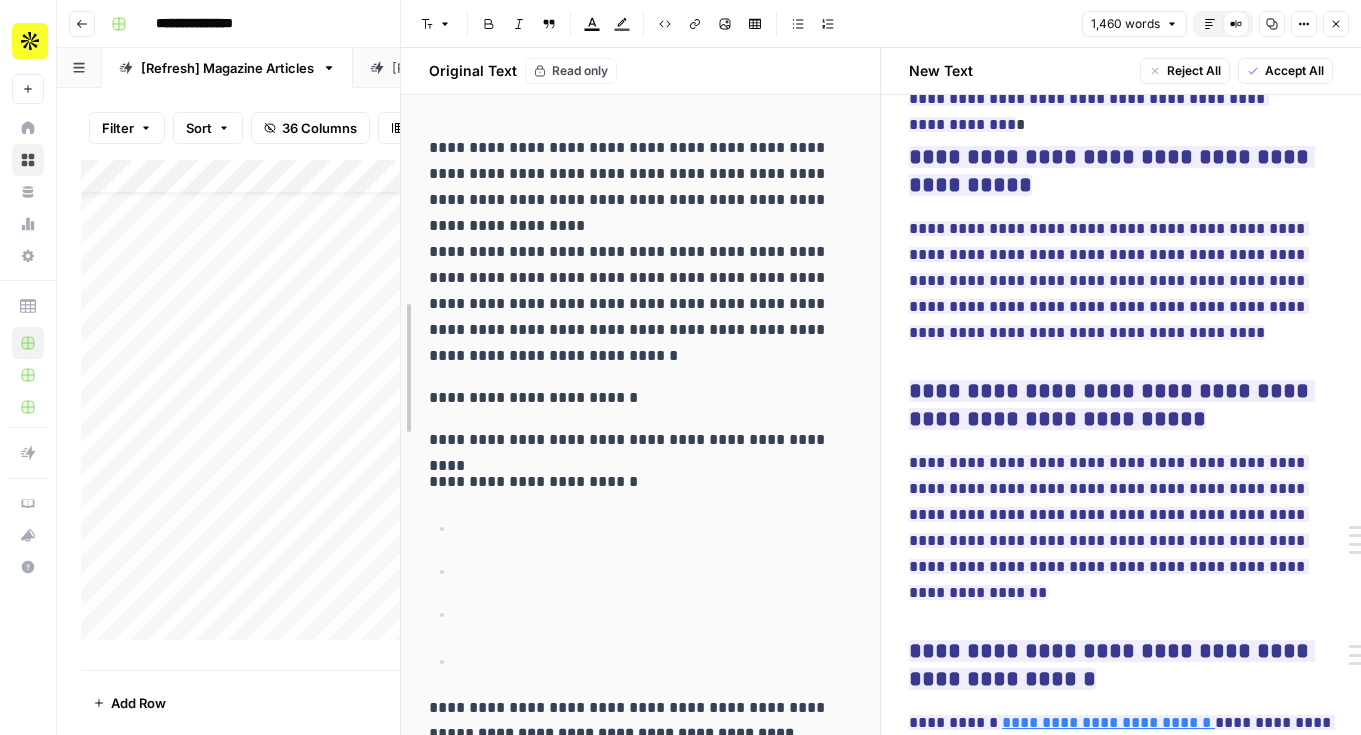 drag, startPoint x: 618, startPoint y: 120, endPoint x: 230, endPoint y: 127, distance: 388.06314 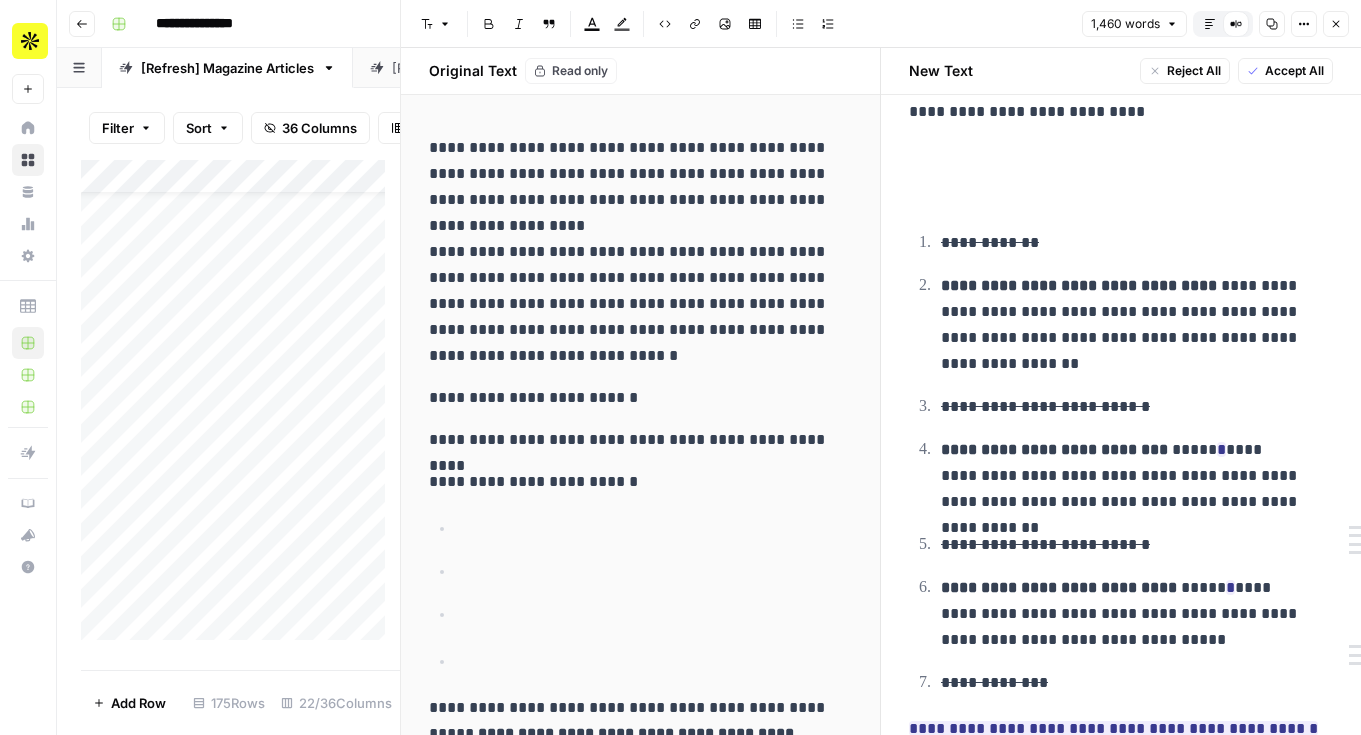 scroll, scrollTop: 4038, scrollLeft: 0, axis: vertical 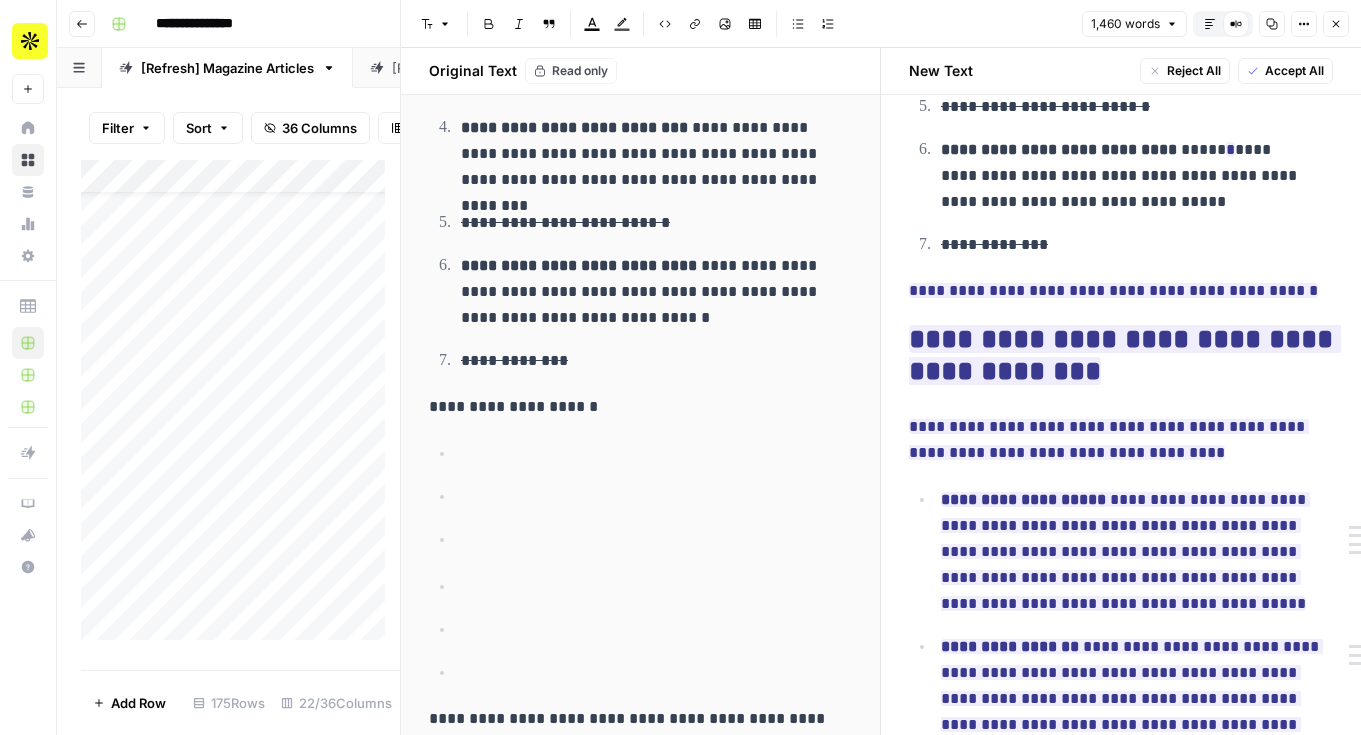 click 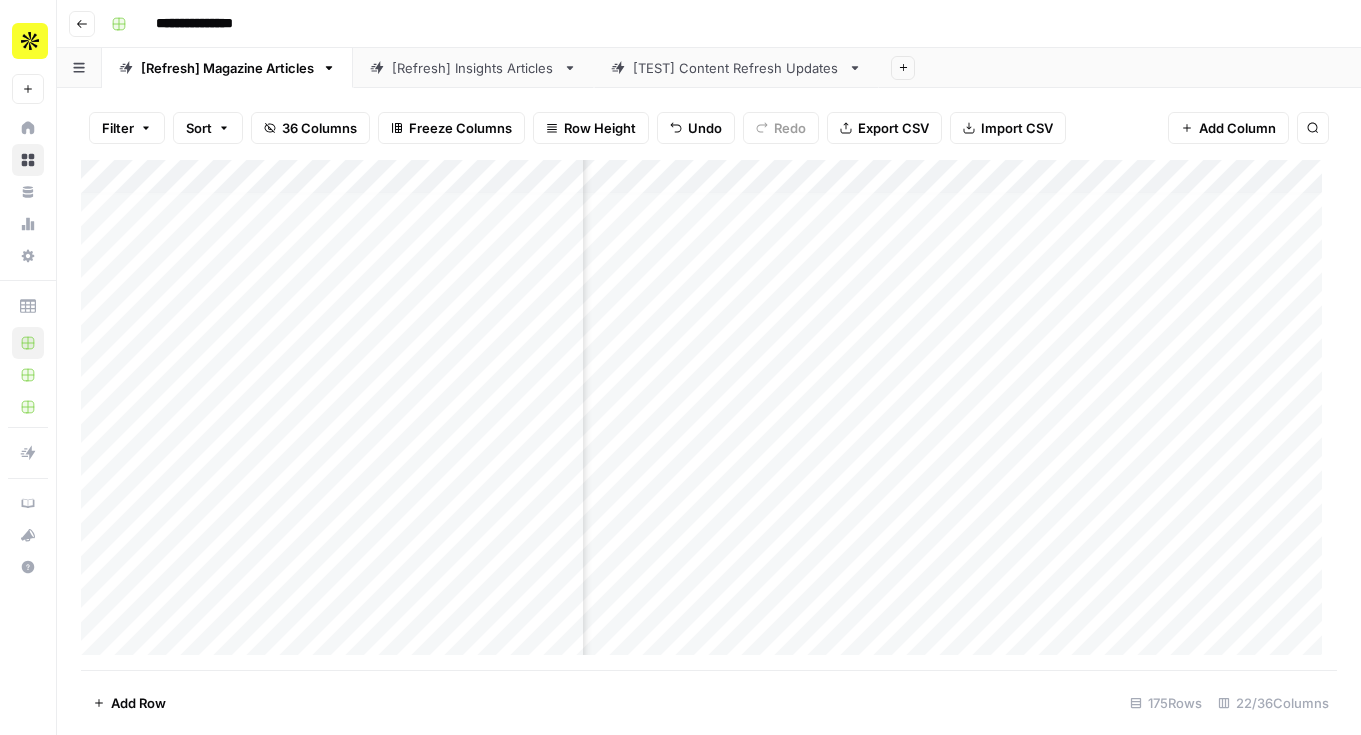 scroll, scrollTop: 0, scrollLeft: 157, axis: horizontal 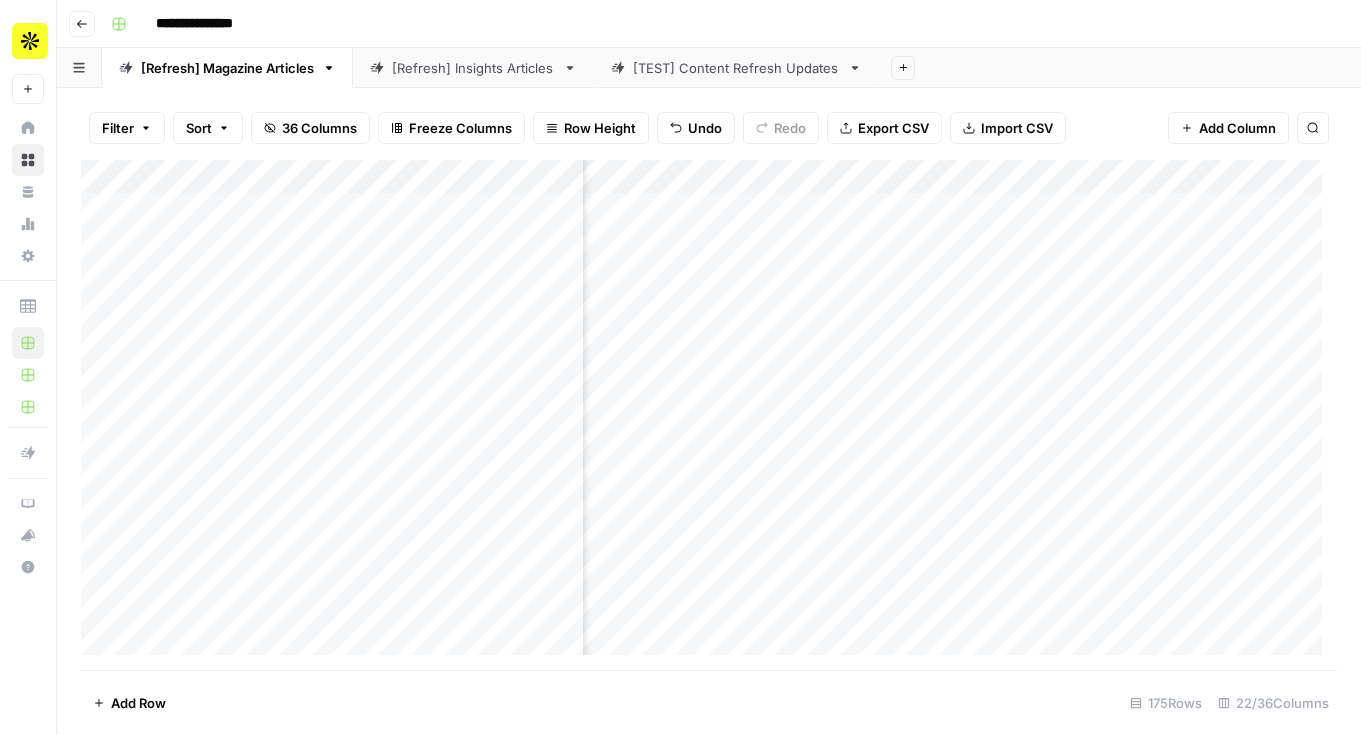 click on "Add Column" at bounding box center [709, 415] 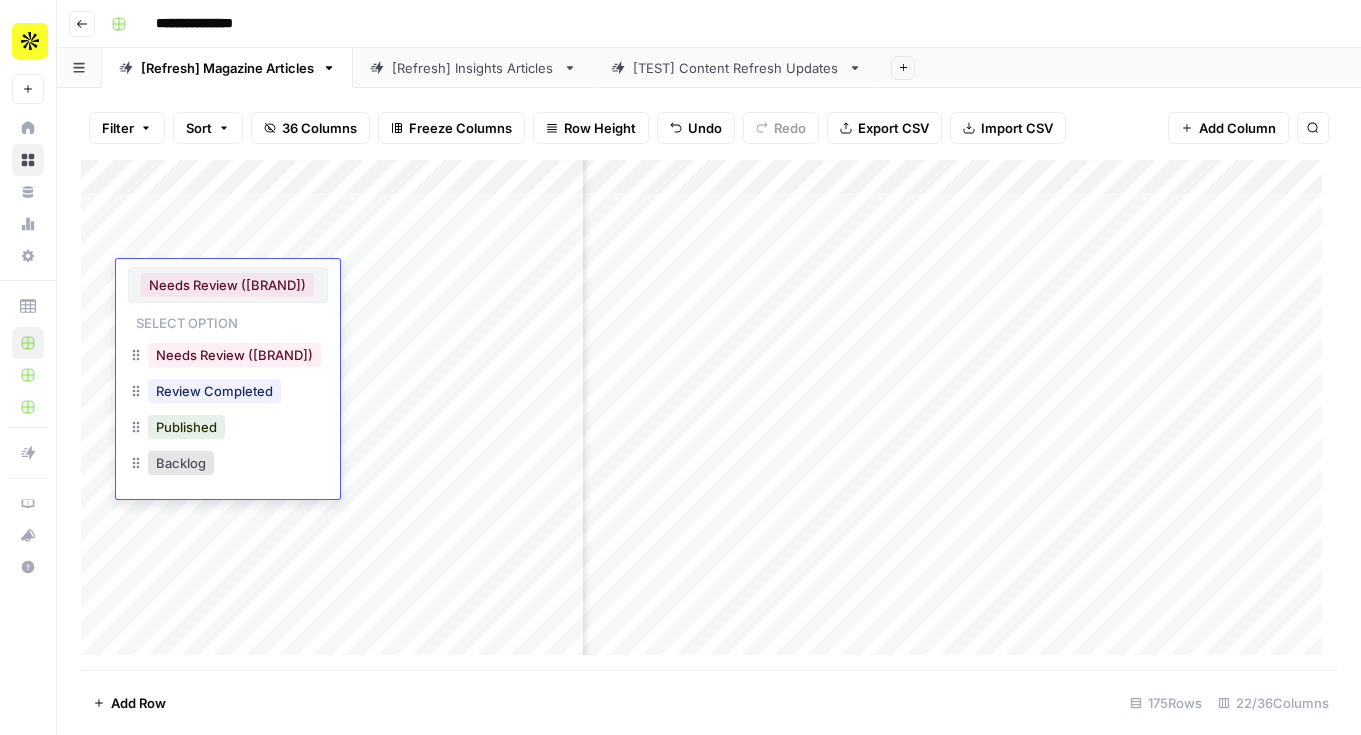 click on "Add Sheet" at bounding box center (902, 28) 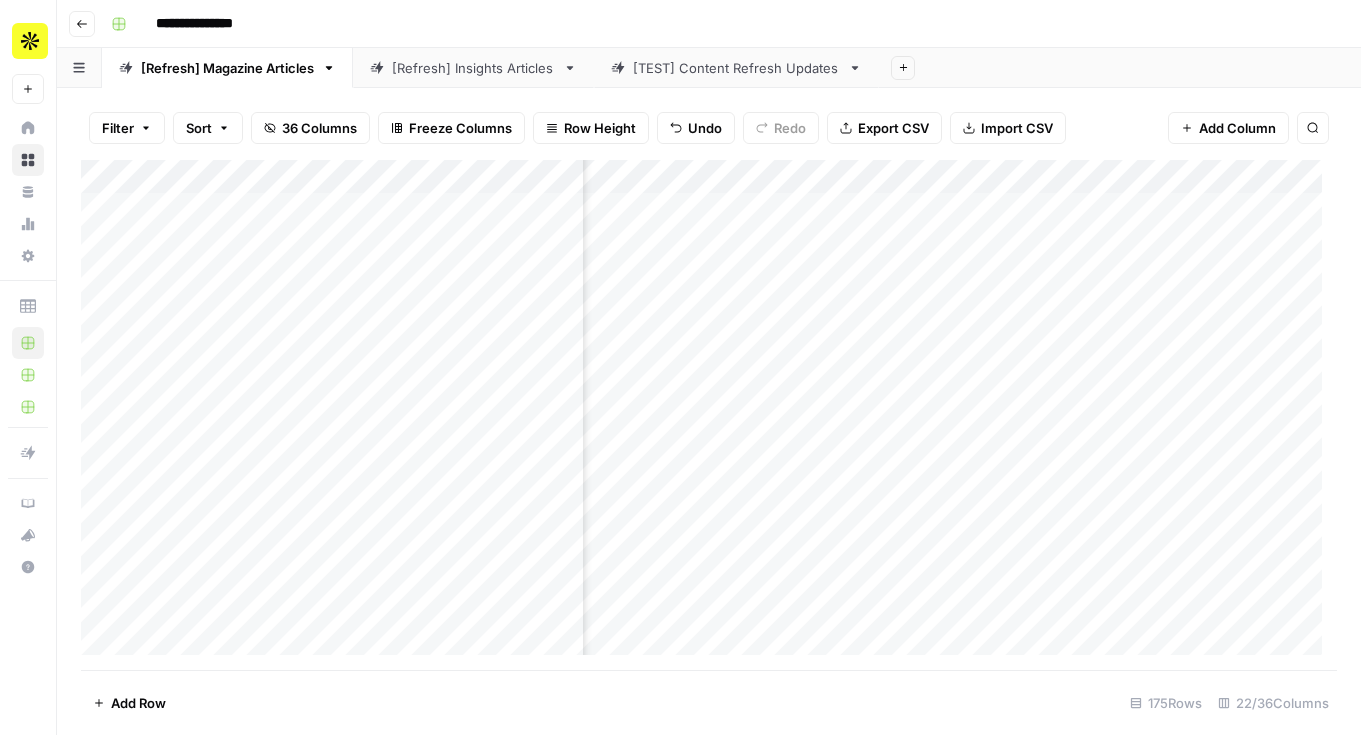 scroll, scrollTop: 0, scrollLeft: 963, axis: horizontal 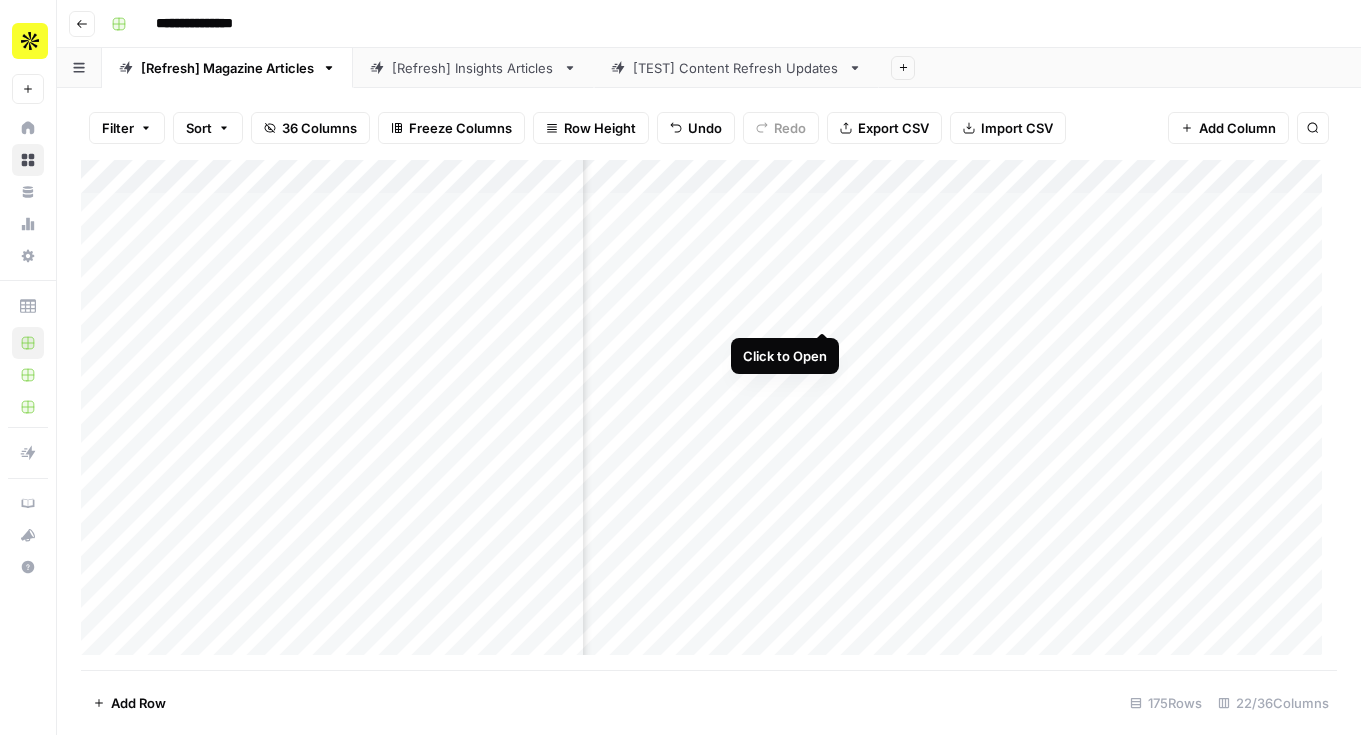 click on "Add Column" at bounding box center (709, 415) 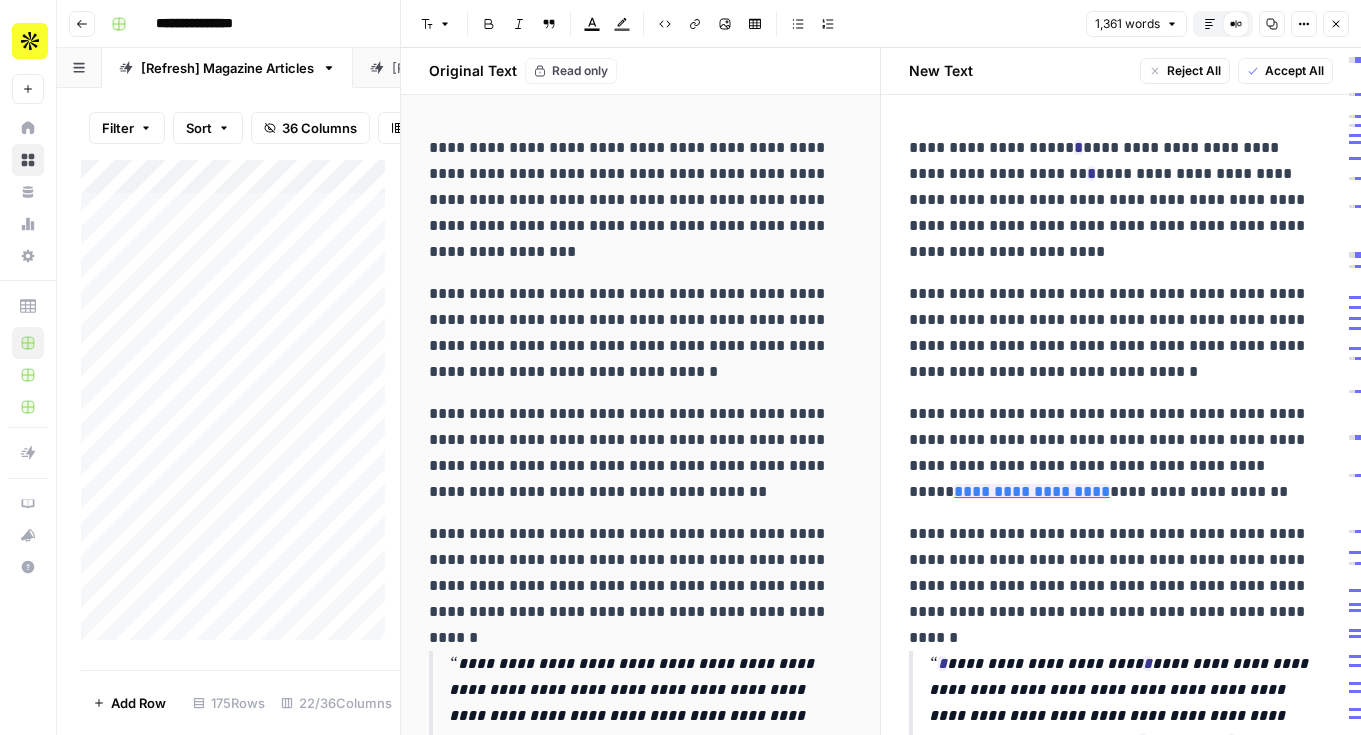 click 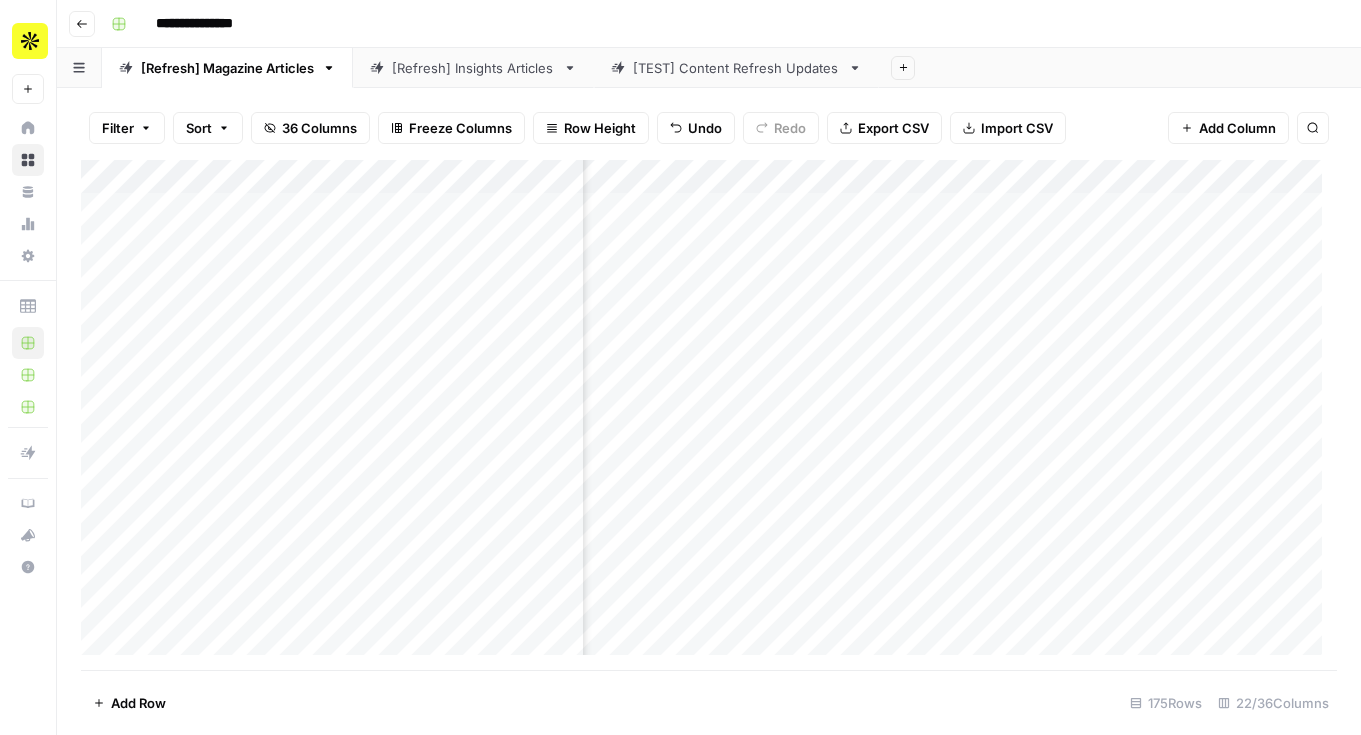 click on "Add Column" at bounding box center [709, 415] 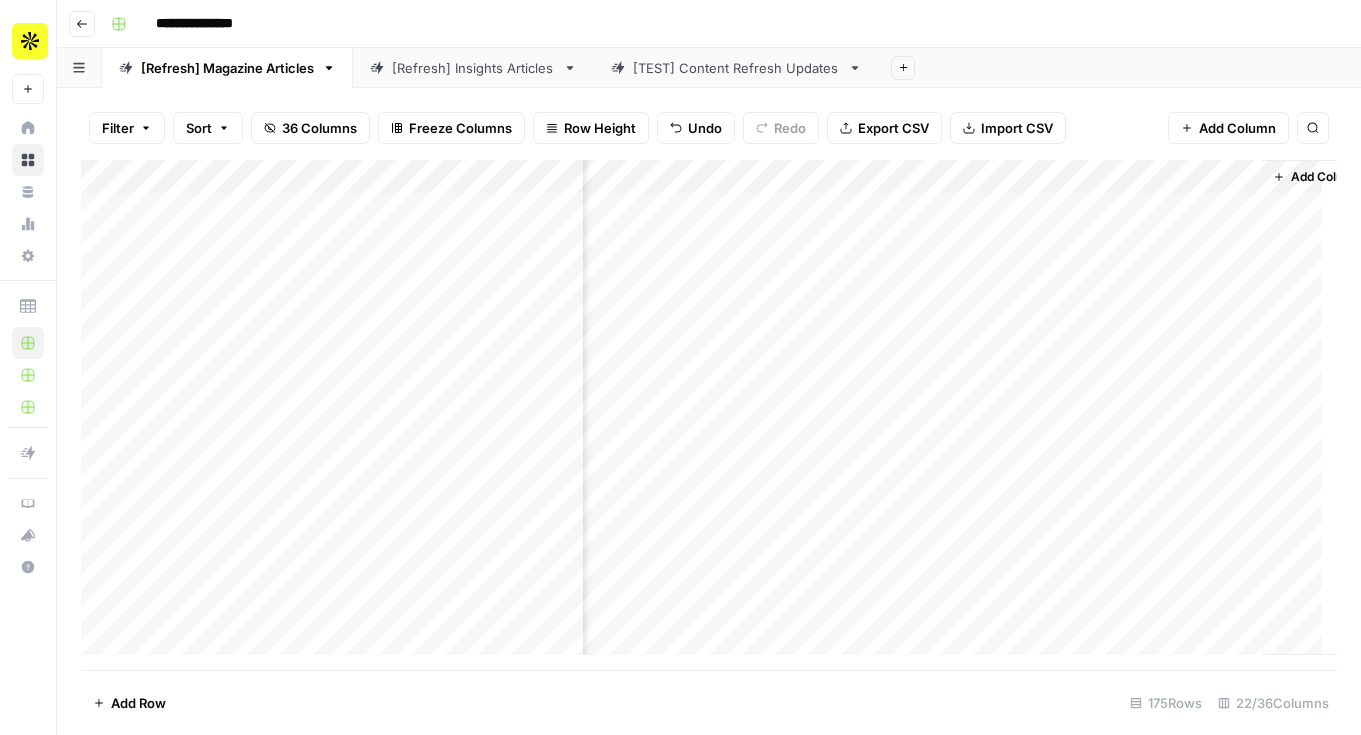scroll, scrollTop: 0, scrollLeft: 2824, axis: horizontal 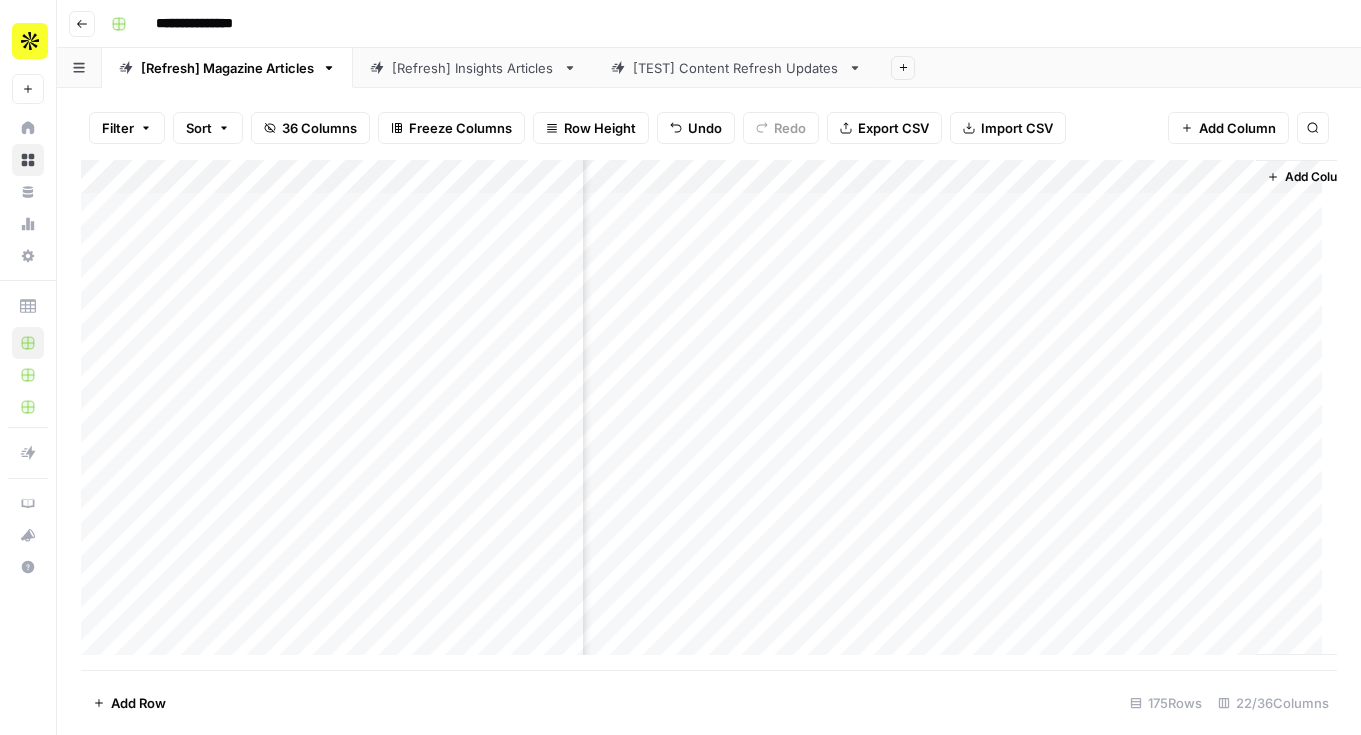 click on "Add Column" at bounding box center (709, 415) 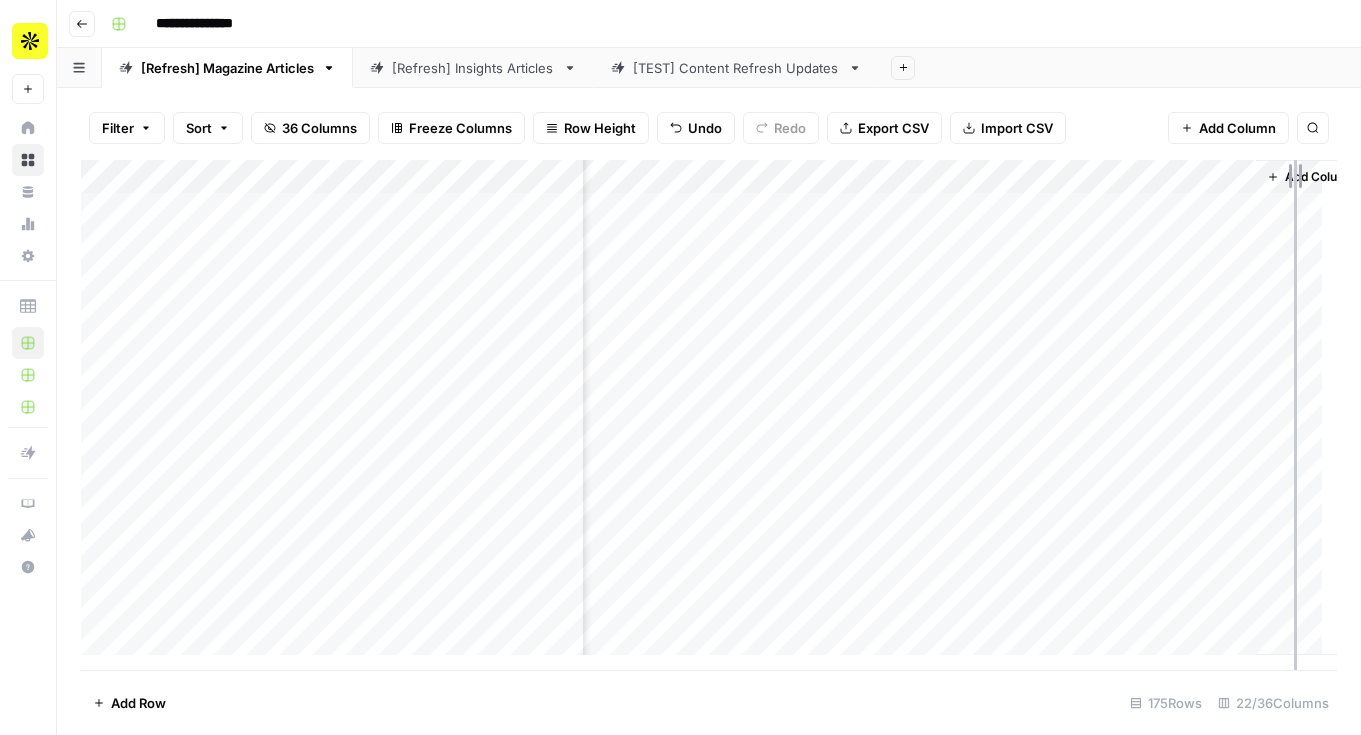 drag, startPoint x: 1257, startPoint y: 182, endPoint x: 1295, endPoint y: 187, distance: 38.327538 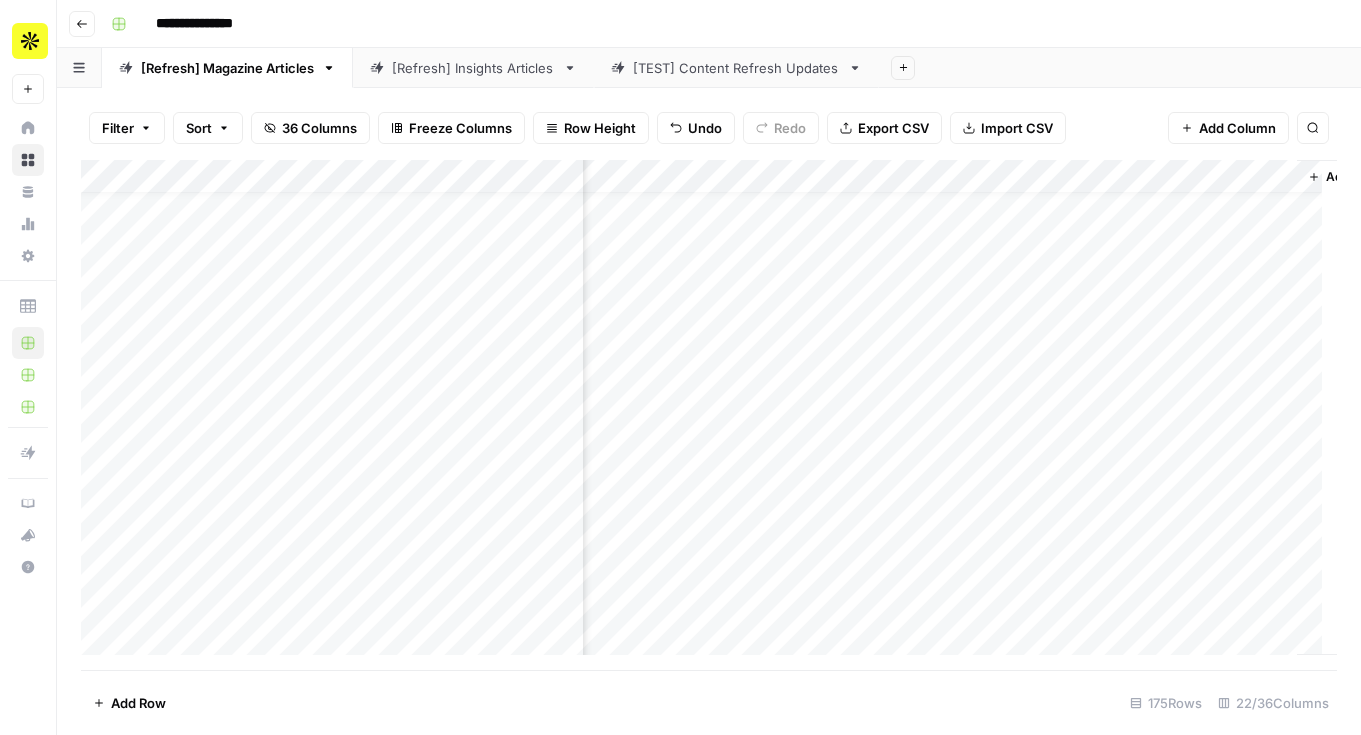 scroll, scrollTop: 30, scrollLeft: 2828, axis: both 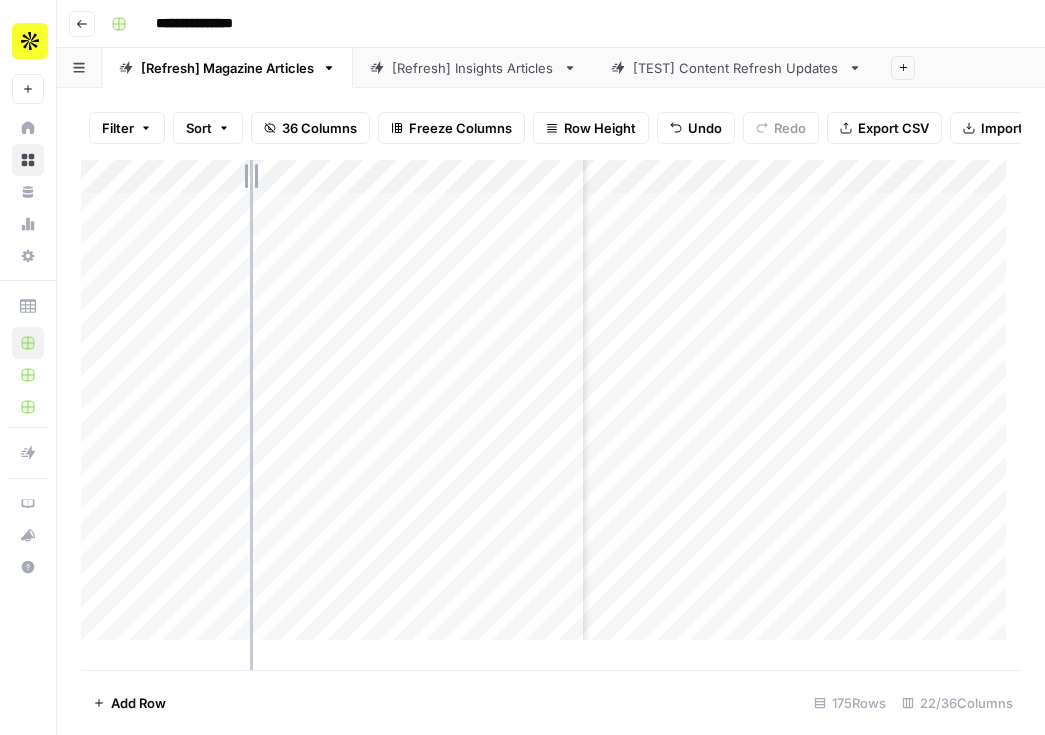 drag, startPoint x: 238, startPoint y: 194, endPoint x: 258, endPoint y: 200, distance: 20.880613 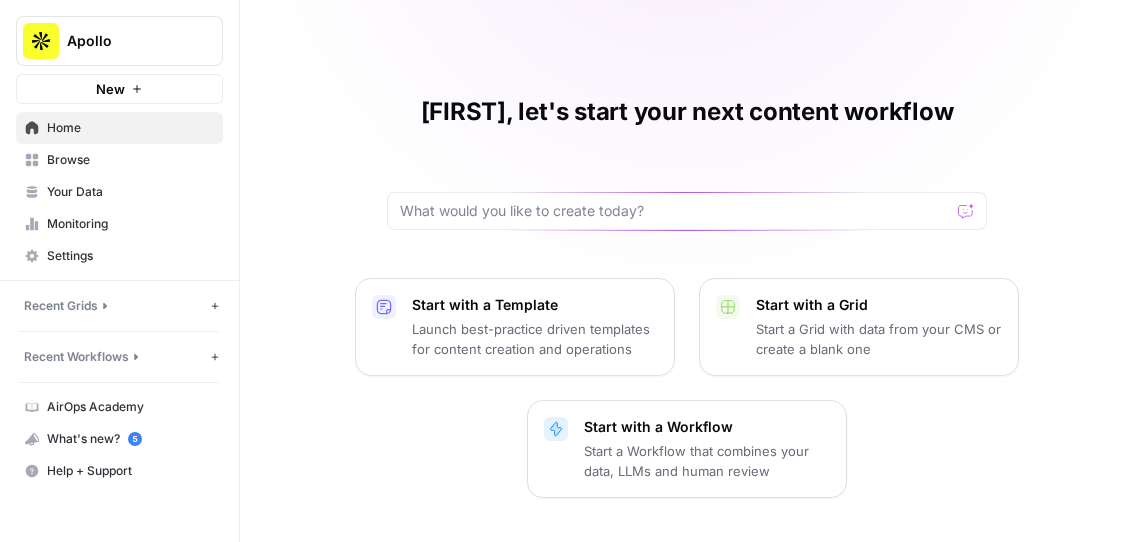 scroll, scrollTop: 0, scrollLeft: 0, axis: both 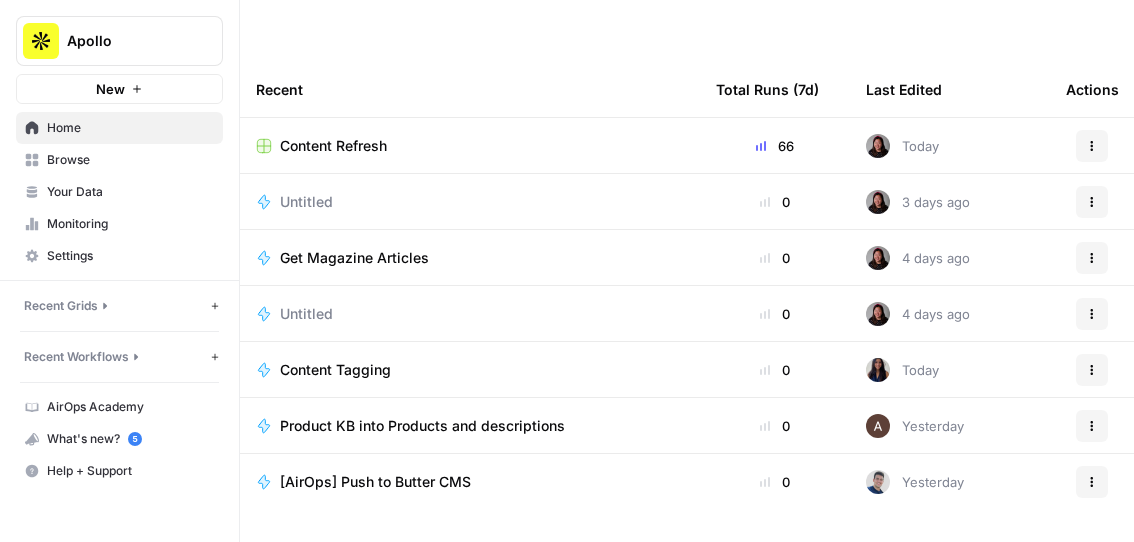 click on "Content Refresh" at bounding box center [333, 146] 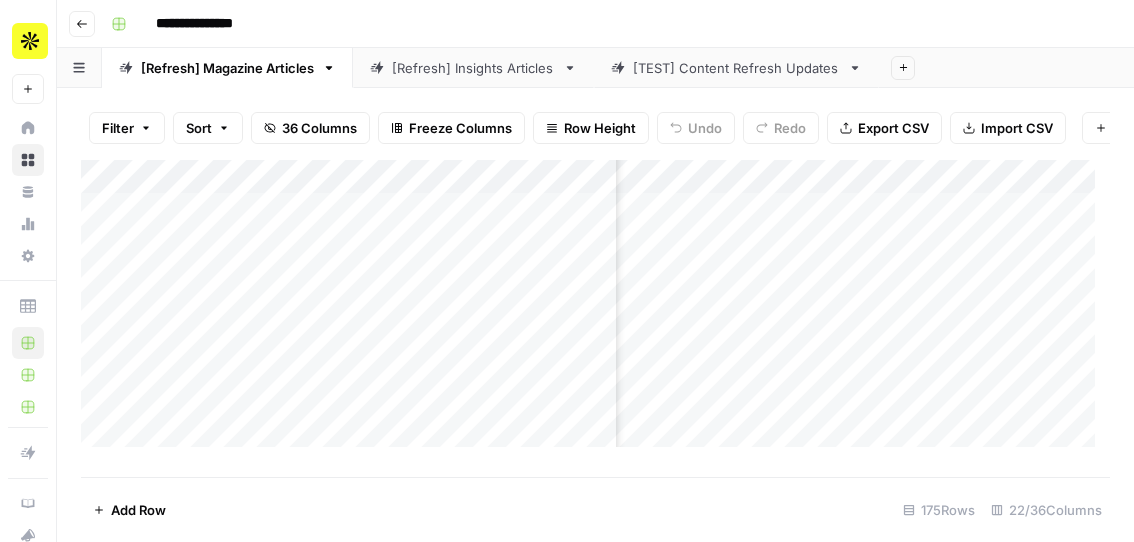 scroll, scrollTop: 0, scrollLeft: 500, axis: horizontal 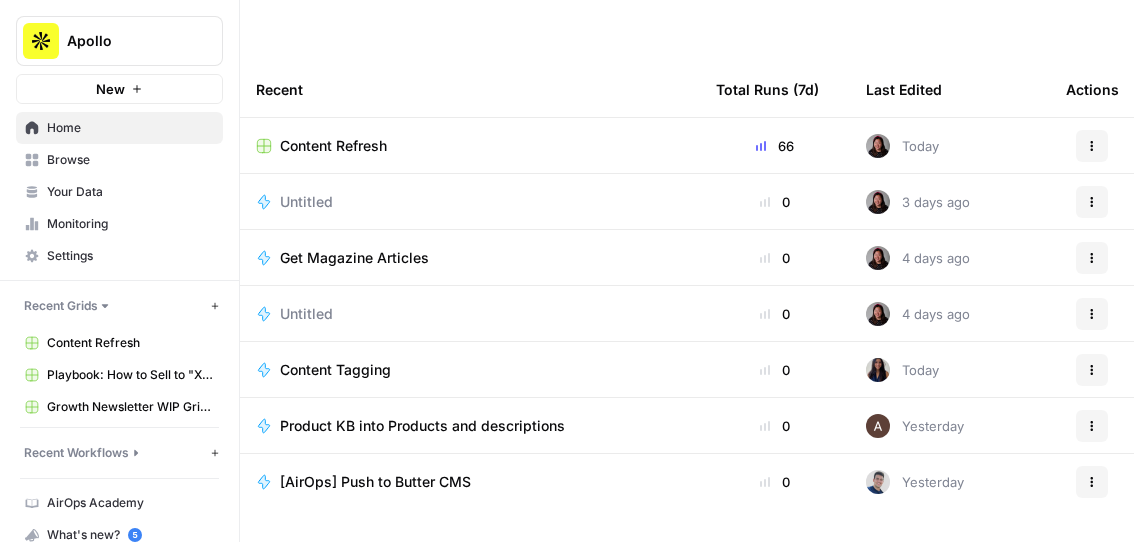 click on "Your Data" at bounding box center [130, 192] 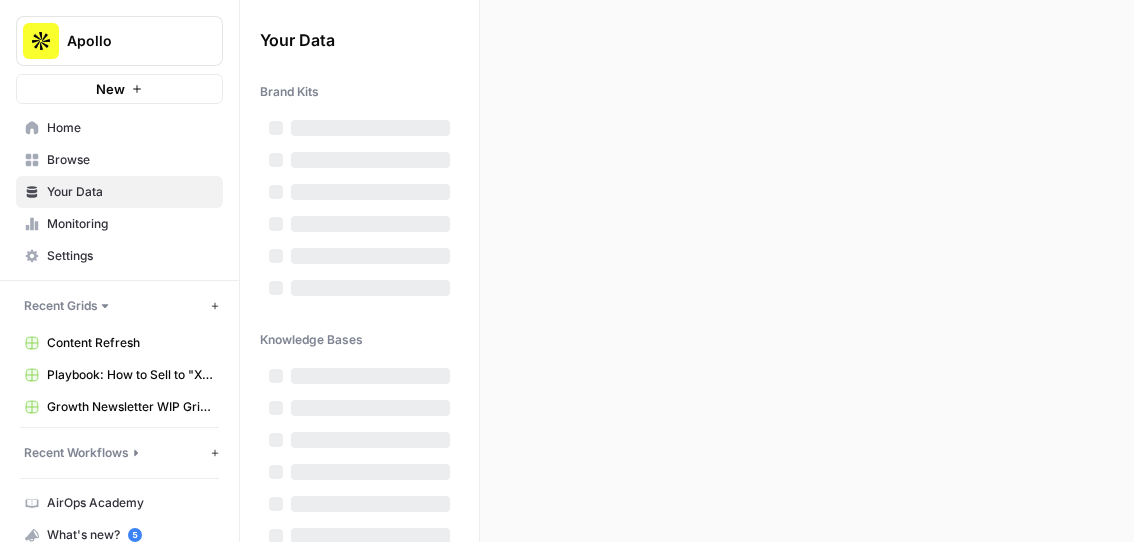 scroll, scrollTop: 0, scrollLeft: 0, axis: both 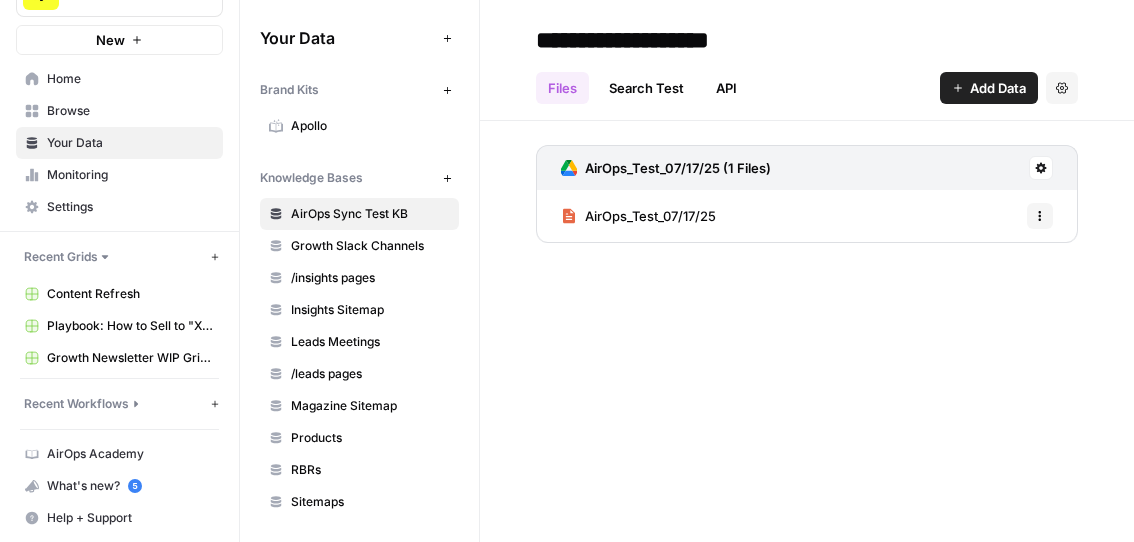 click on "Browse" at bounding box center [130, 111] 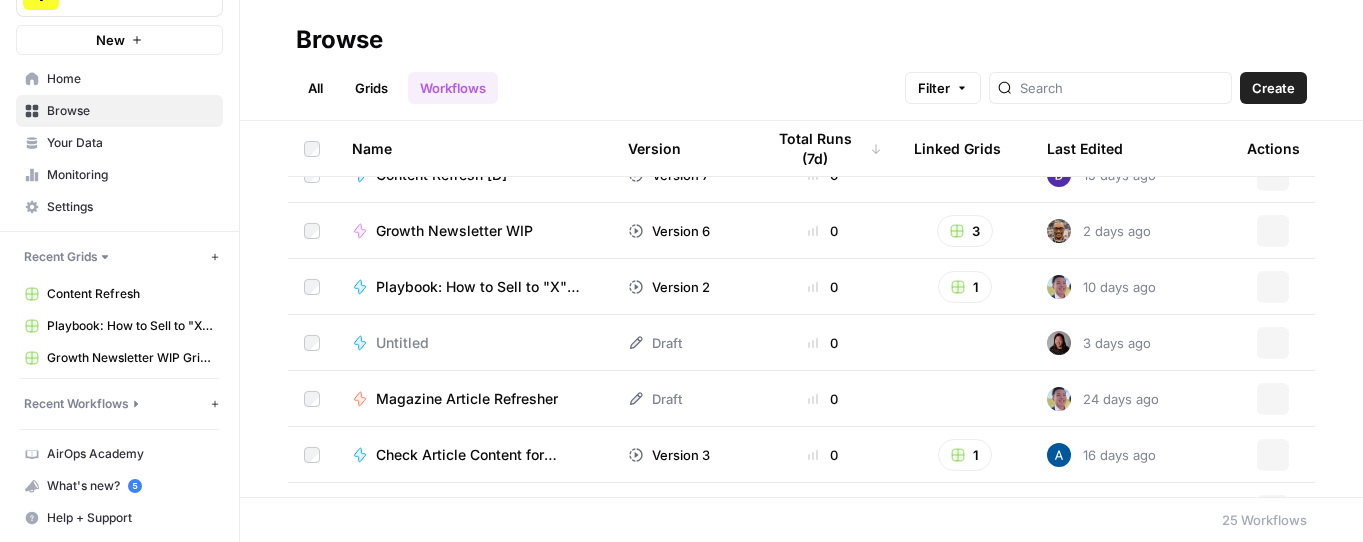scroll, scrollTop: 364, scrollLeft: 0, axis: vertical 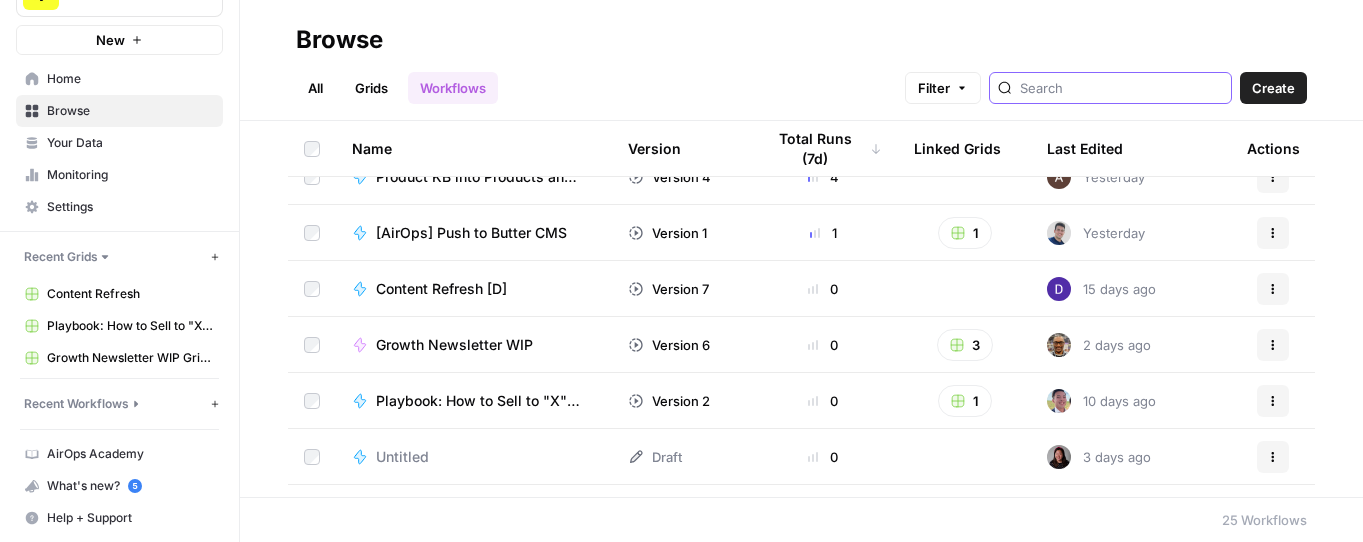 click at bounding box center [1121, 88] 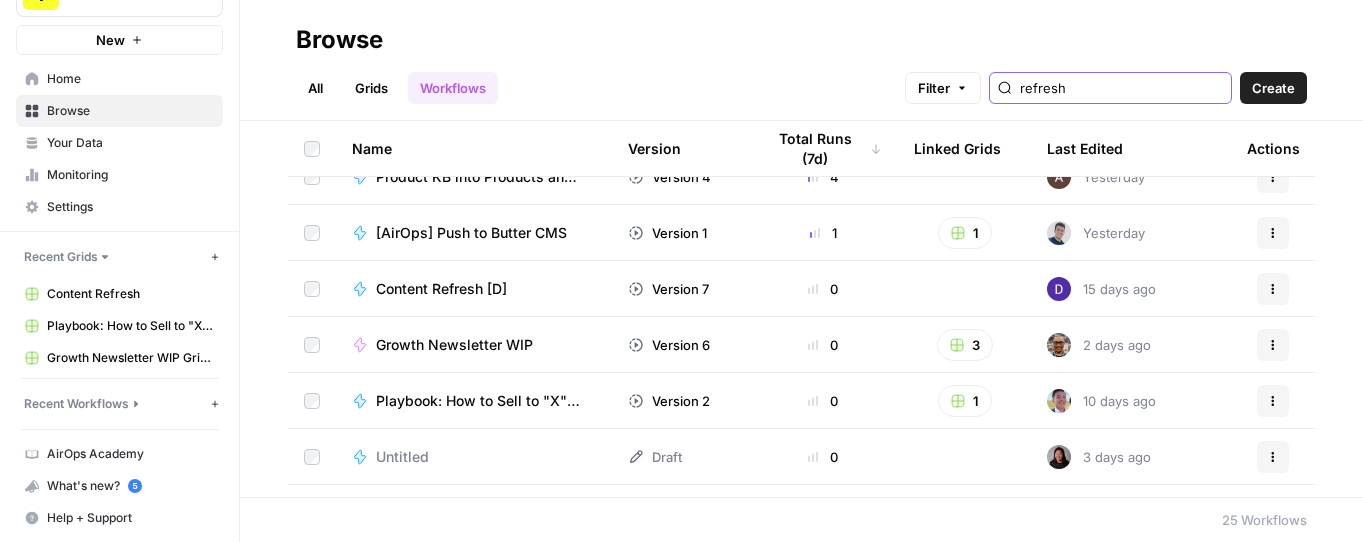 type on "refresh" 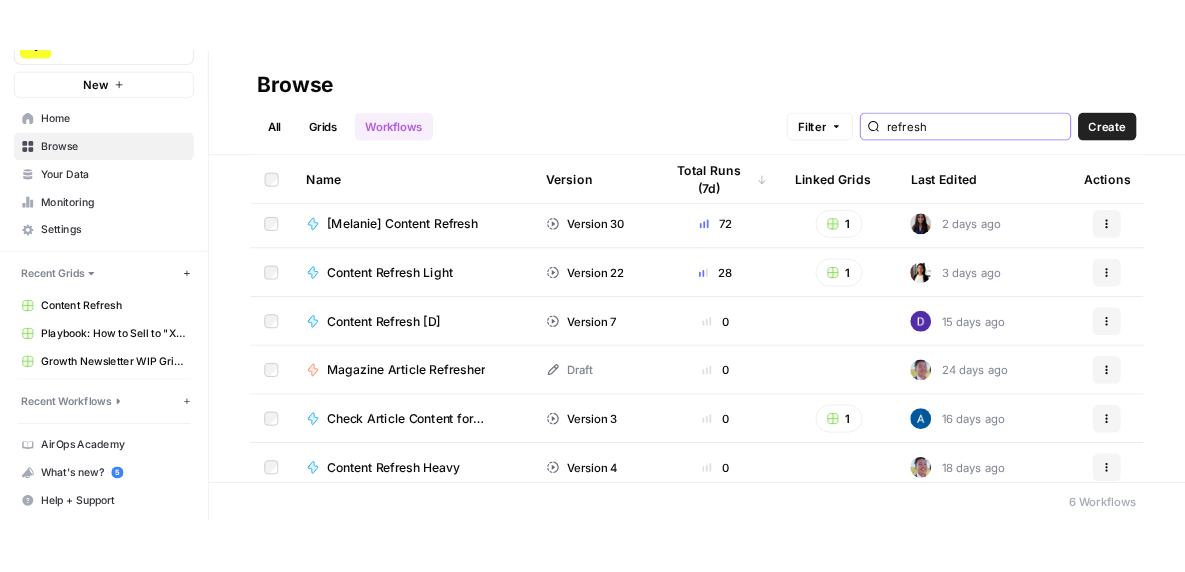 scroll, scrollTop: 16, scrollLeft: 0, axis: vertical 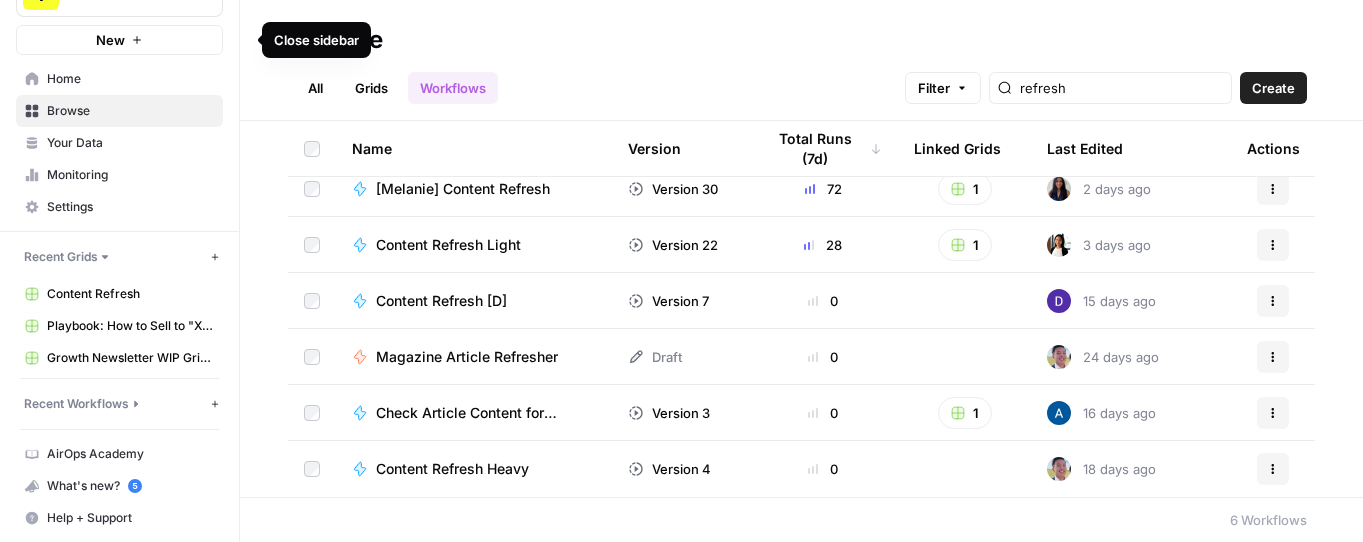 click 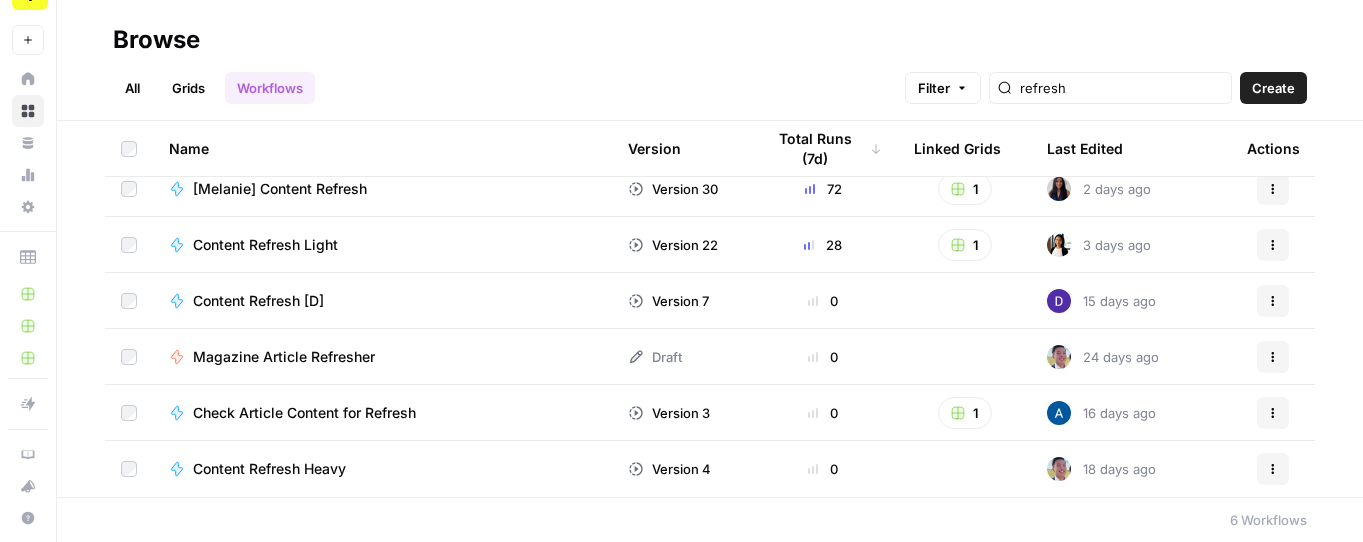 click on "Check Article Content for Refresh" at bounding box center [304, 413] 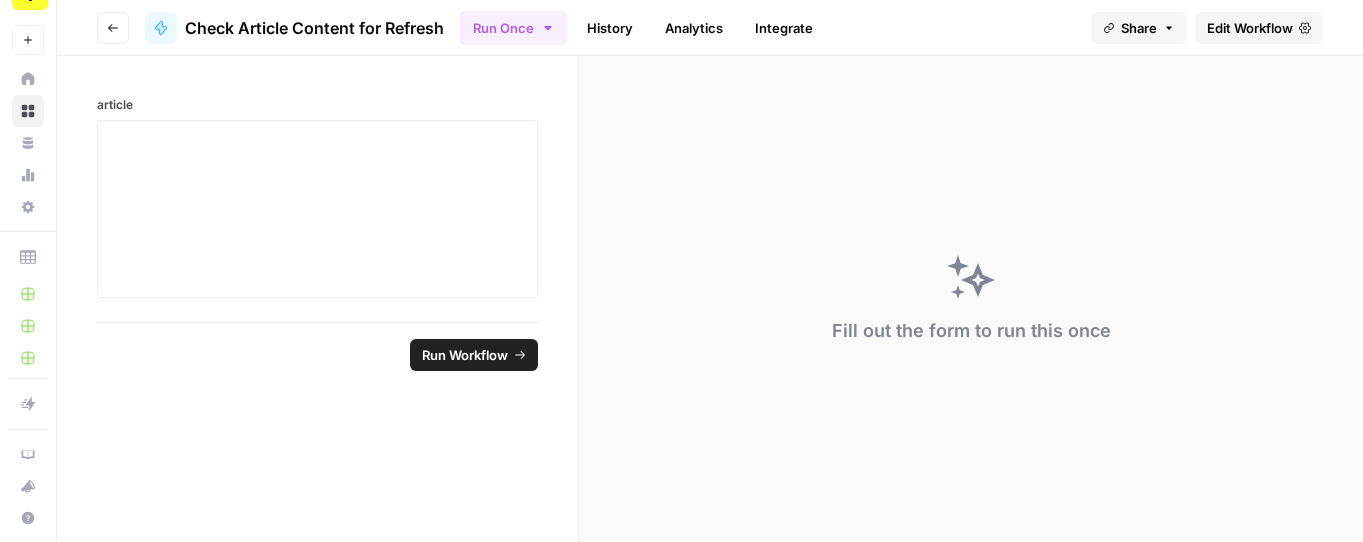 click on "History" at bounding box center [610, 28] 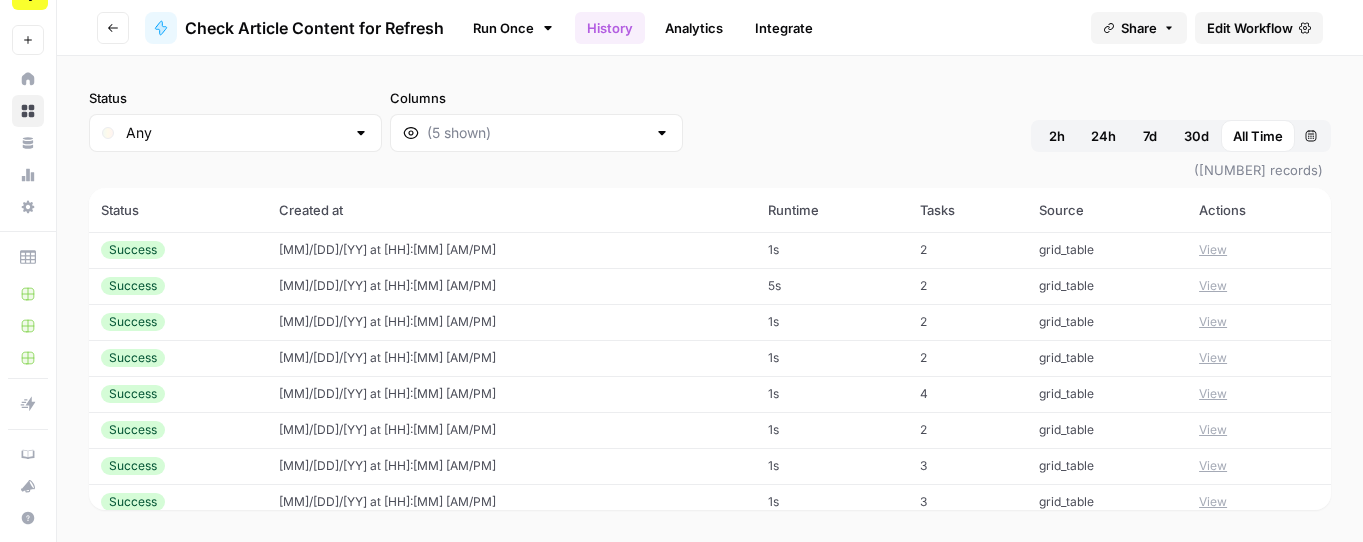 click on "Analytics" at bounding box center [694, 28] 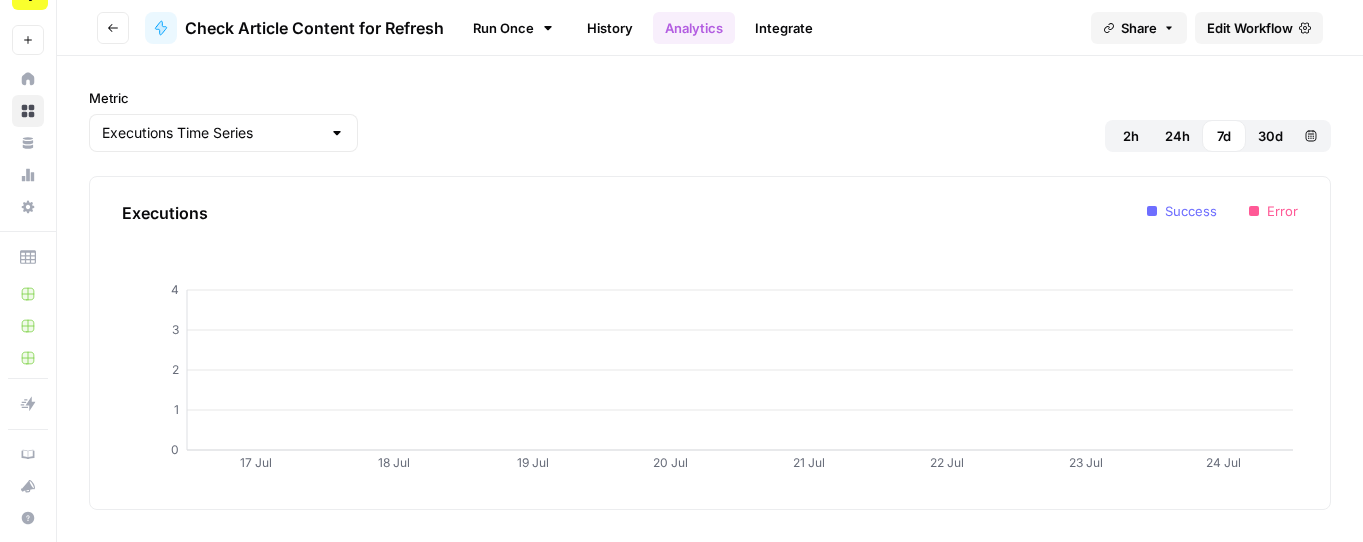 click on "Go back" at bounding box center (113, 28) 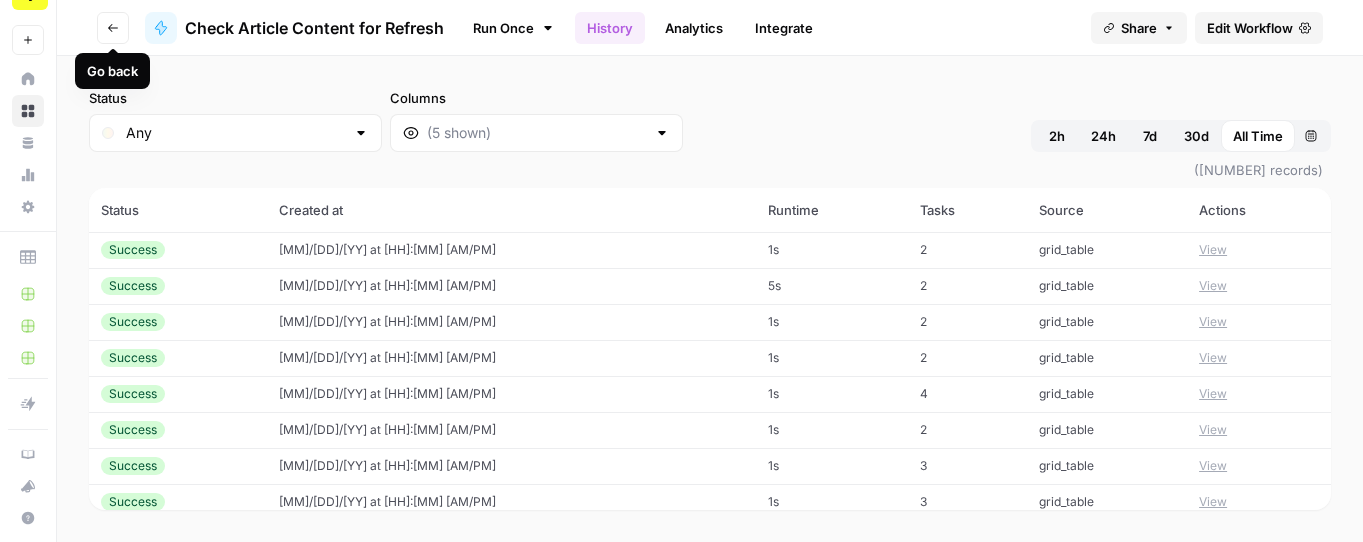 click on "Go back" at bounding box center [113, 28] 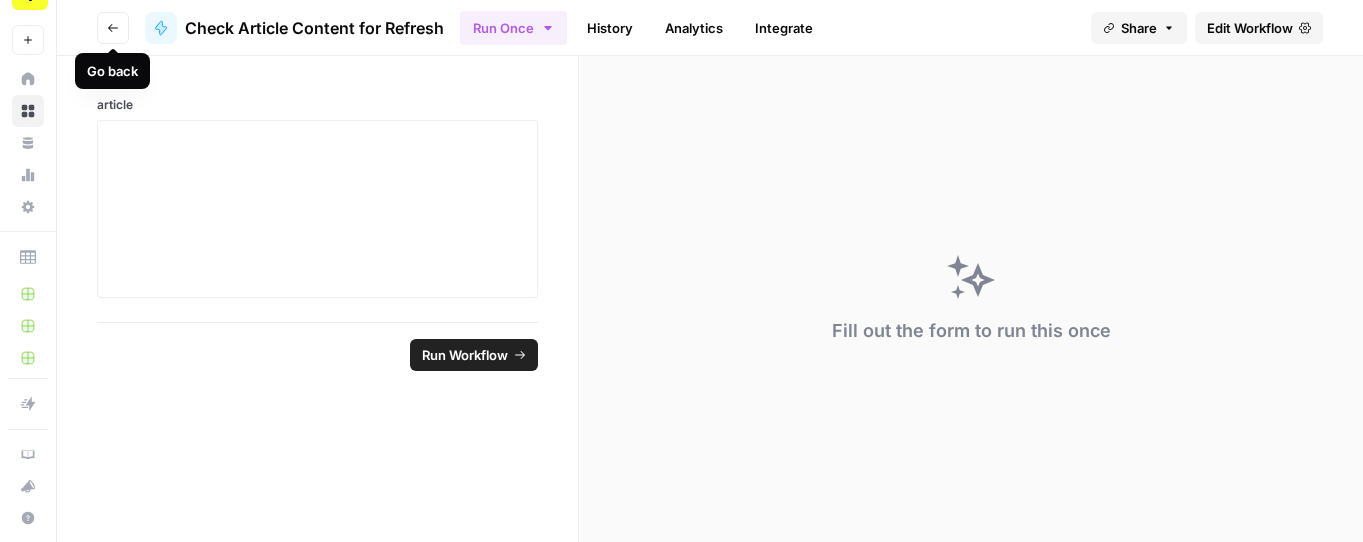 click on "Go back" at bounding box center [113, 28] 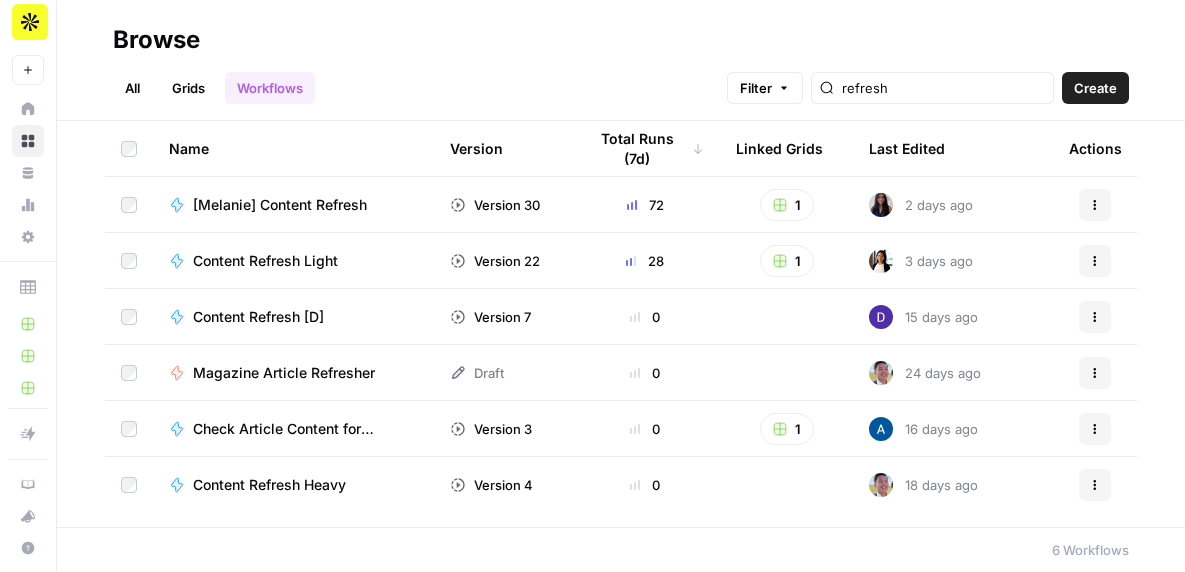 scroll, scrollTop: 19, scrollLeft: 0, axis: vertical 